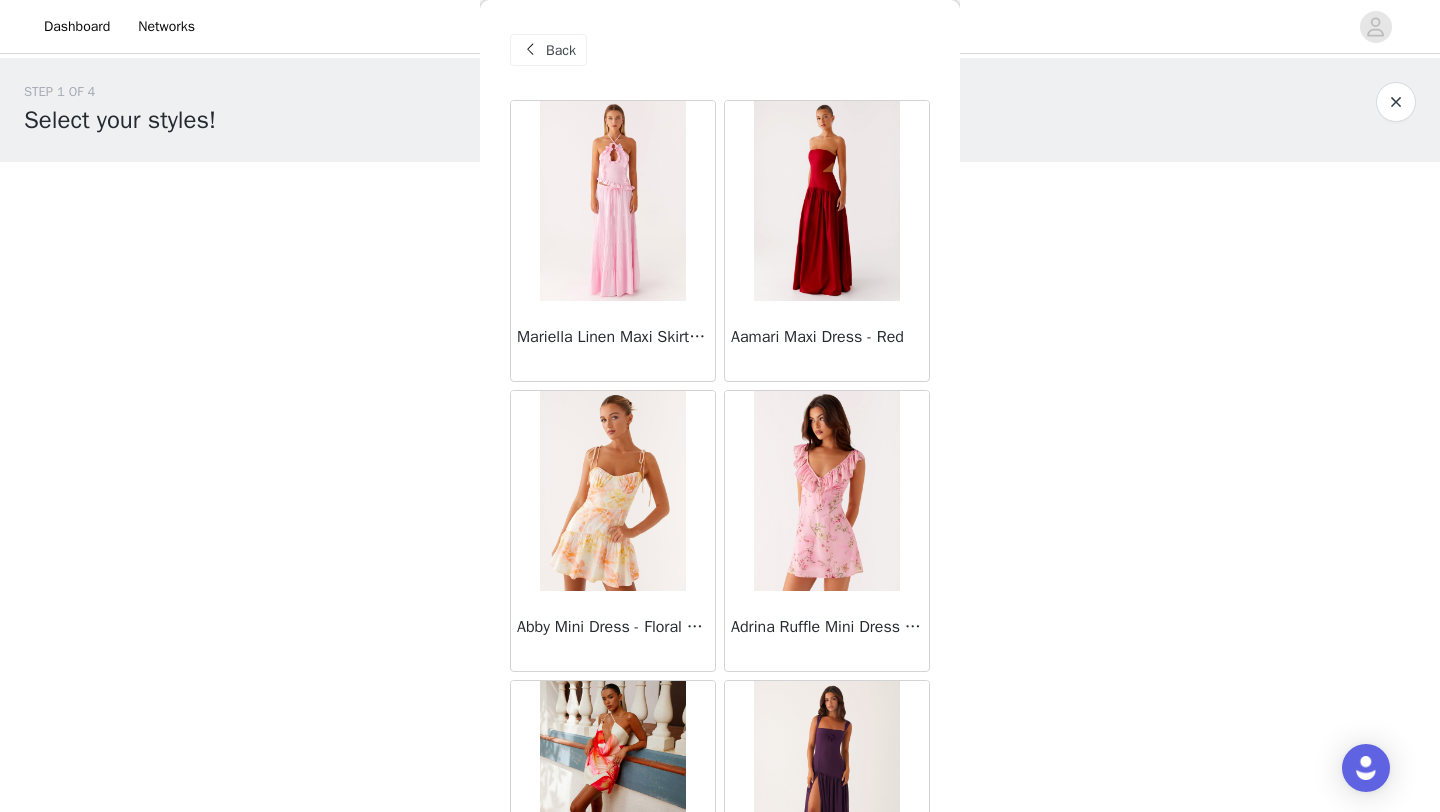 scroll, scrollTop: 0, scrollLeft: 0, axis: both 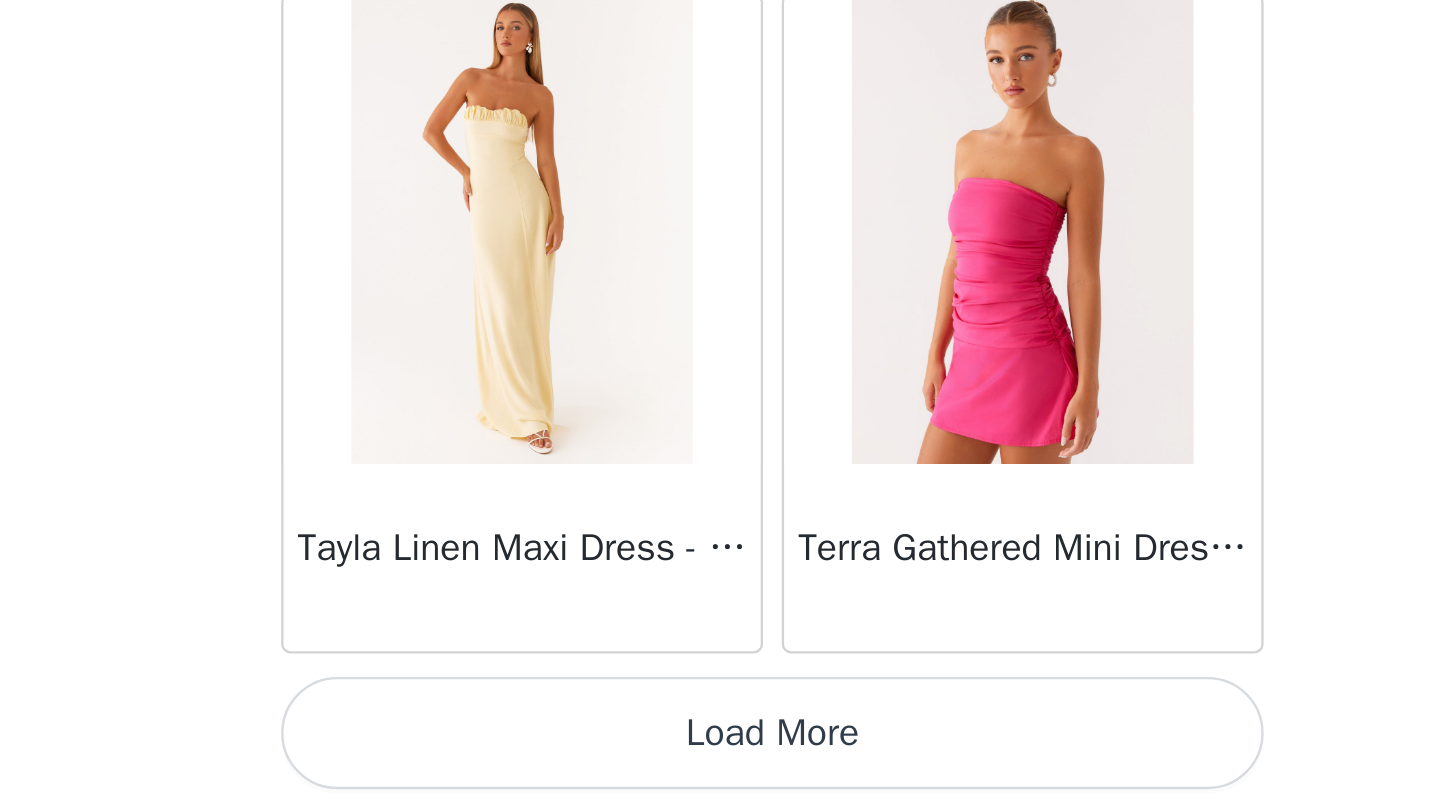 click on "Load More" at bounding box center [720, 778] 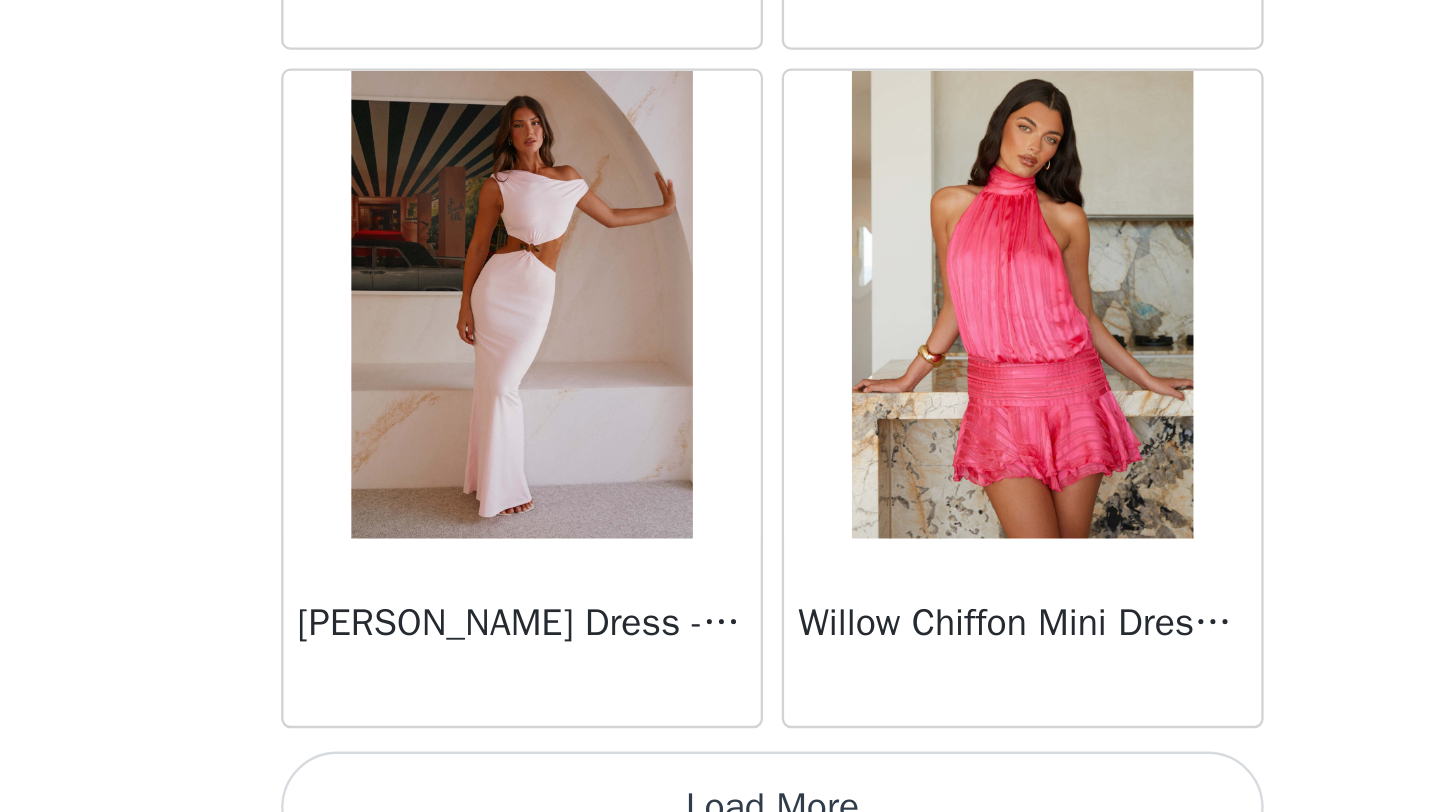 scroll, scrollTop: 60248, scrollLeft: 0, axis: vertical 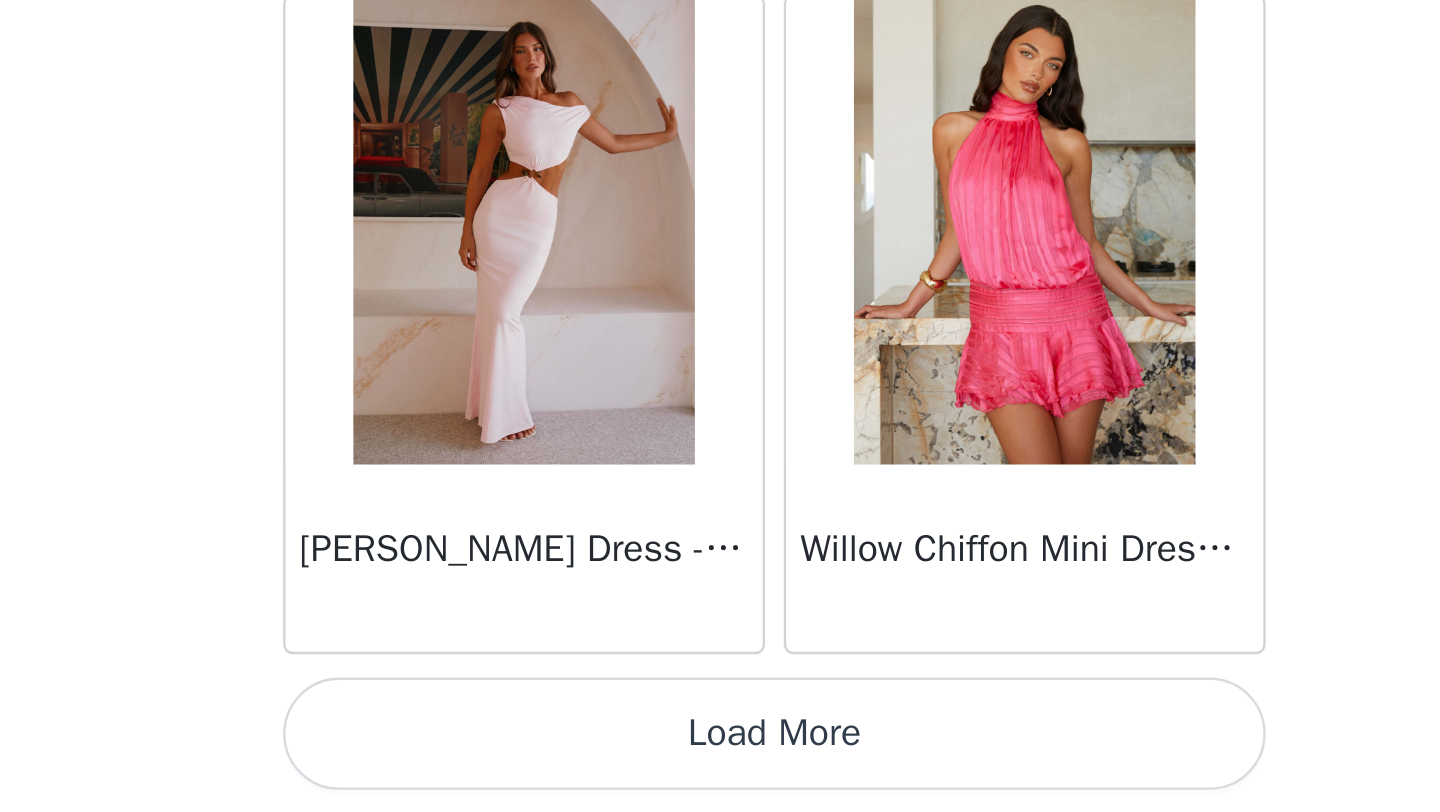 click on "Load More" at bounding box center [720, 778] 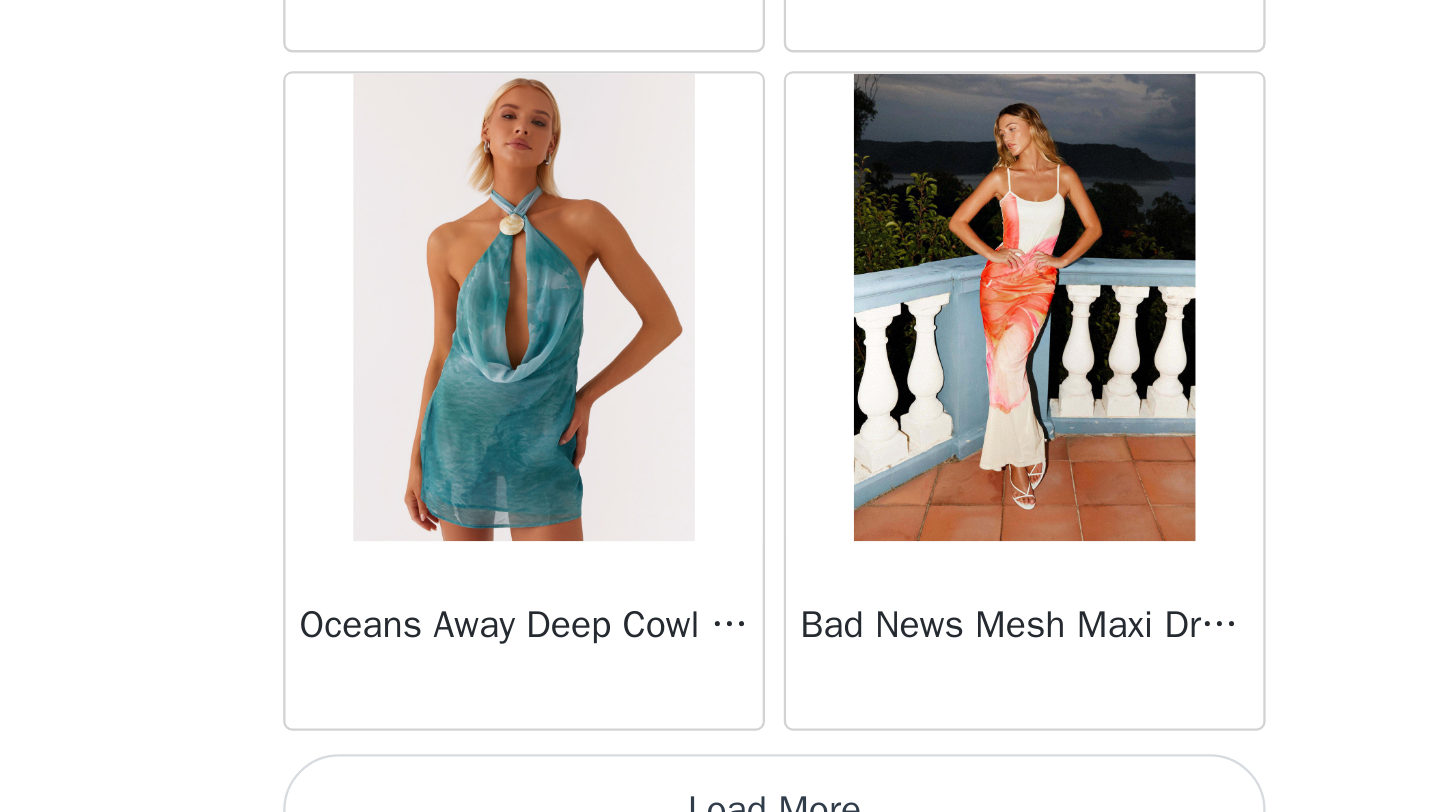 scroll, scrollTop: 63148, scrollLeft: 0, axis: vertical 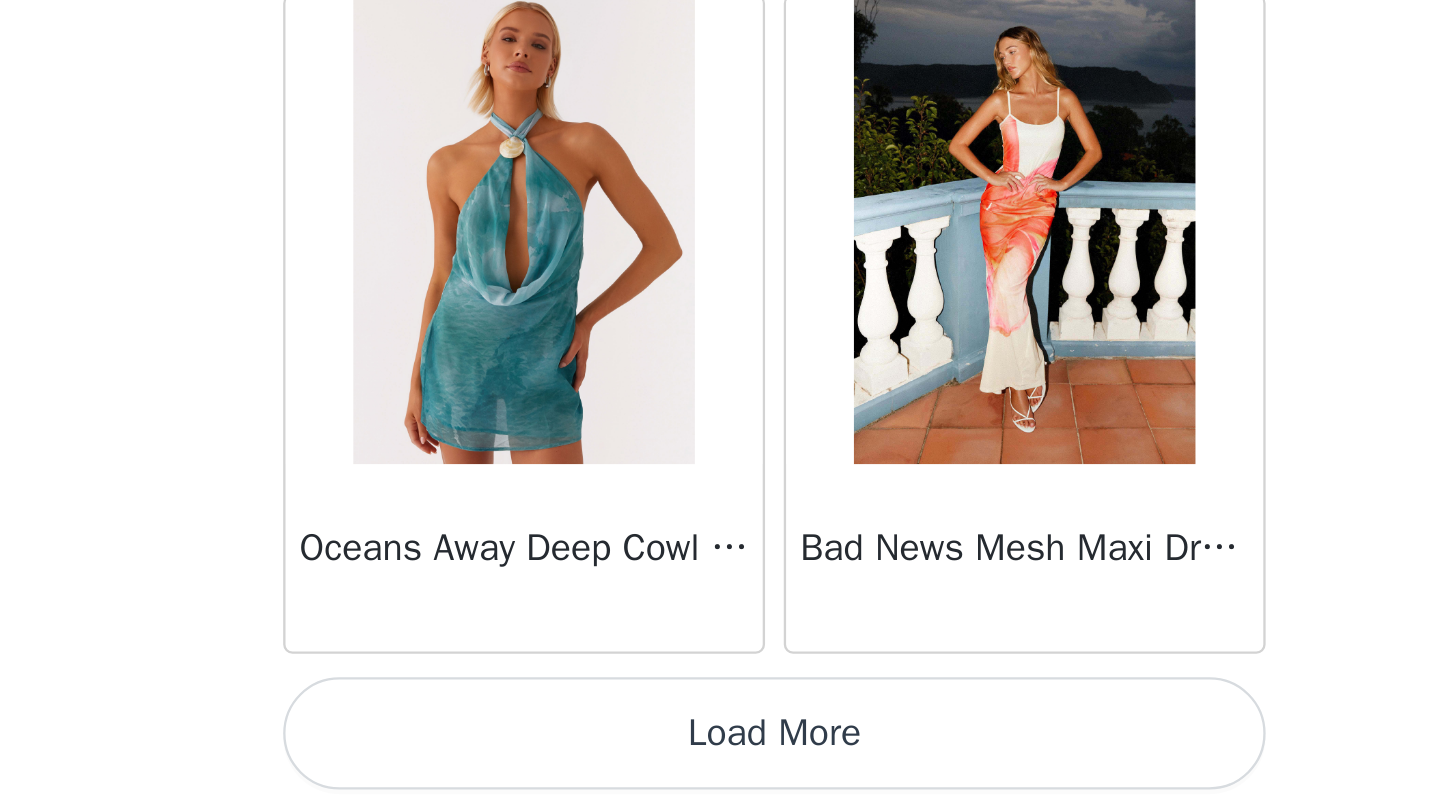 click on "Load More" at bounding box center [720, 778] 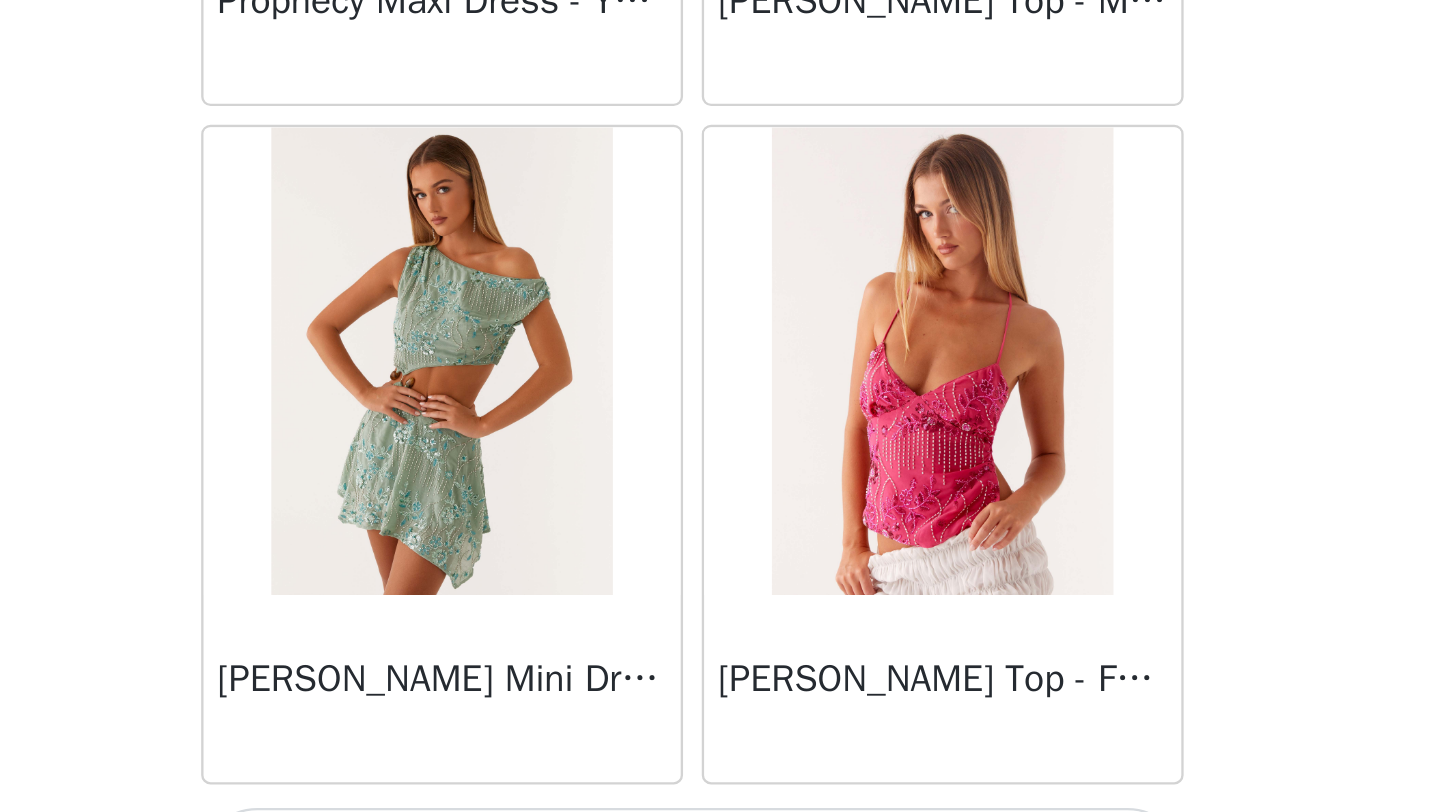 scroll, scrollTop: 66048, scrollLeft: 0, axis: vertical 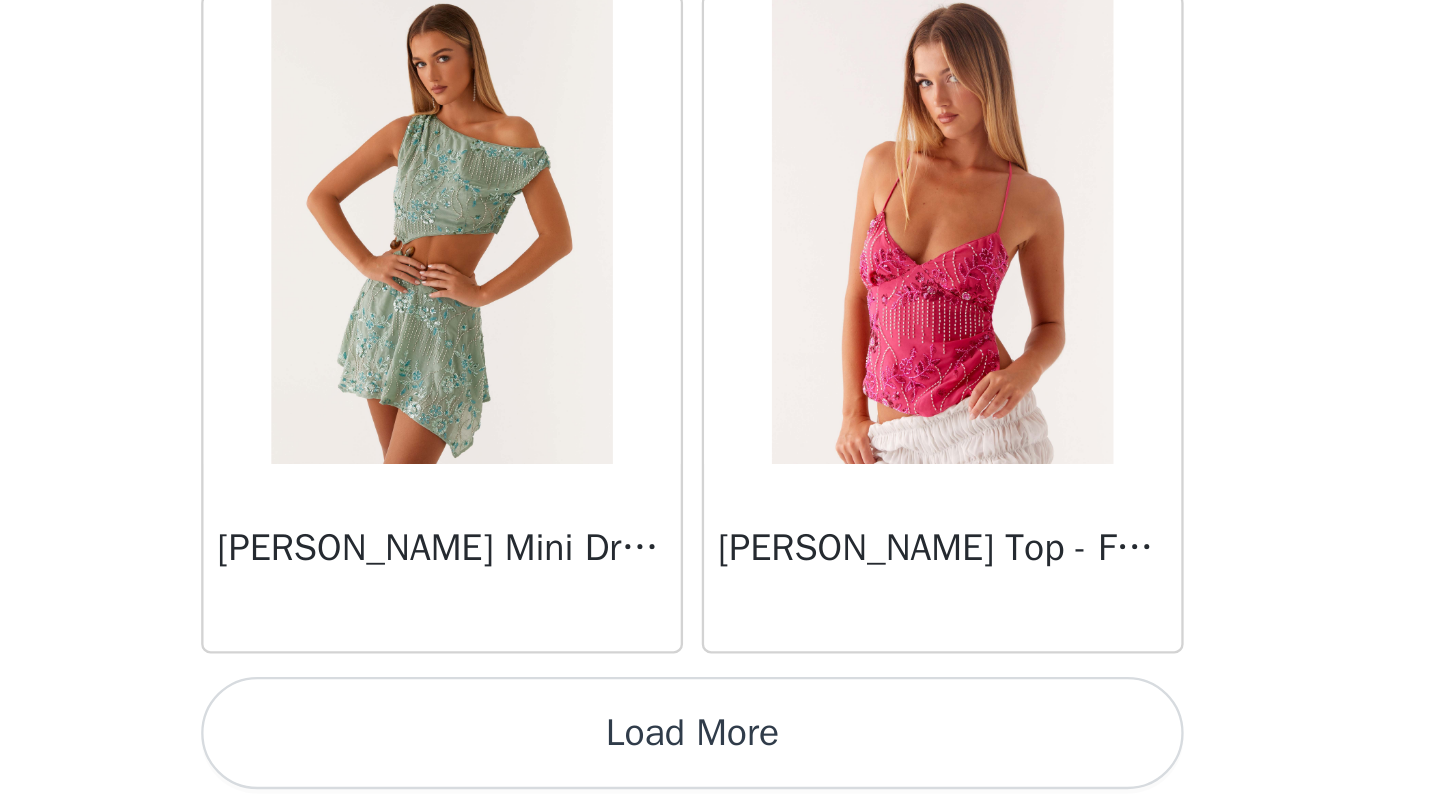 click on "Load More" at bounding box center [720, 778] 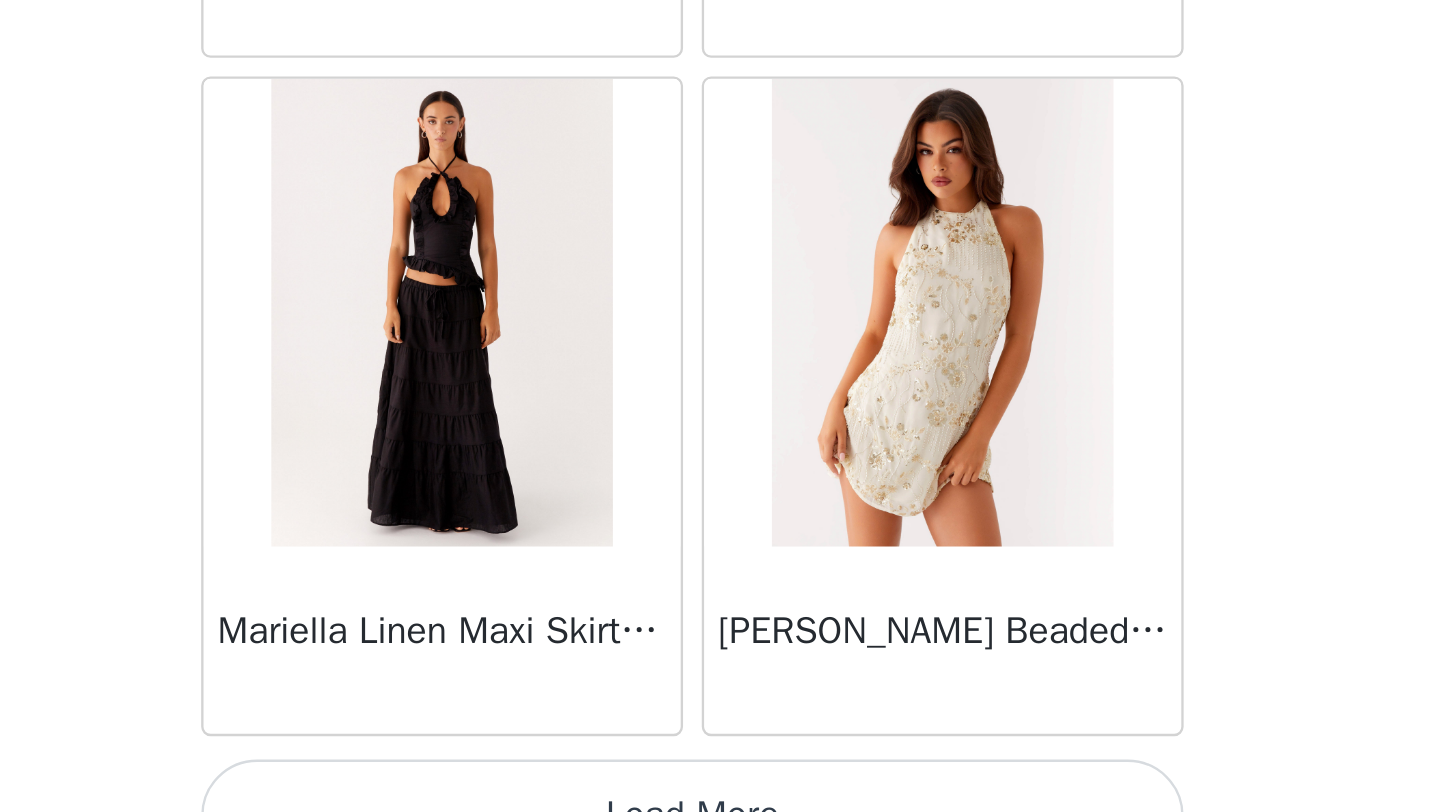 scroll, scrollTop: 68948, scrollLeft: 0, axis: vertical 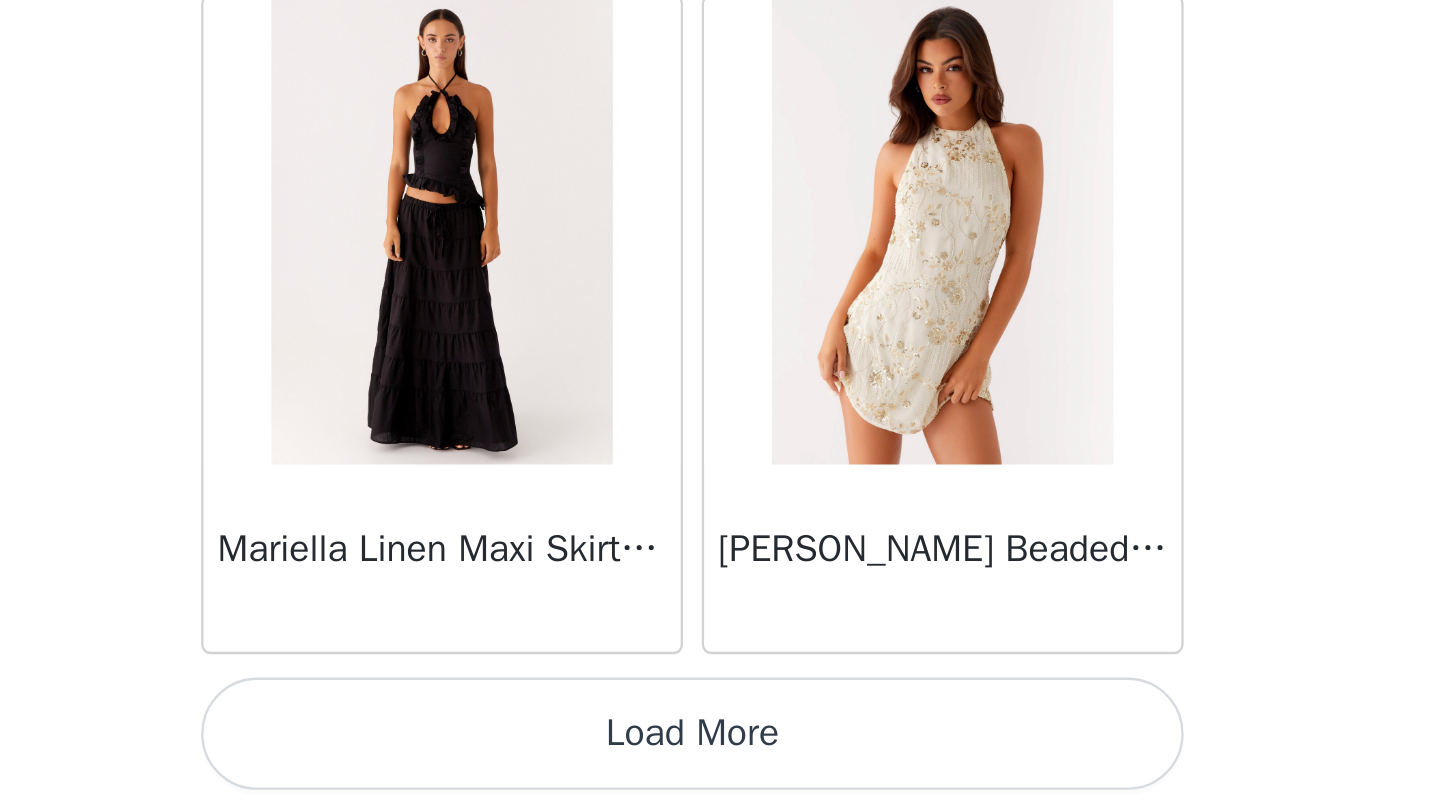 click on "Load More" at bounding box center (720, 778) 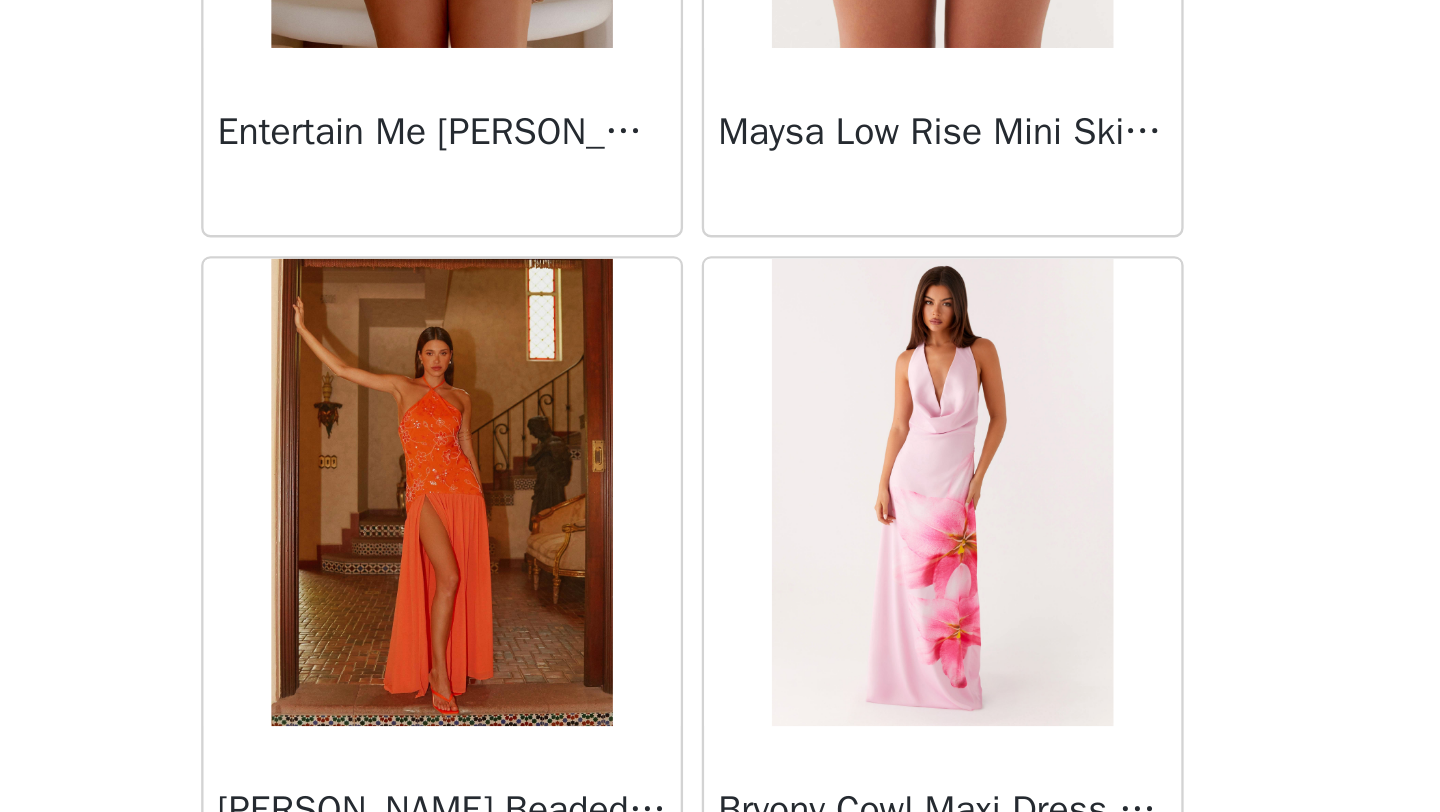 scroll, scrollTop: 71848, scrollLeft: 0, axis: vertical 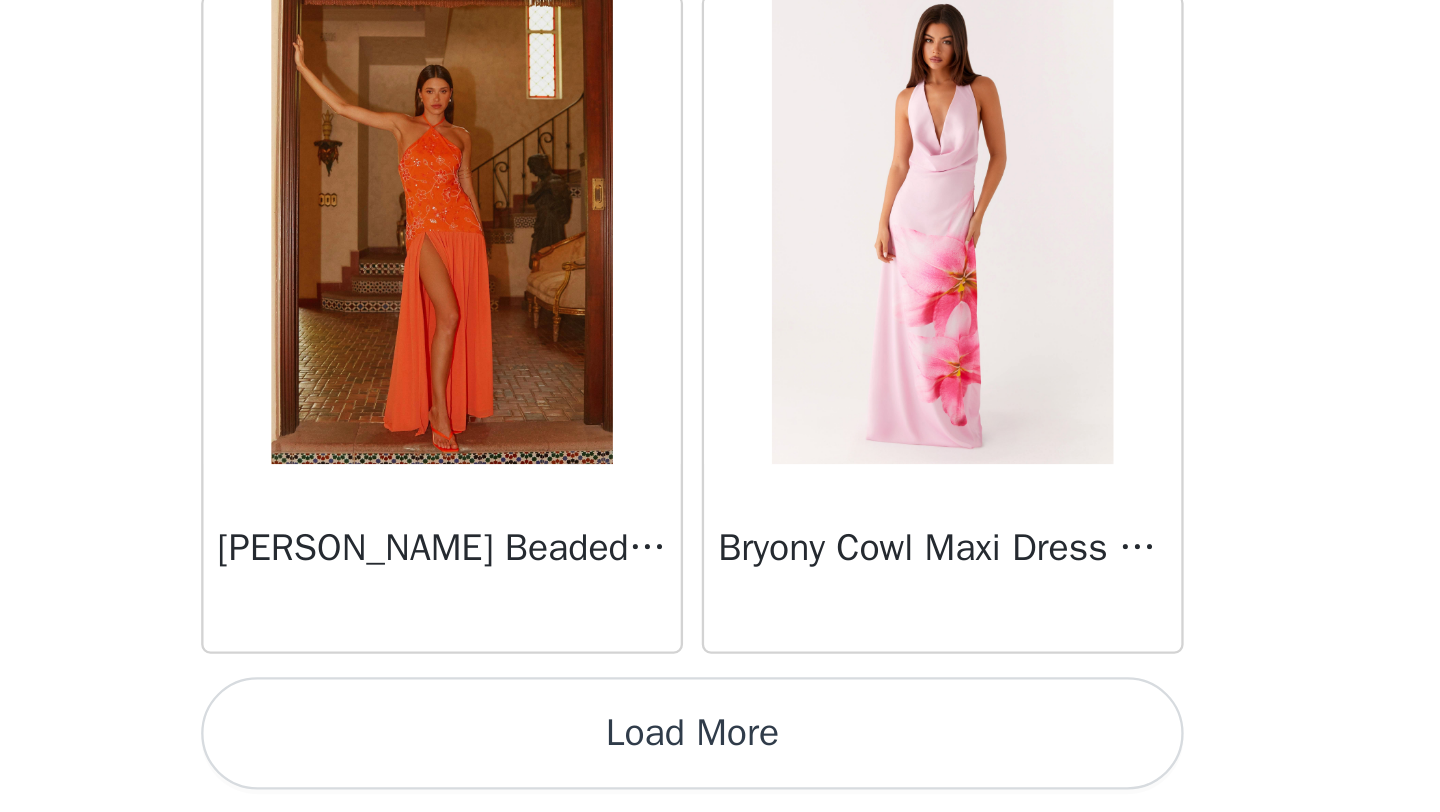 click on "Load More" at bounding box center (720, 778) 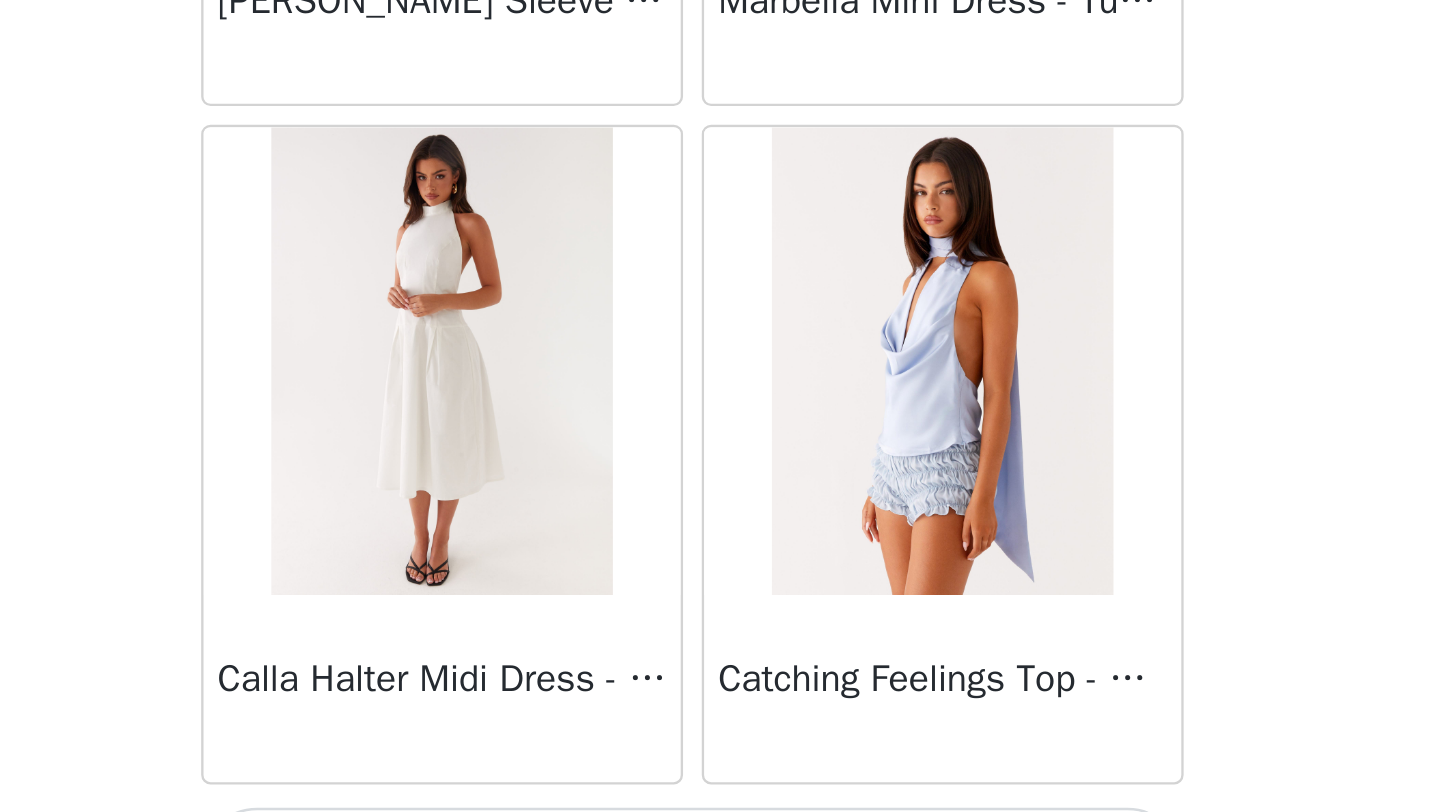 scroll, scrollTop: 74748, scrollLeft: 0, axis: vertical 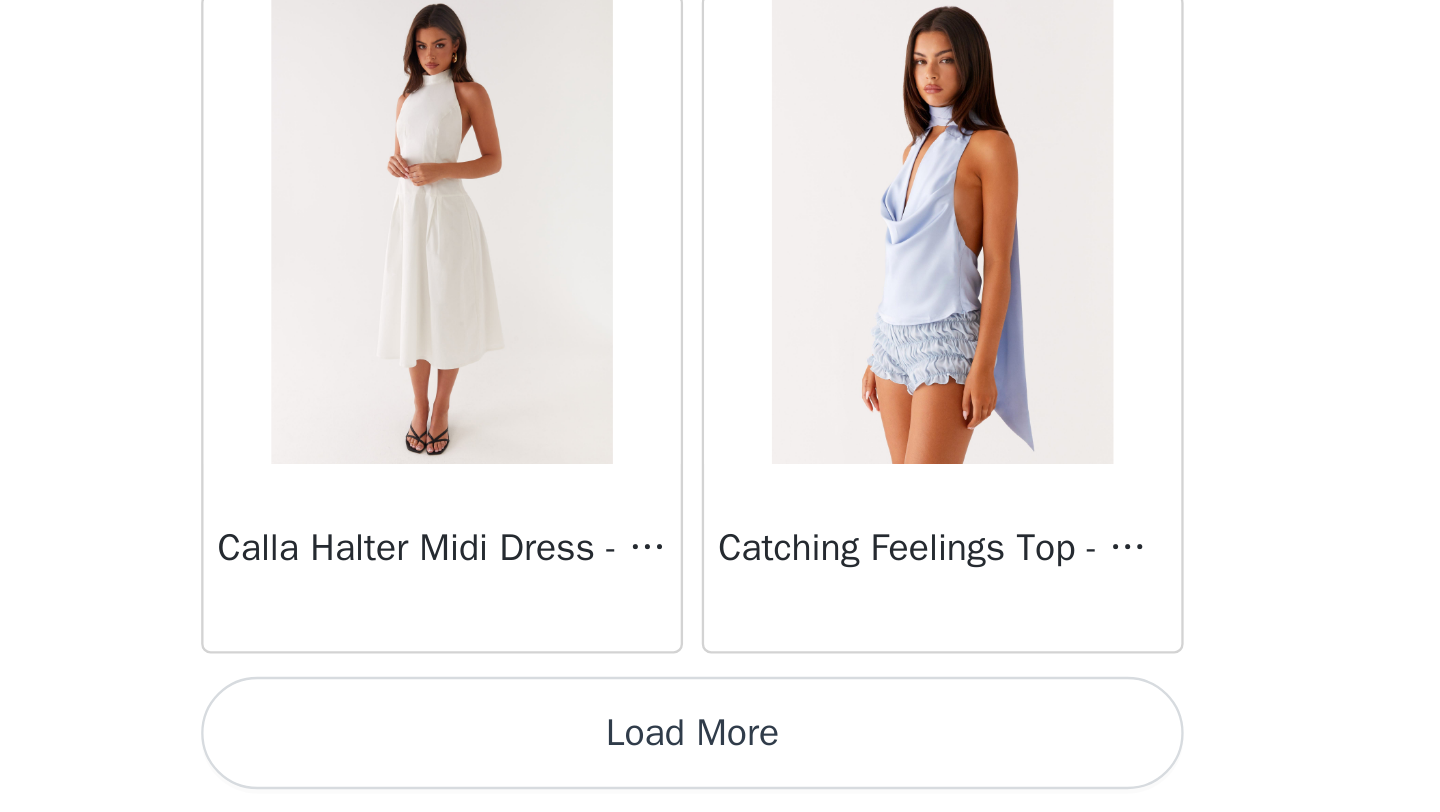 click on "Load More" at bounding box center (720, 778) 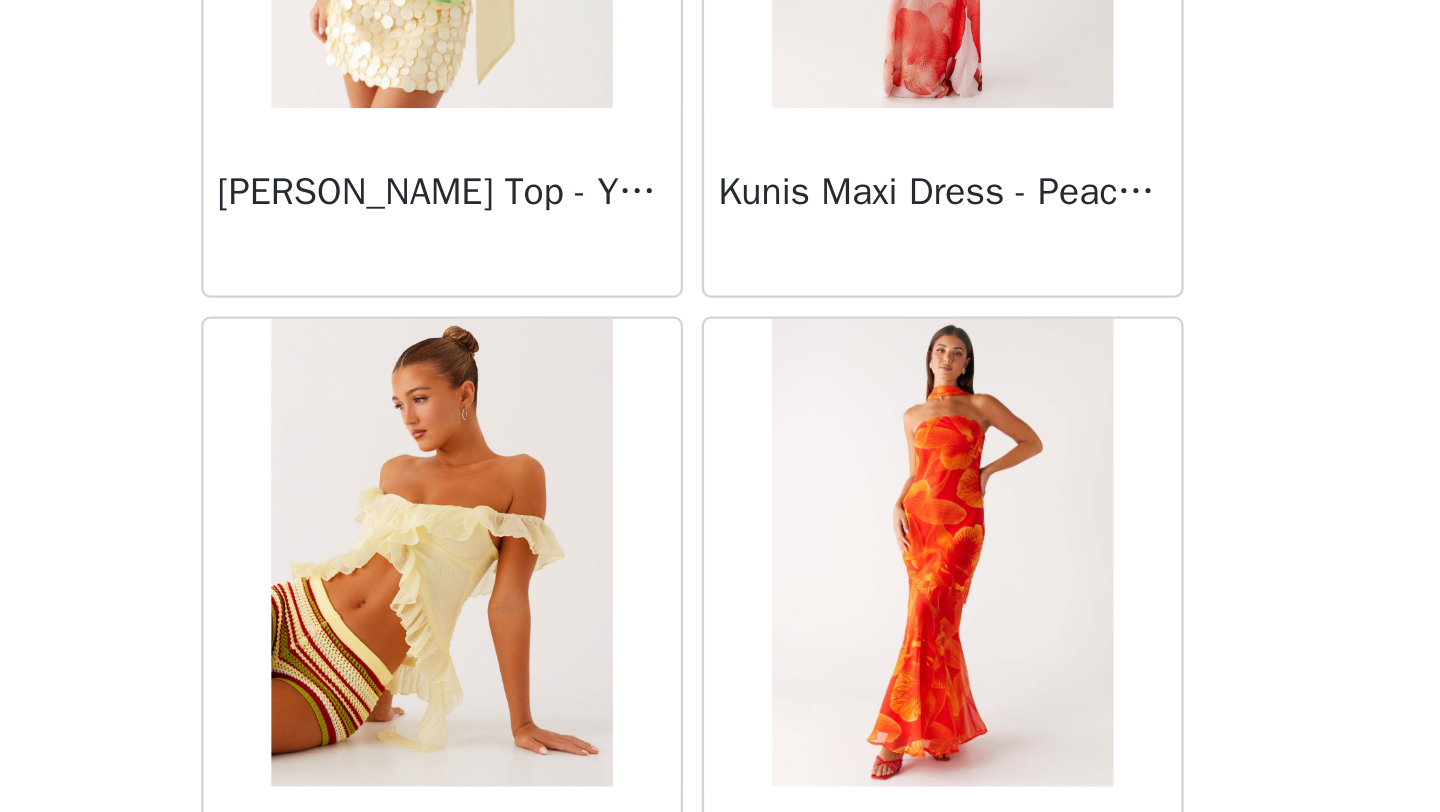 scroll, scrollTop: 77648, scrollLeft: 0, axis: vertical 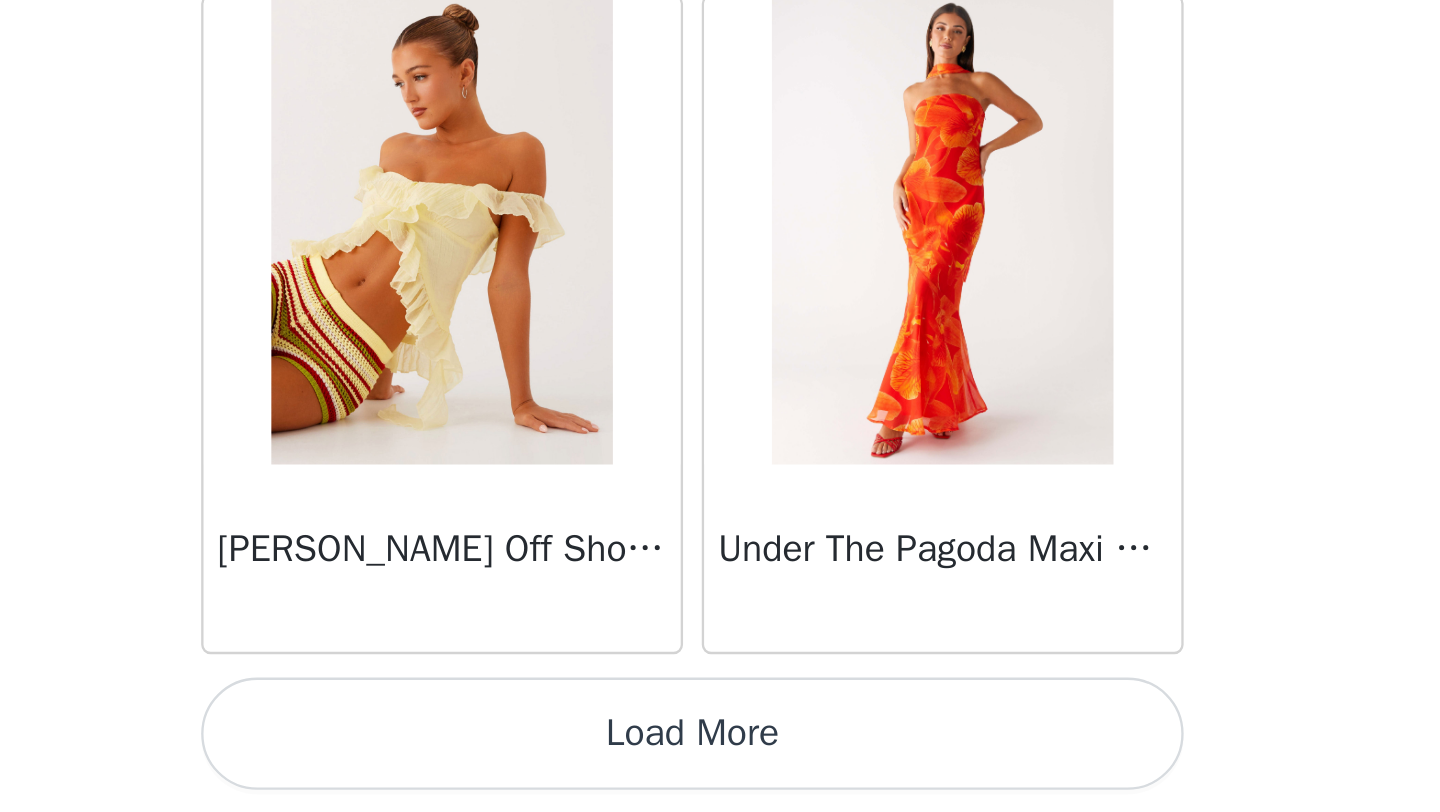 click on "Load More" at bounding box center [720, 778] 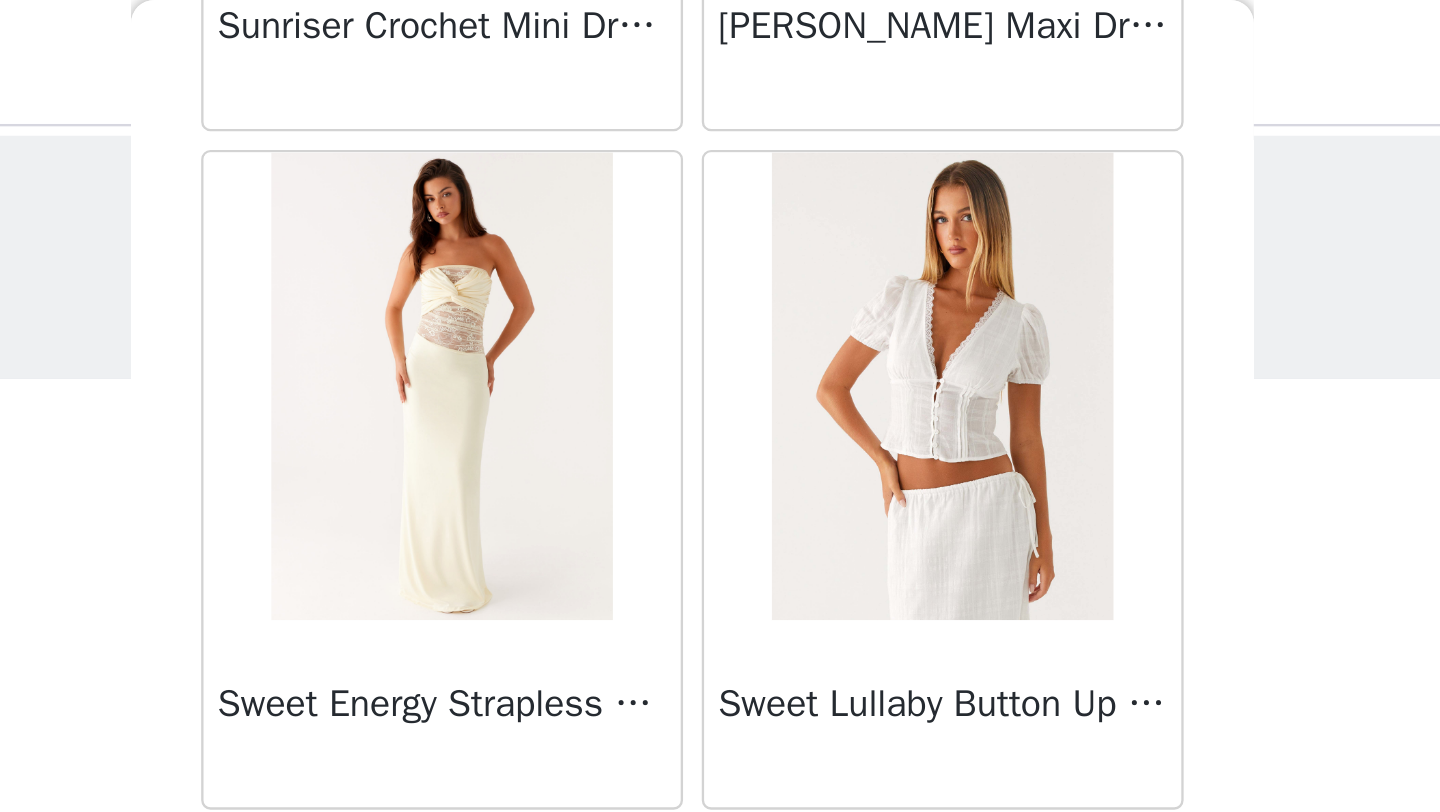 scroll, scrollTop: 56293, scrollLeft: 0, axis: vertical 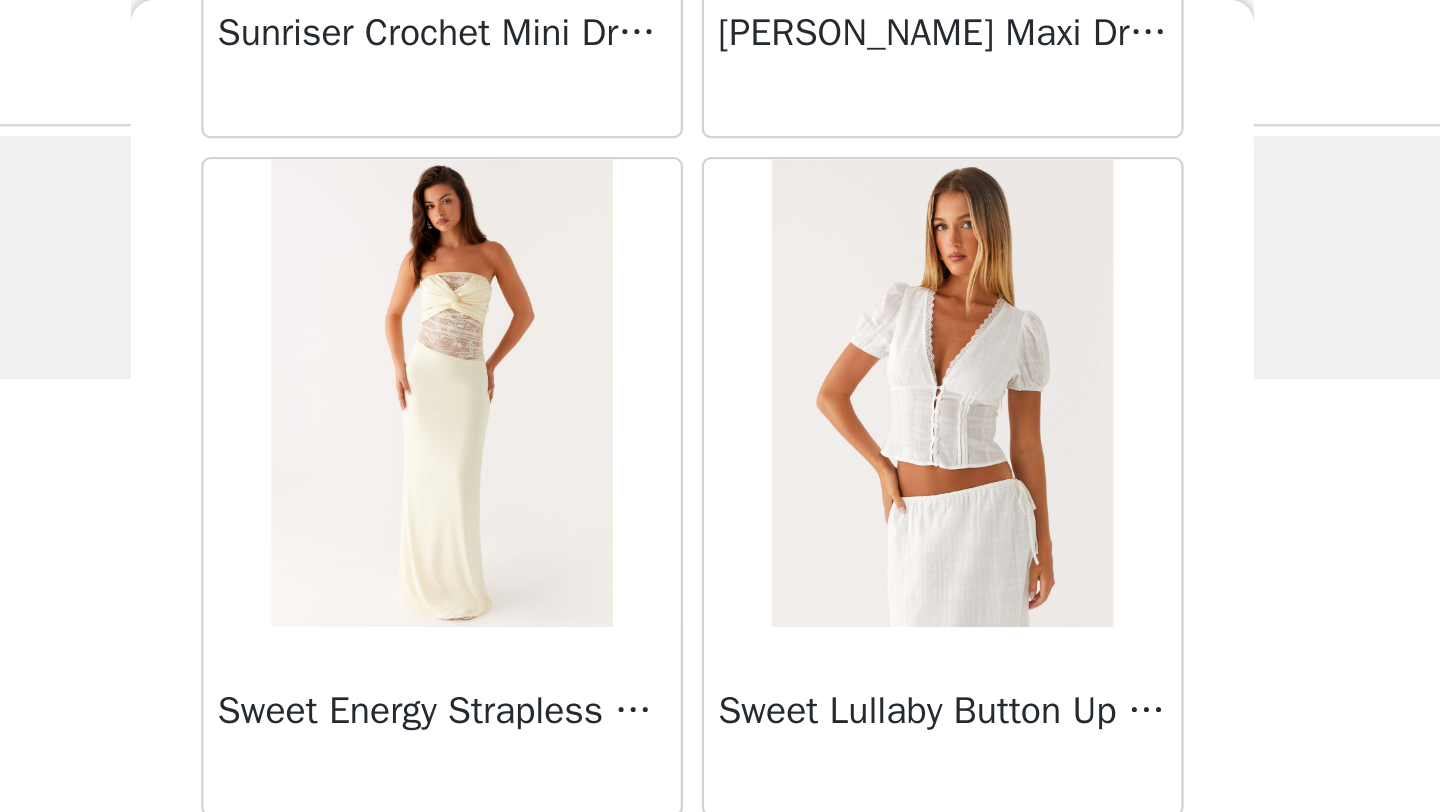 click at bounding box center [826, 168] 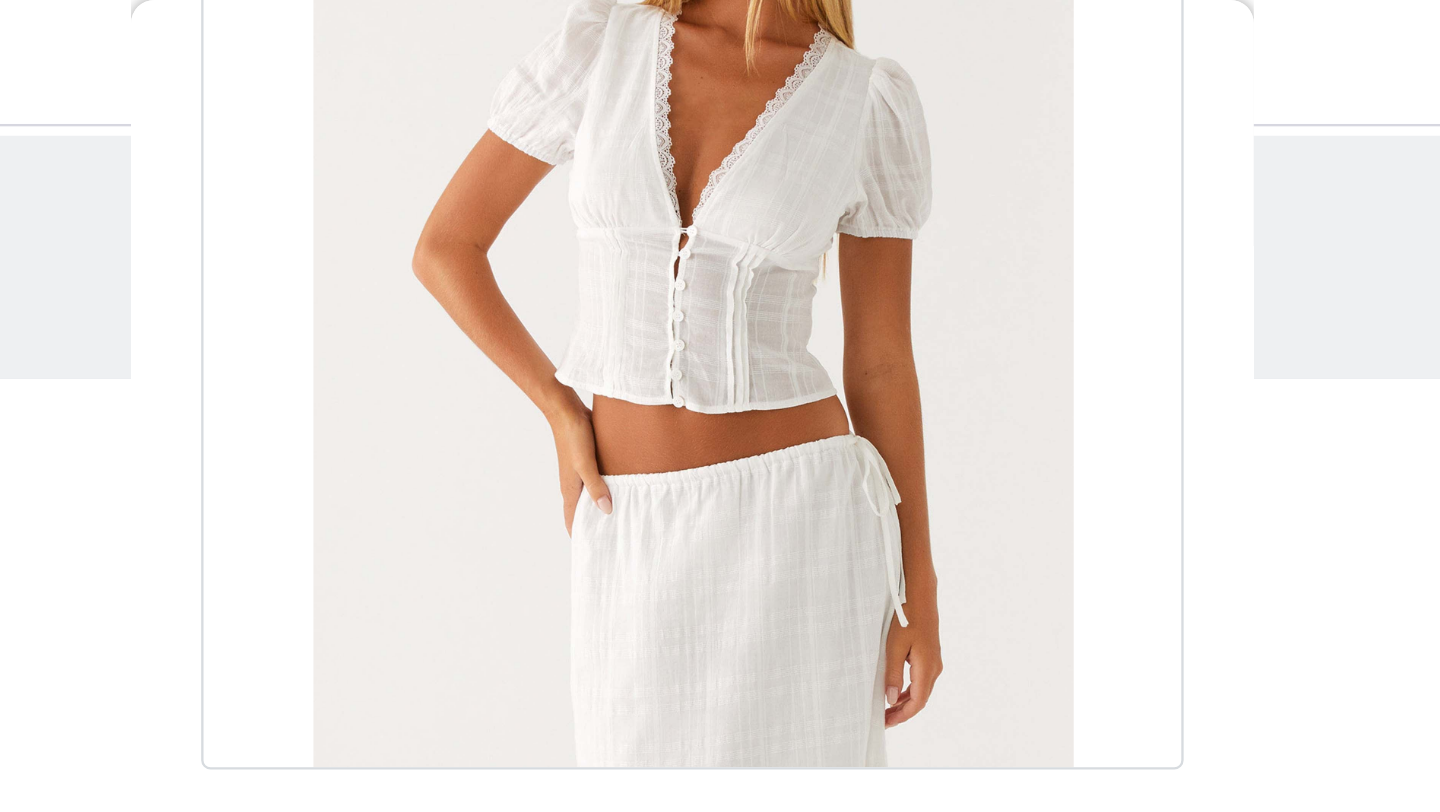 scroll, scrollTop: 221, scrollLeft: 0, axis: vertical 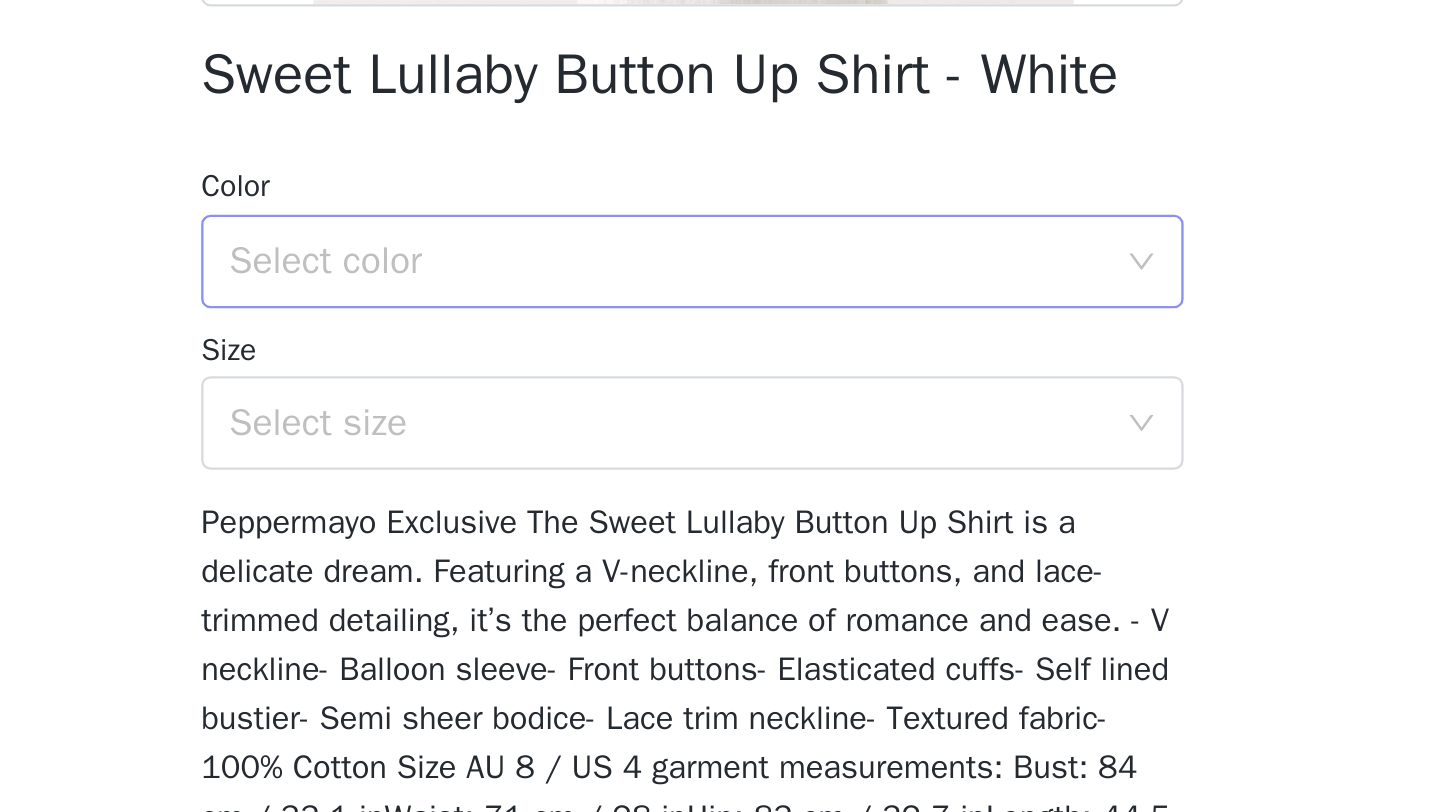 click on "Select color" at bounding box center [709, 438] 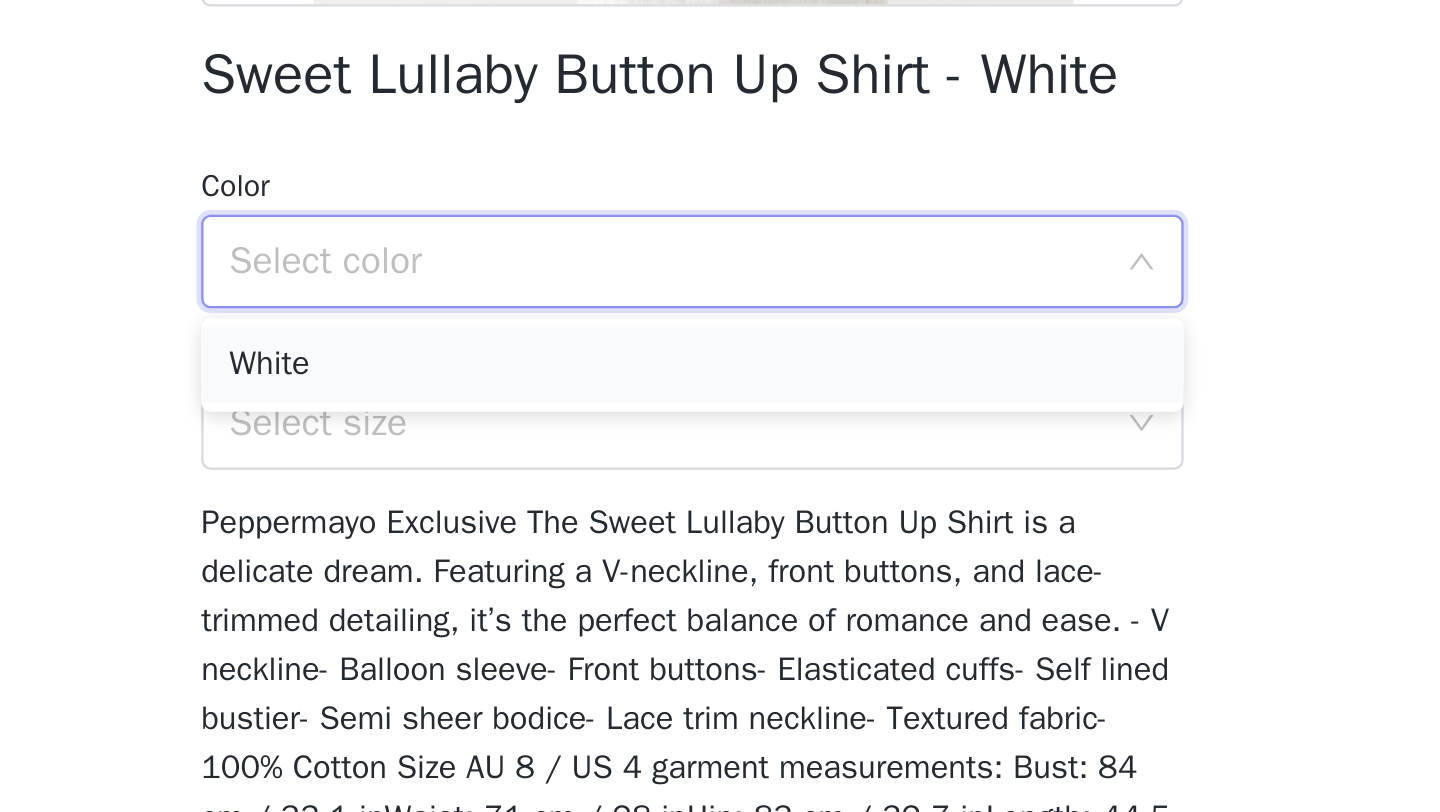 click on "White" at bounding box center (720, 482) 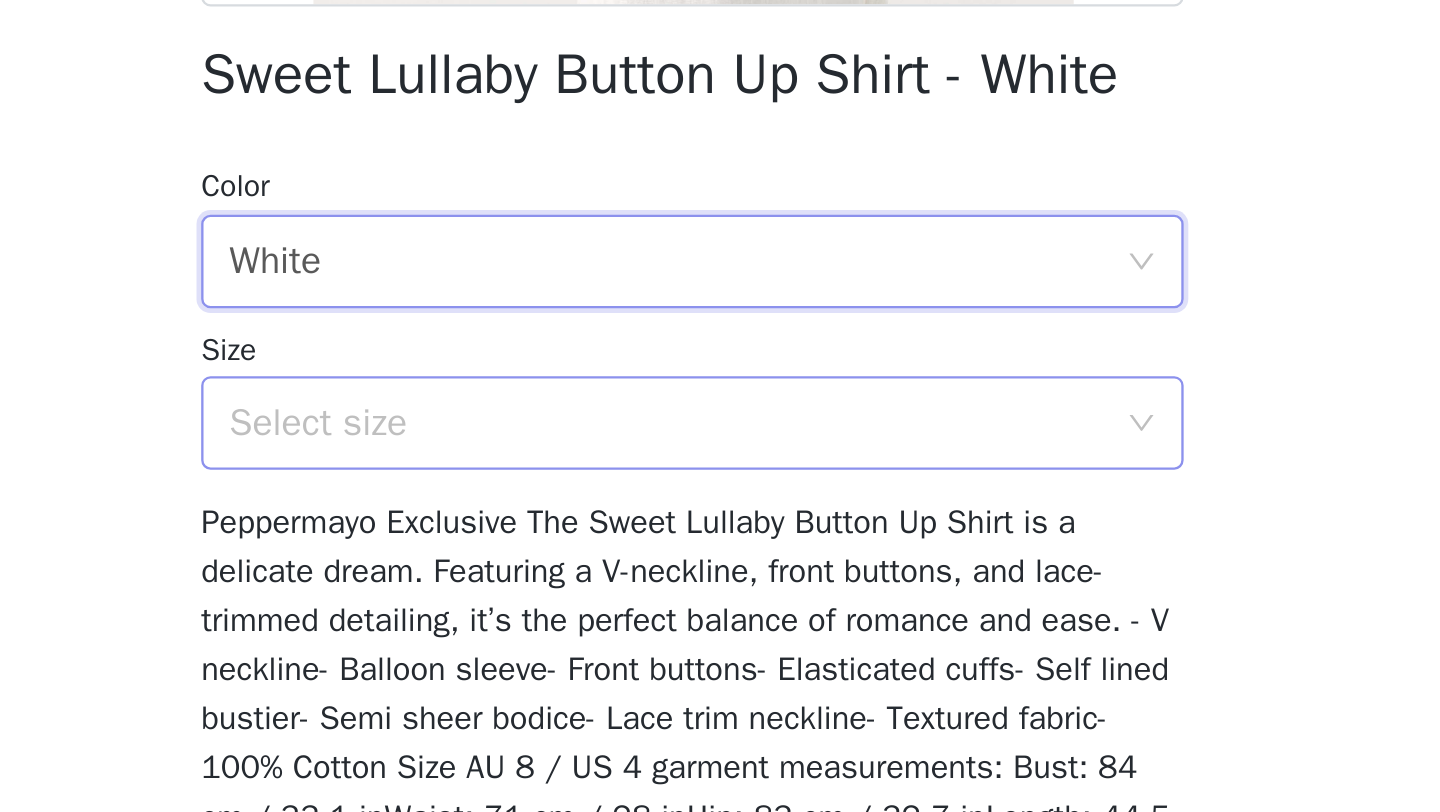 click on "Select size" at bounding box center [709, 507] 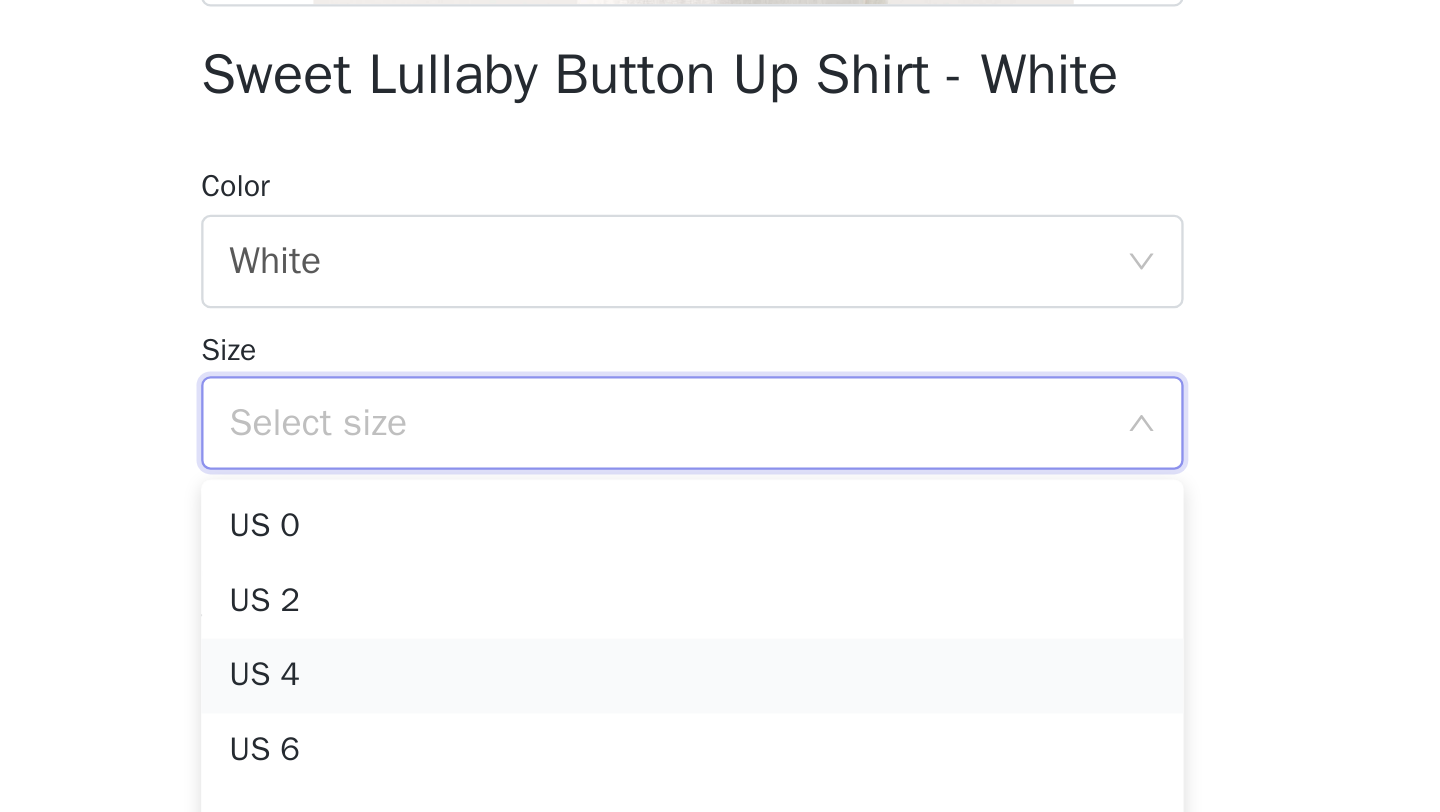 click on "US 4" at bounding box center [720, 615] 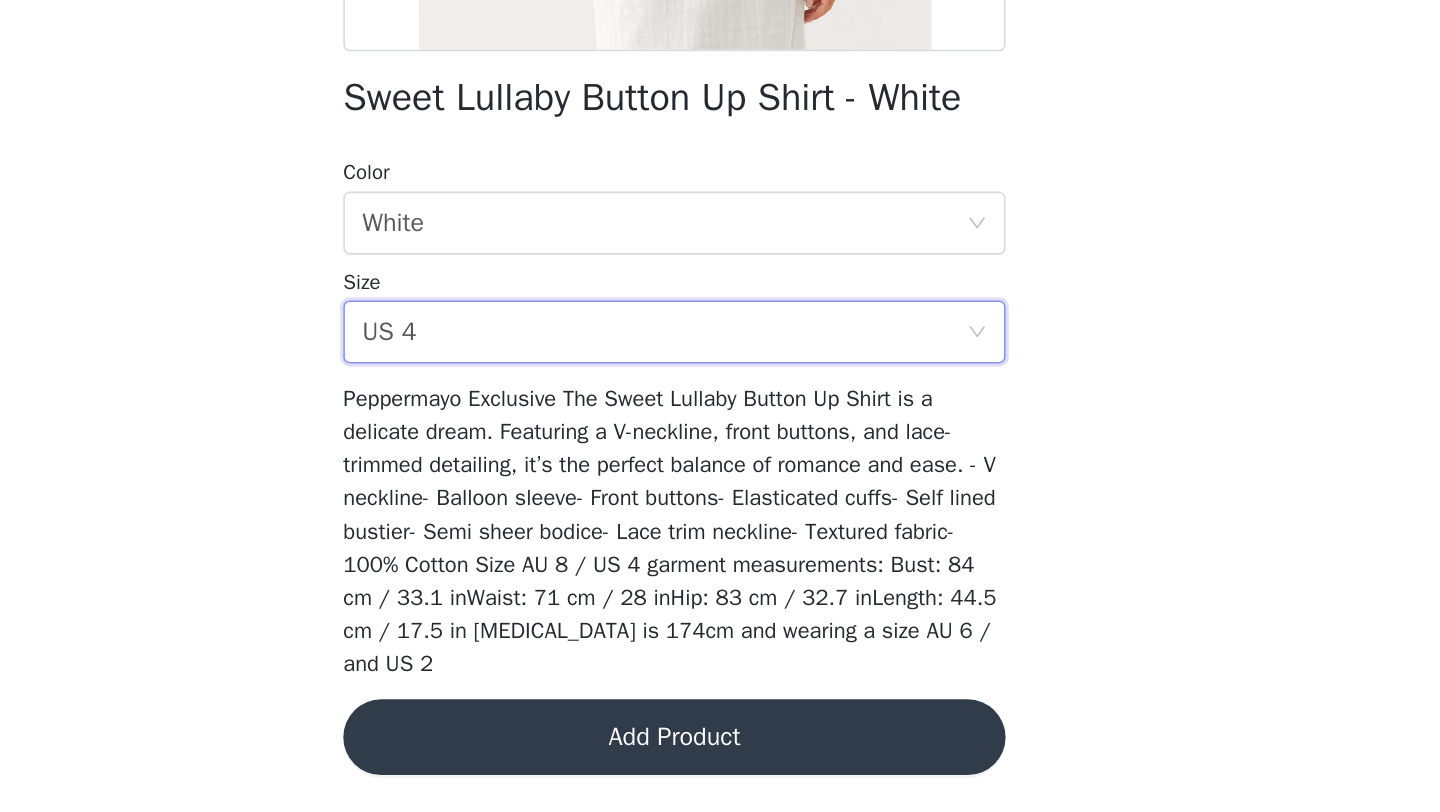 scroll, scrollTop: 0, scrollLeft: 0, axis: both 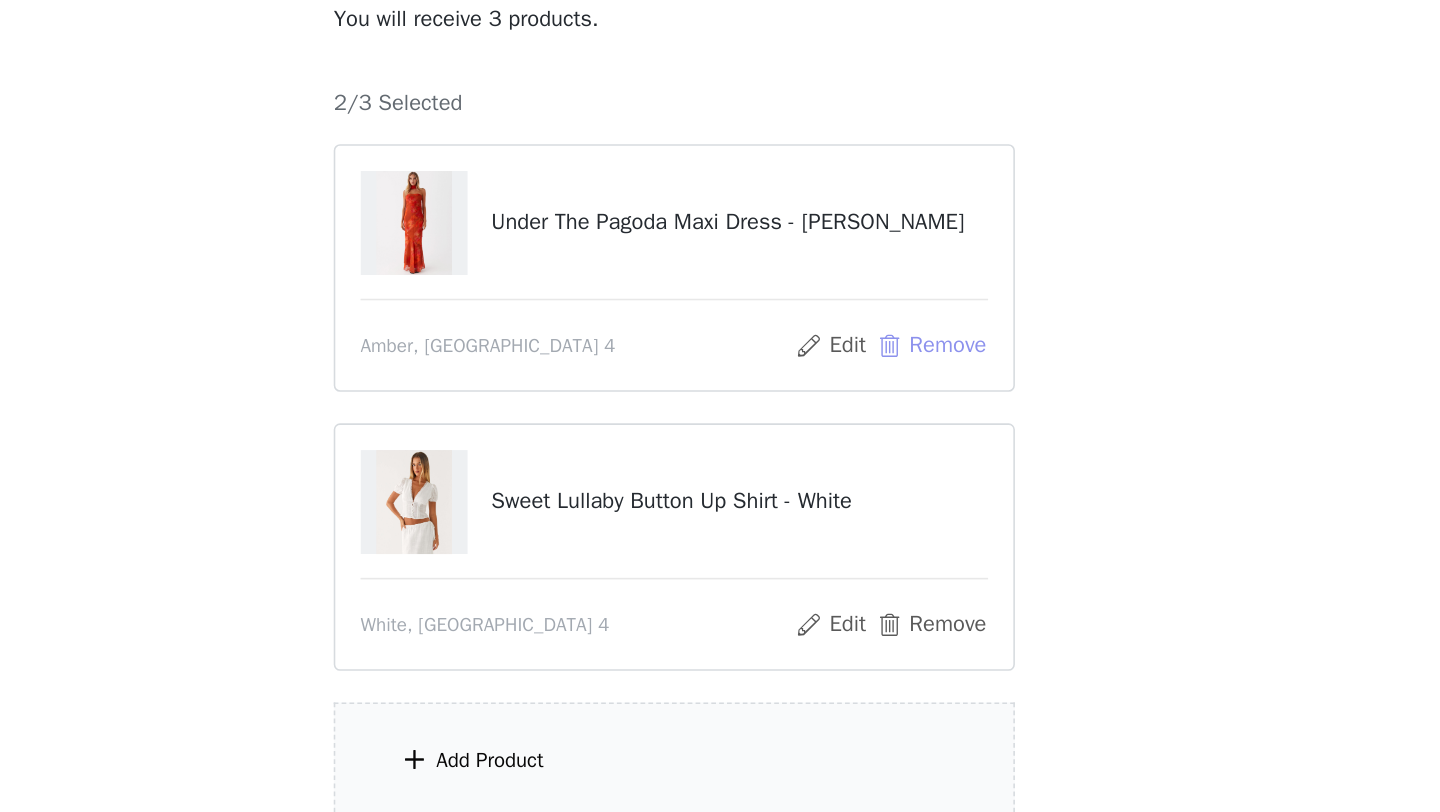 click on "Remove" at bounding box center (883, 404) 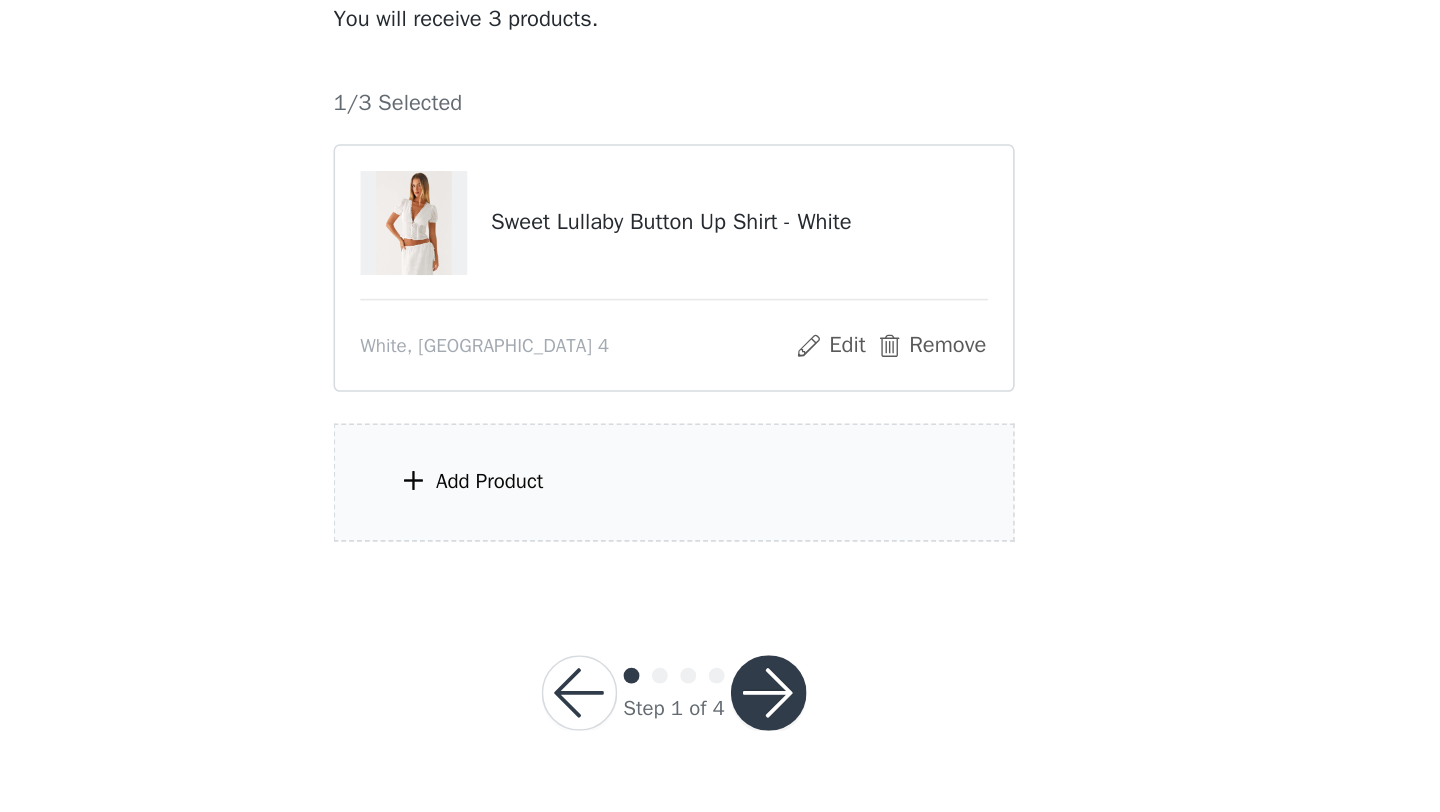 click on "Add Product" at bounding box center (720, 490) 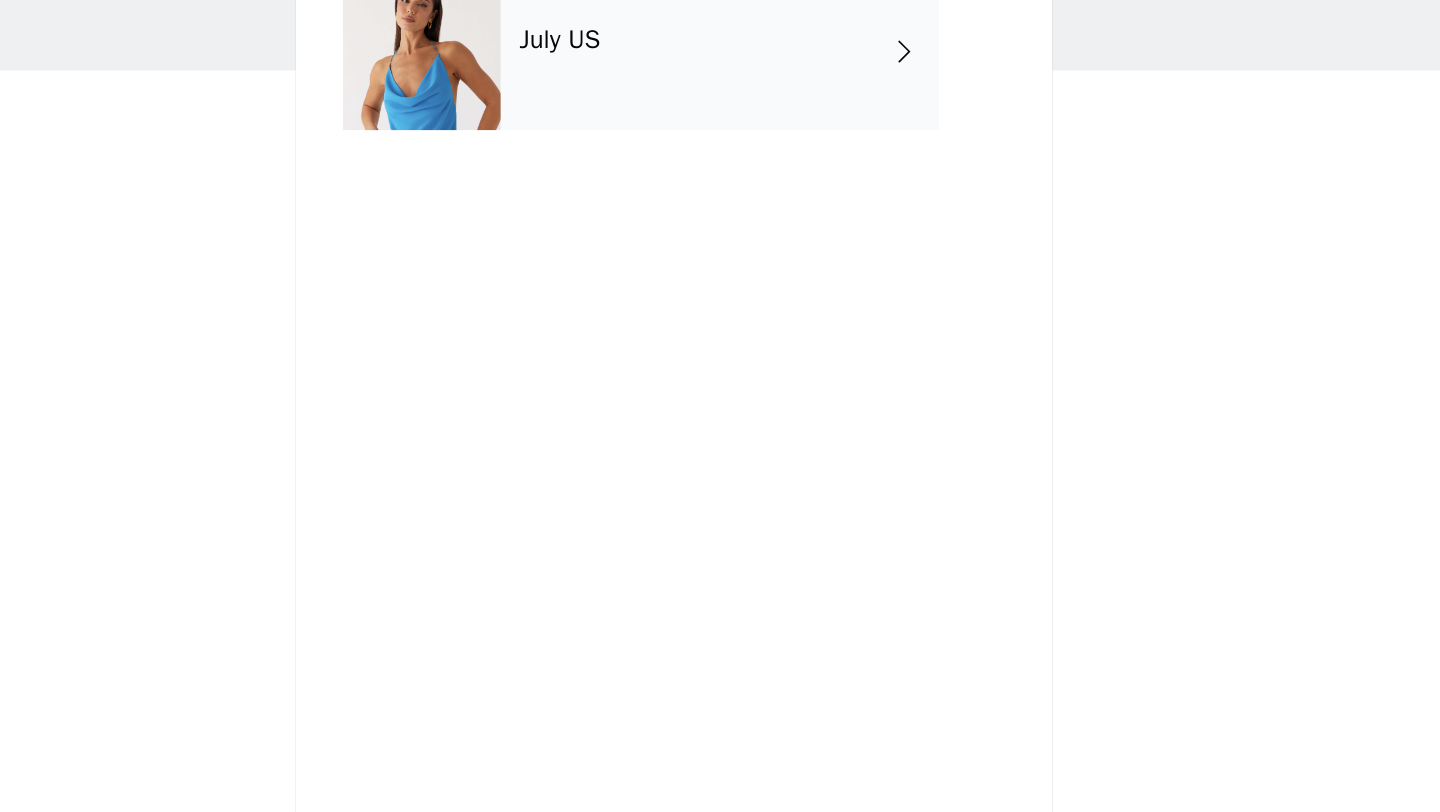 click at bounding box center (560, 150) 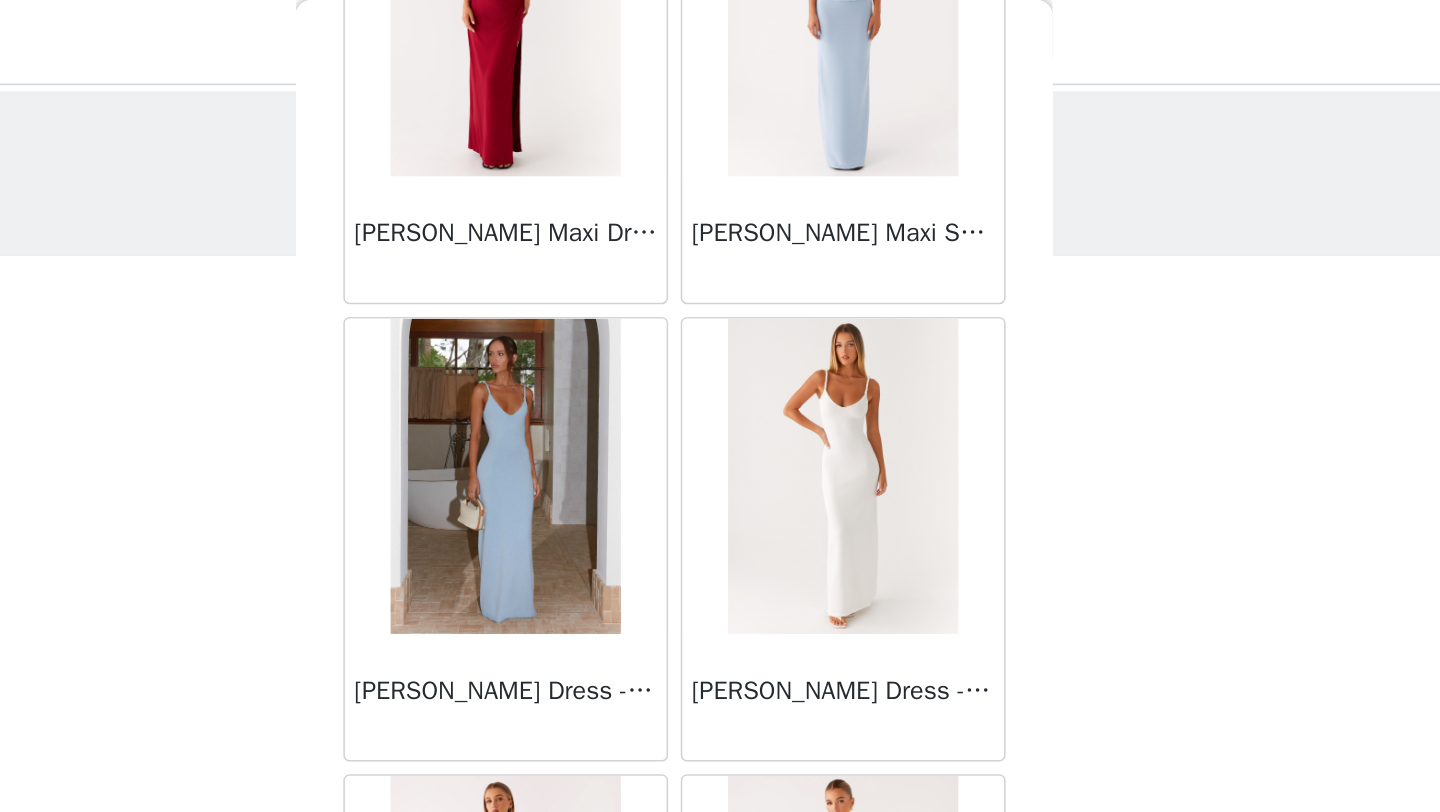 scroll, scrollTop: 2248, scrollLeft: 0, axis: vertical 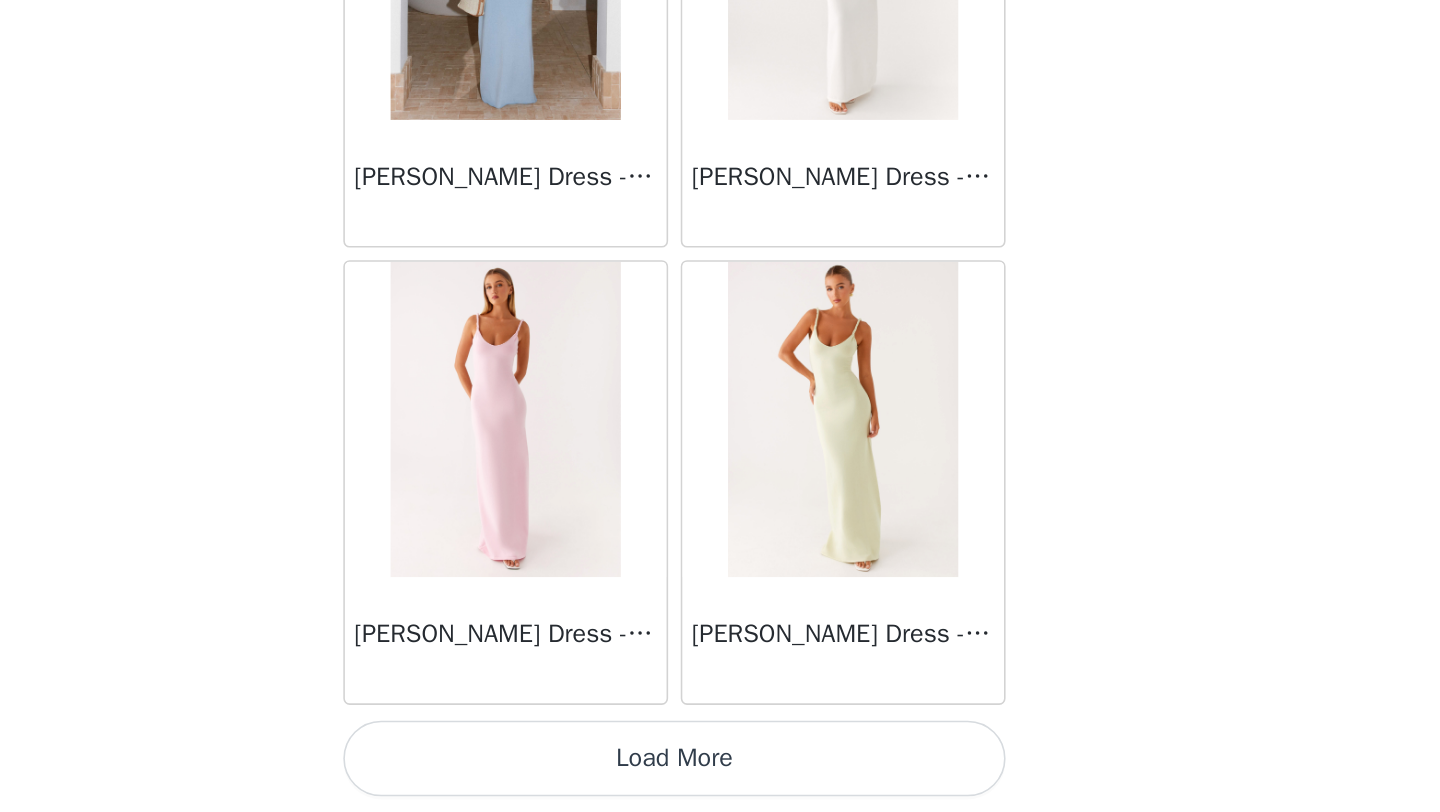 click on "Load More" at bounding box center [720, 778] 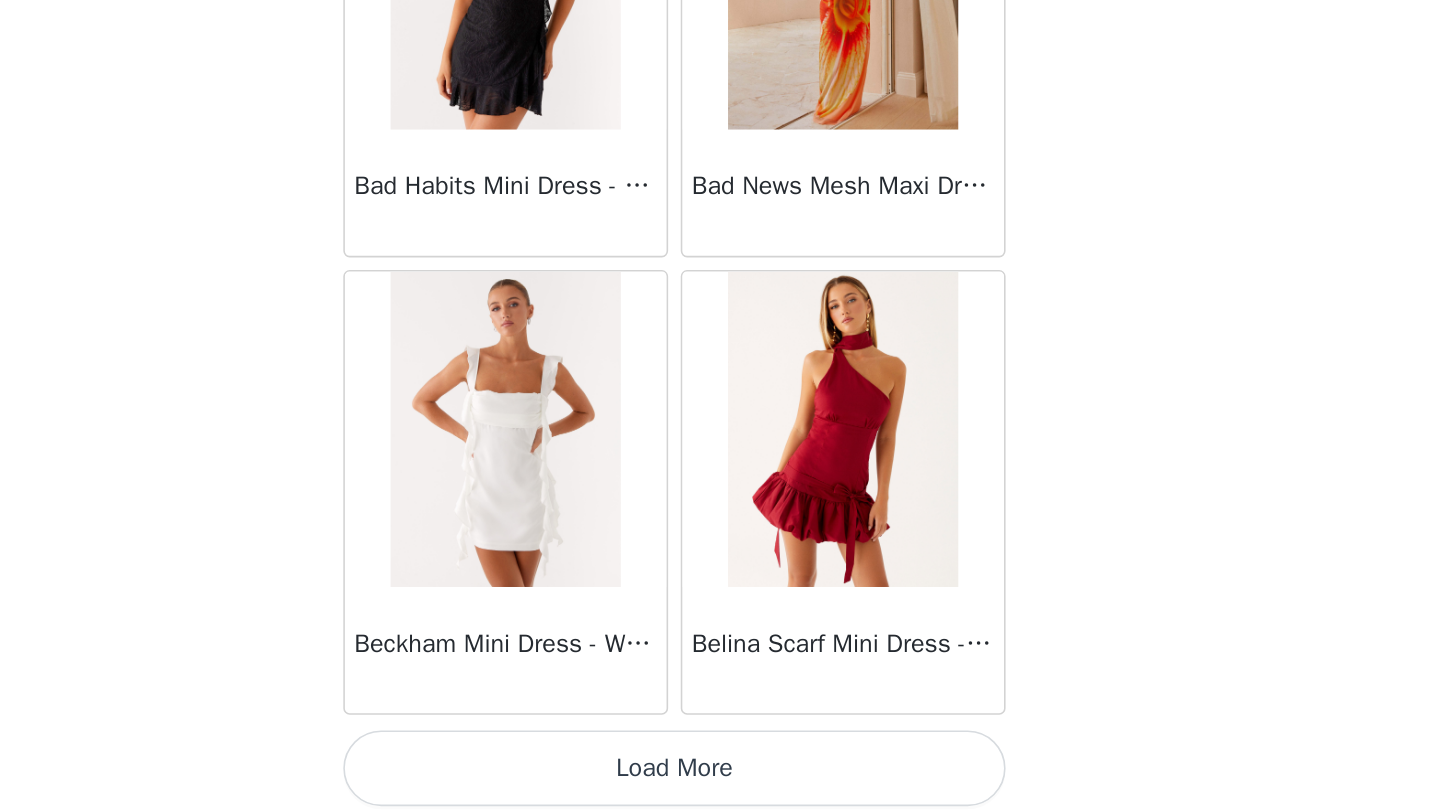 scroll, scrollTop: 5148, scrollLeft: 0, axis: vertical 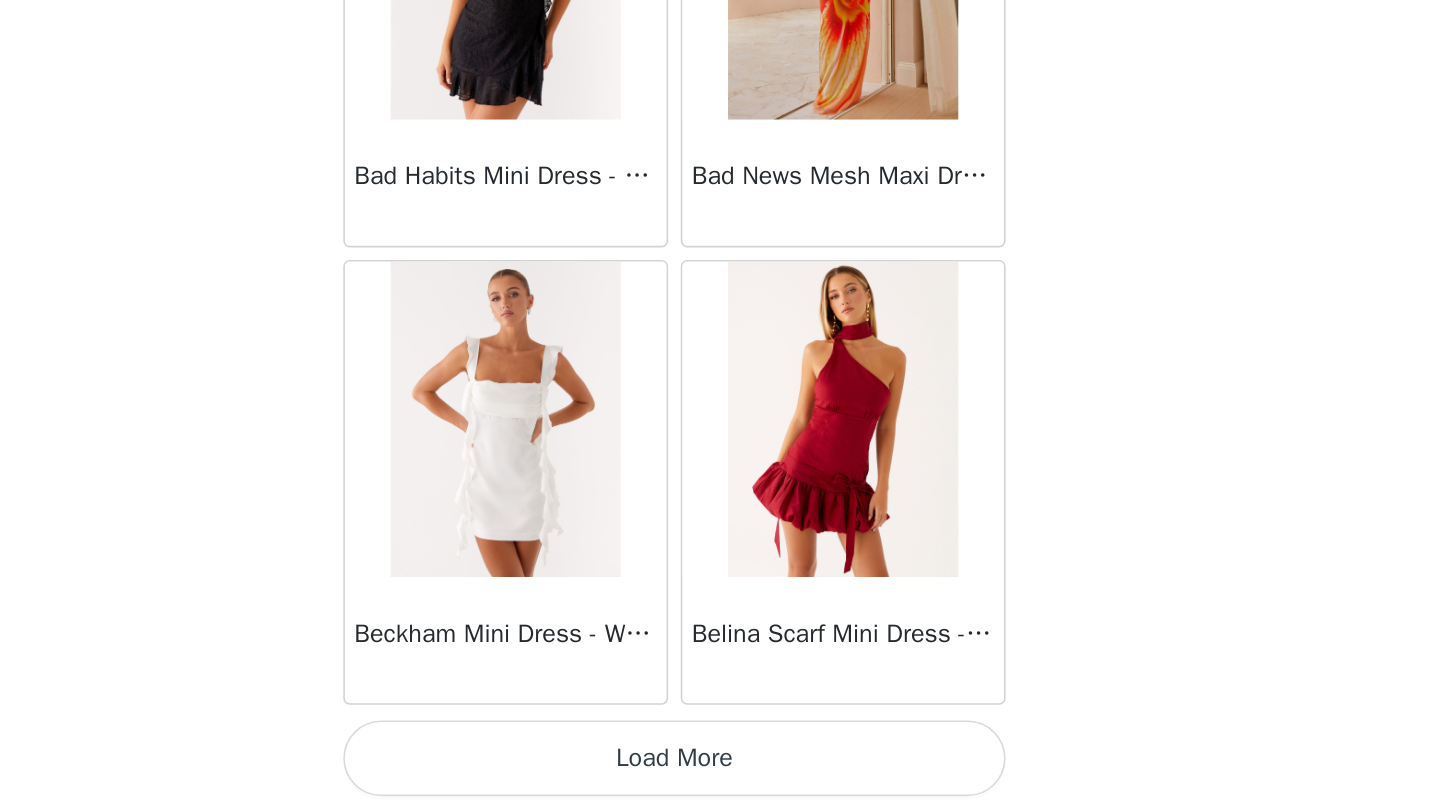 click on "Load More" at bounding box center (720, 778) 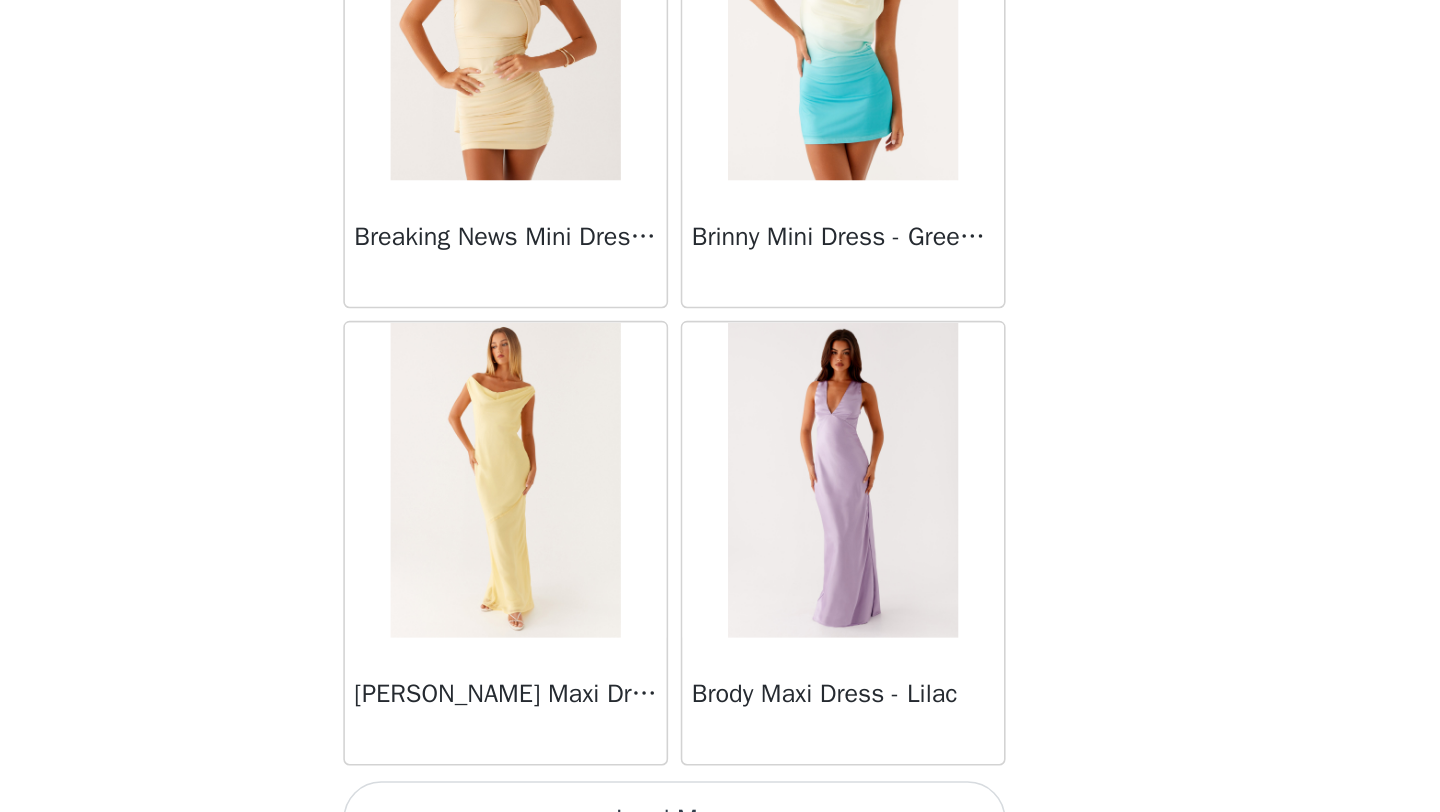 scroll, scrollTop: 8048, scrollLeft: 0, axis: vertical 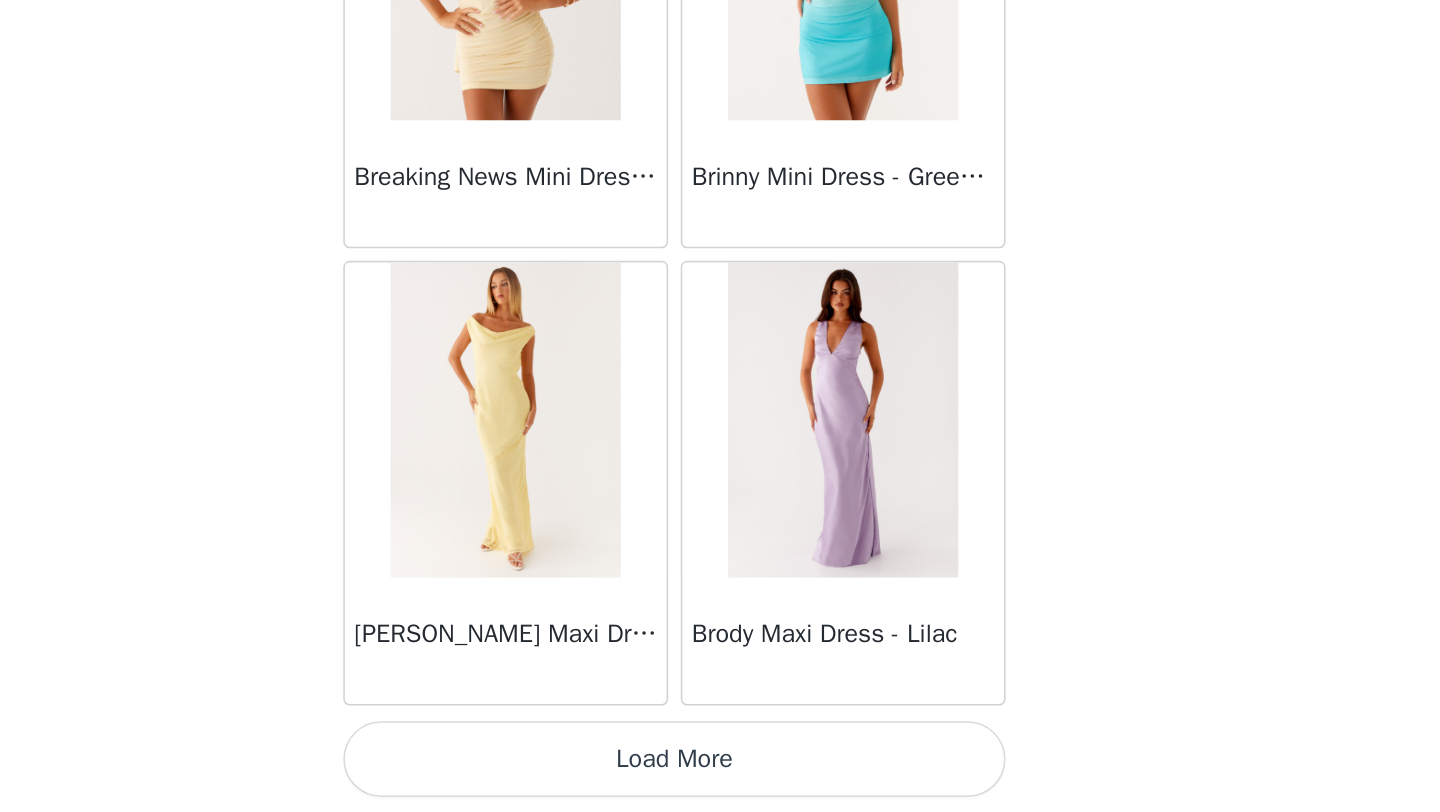 click on "Load More" at bounding box center [720, 778] 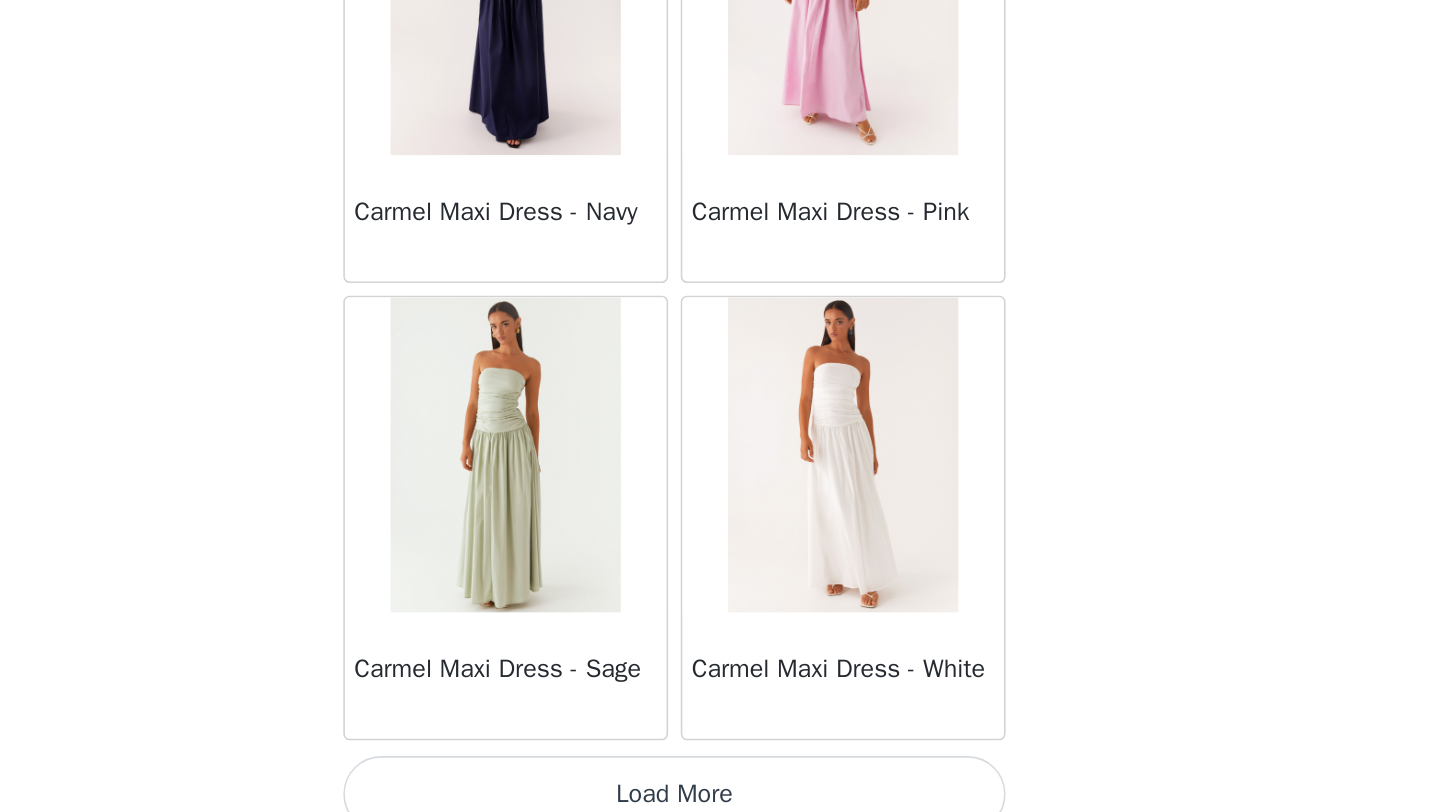 scroll, scrollTop: 10948, scrollLeft: 0, axis: vertical 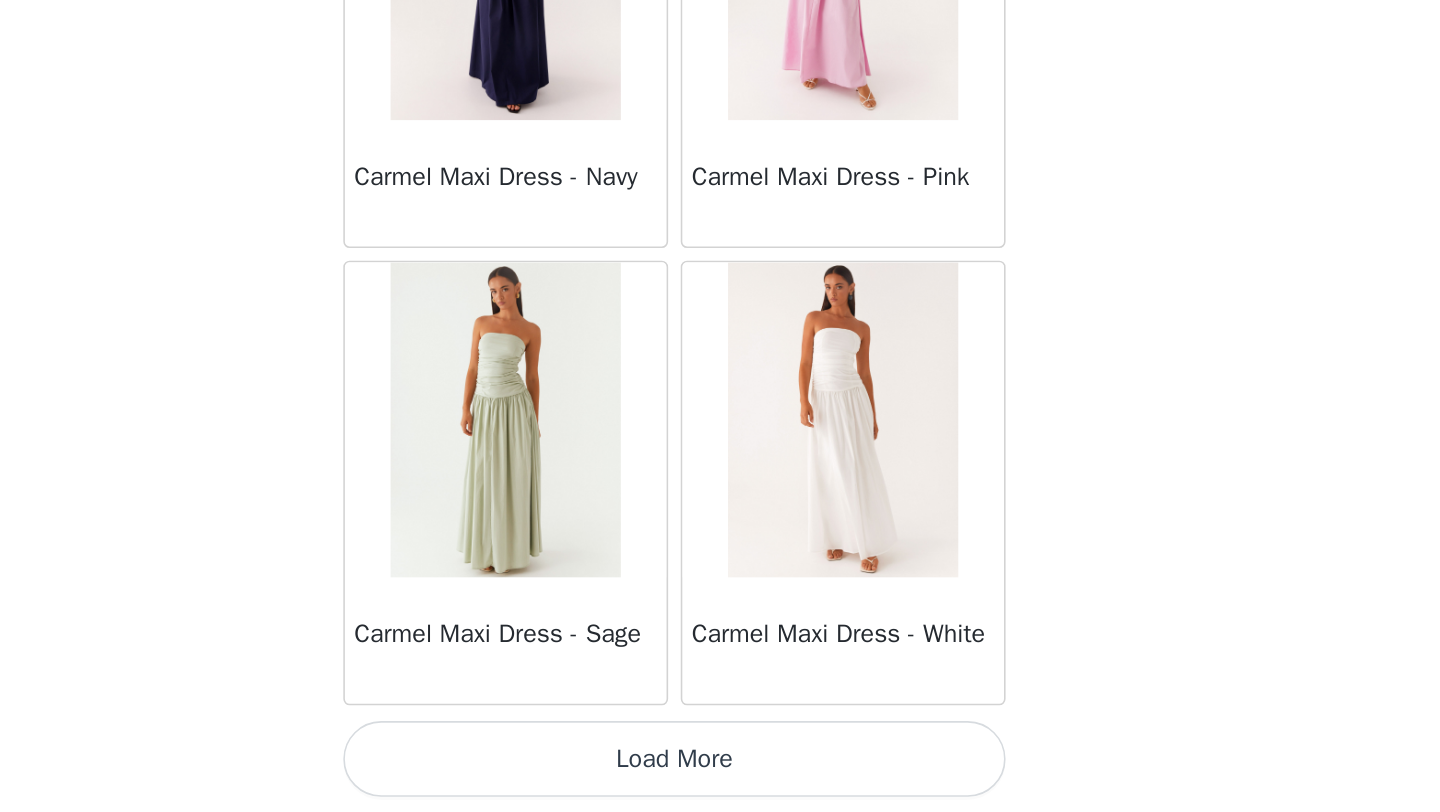 click on "Load More" at bounding box center [720, 778] 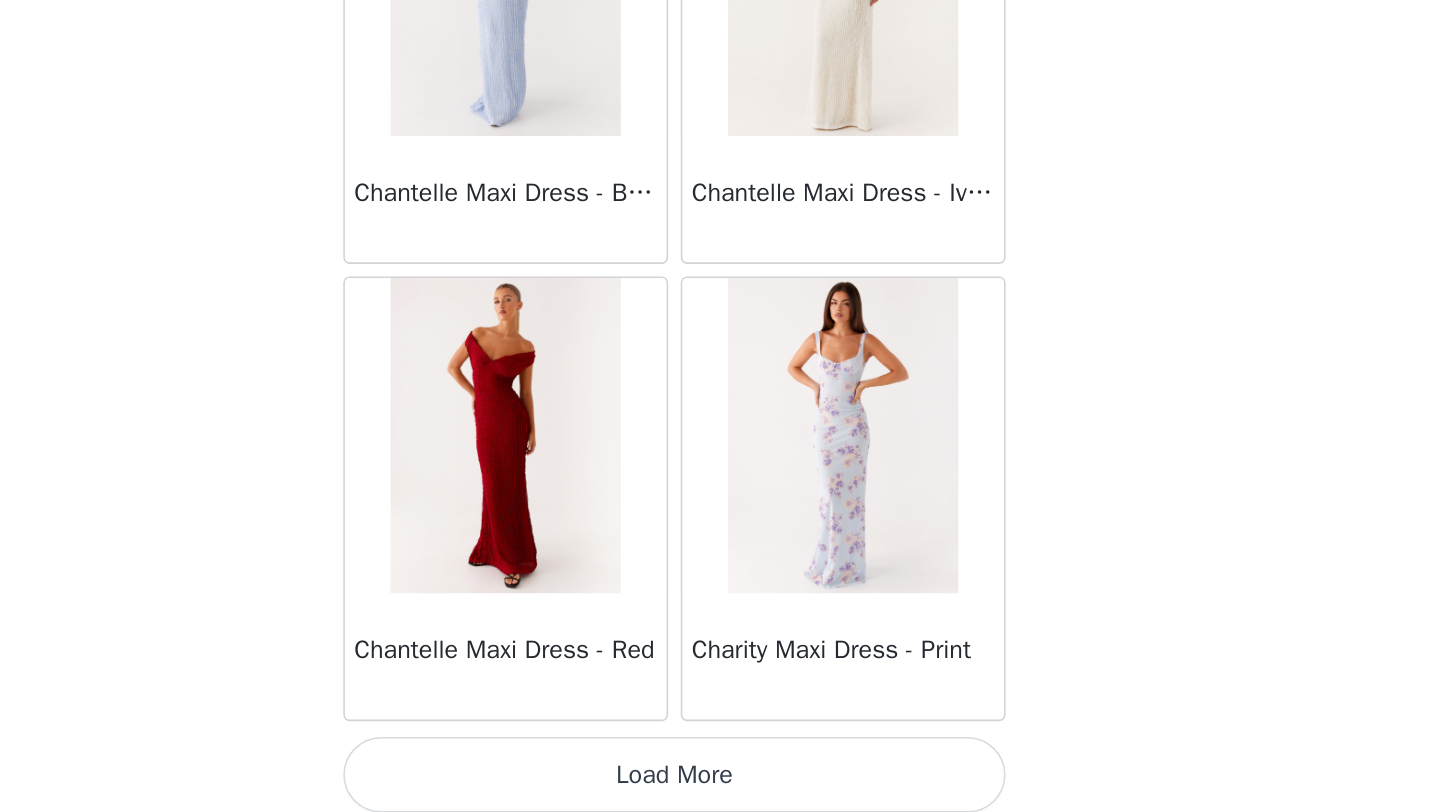 scroll, scrollTop: 13848, scrollLeft: 0, axis: vertical 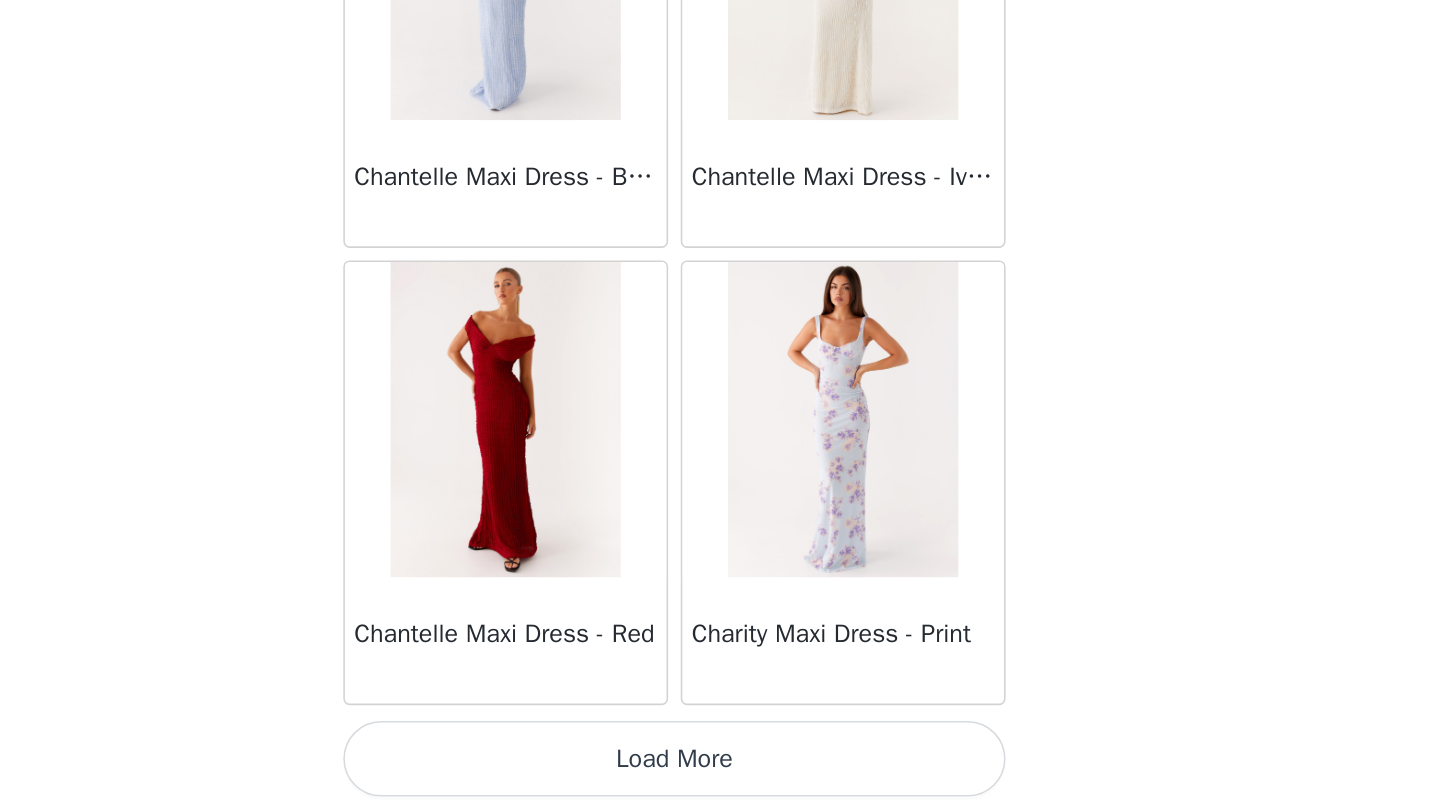 click on "Load More" at bounding box center [720, 778] 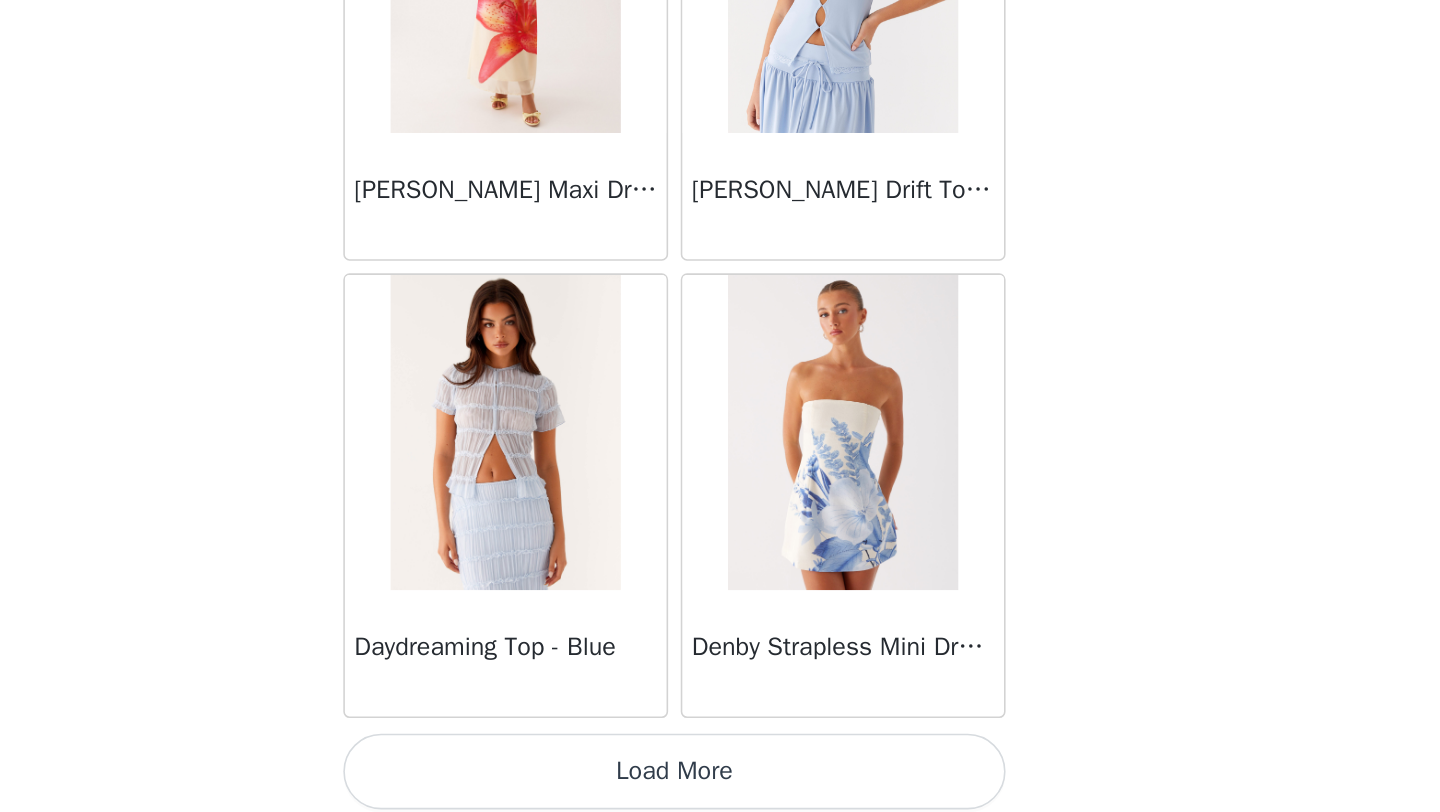 scroll, scrollTop: 16748, scrollLeft: 0, axis: vertical 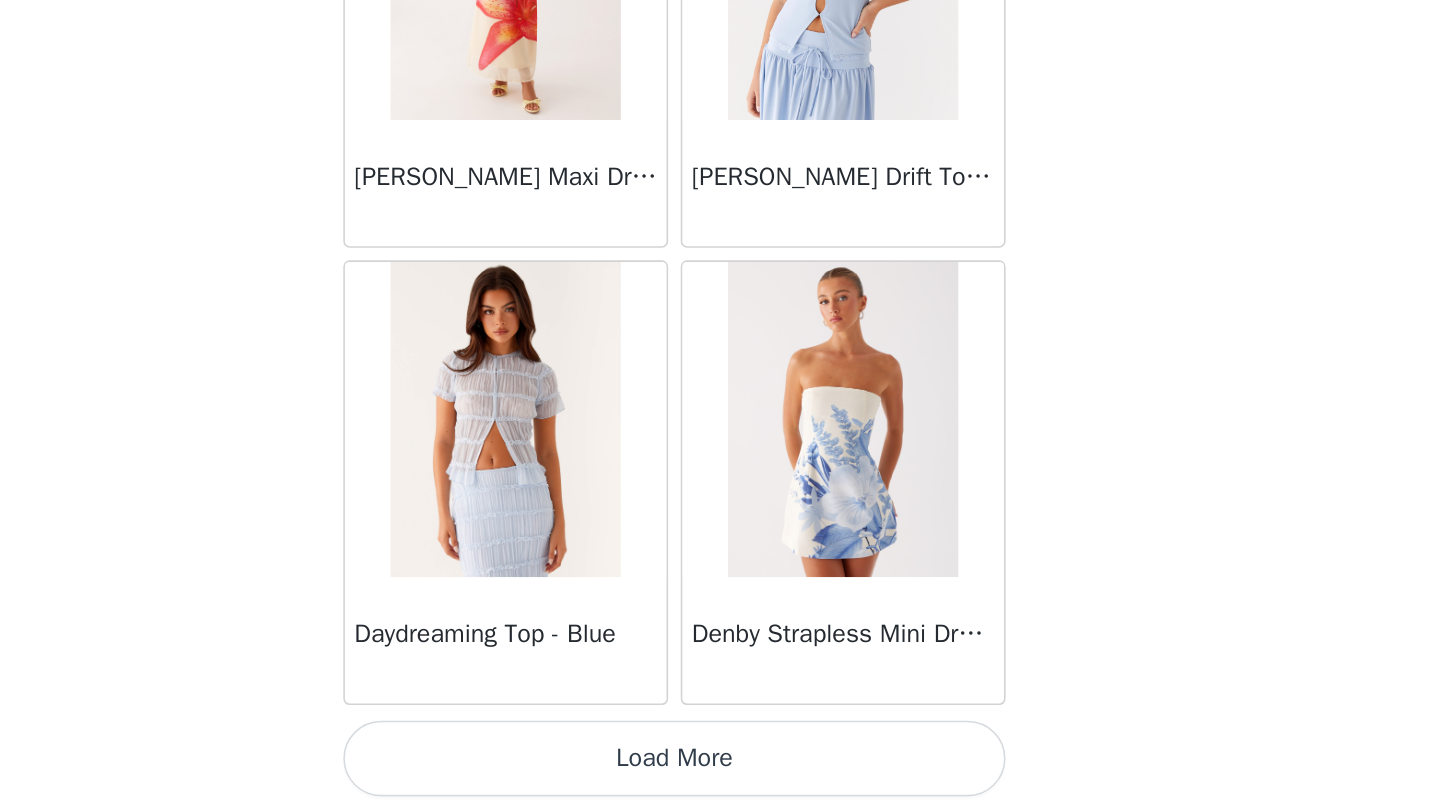 click on "Load More" at bounding box center (720, 778) 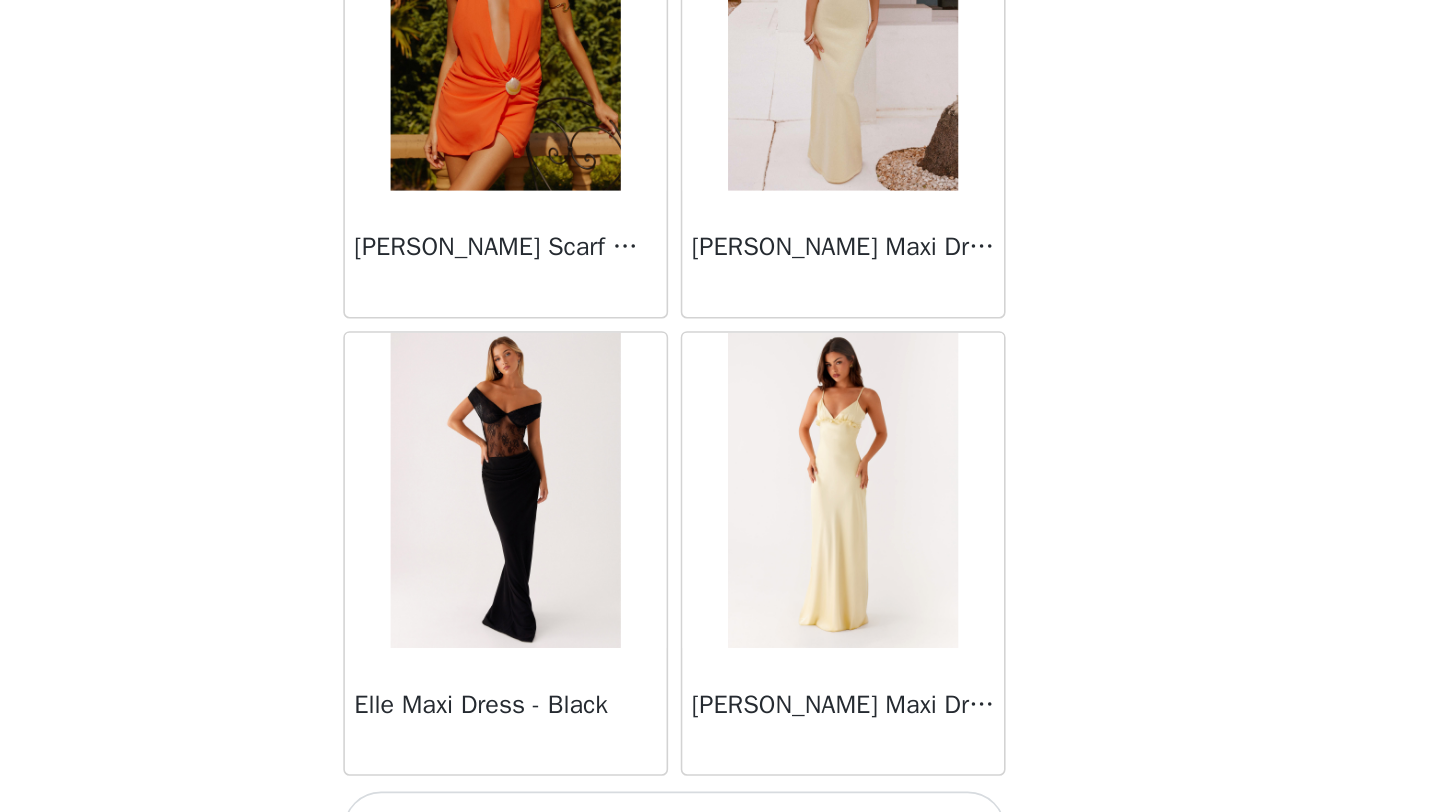 scroll, scrollTop: 19648, scrollLeft: 0, axis: vertical 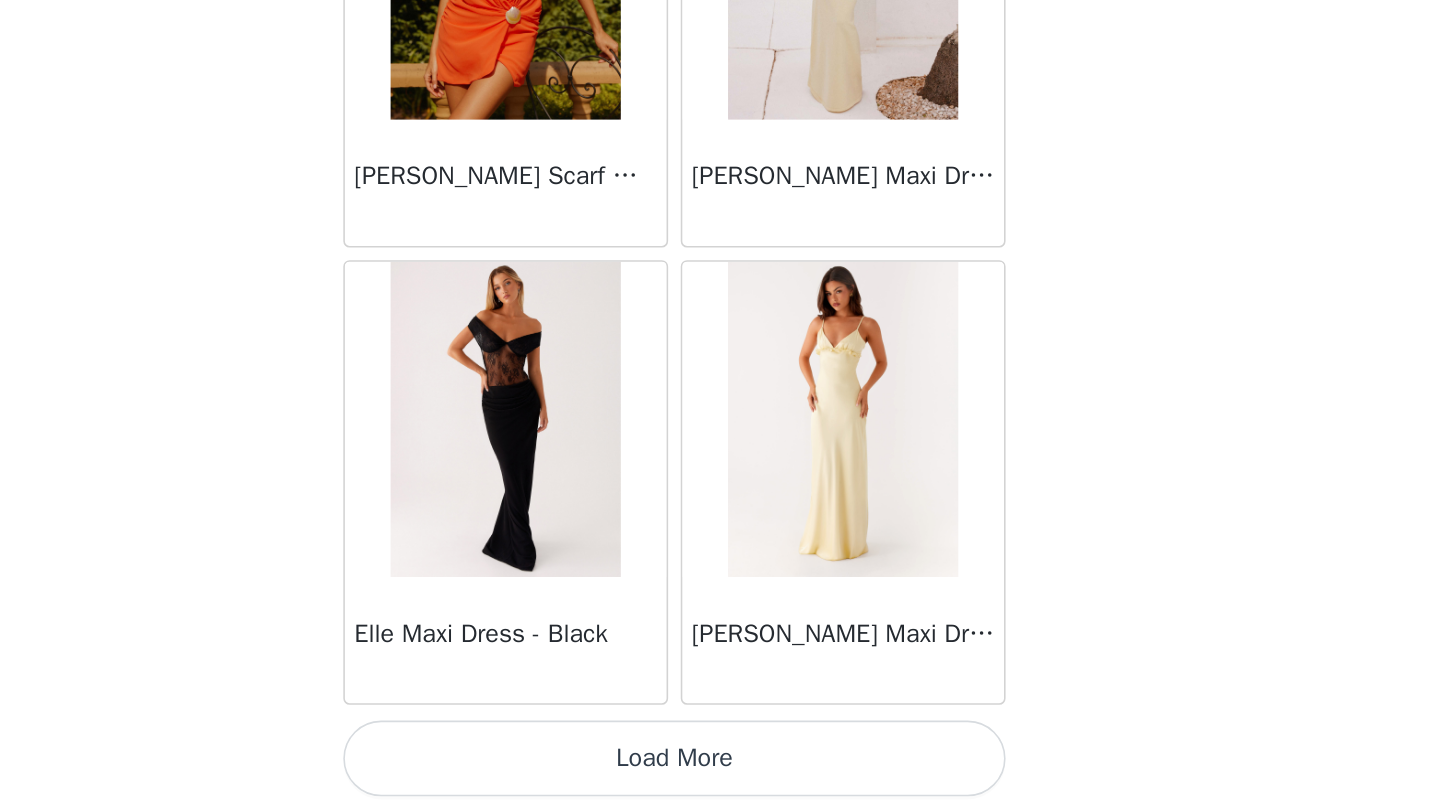 click on "Load More" at bounding box center (720, 778) 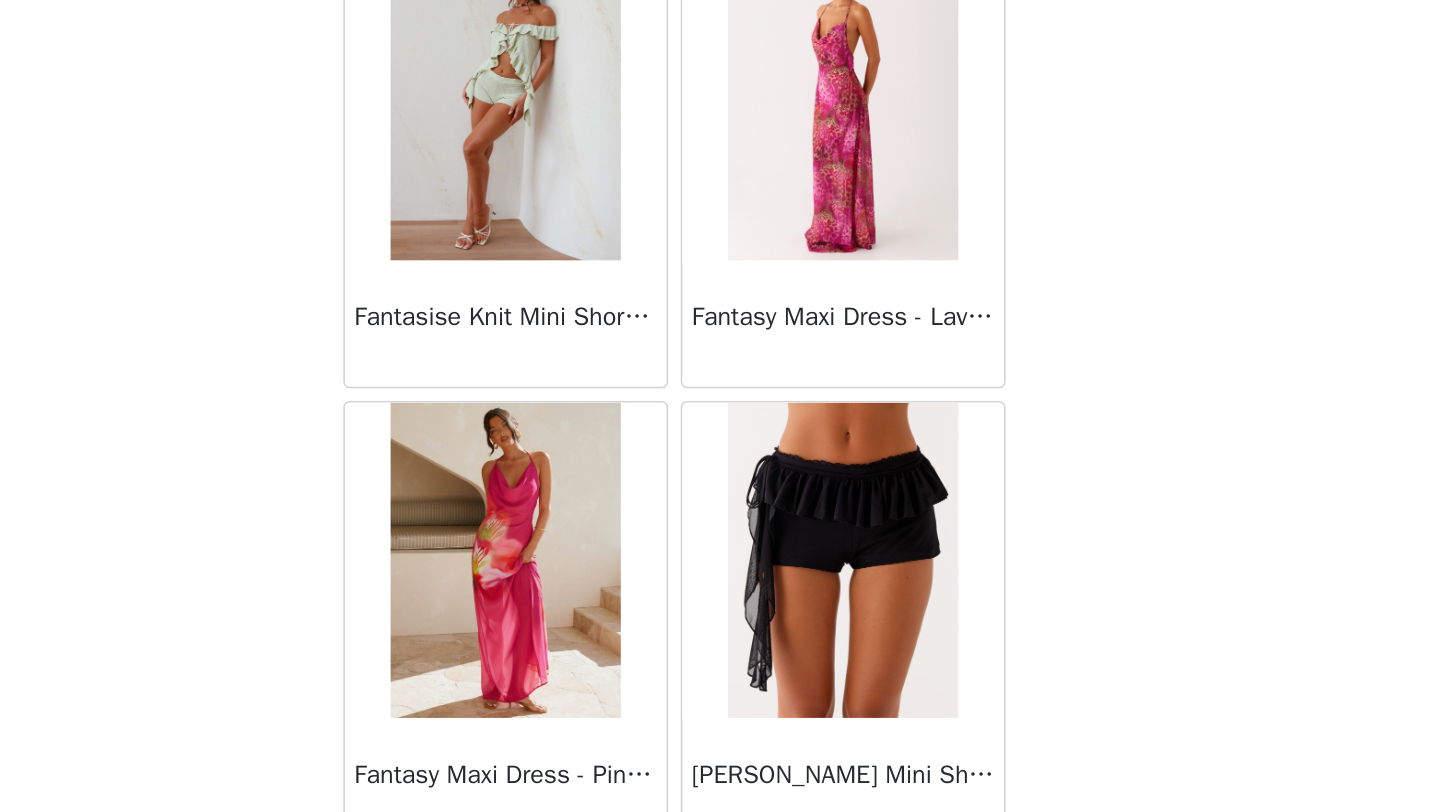scroll, scrollTop: 22548, scrollLeft: 0, axis: vertical 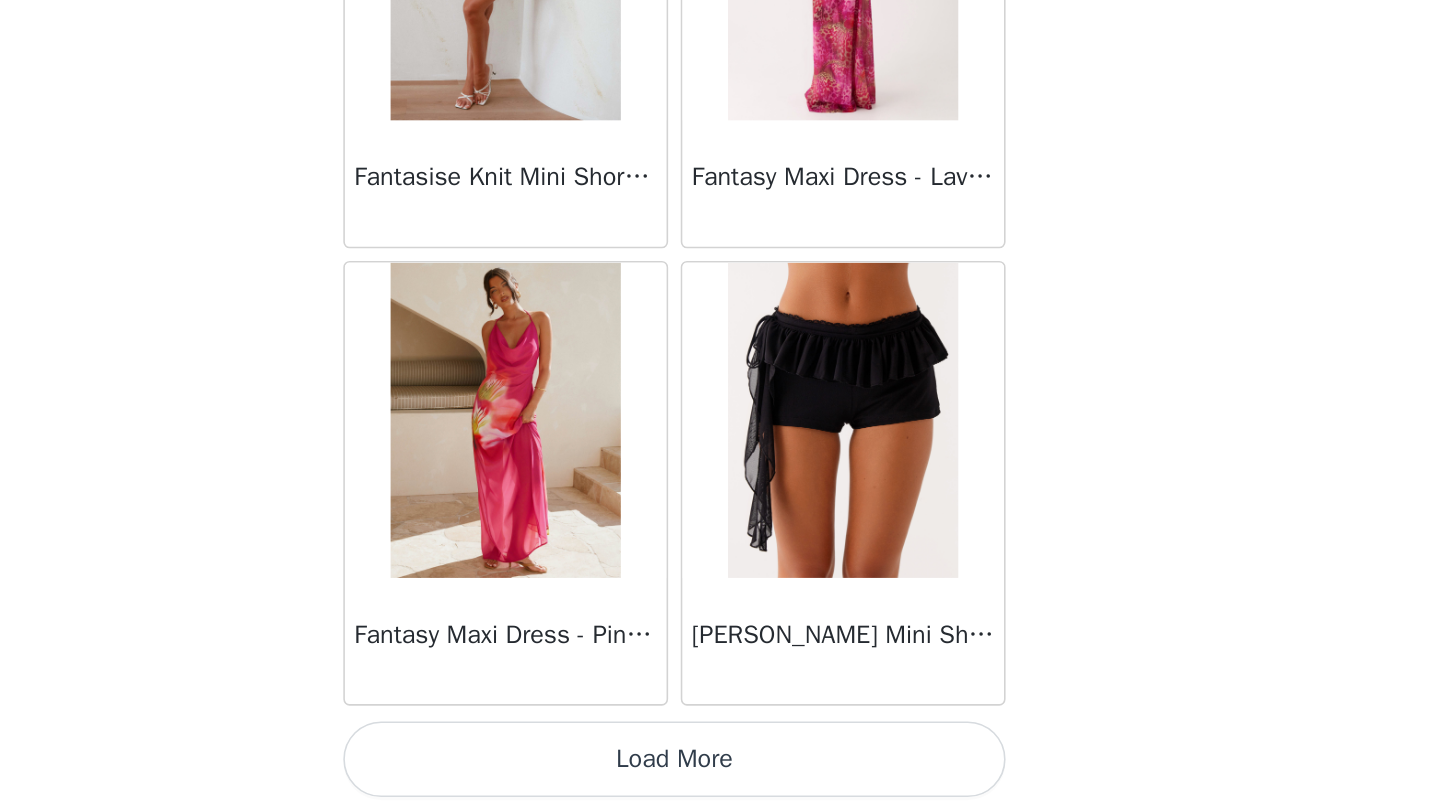 click on "Load More" at bounding box center [720, 778] 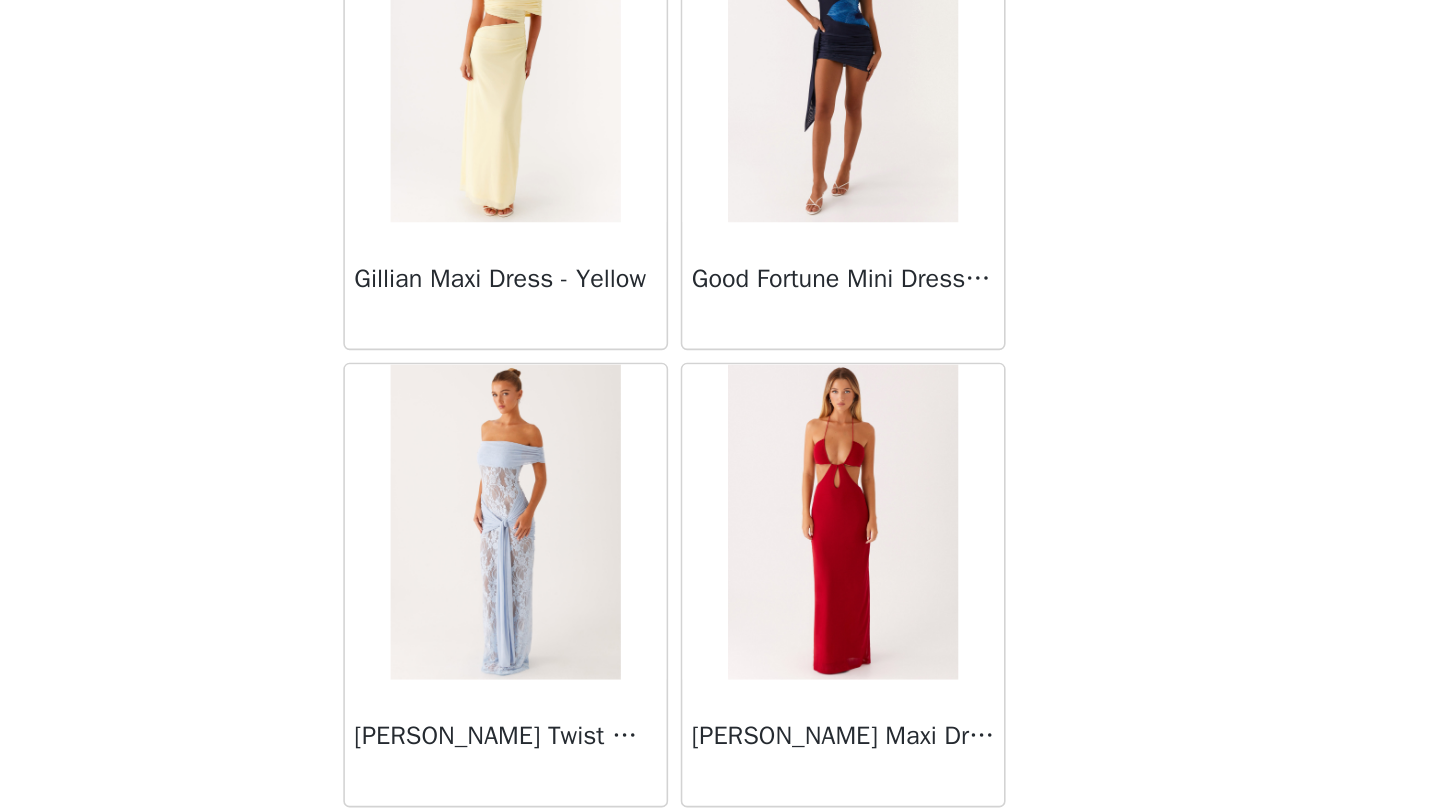 scroll, scrollTop: 25448, scrollLeft: 0, axis: vertical 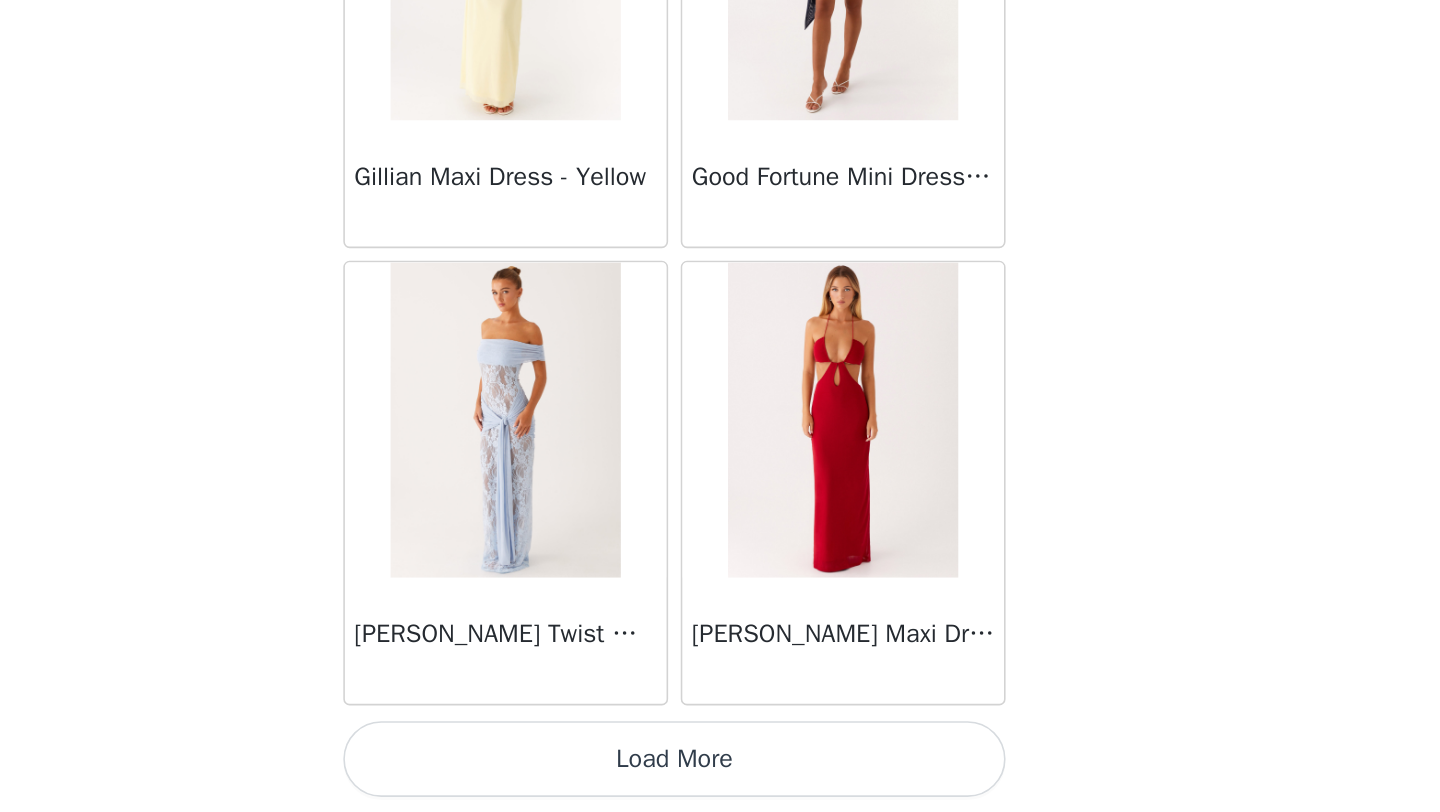 click on "Load More" at bounding box center [720, 778] 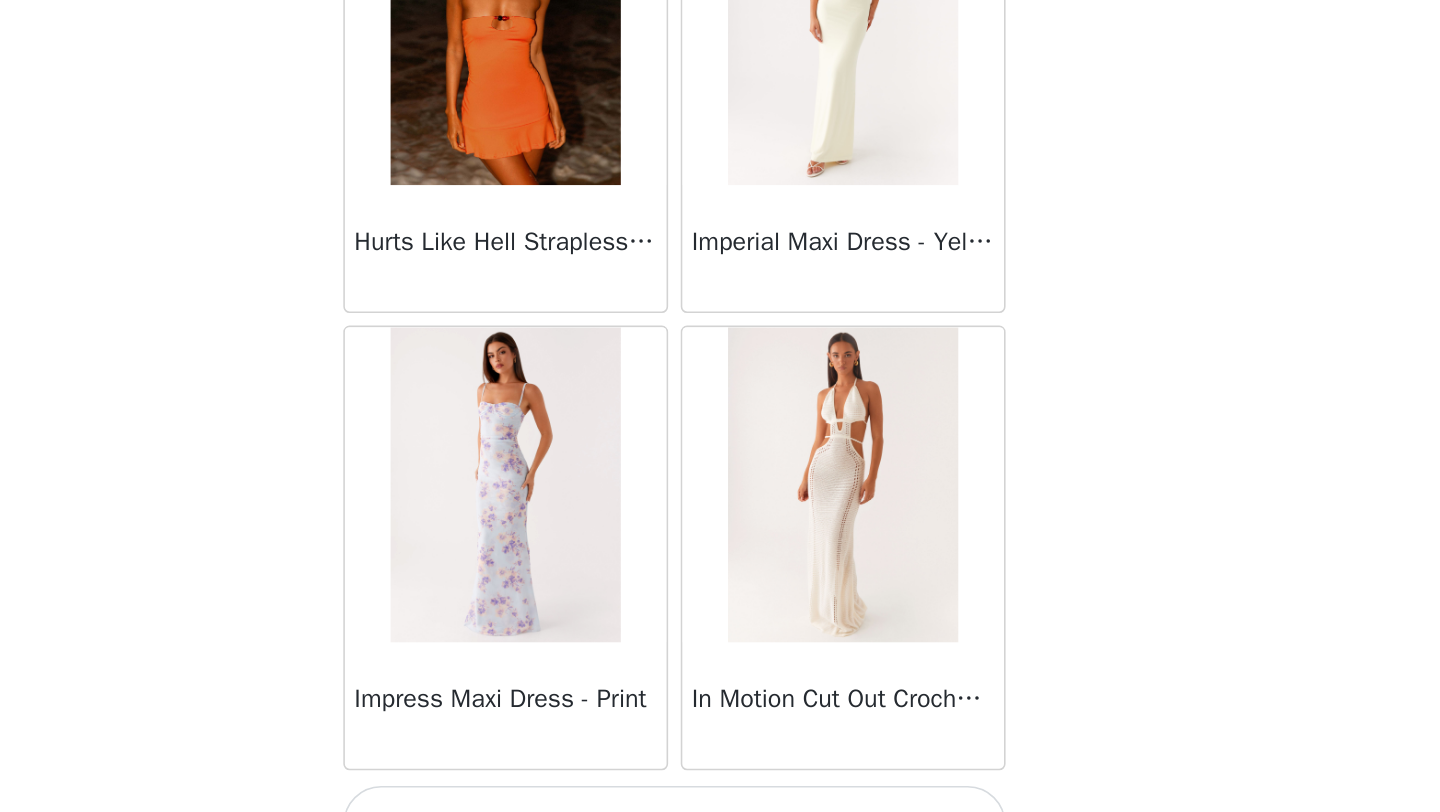 scroll, scrollTop: 28348, scrollLeft: 0, axis: vertical 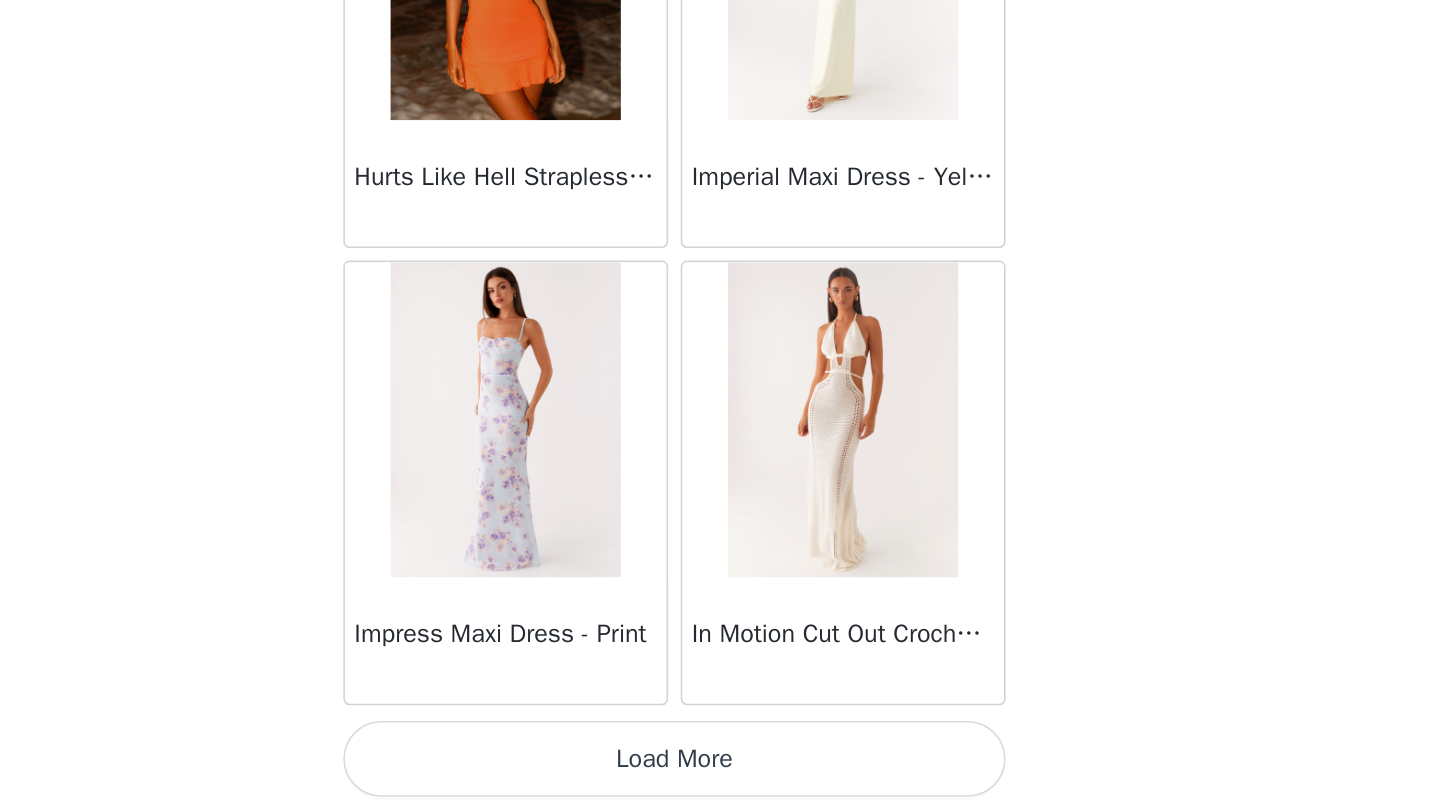 click on "Load More" at bounding box center [720, 778] 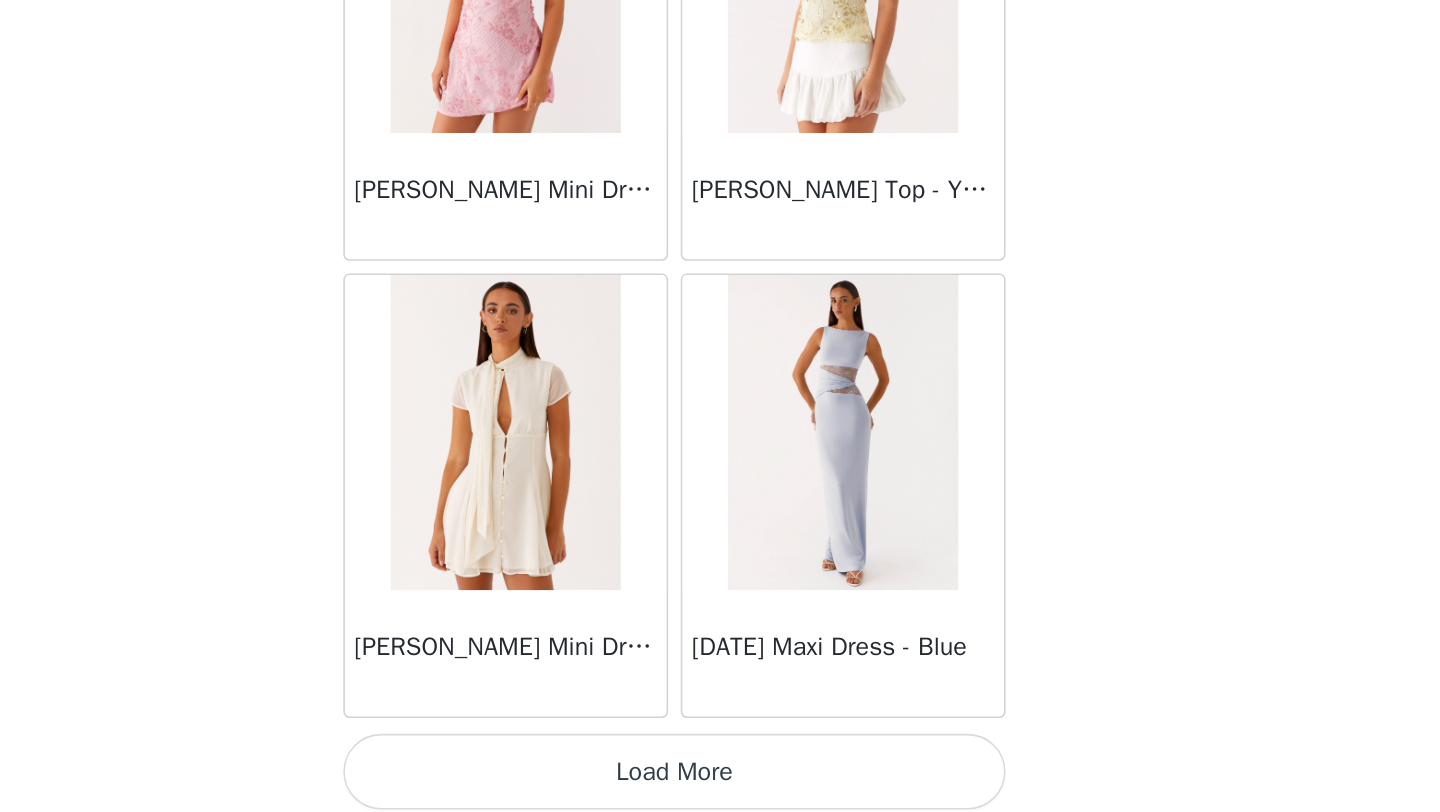 scroll, scrollTop: 31248, scrollLeft: 0, axis: vertical 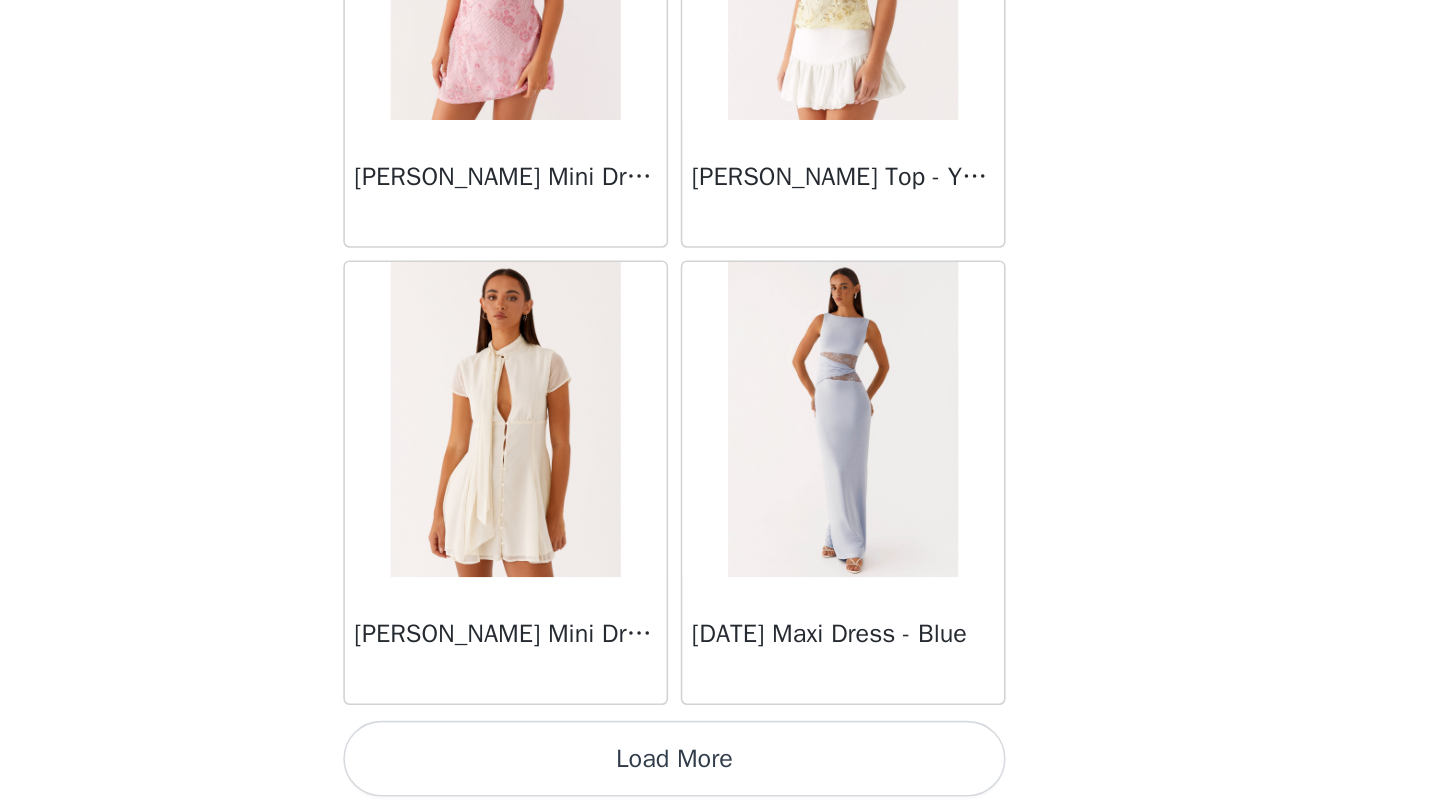 click on "Load More" at bounding box center [720, 778] 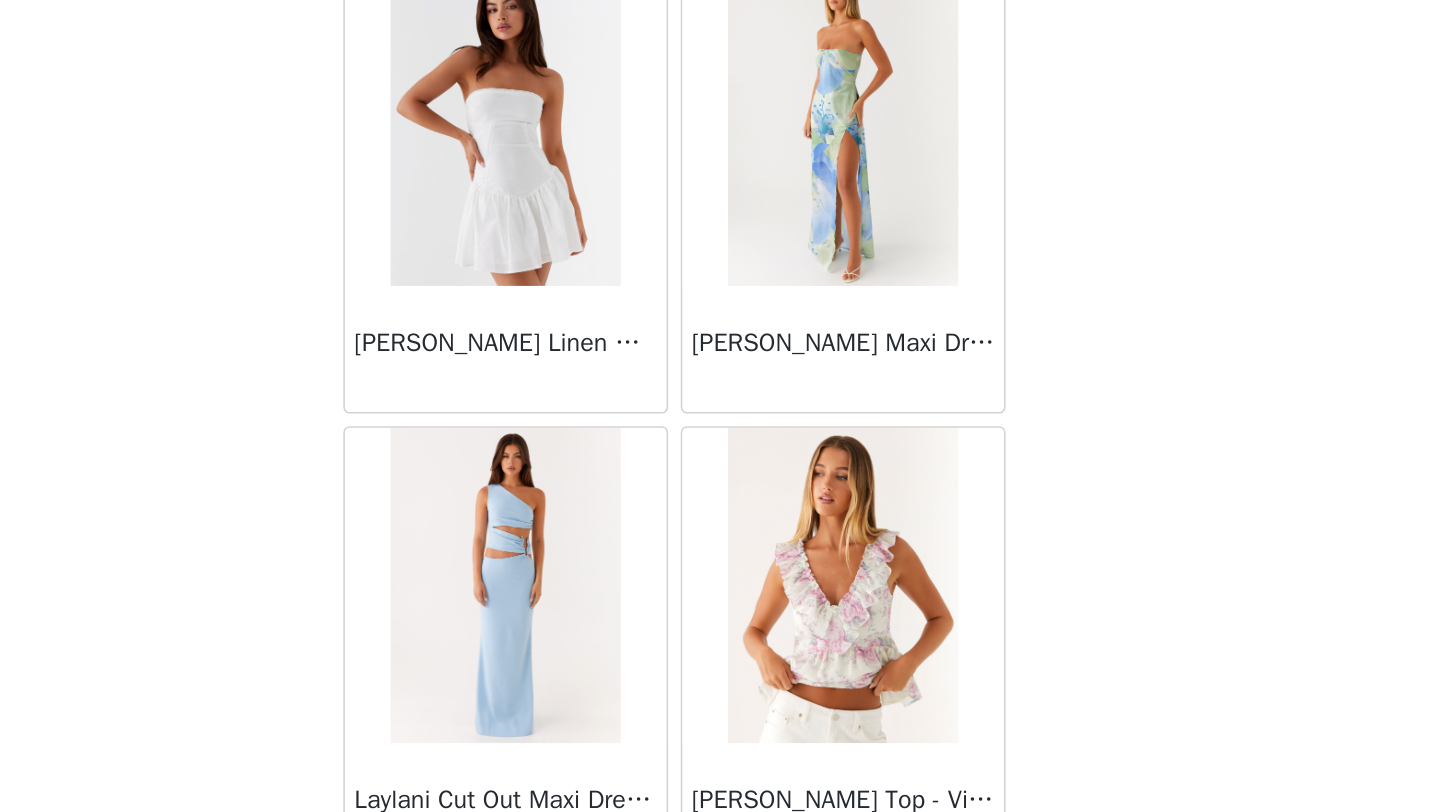 scroll, scrollTop: 34148, scrollLeft: 0, axis: vertical 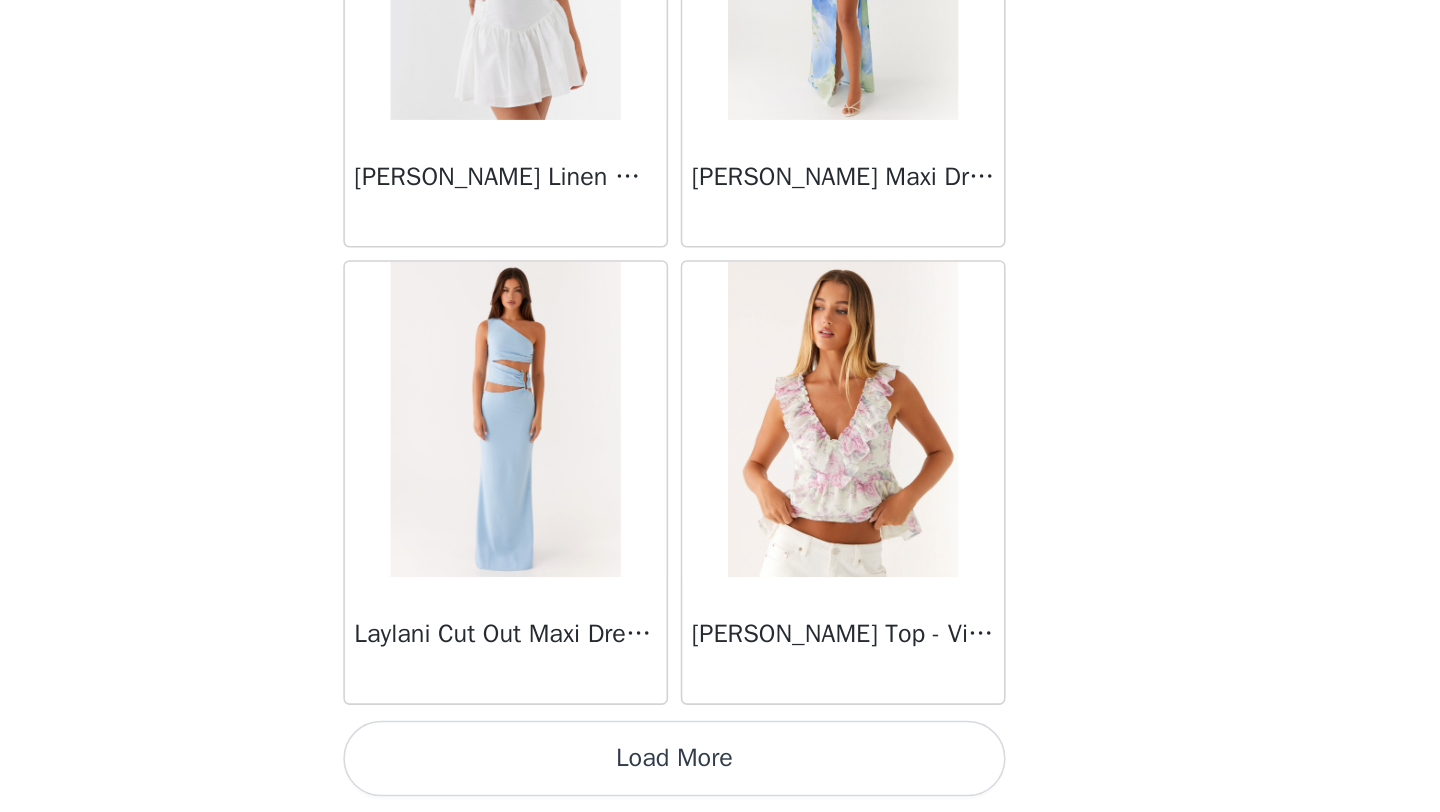 click on "Load More" at bounding box center [720, 778] 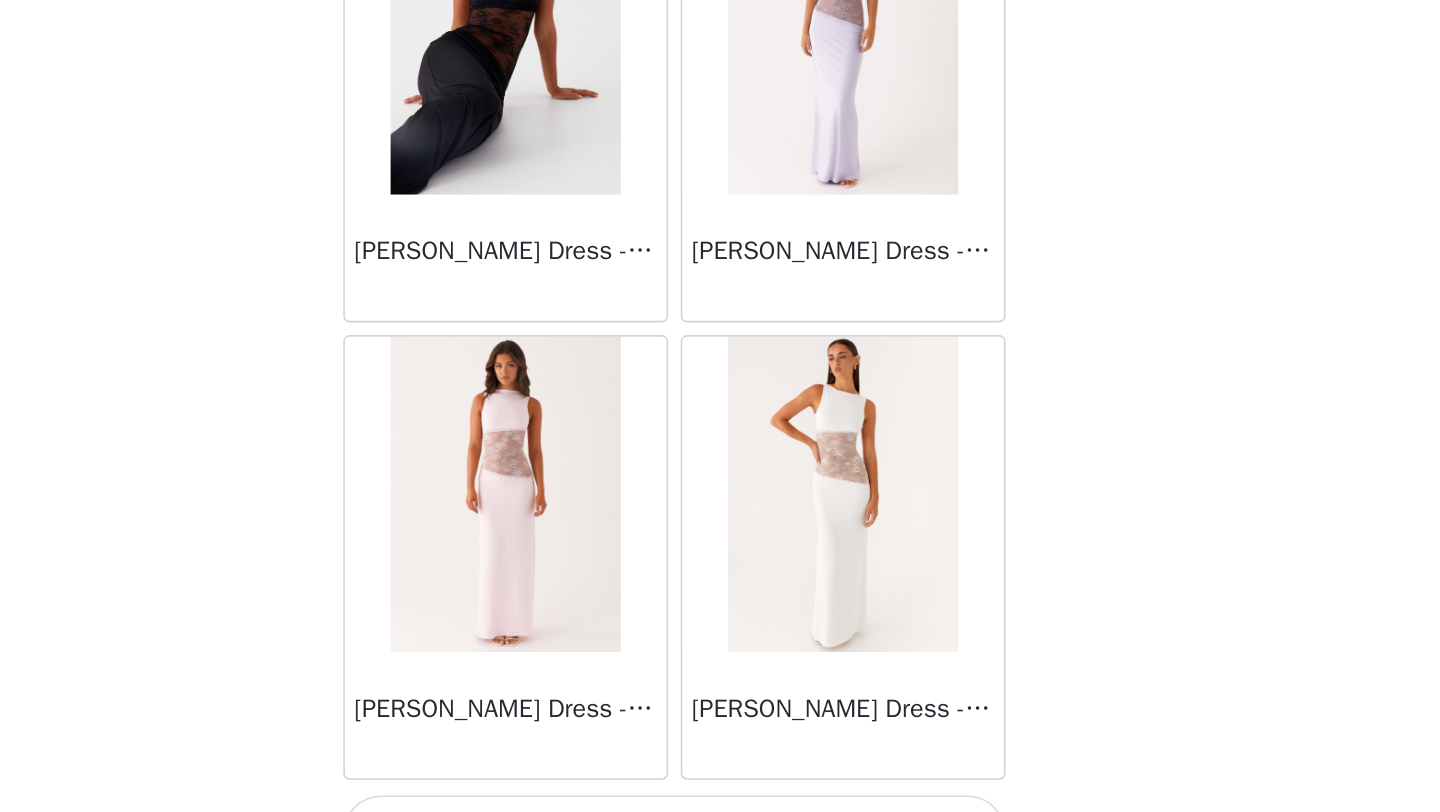 scroll, scrollTop: 37048, scrollLeft: 0, axis: vertical 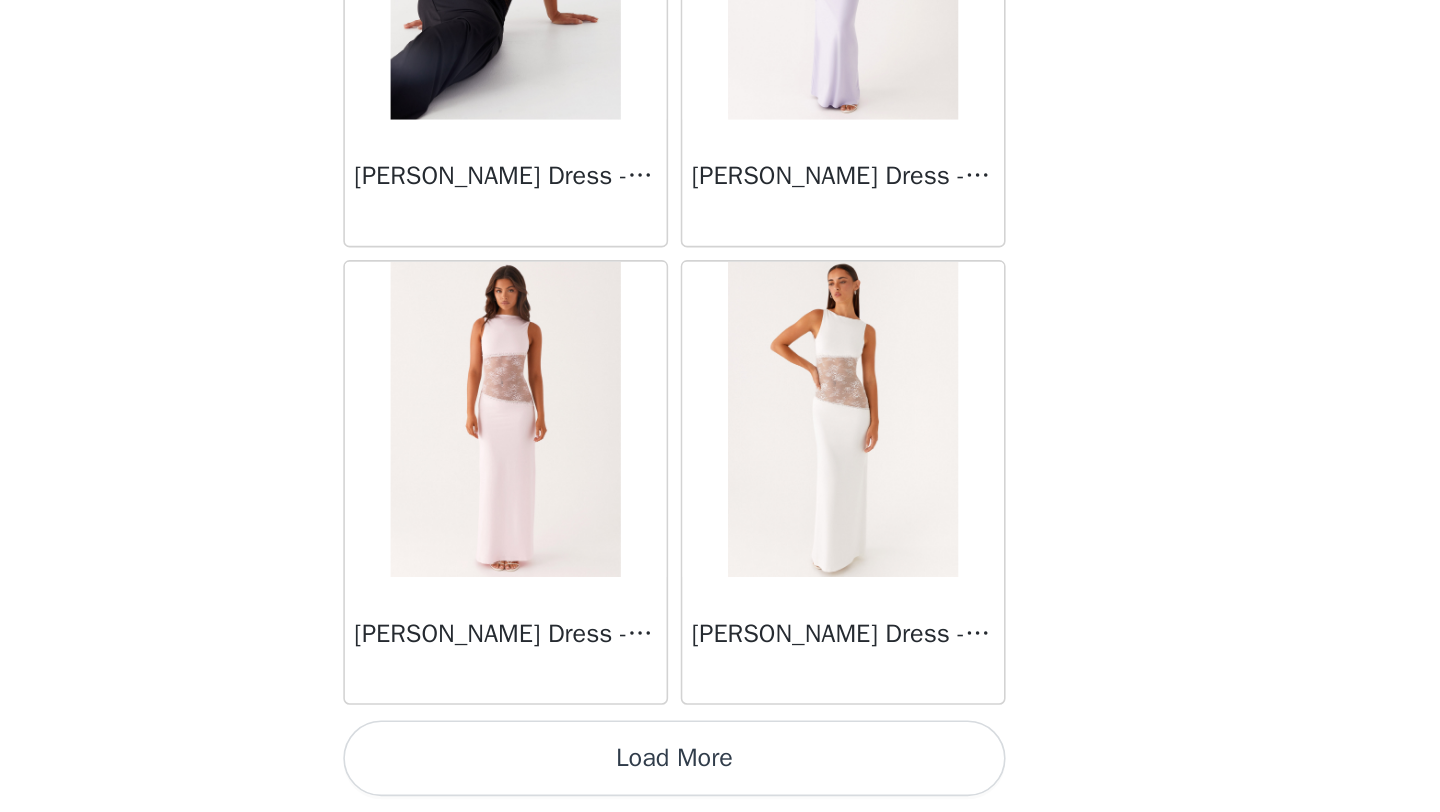click on "Load More" at bounding box center (720, 778) 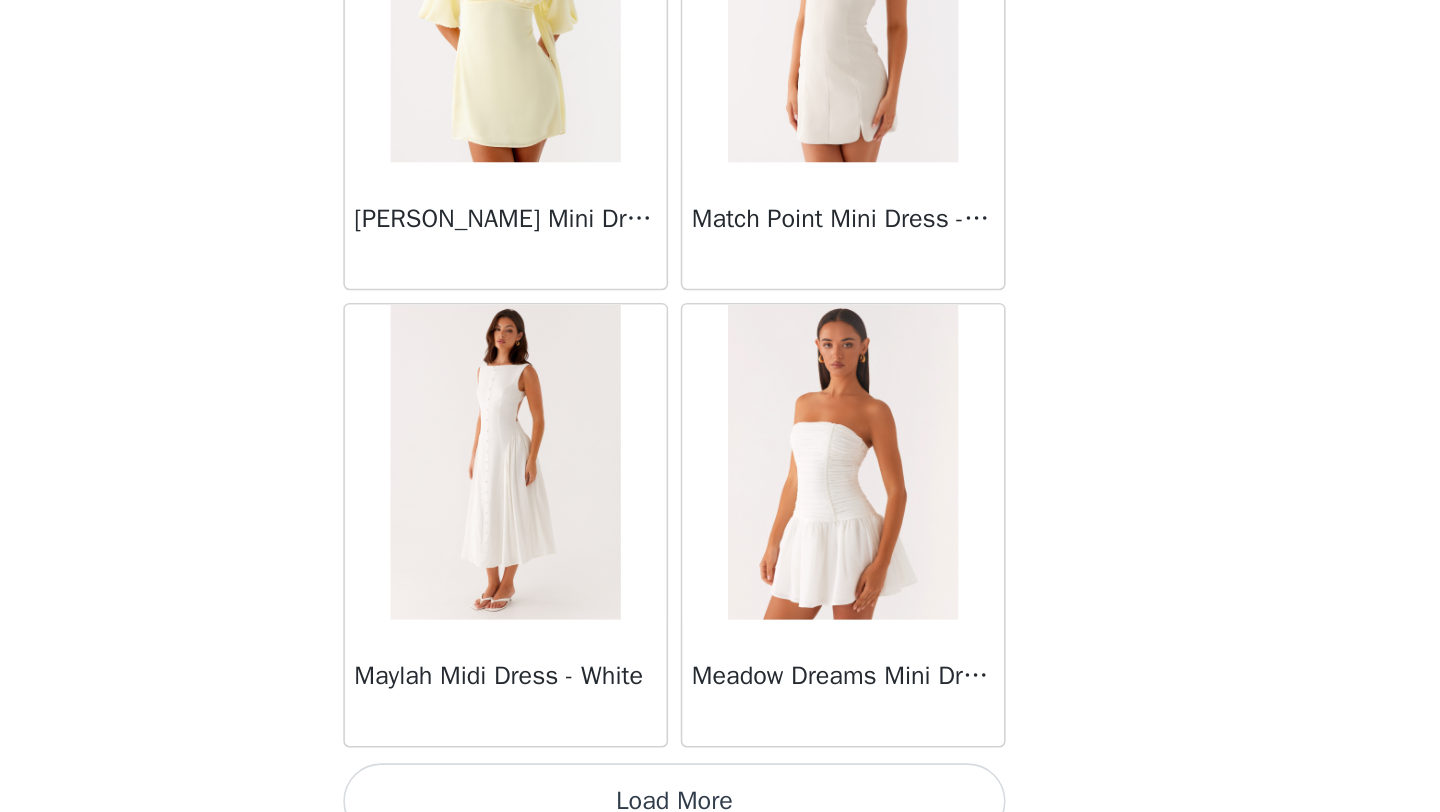 scroll, scrollTop: 39922, scrollLeft: 0, axis: vertical 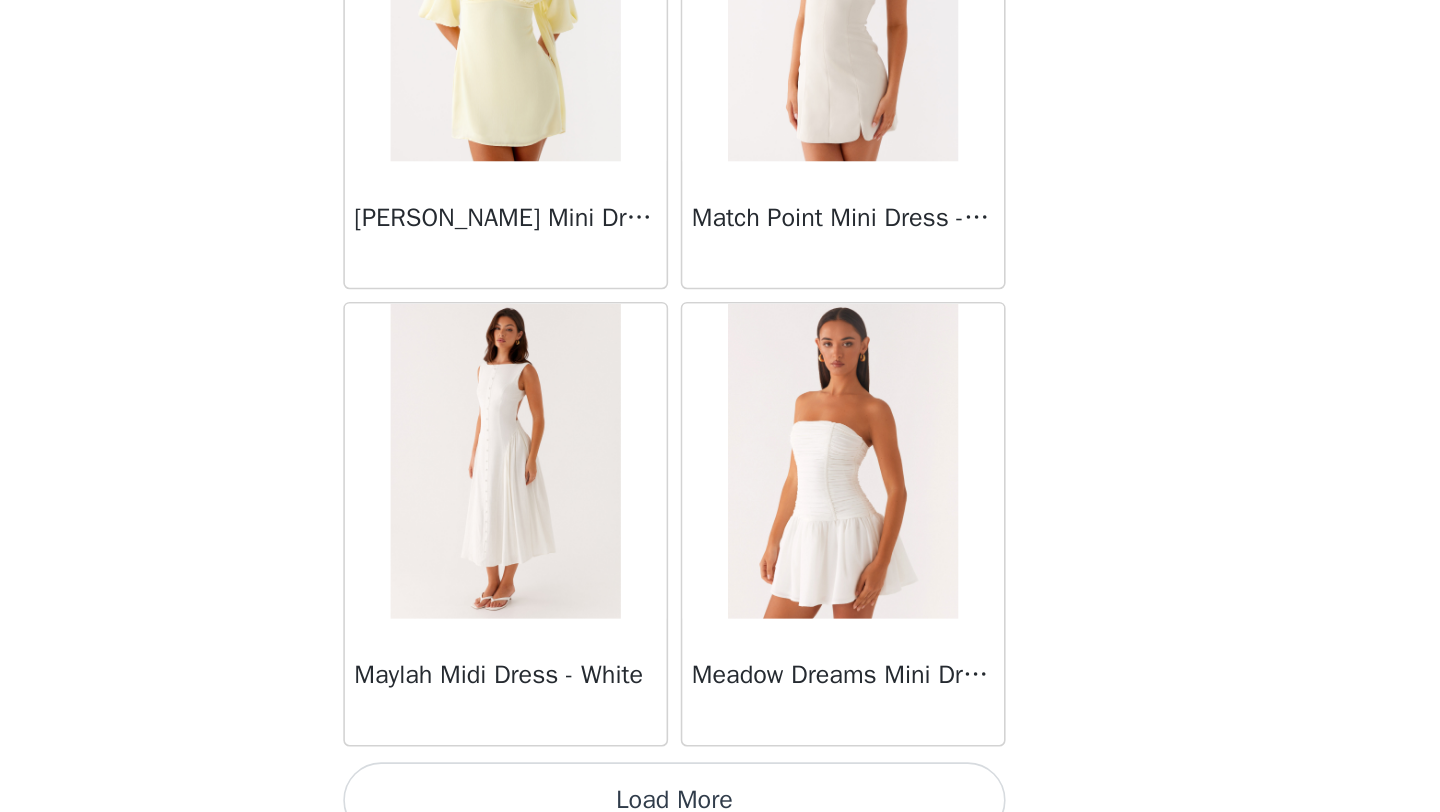 click on "Load More" at bounding box center (720, 804) 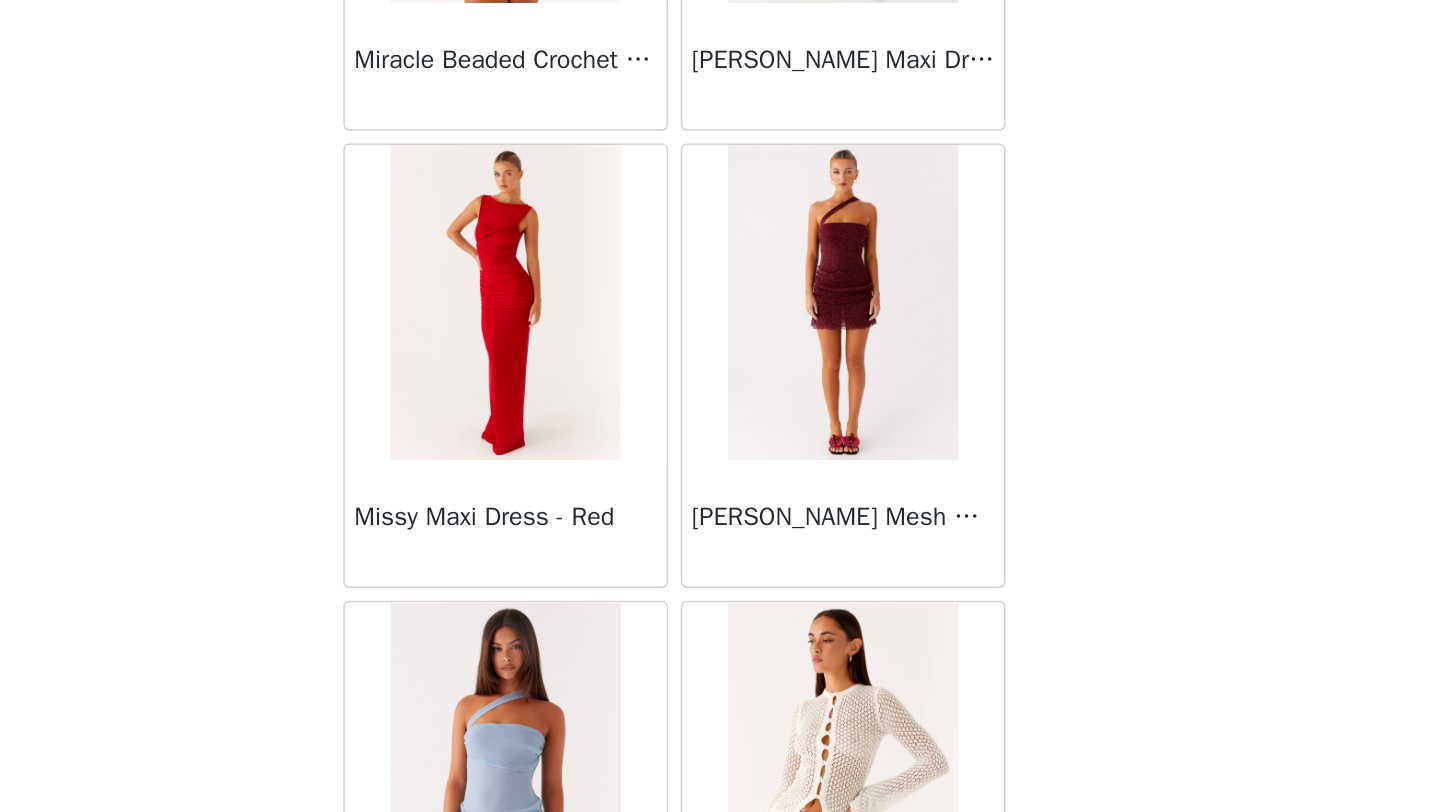 scroll, scrollTop: 42848, scrollLeft: 0, axis: vertical 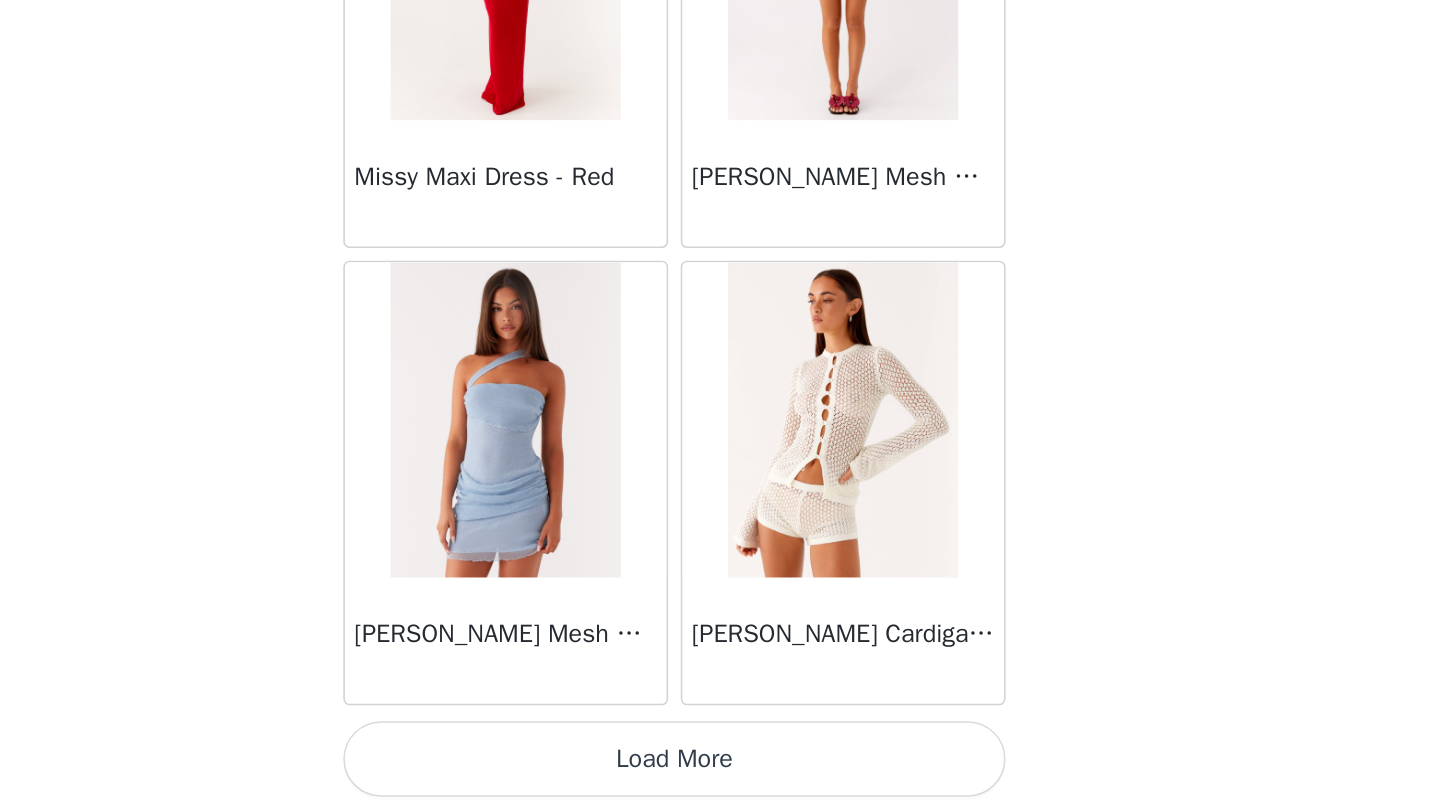 click on "Load More" at bounding box center (720, 778) 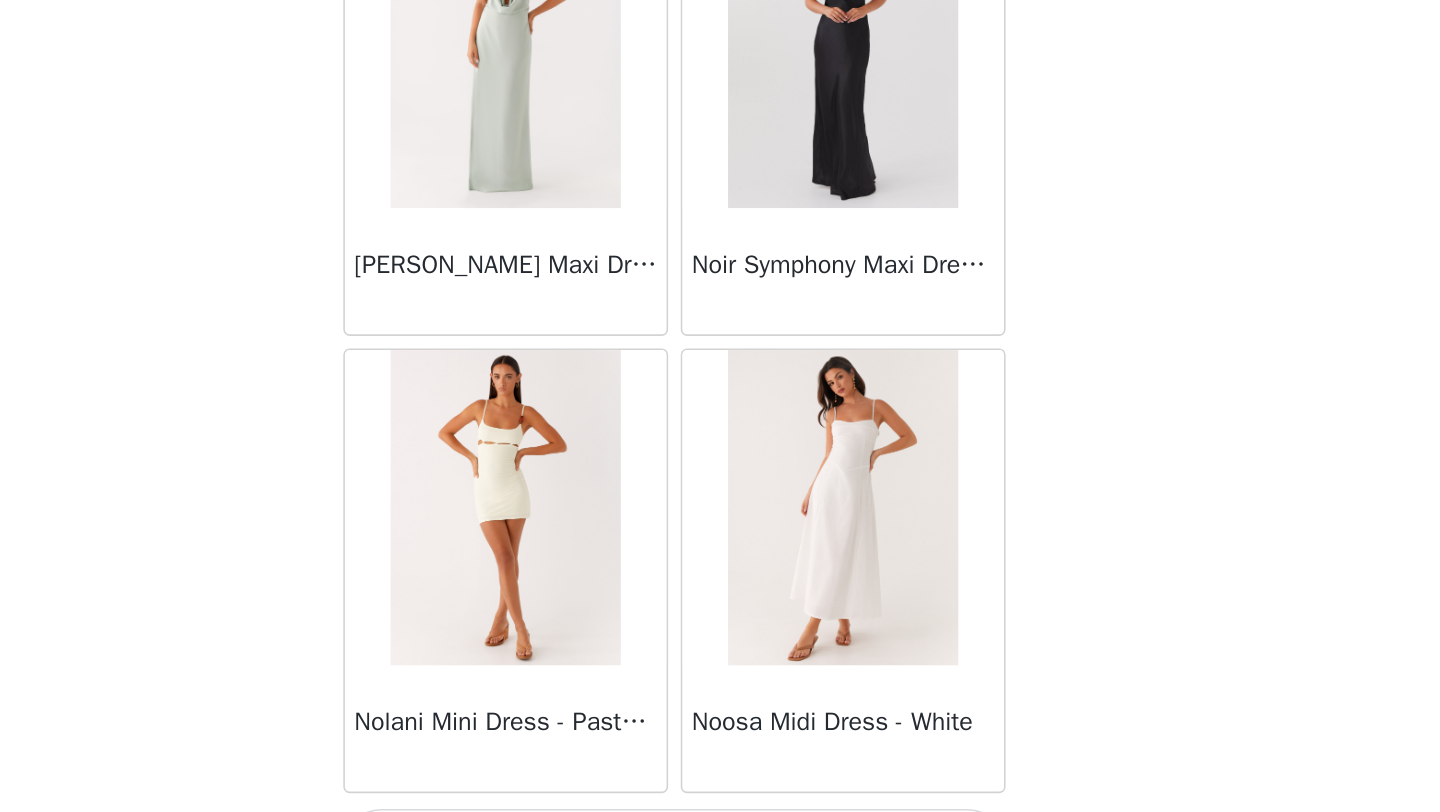 scroll, scrollTop: 45748, scrollLeft: 0, axis: vertical 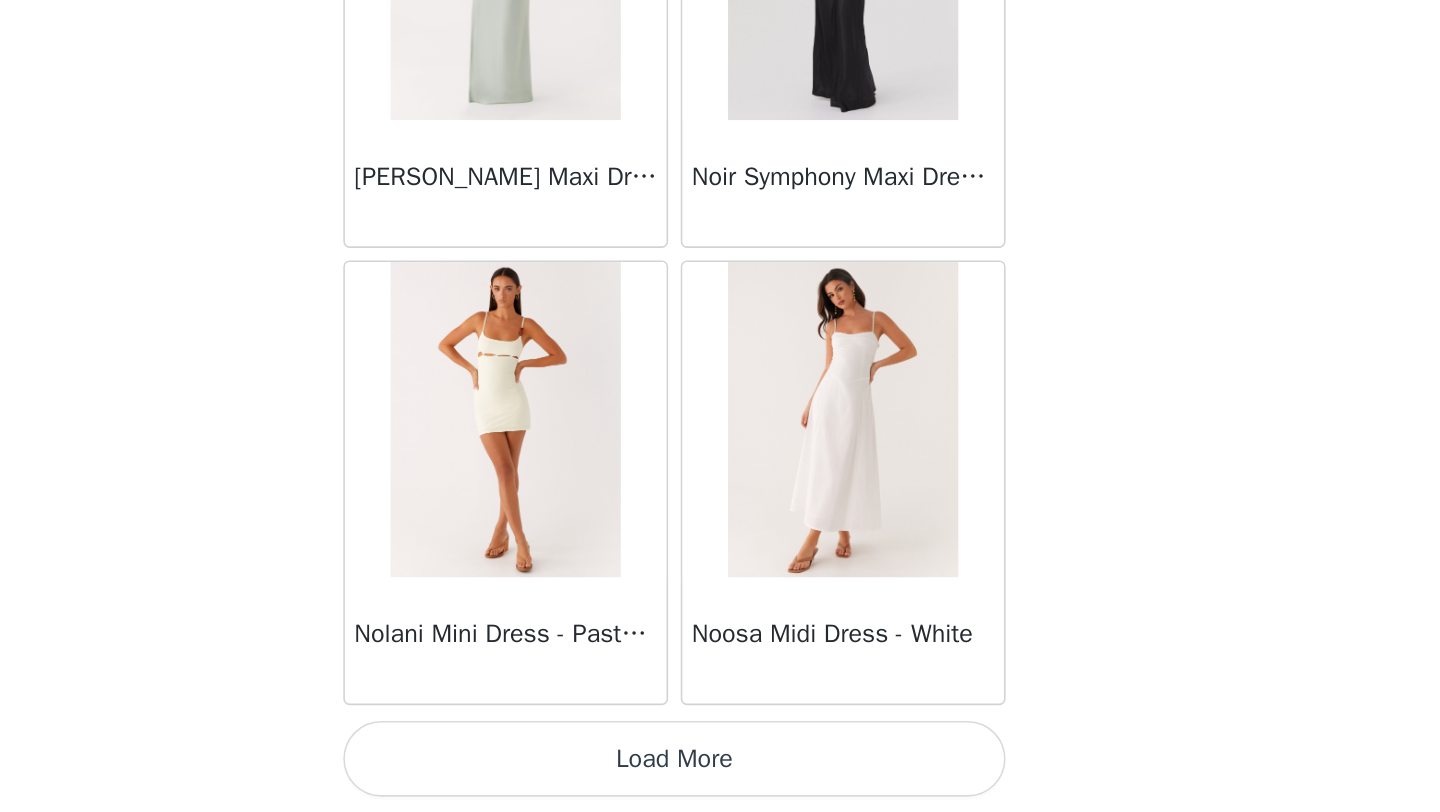 click on "Load More" at bounding box center [720, 778] 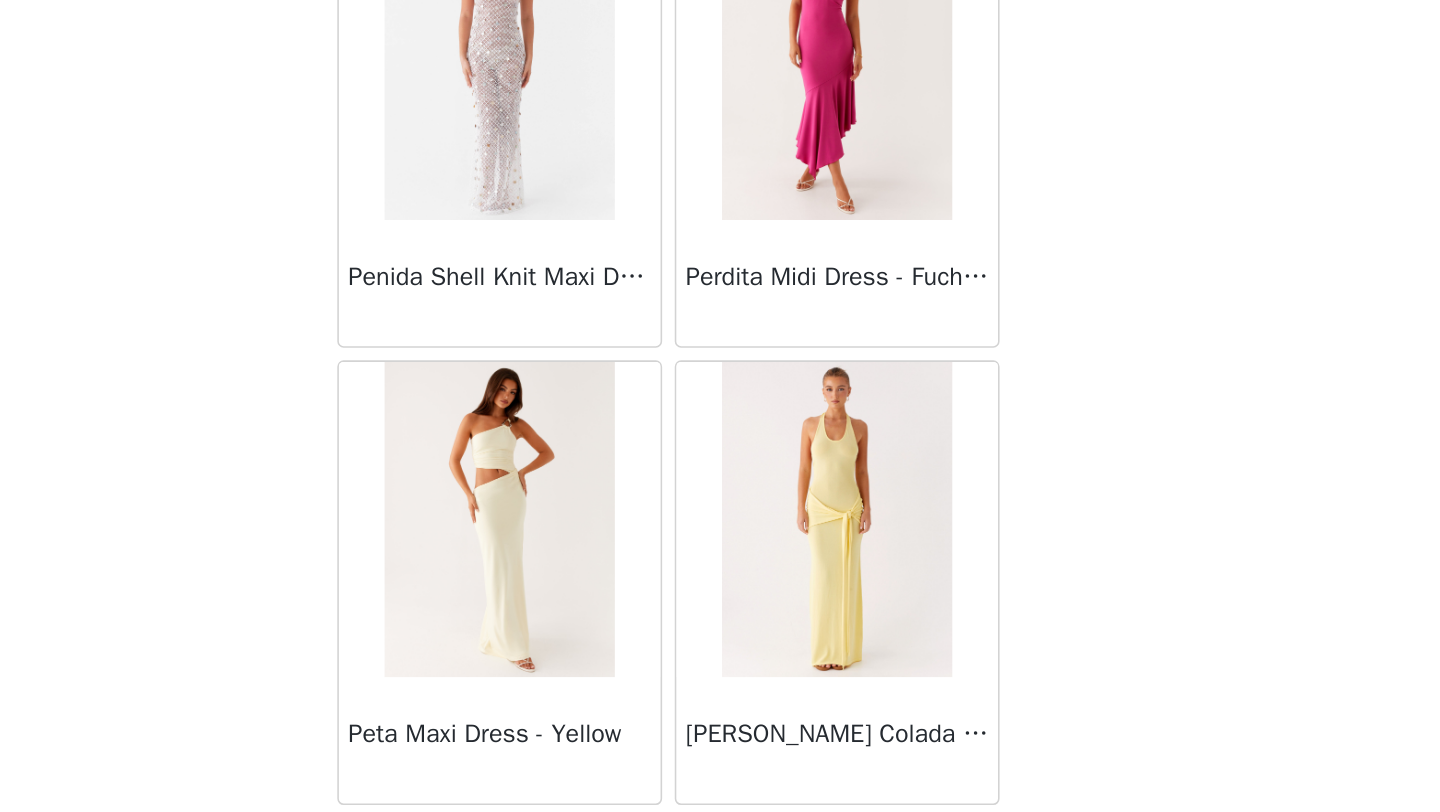 scroll, scrollTop: 48648, scrollLeft: 0, axis: vertical 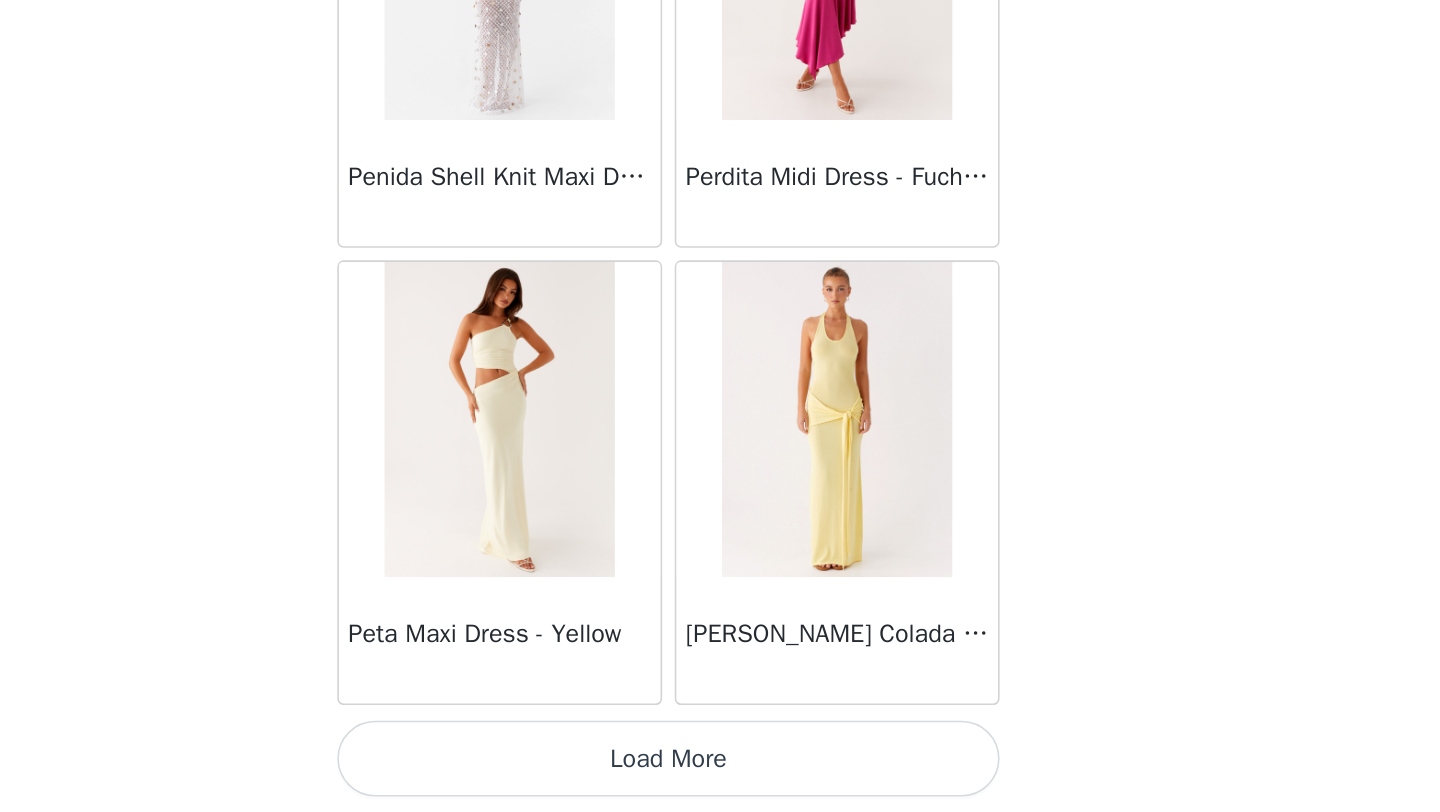 click on "Load More" at bounding box center [720, 778] 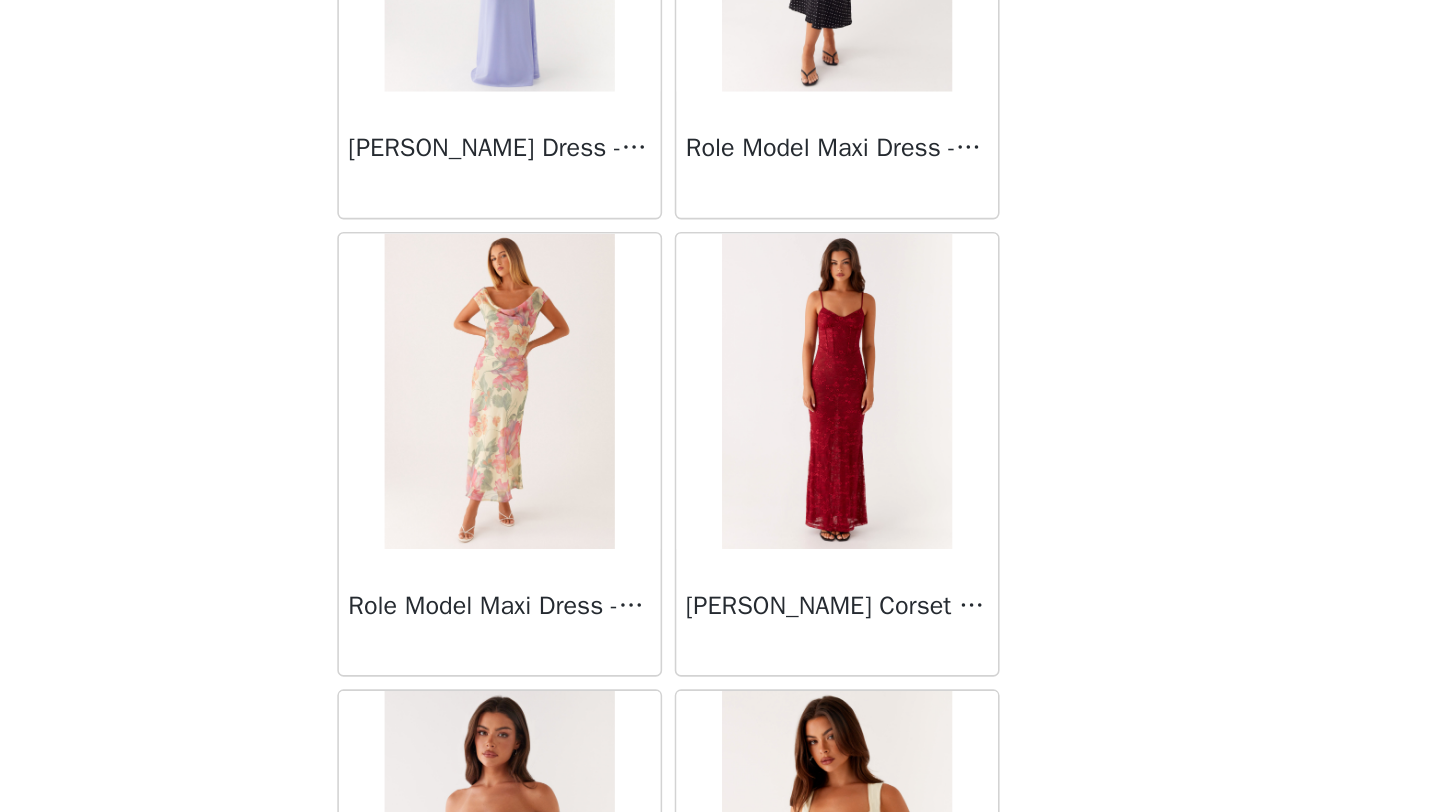 scroll, scrollTop: 50408, scrollLeft: 0, axis: vertical 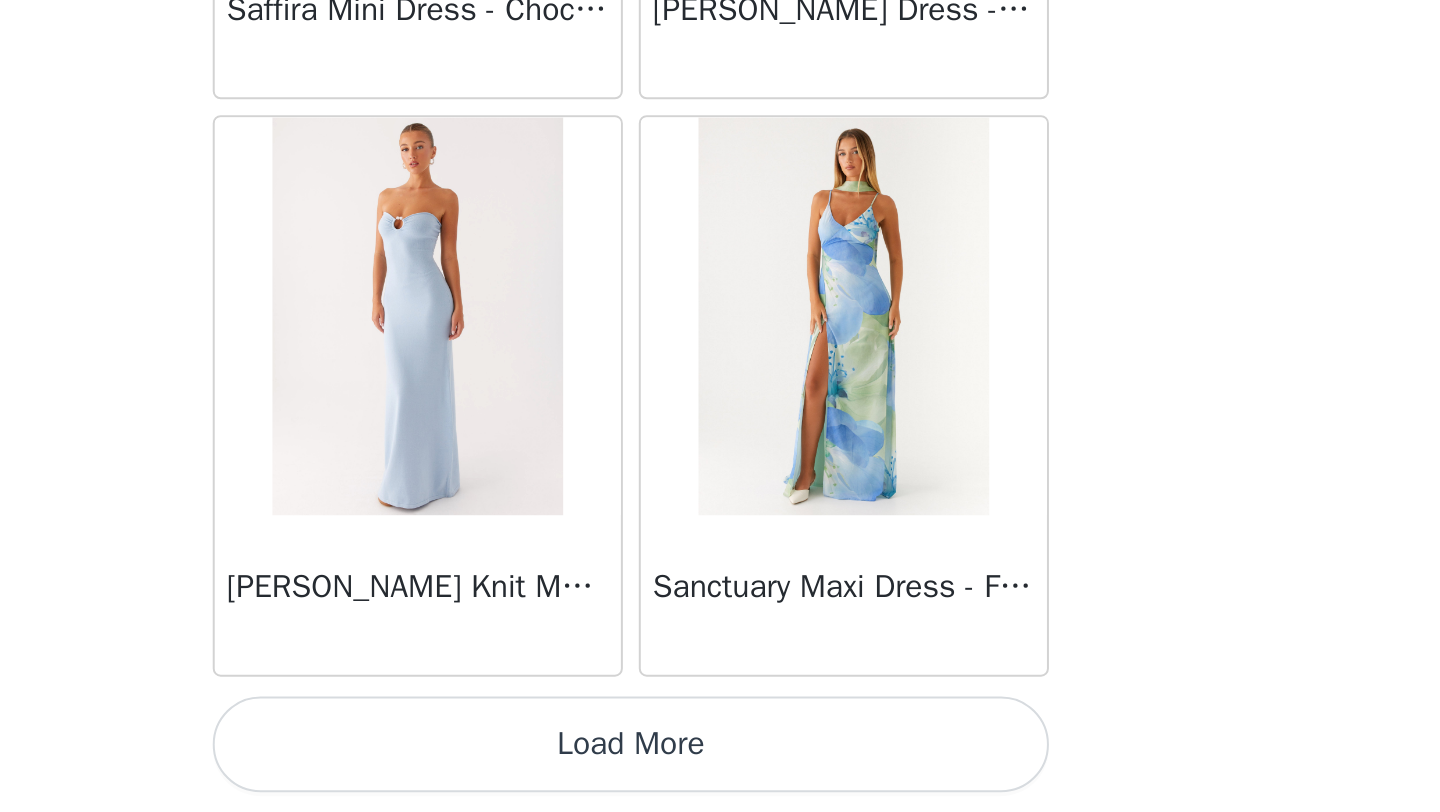 click on "Load More" at bounding box center (720, 778) 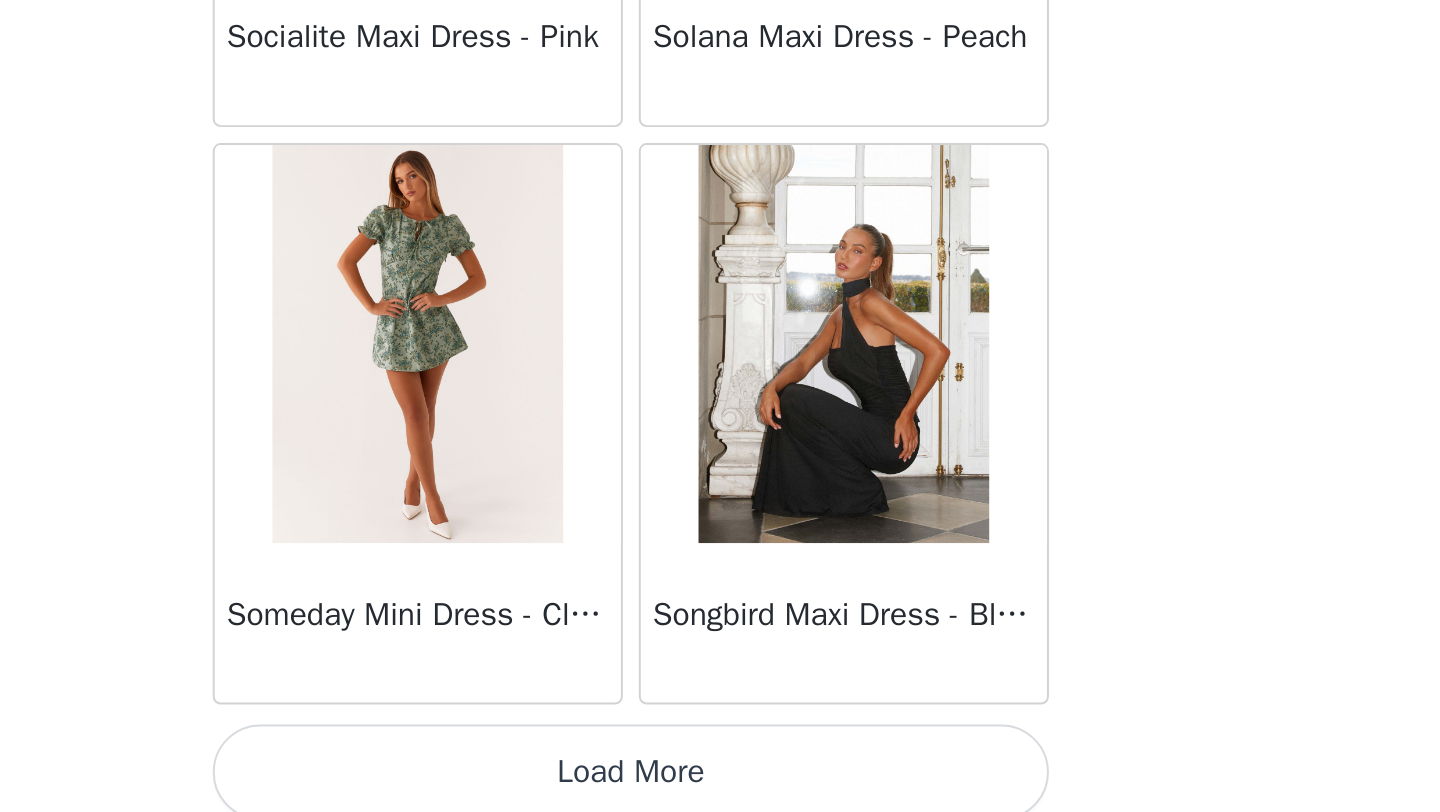 scroll, scrollTop: 54448, scrollLeft: 0, axis: vertical 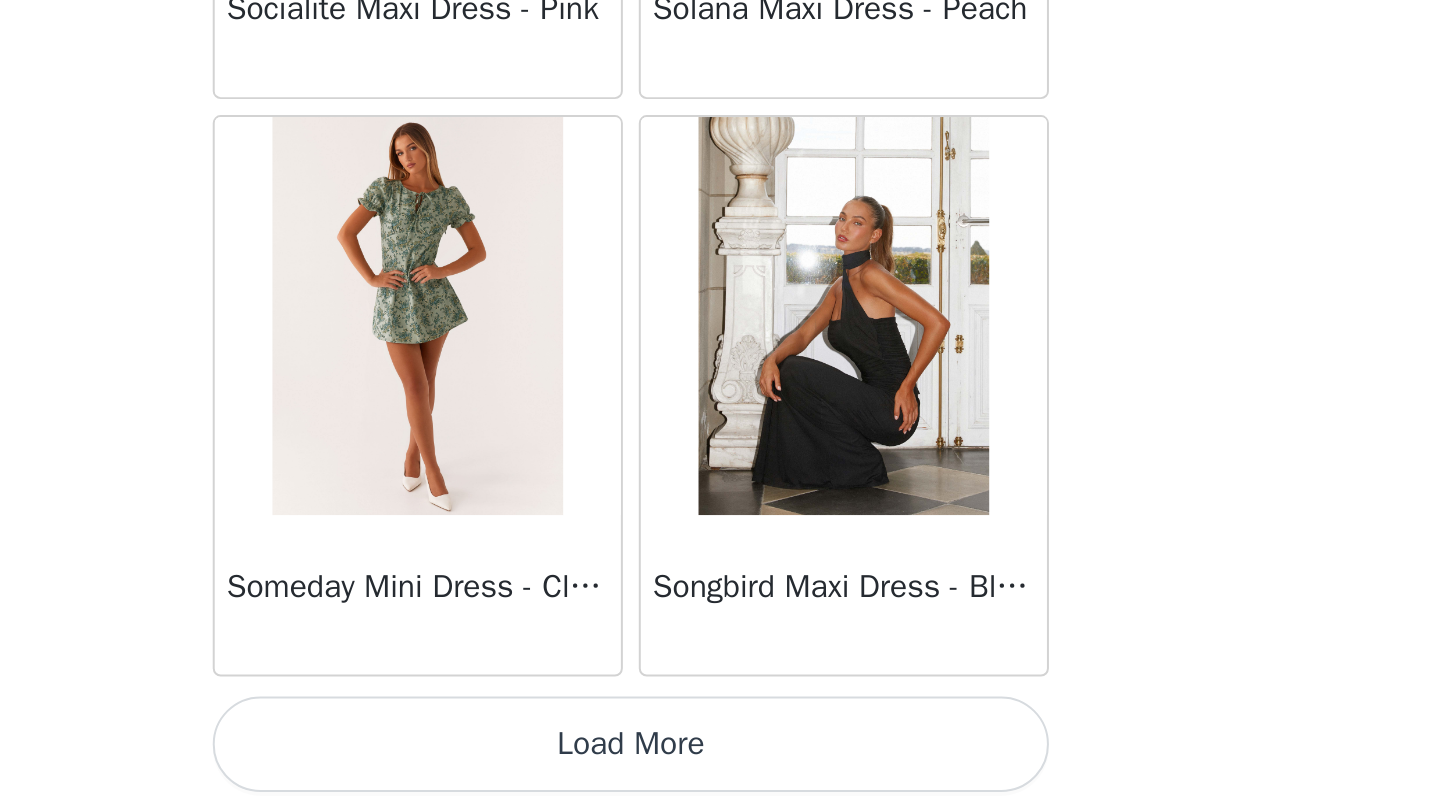 click on "Load More" at bounding box center [720, 778] 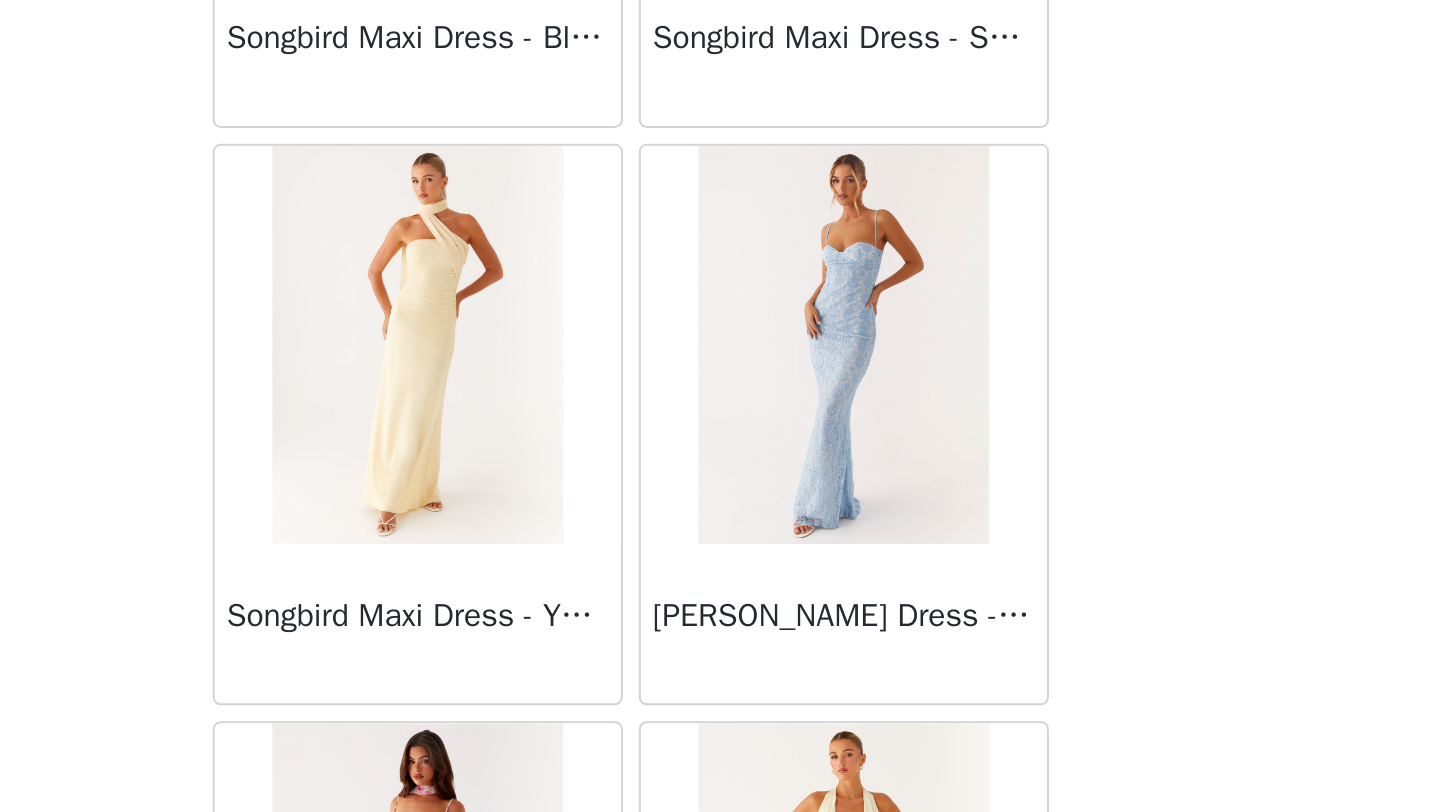 scroll, scrollTop: 55090, scrollLeft: 0, axis: vertical 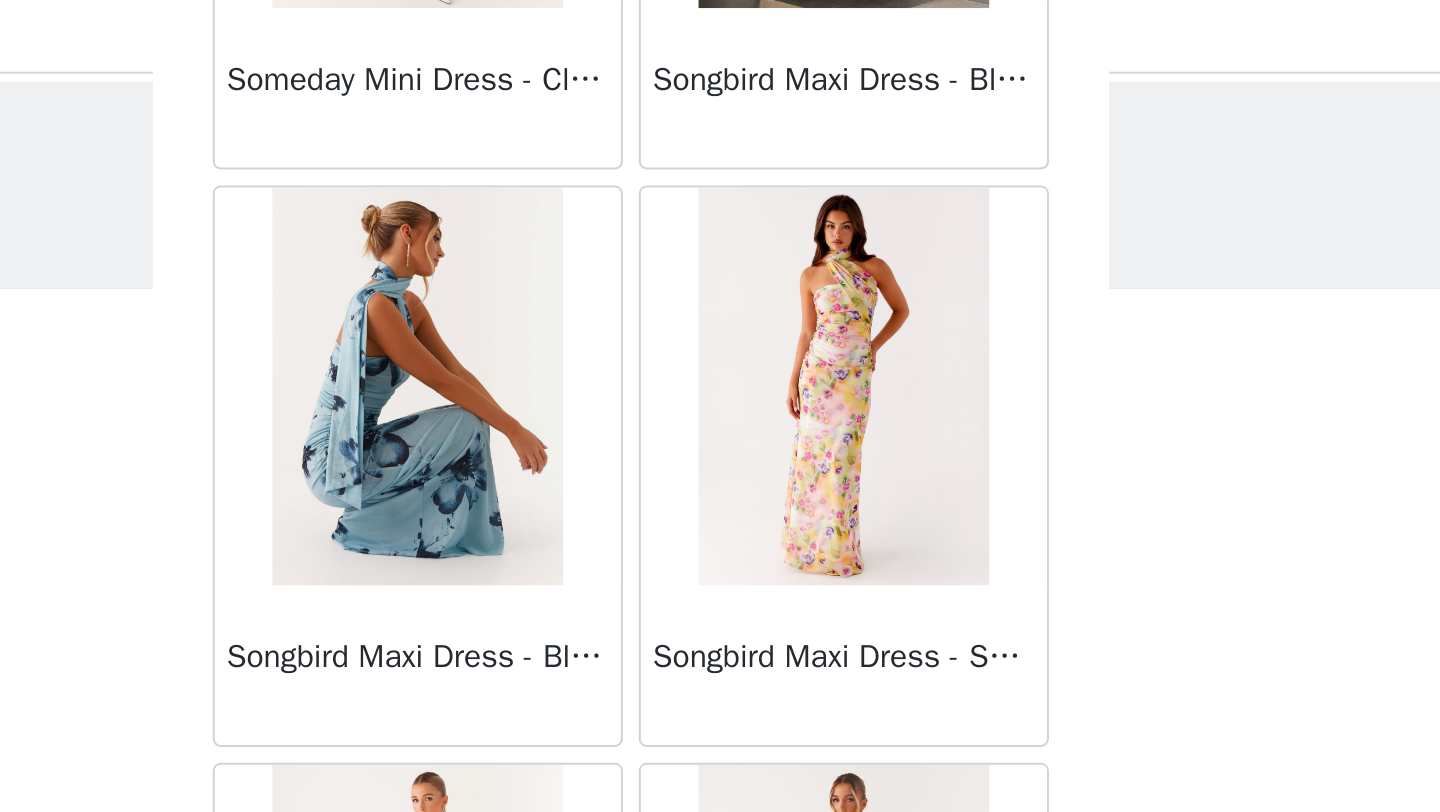click at bounding box center (612, 211) 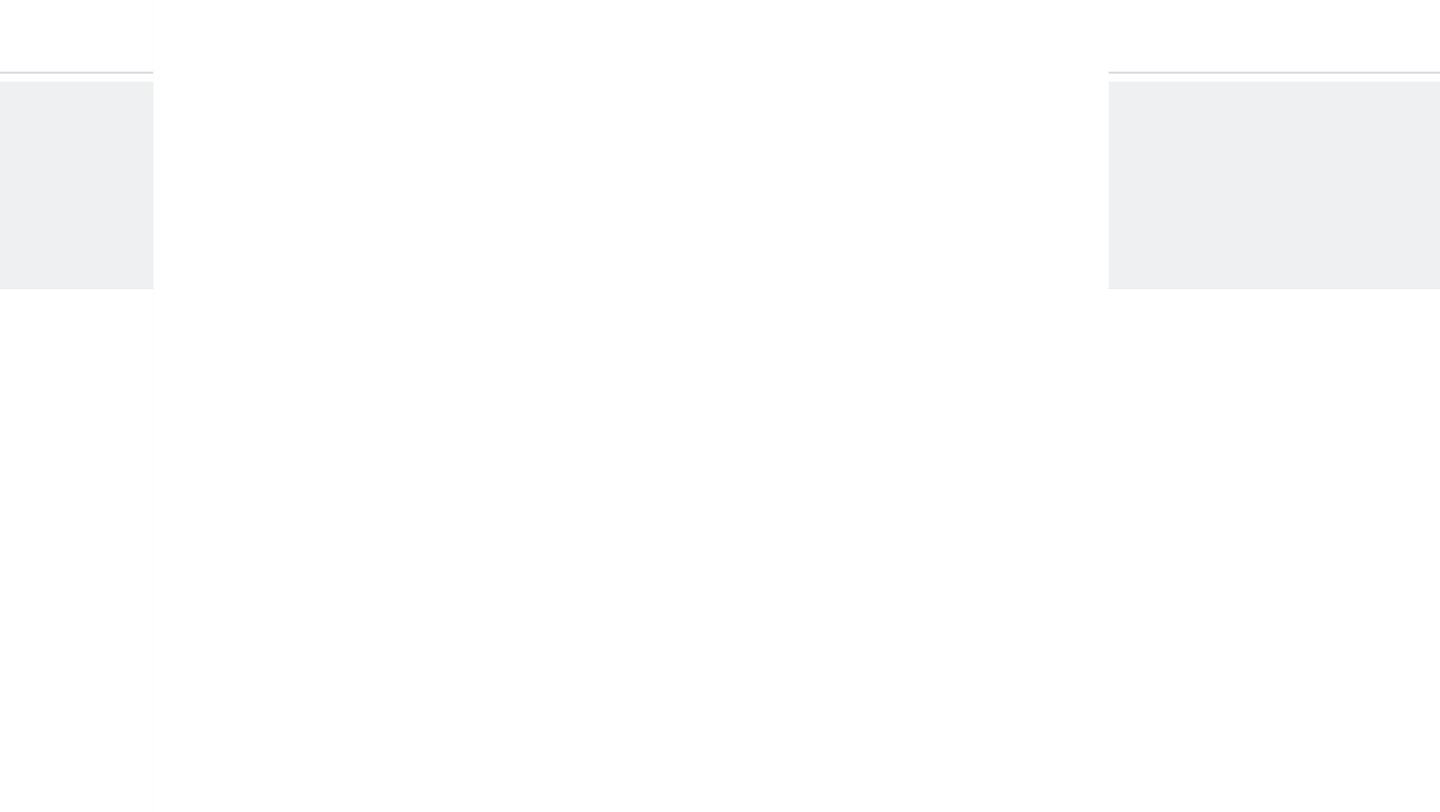 scroll, scrollTop: 311, scrollLeft: 0, axis: vertical 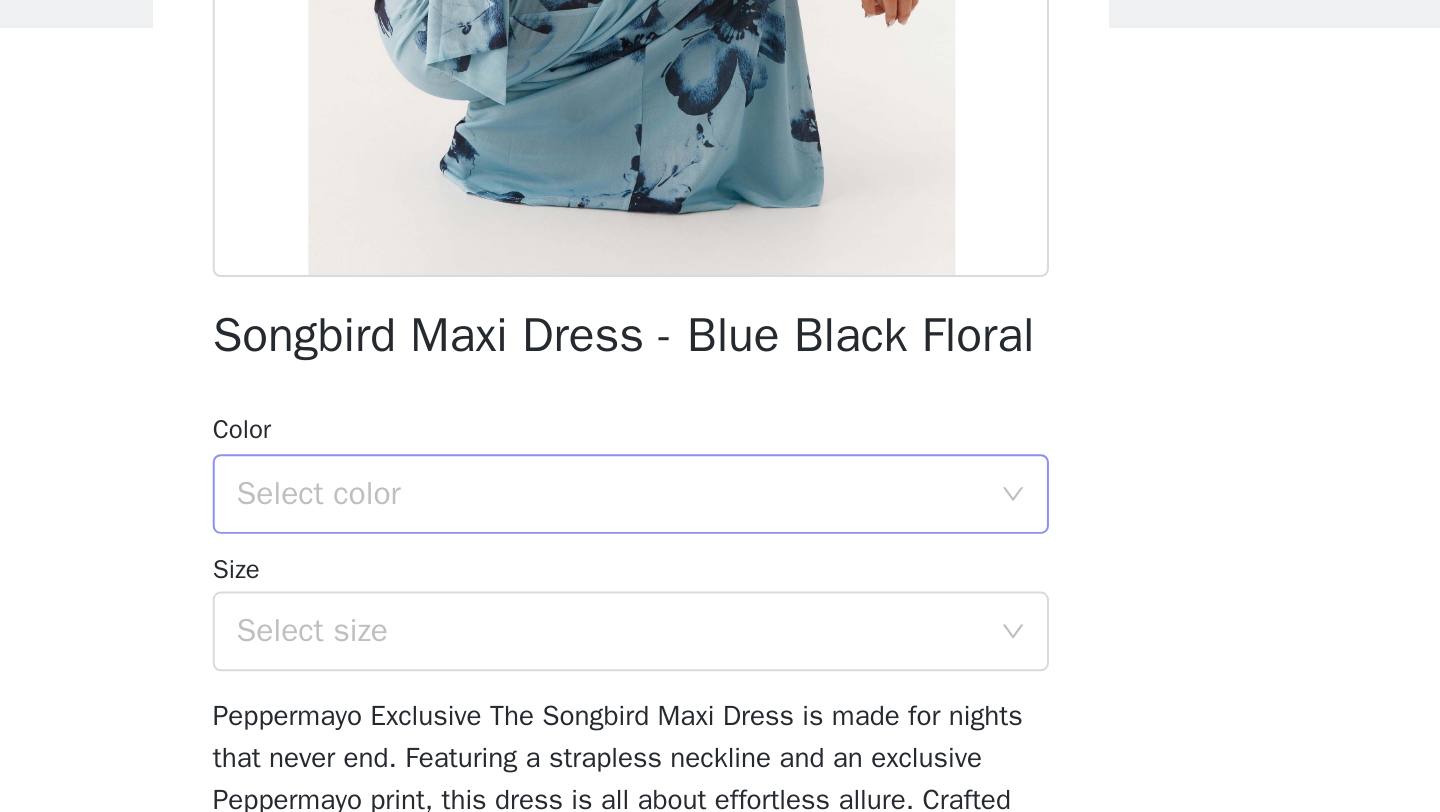 click on "Select color" at bounding box center [709, 396] 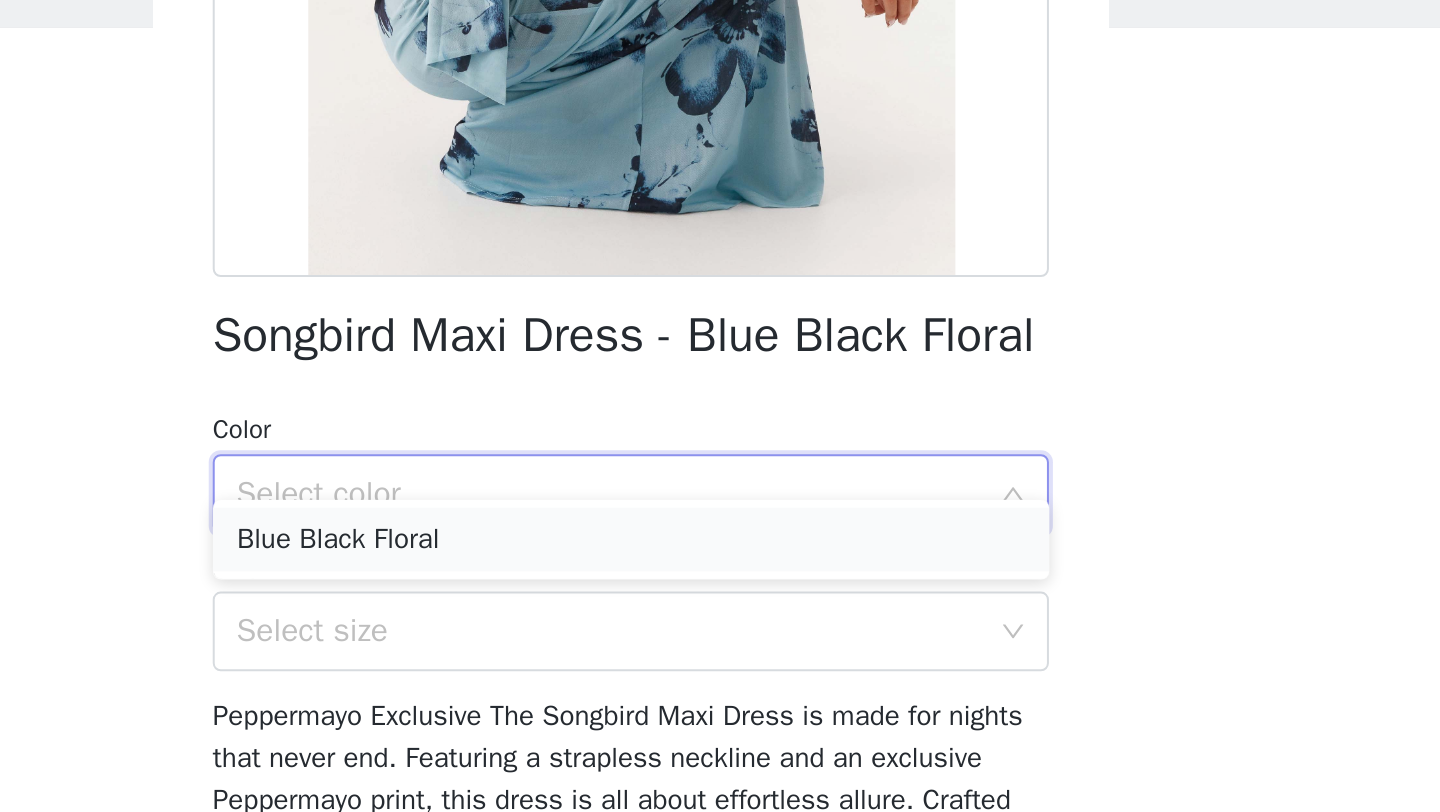 click on "Blue Black Floral" at bounding box center (720, 419) 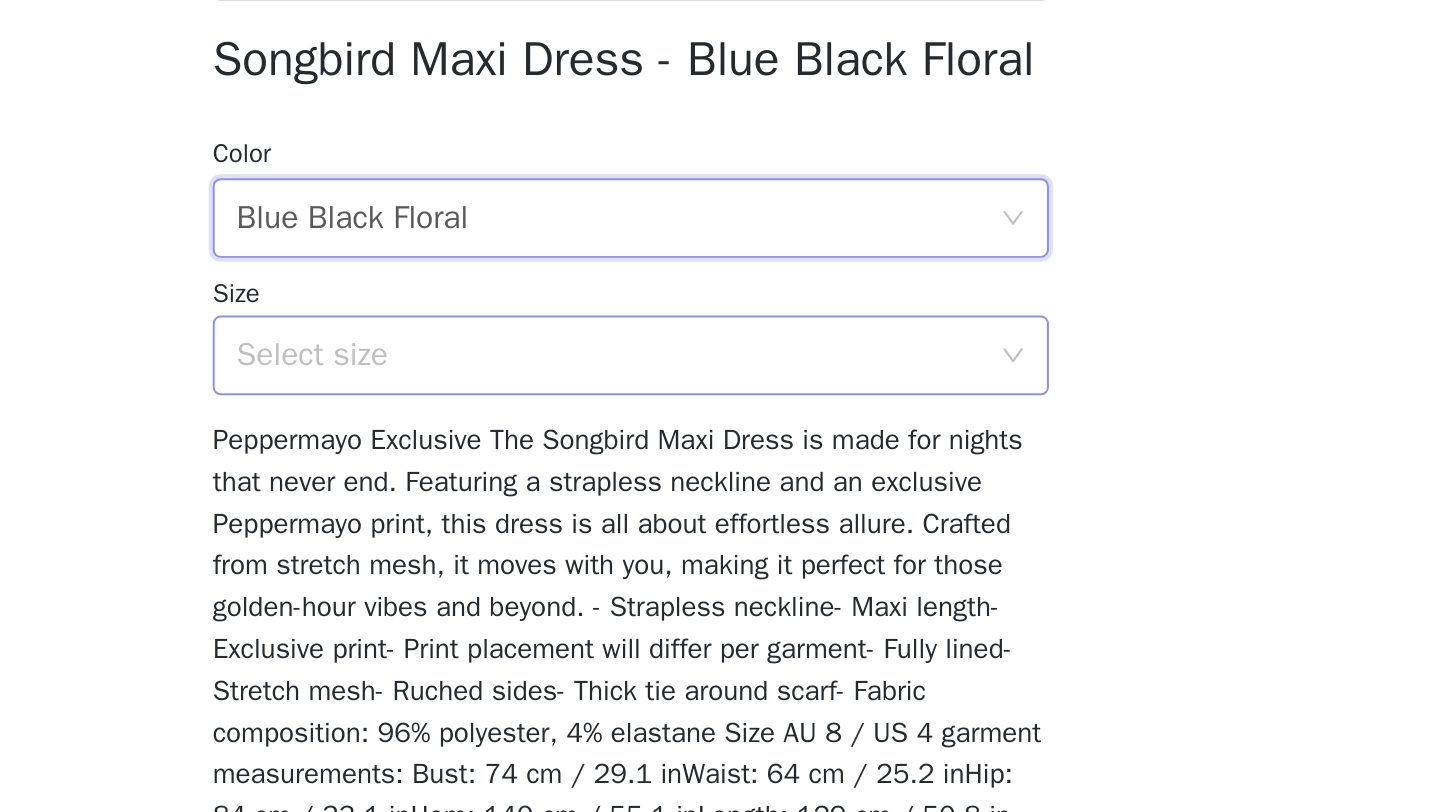 click on "Select size" at bounding box center (709, 465) 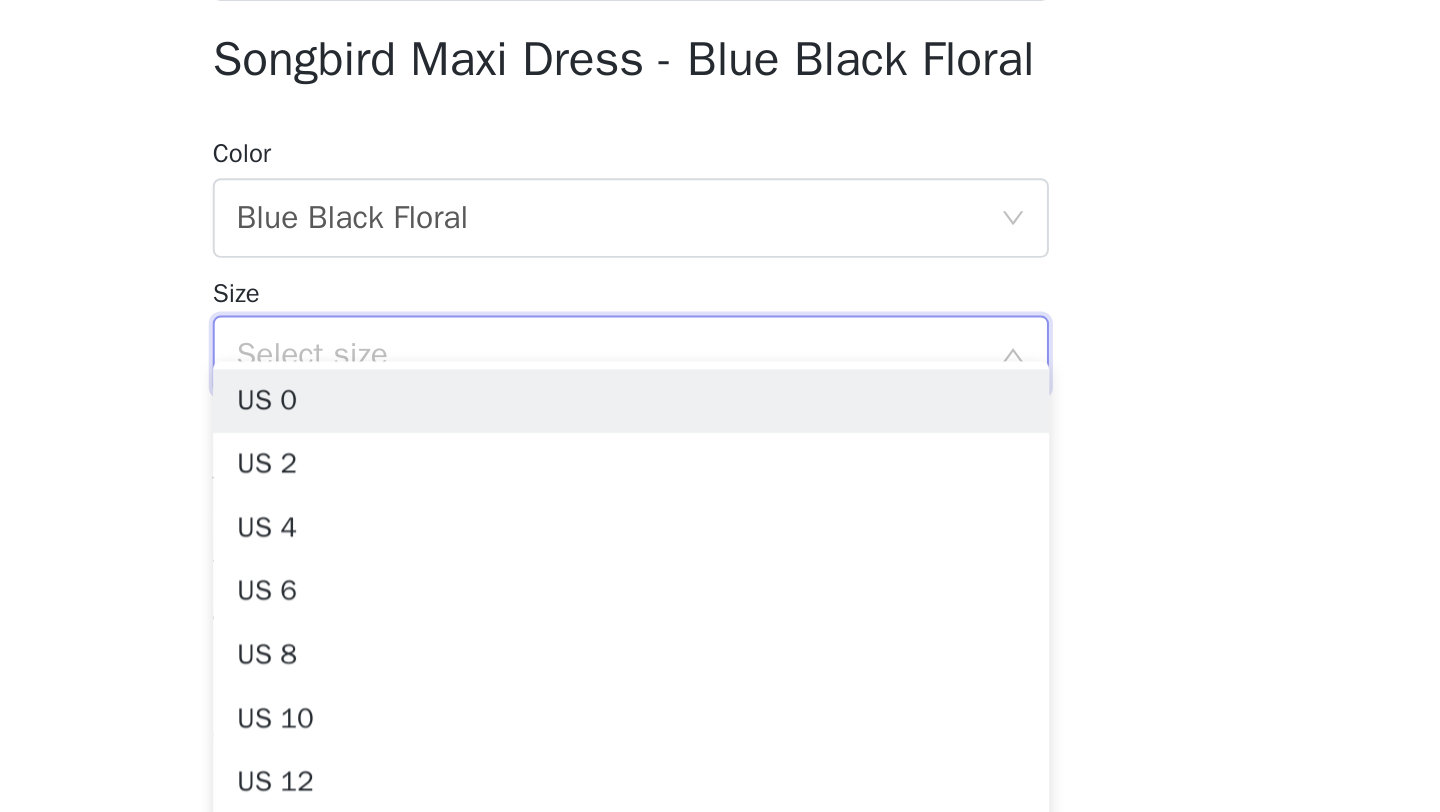 click on "Select size" at bounding box center (709, 465) 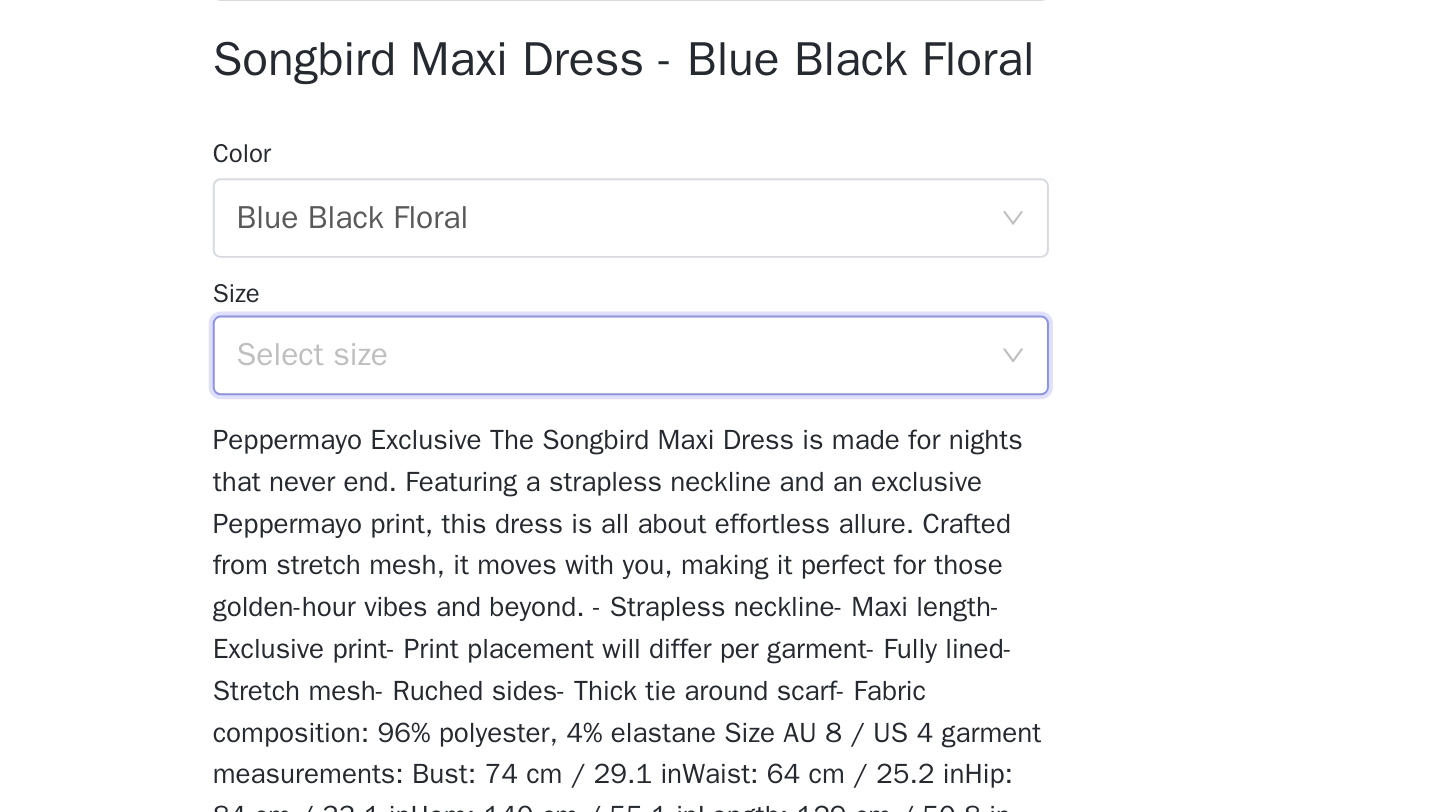 click on "Select size" at bounding box center [709, 465] 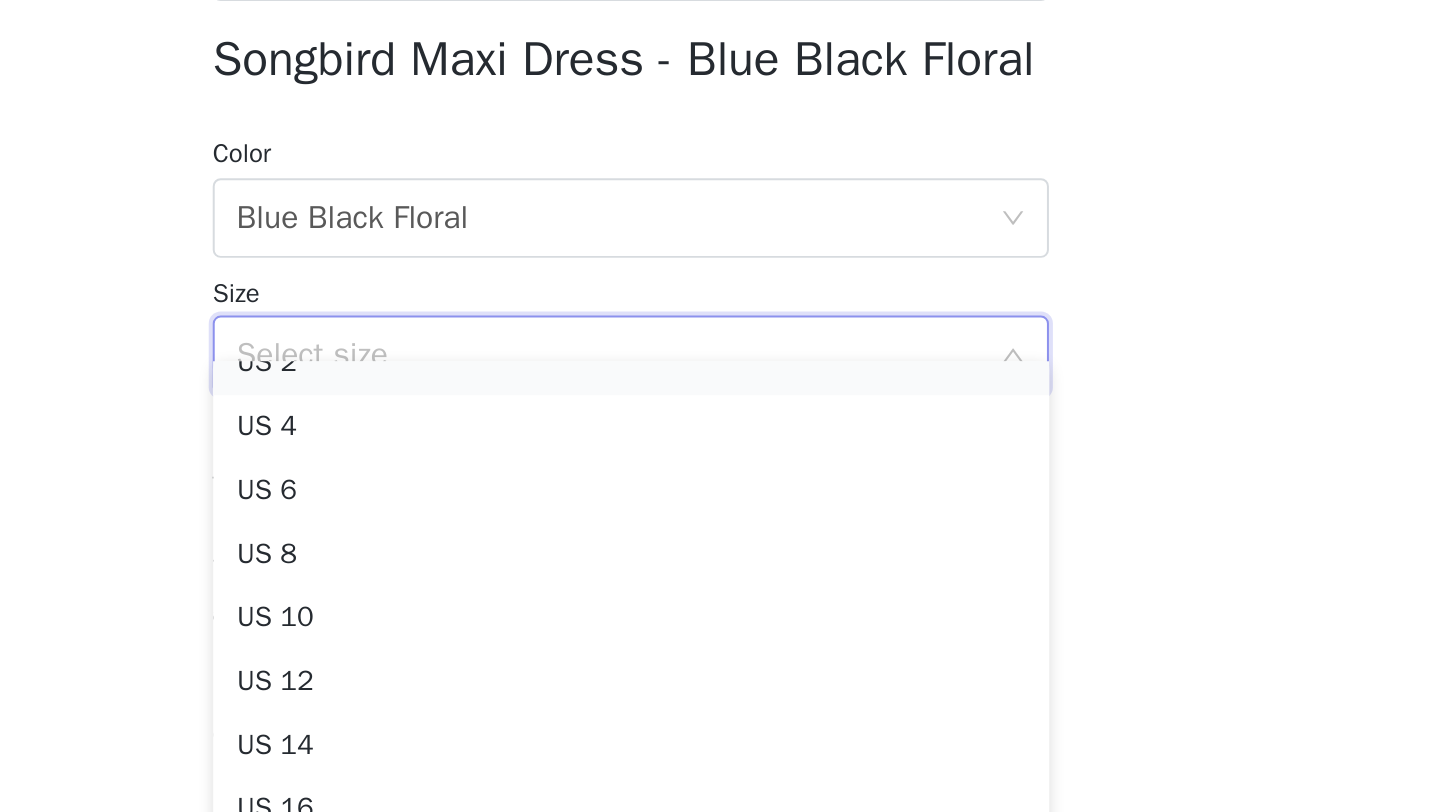 scroll, scrollTop: 51, scrollLeft: 0, axis: vertical 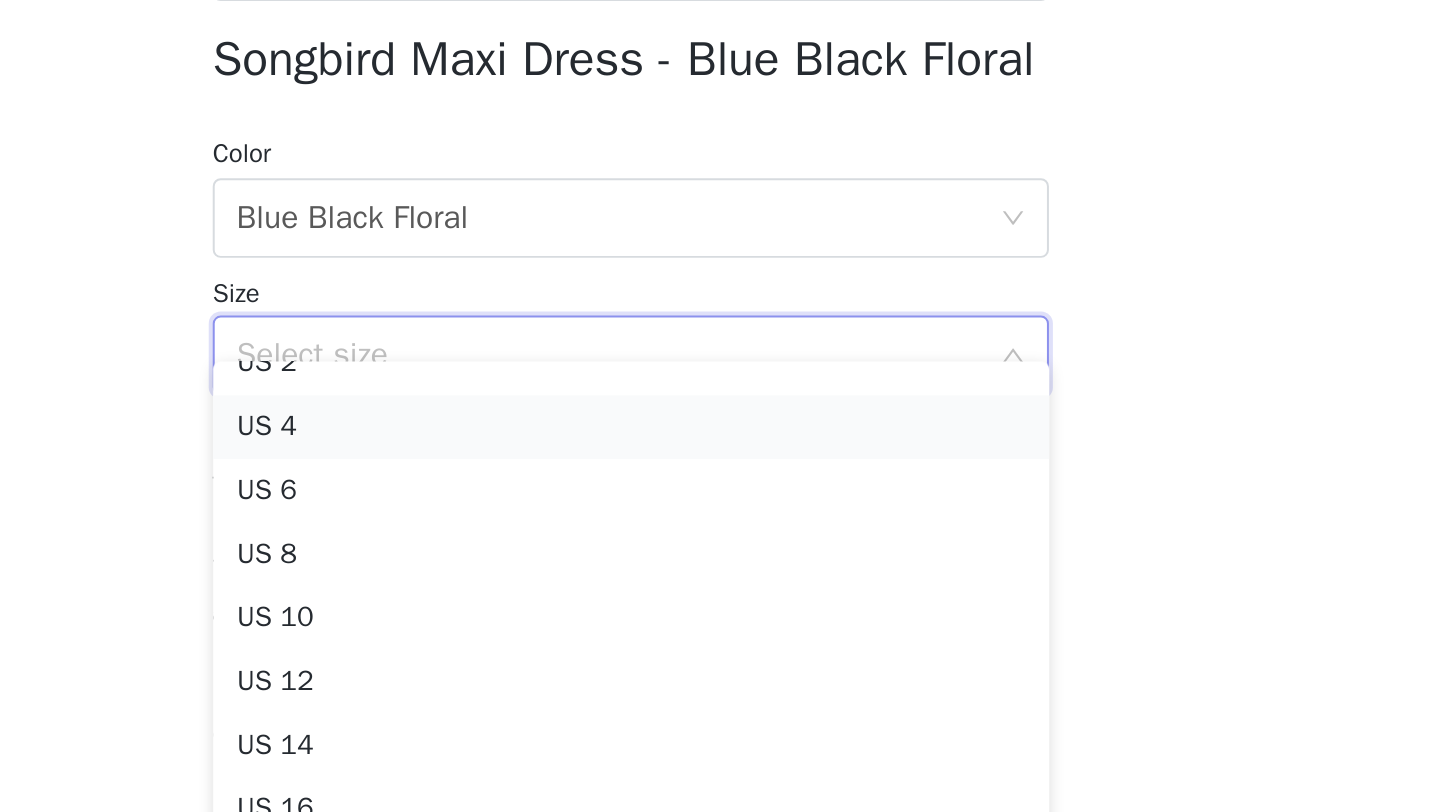 click on "US 4" at bounding box center (720, 501) 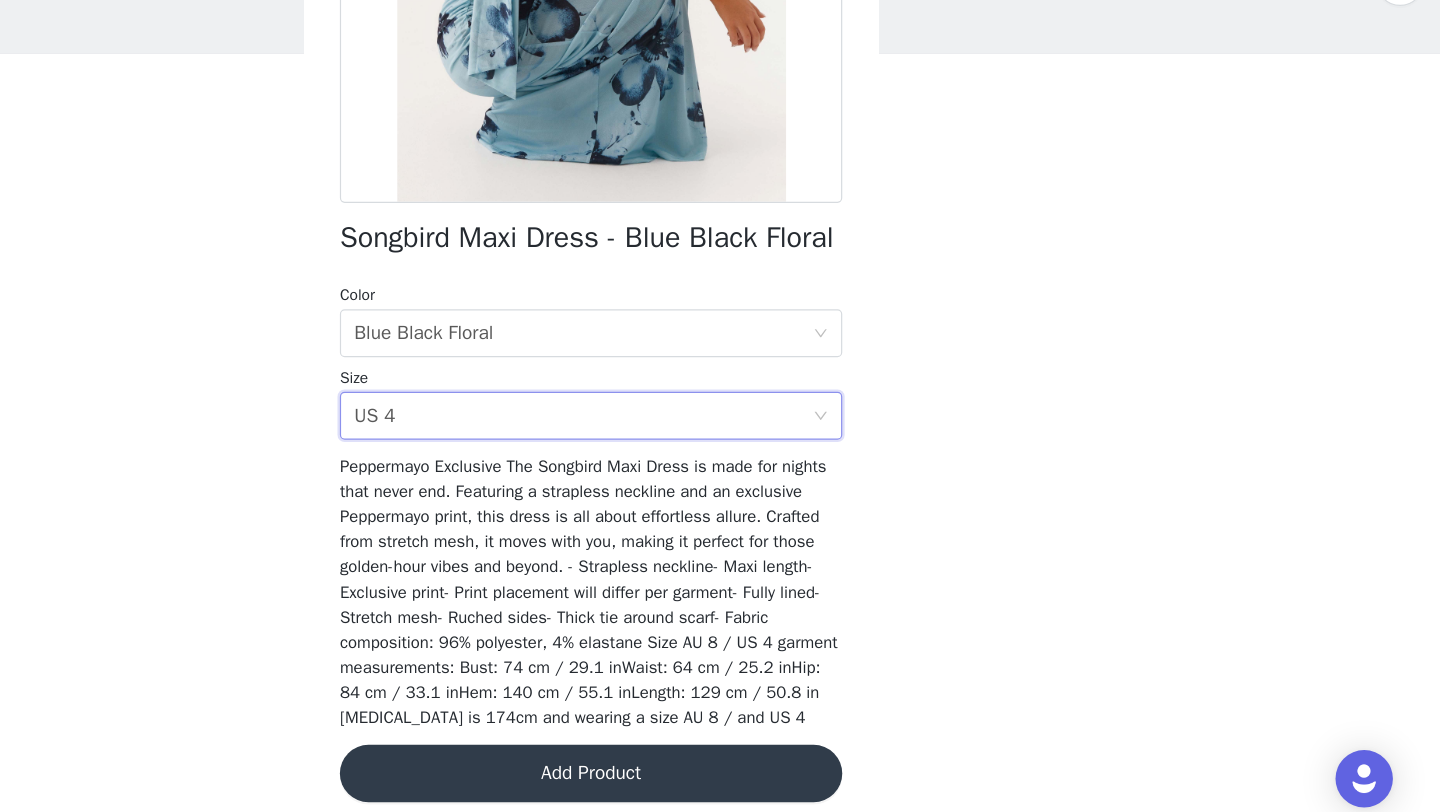 click on "Add Product" at bounding box center (720, 764) 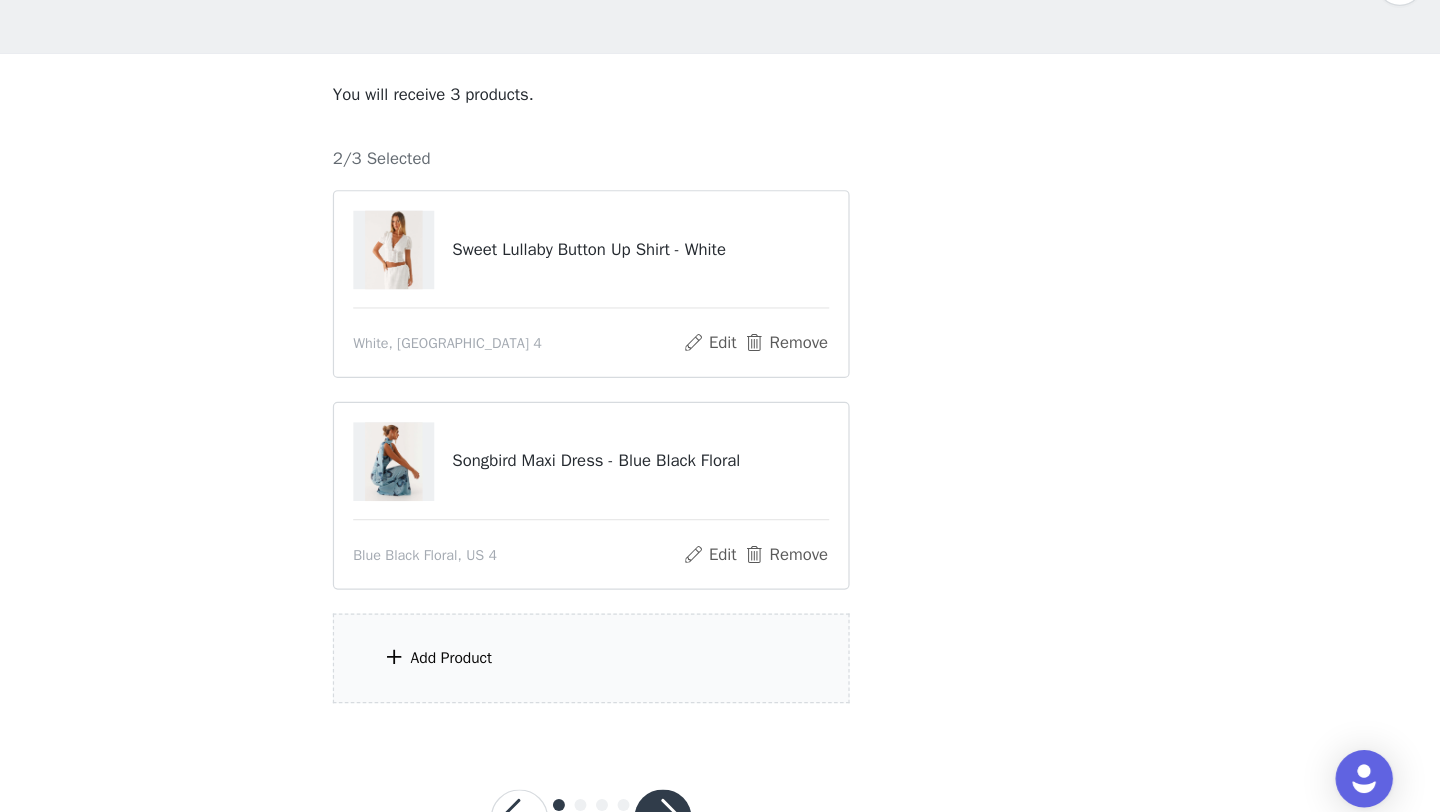 click on "Add Product" at bounding box center (603, 667) 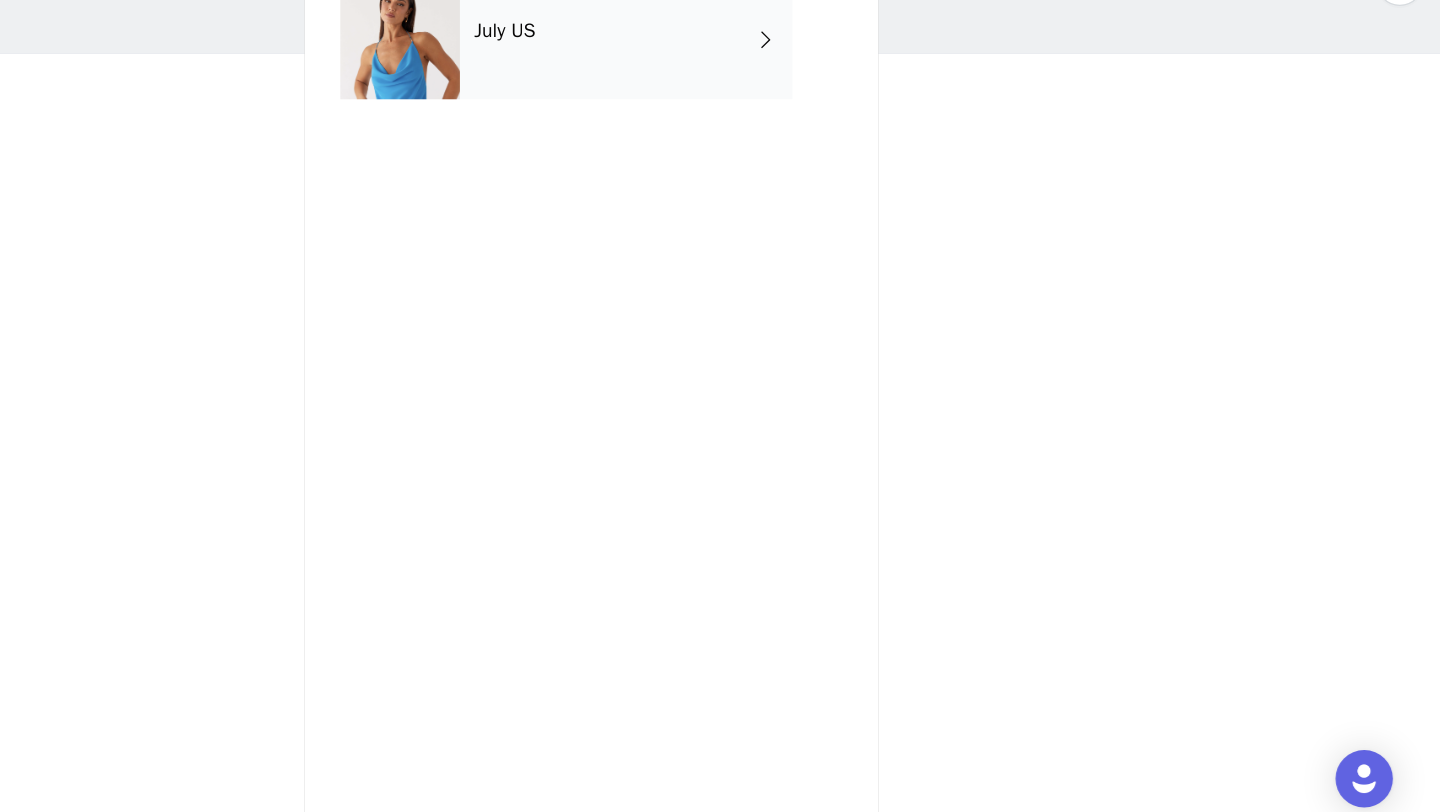 click on "July US" at bounding box center (749, 150) 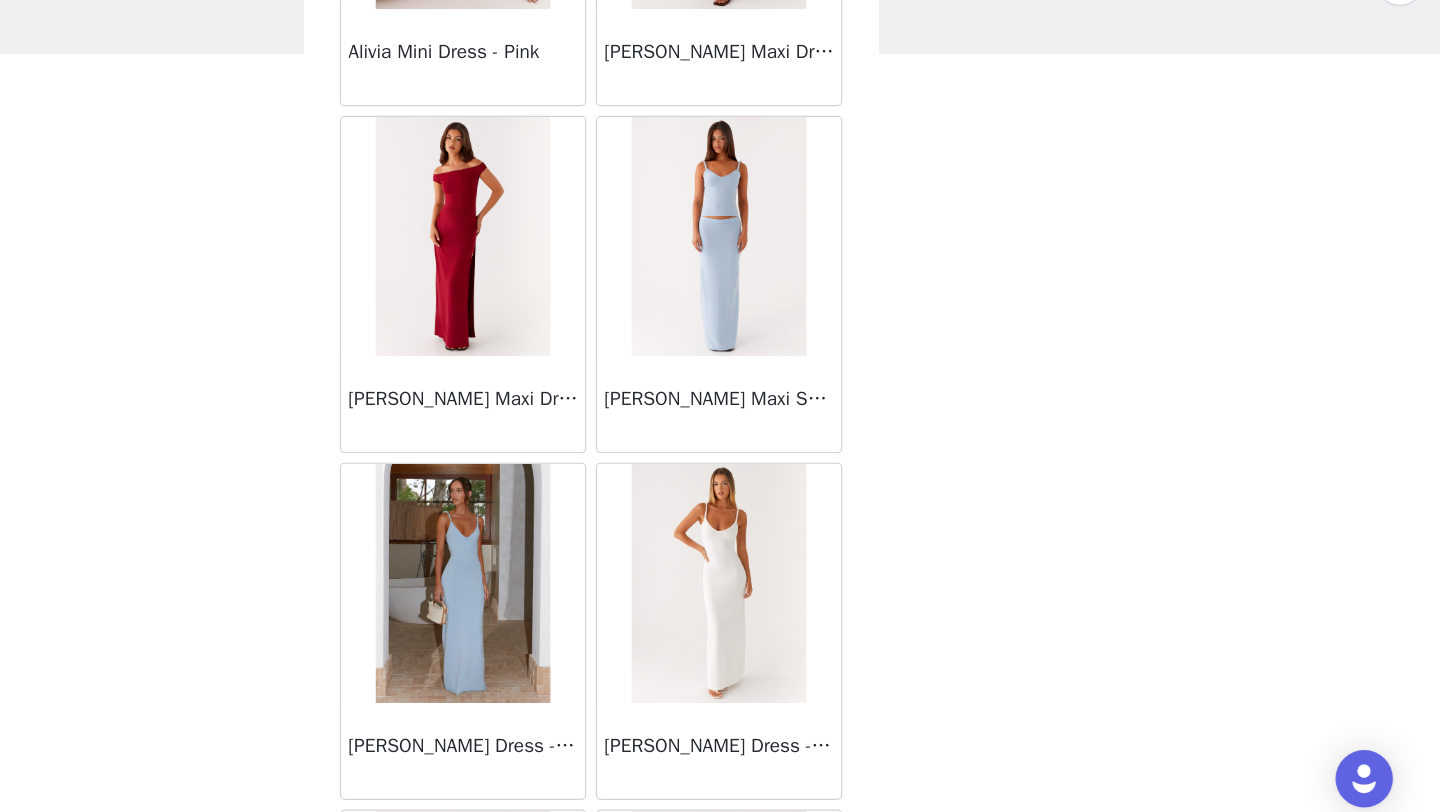 scroll, scrollTop: 2248, scrollLeft: 0, axis: vertical 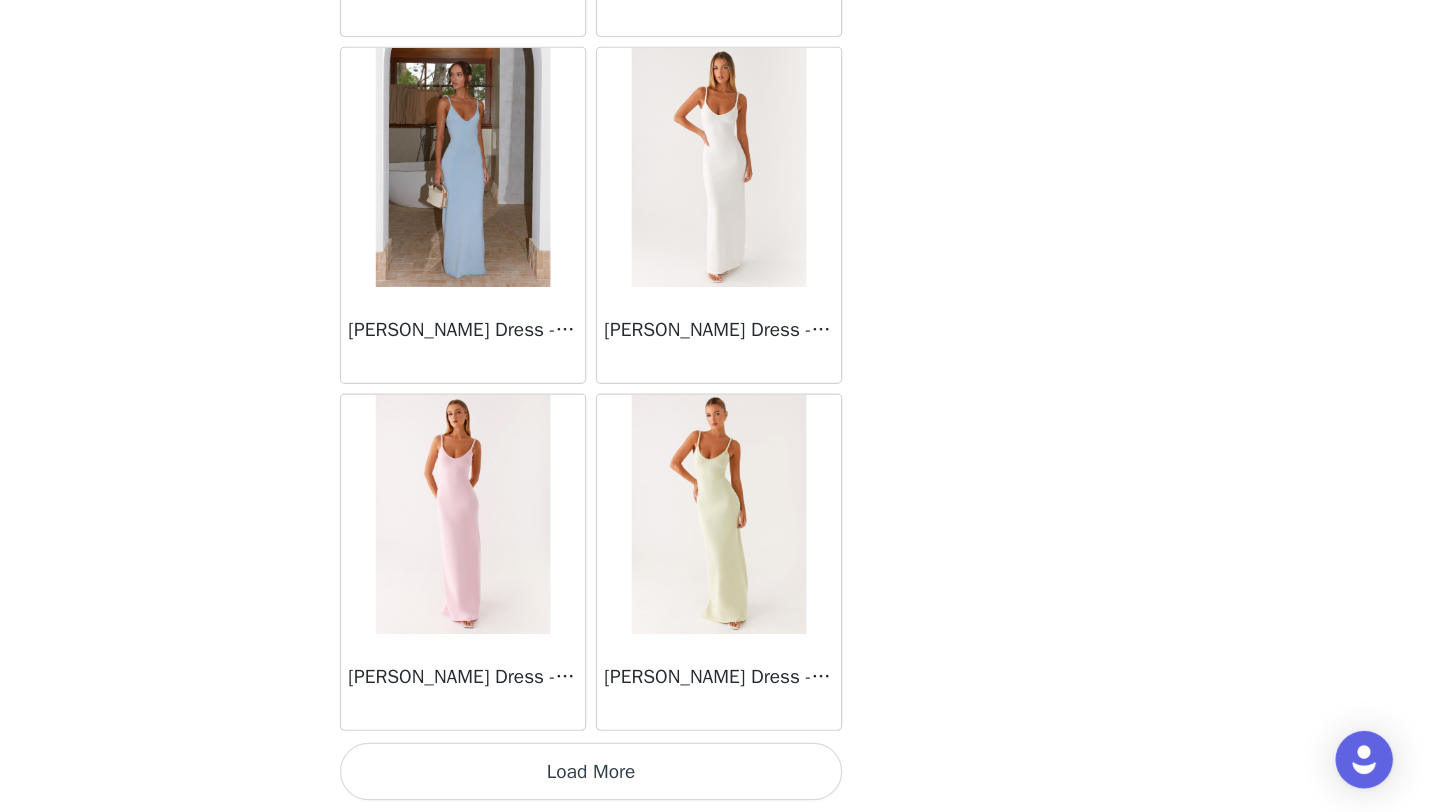 click on "Load More" at bounding box center (720, 778) 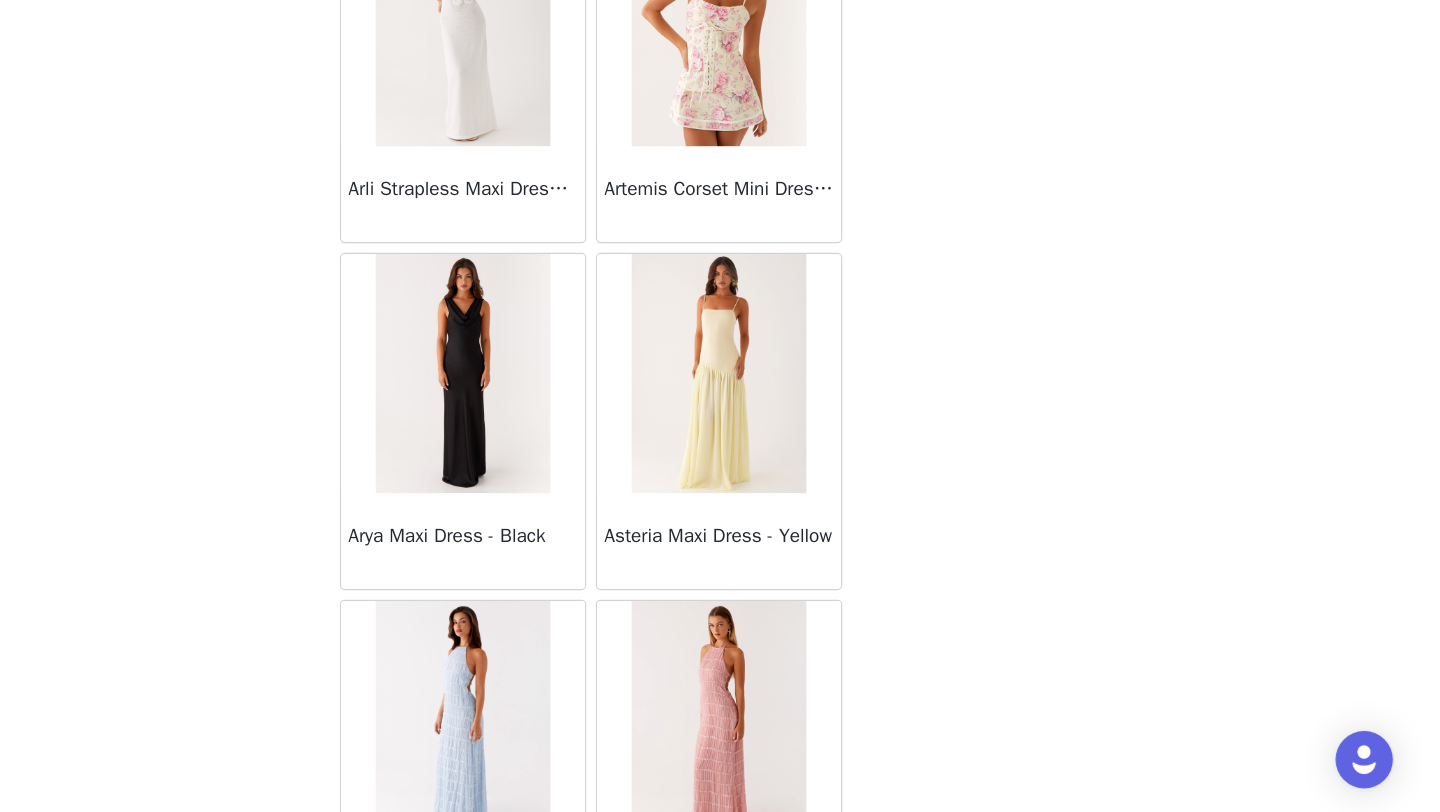 scroll, scrollTop: 5148, scrollLeft: 0, axis: vertical 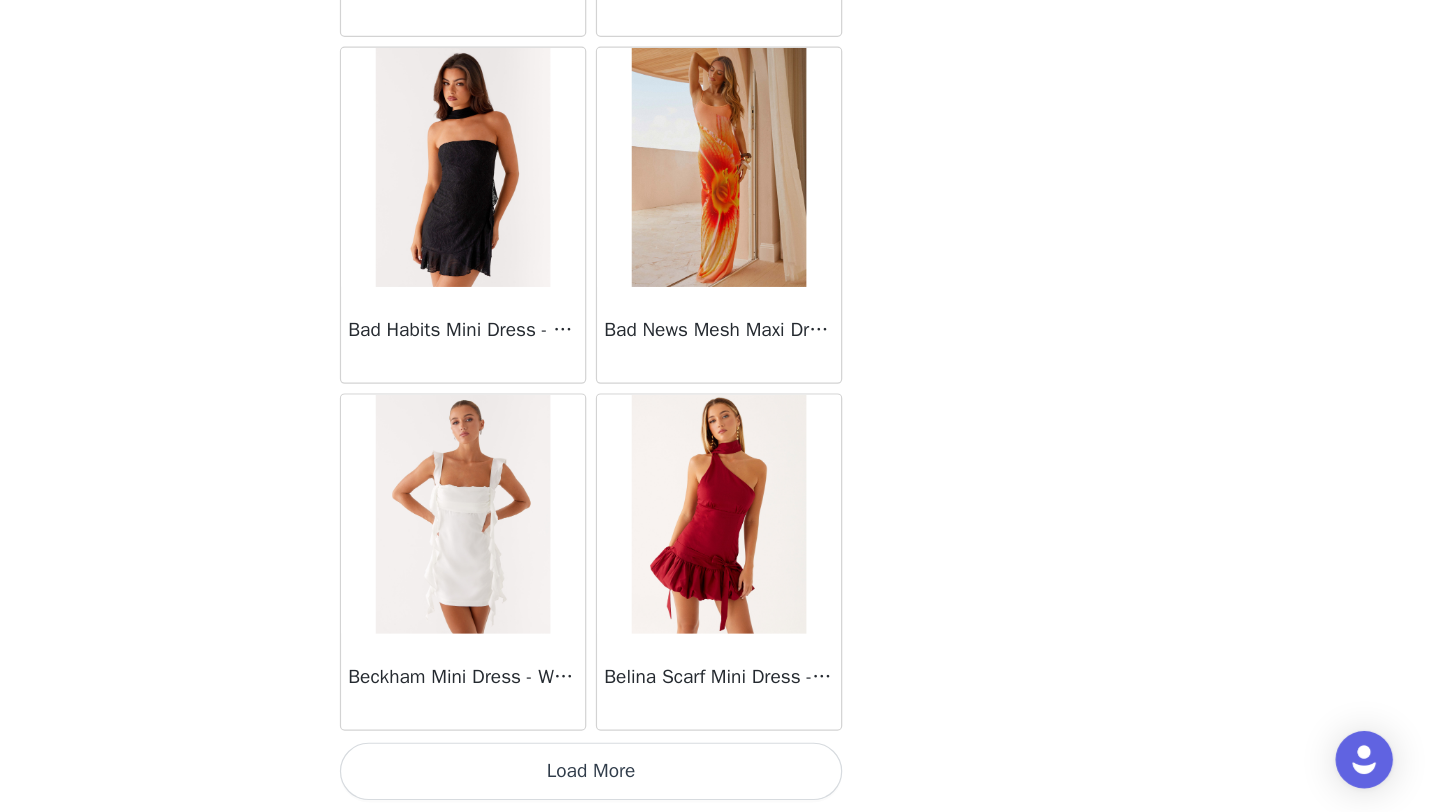click on "Load More" at bounding box center (720, 778) 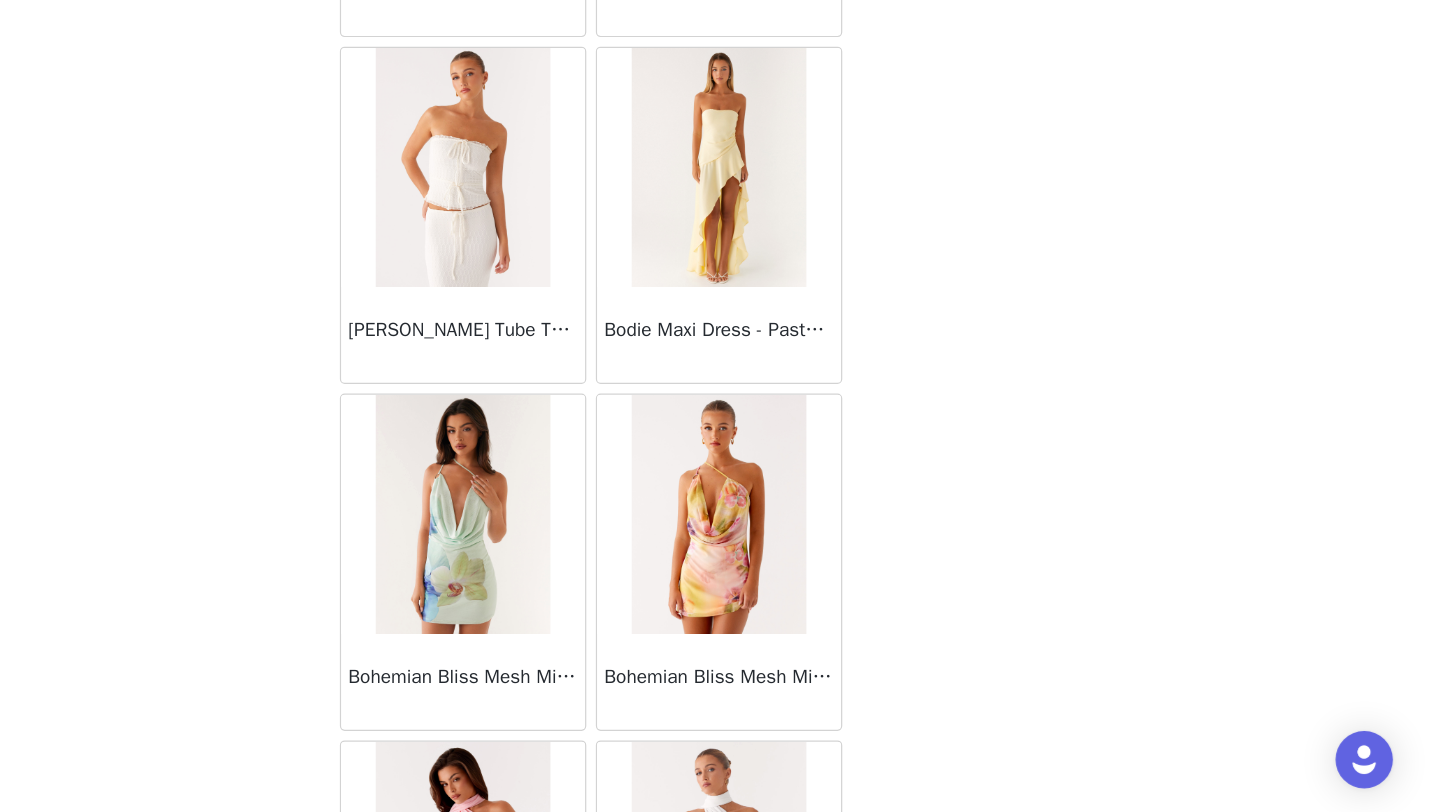 scroll, scrollTop: 8048, scrollLeft: 0, axis: vertical 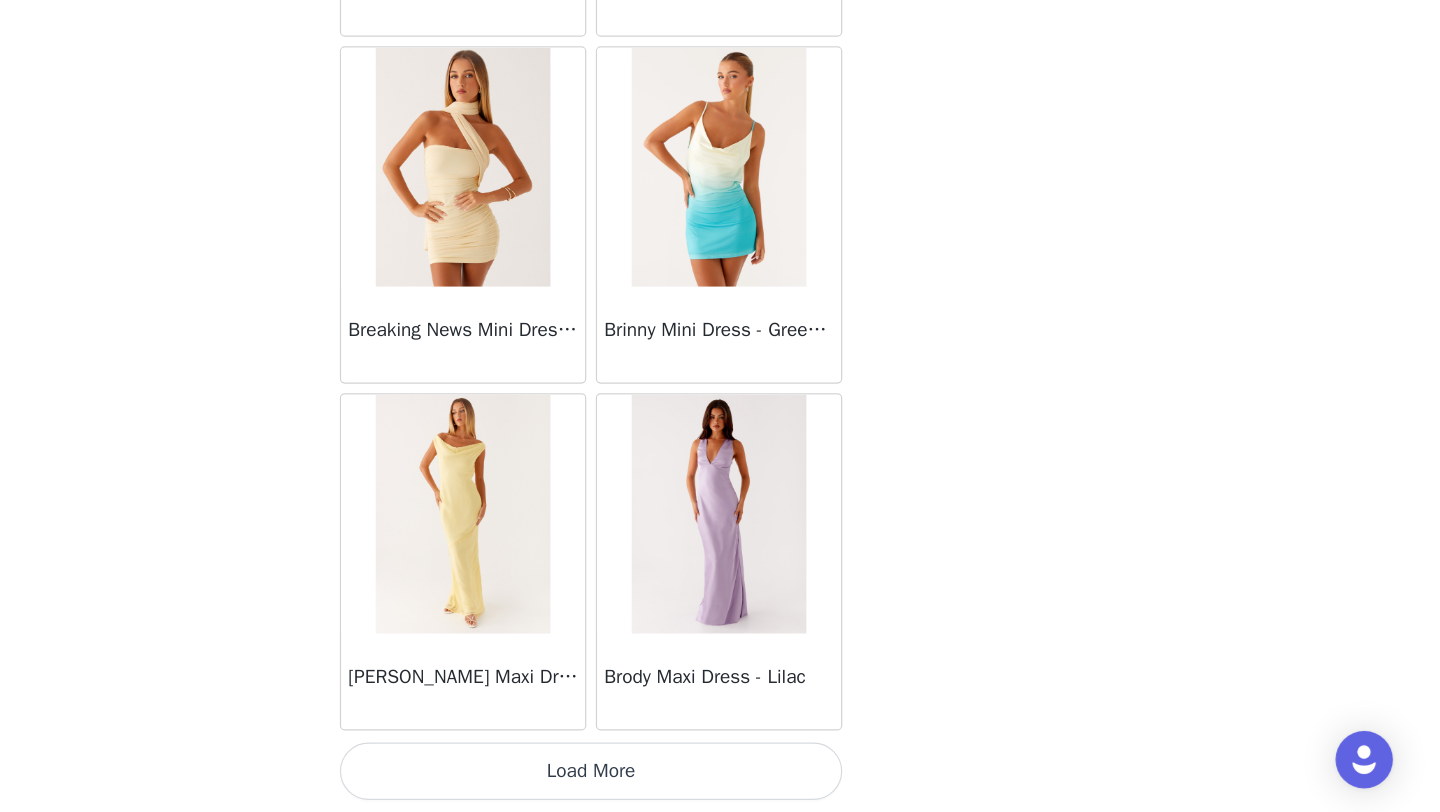 click on "Load More" at bounding box center (720, 778) 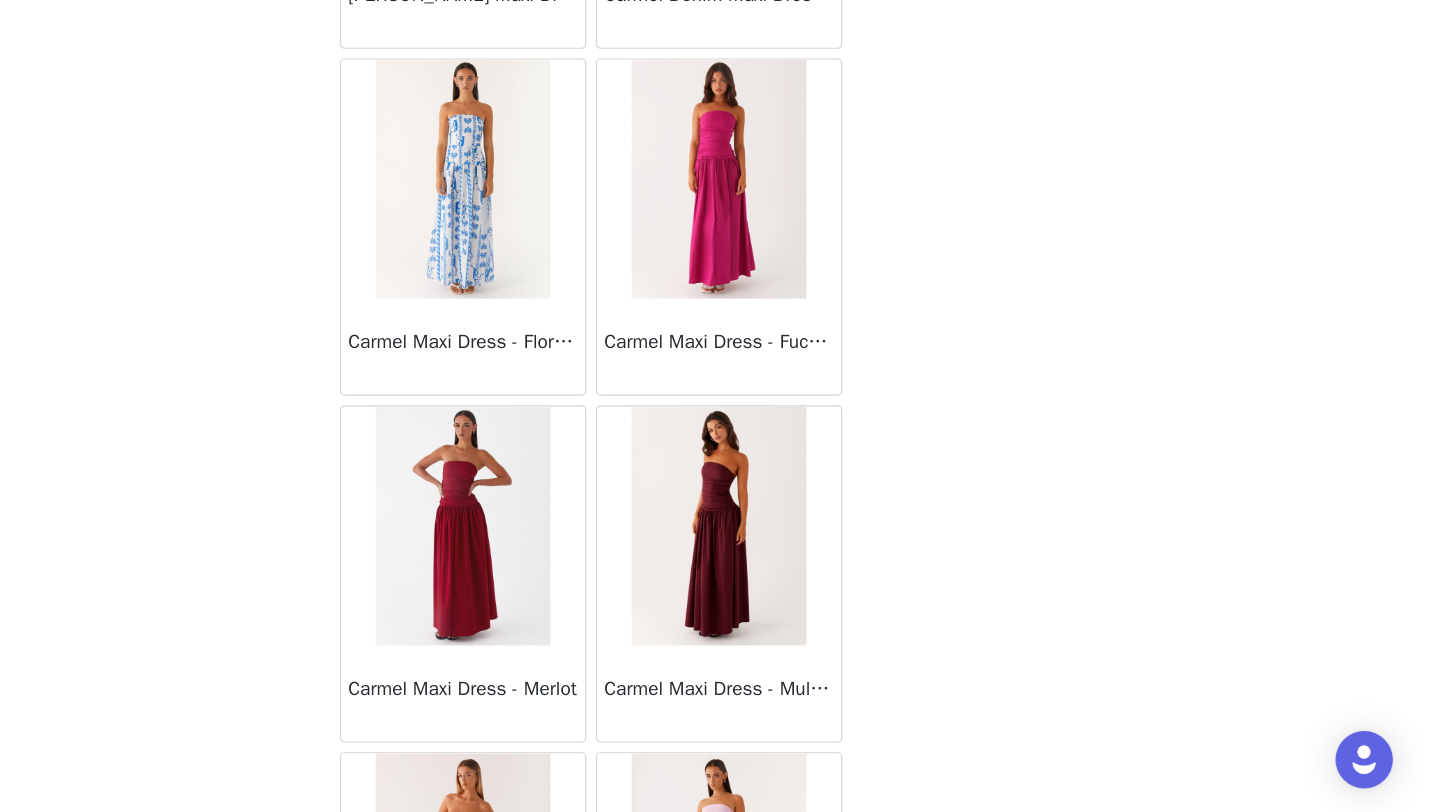 scroll, scrollTop: 10948, scrollLeft: 0, axis: vertical 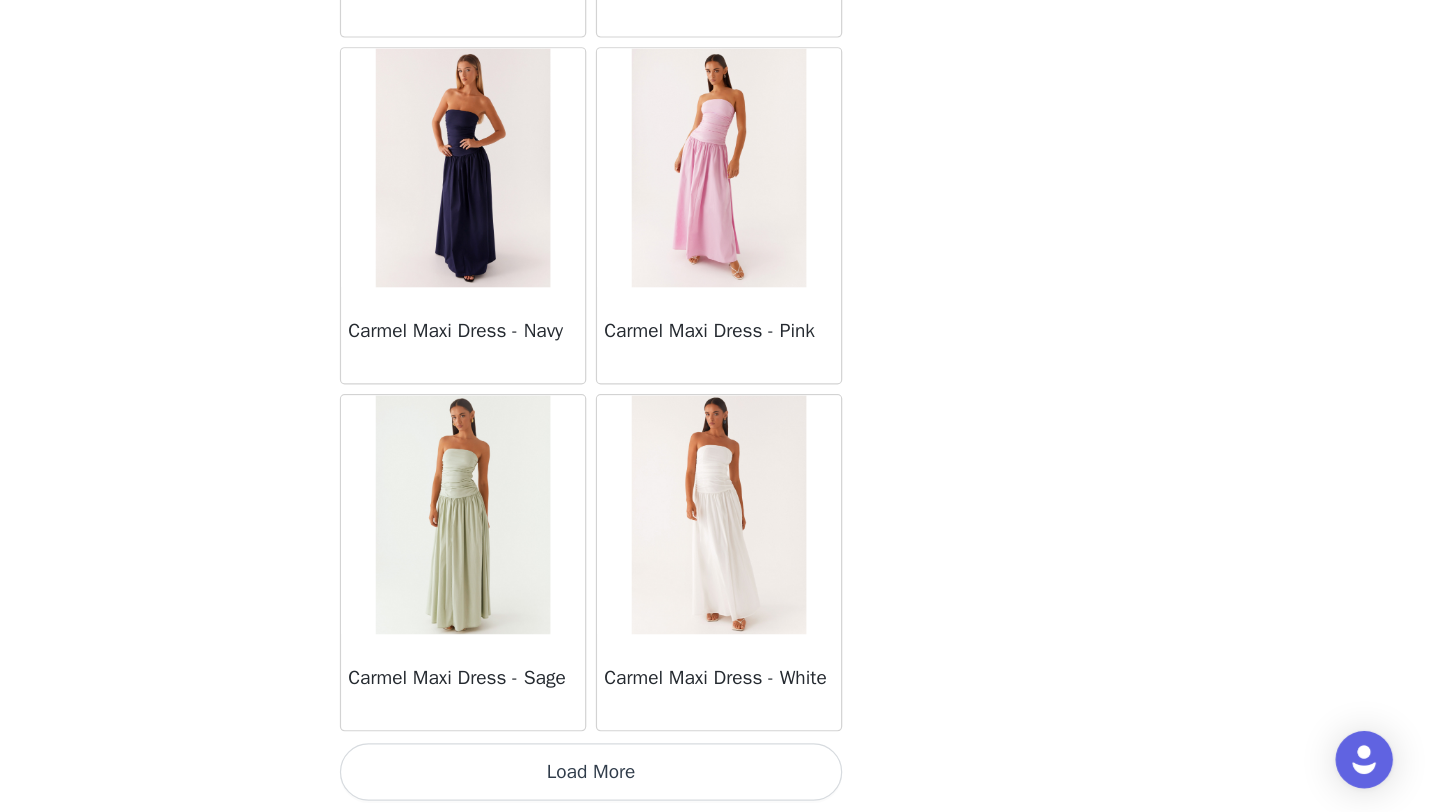 click on "Load More" at bounding box center [720, 778] 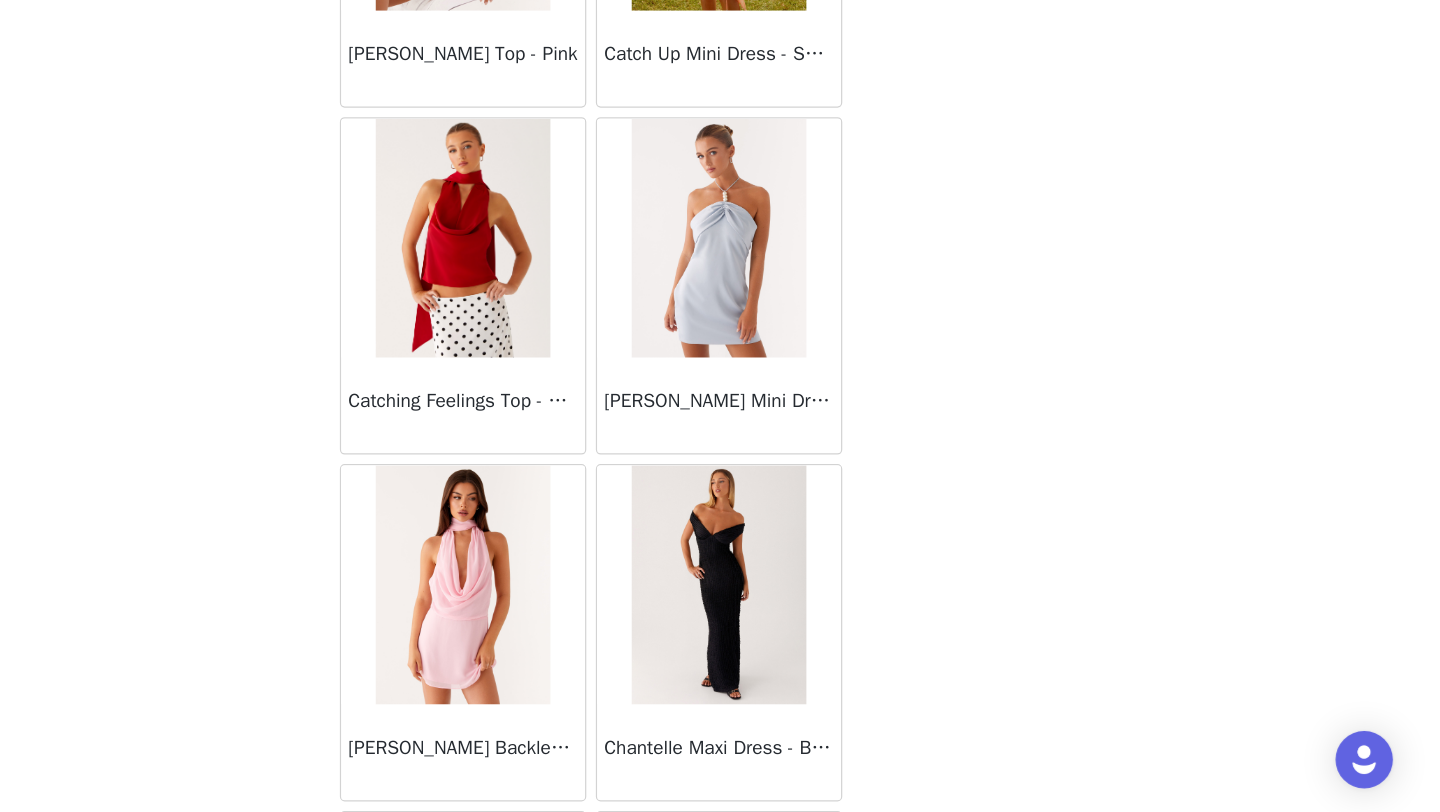 scroll, scrollTop: 13848, scrollLeft: 0, axis: vertical 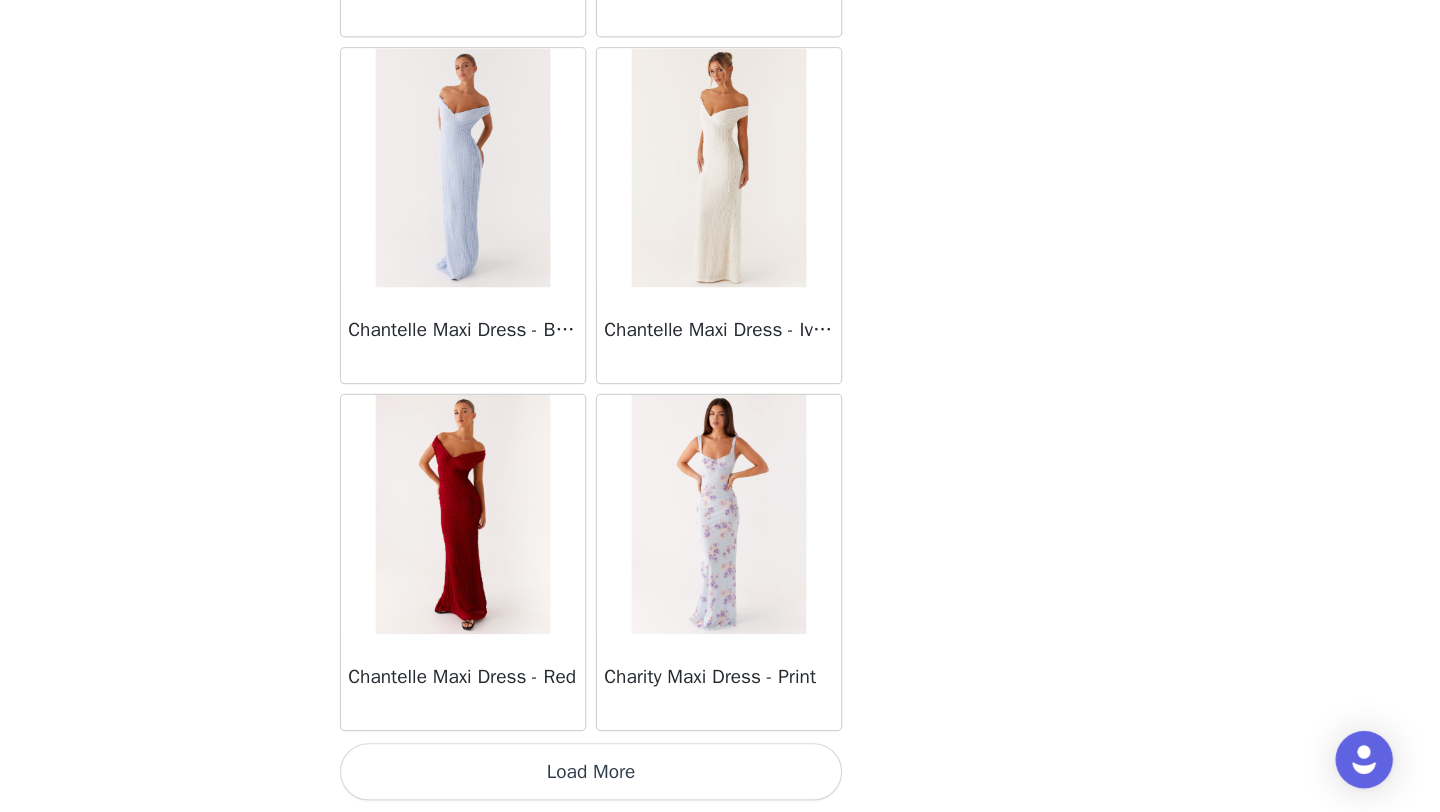 click on "Load More" at bounding box center (720, 778) 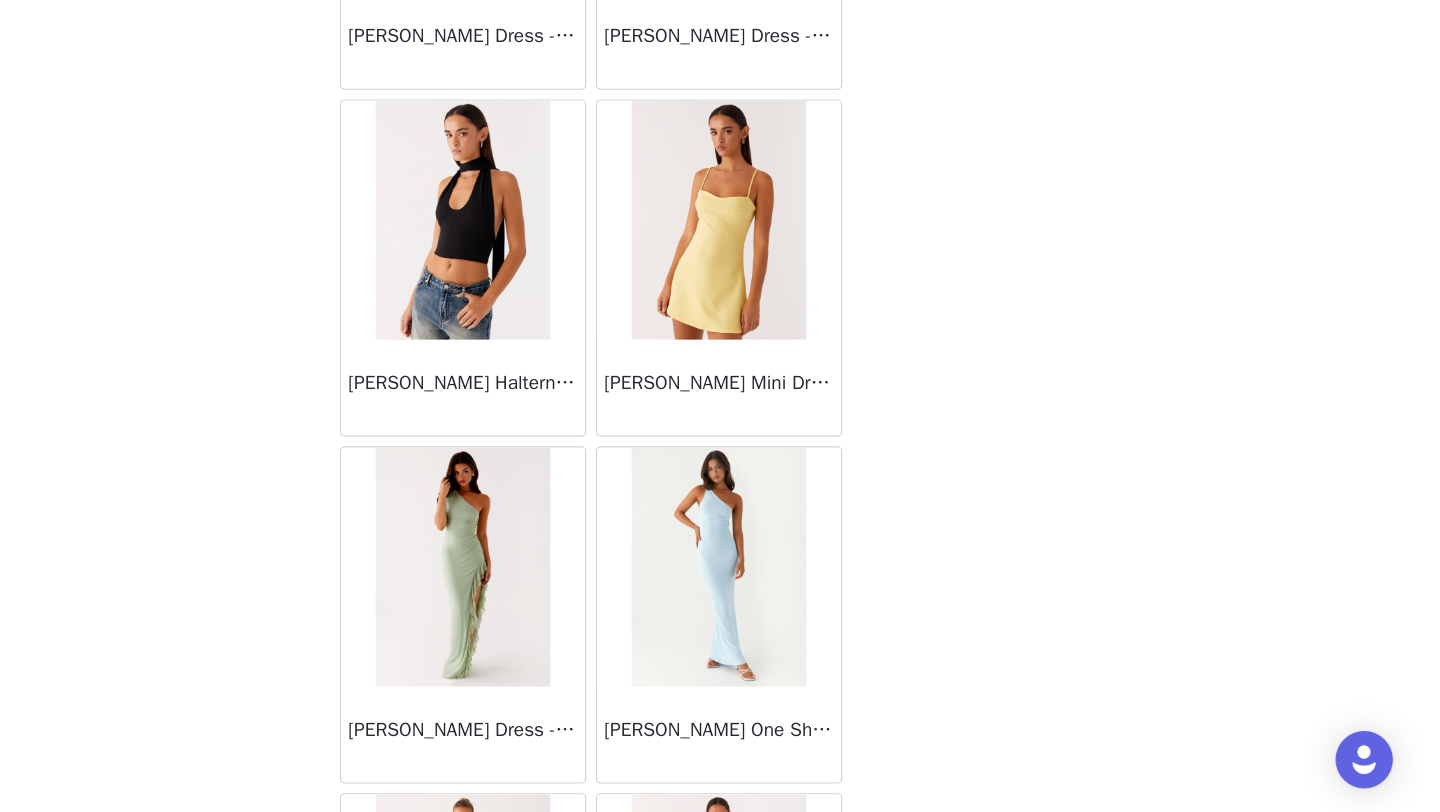 scroll, scrollTop: 16748, scrollLeft: 0, axis: vertical 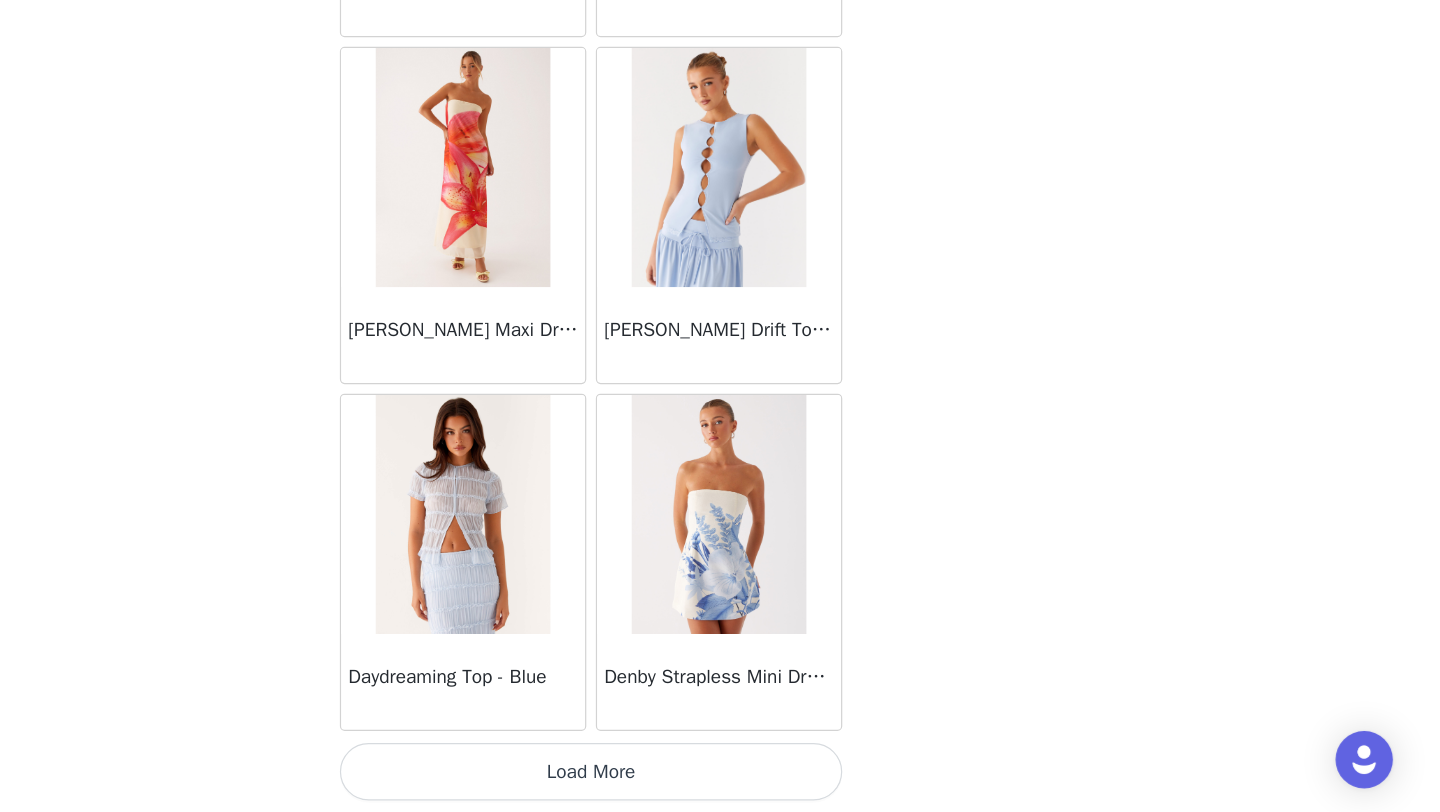 click on "Load More" at bounding box center [720, 778] 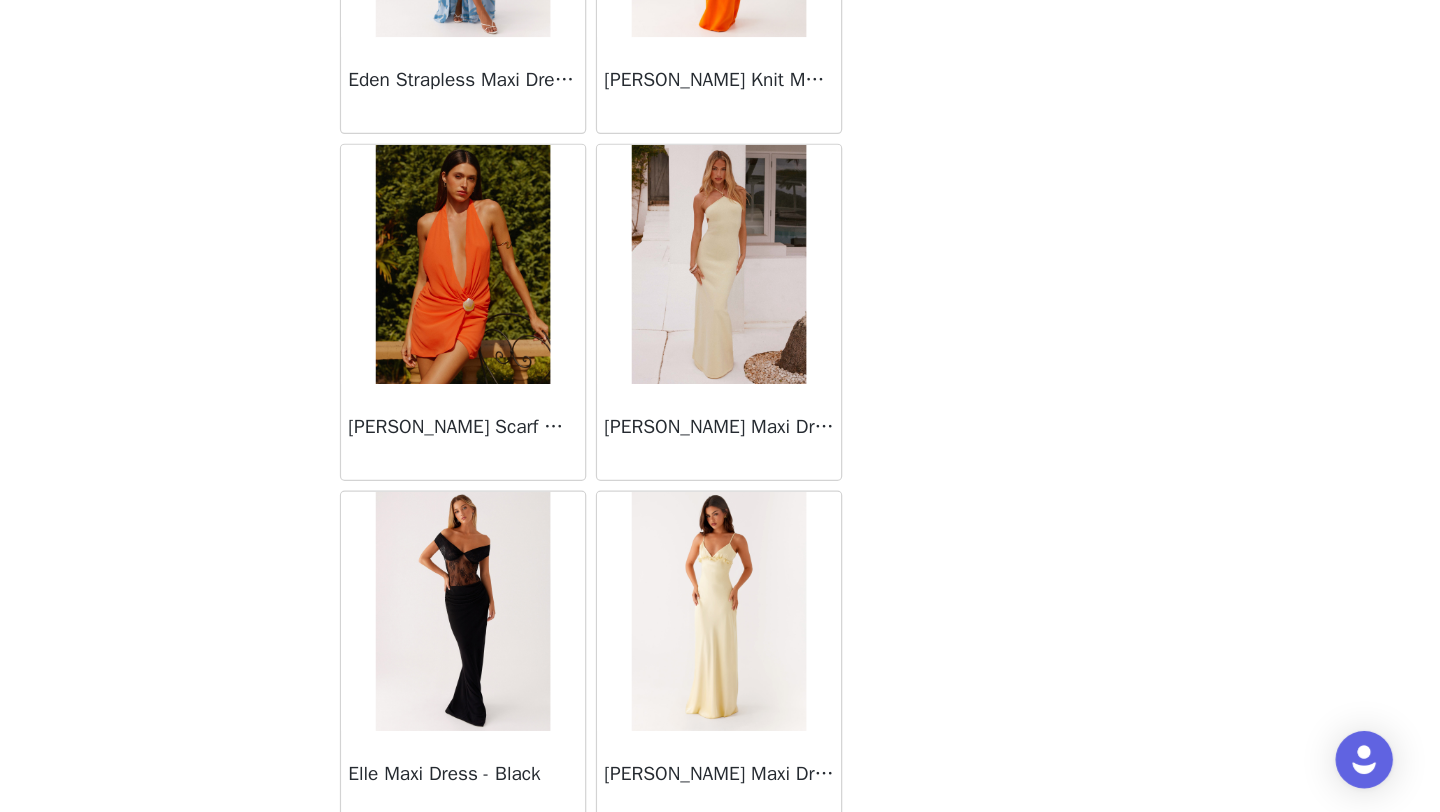 scroll, scrollTop: 19648, scrollLeft: 0, axis: vertical 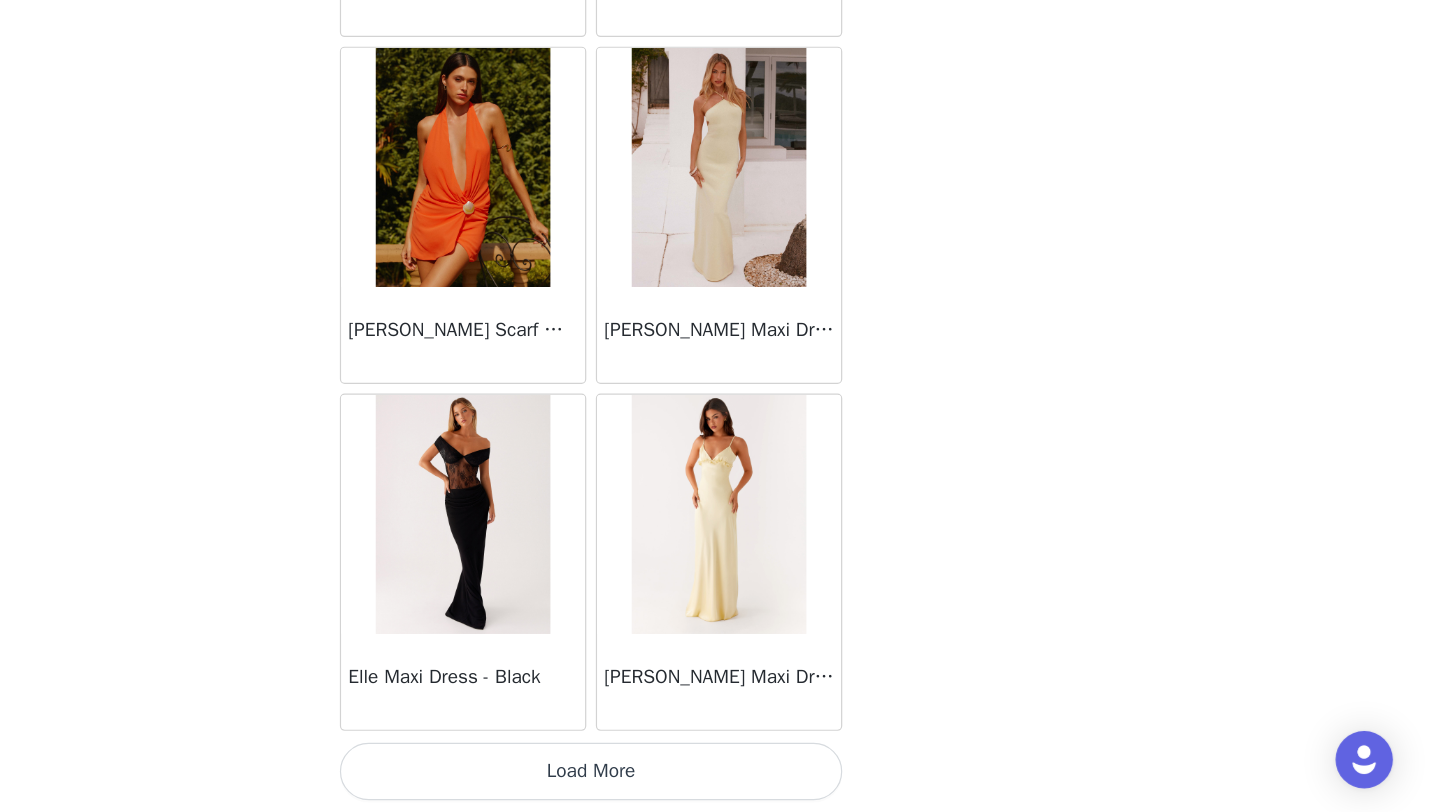 click on "Load More" at bounding box center (720, 778) 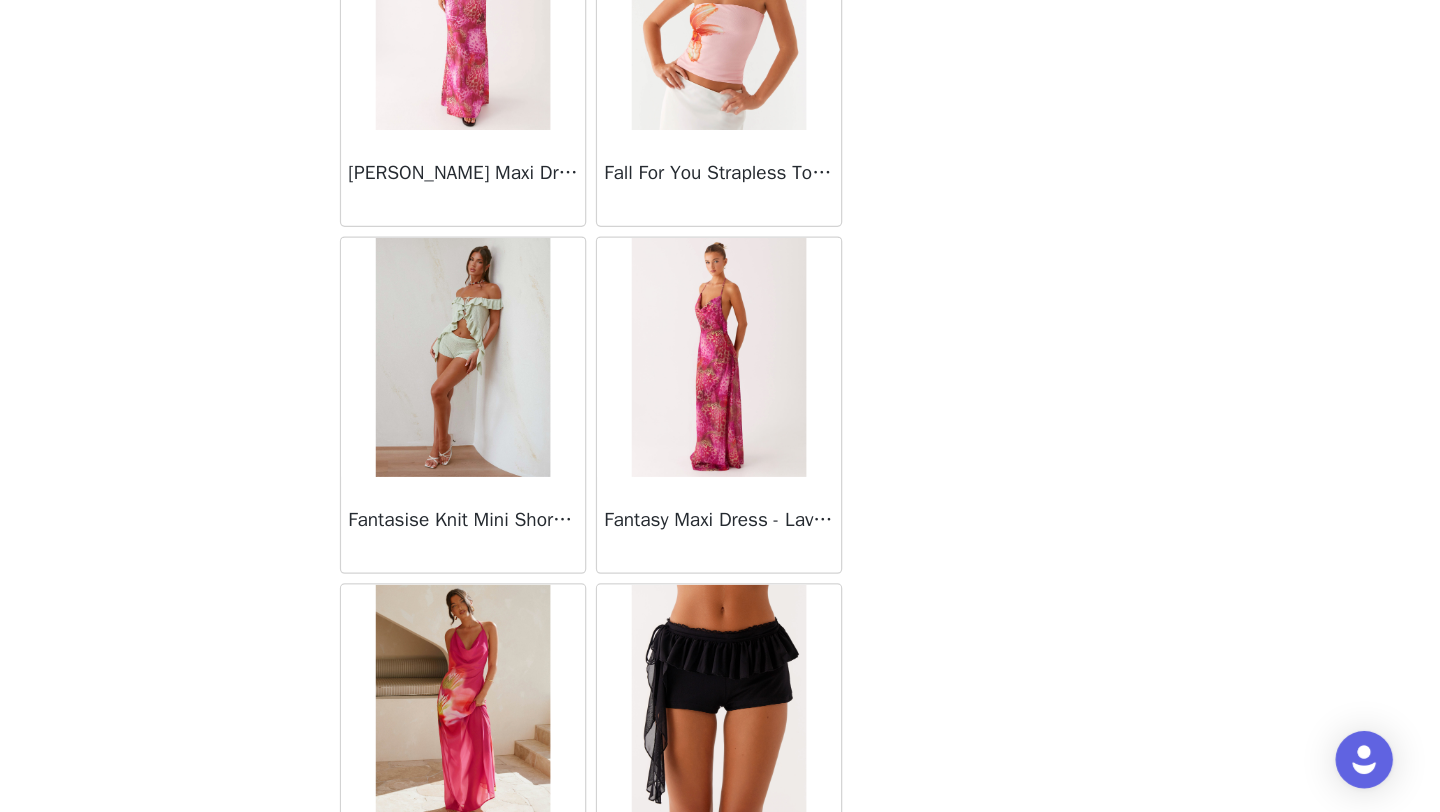 scroll, scrollTop: 22548, scrollLeft: 0, axis: vertical 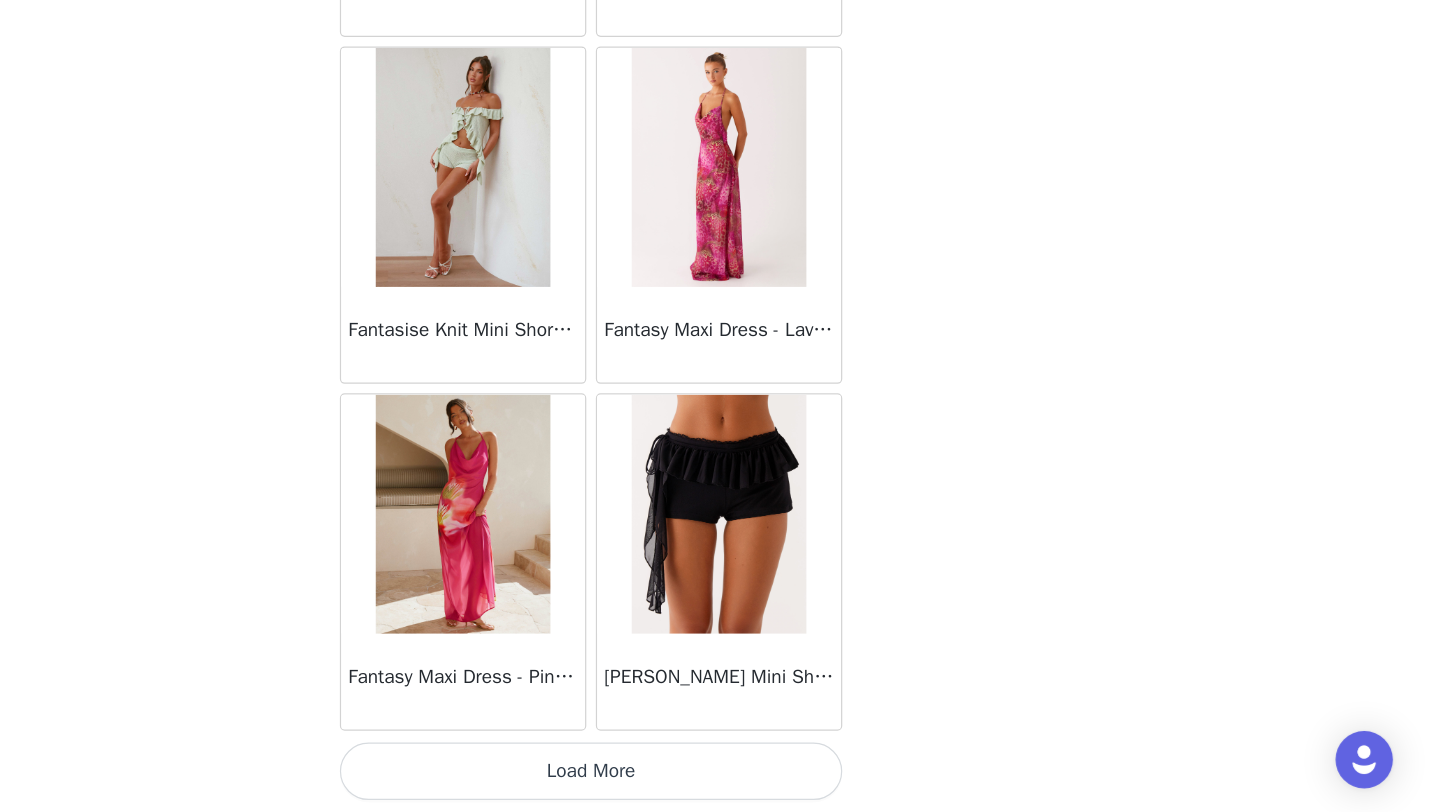 click on "Load More" at bounding box center (720, 778) 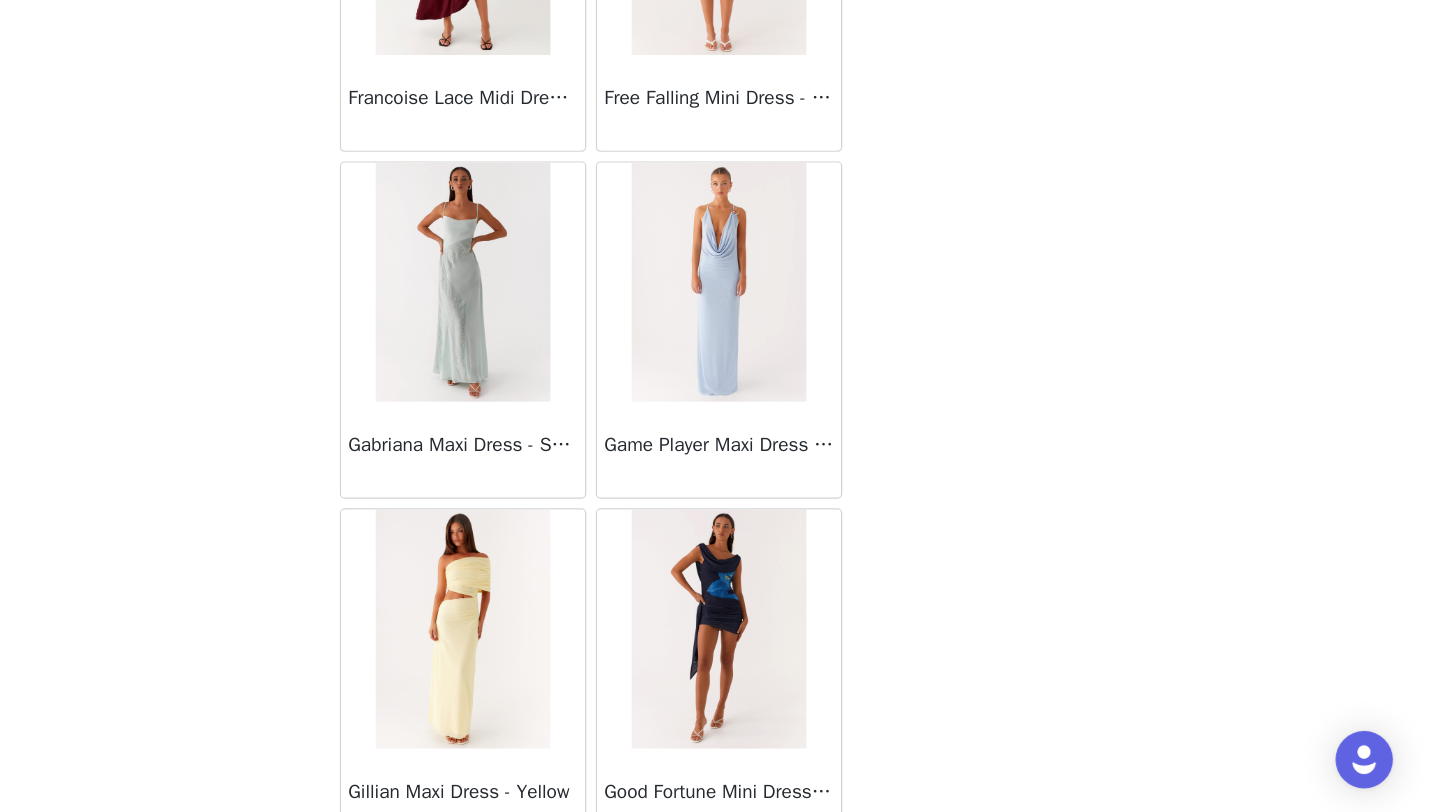 scroll, scrollTop: 25448, scrollLeft: 0, axis: vertical 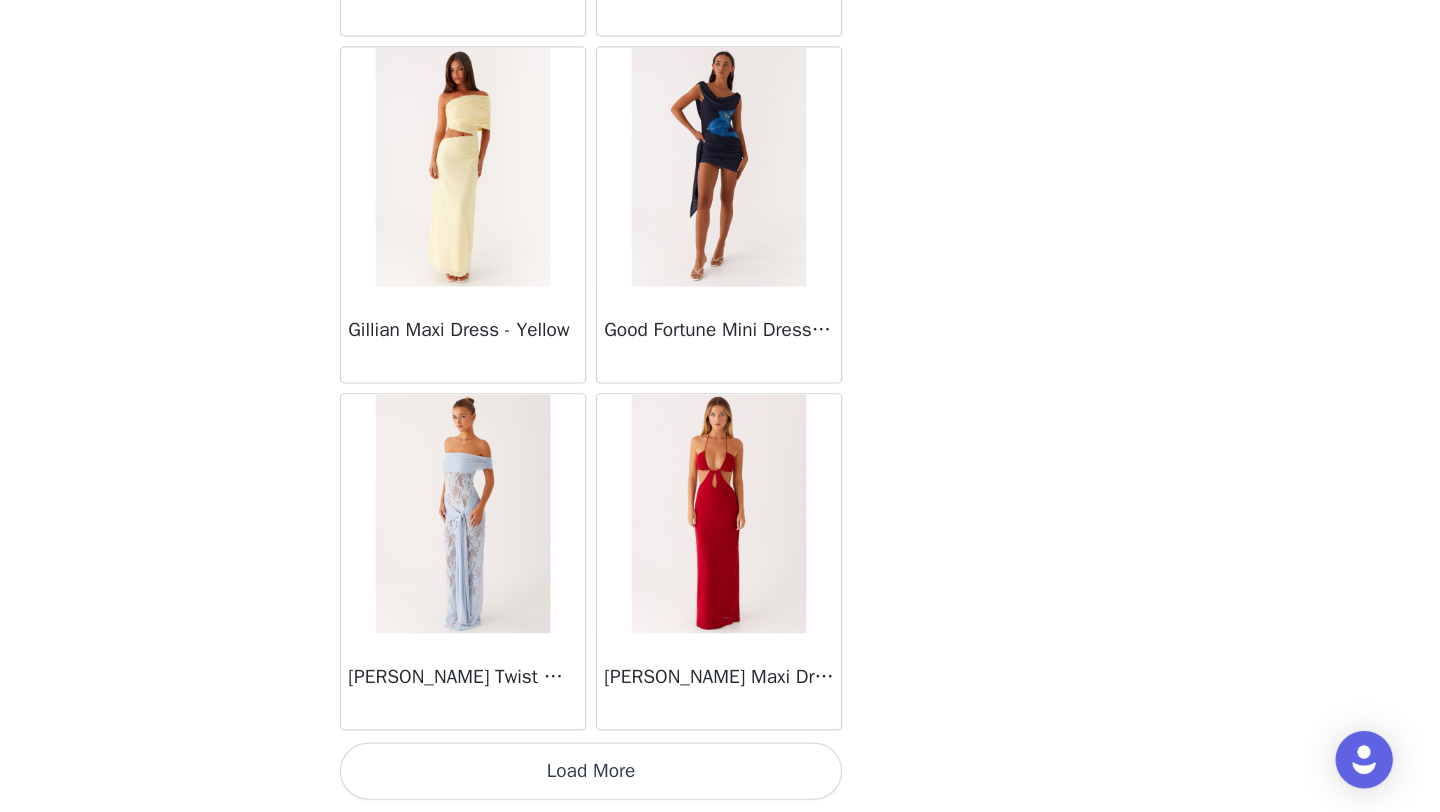 click on "Load More" at bounding box center (720, 778) 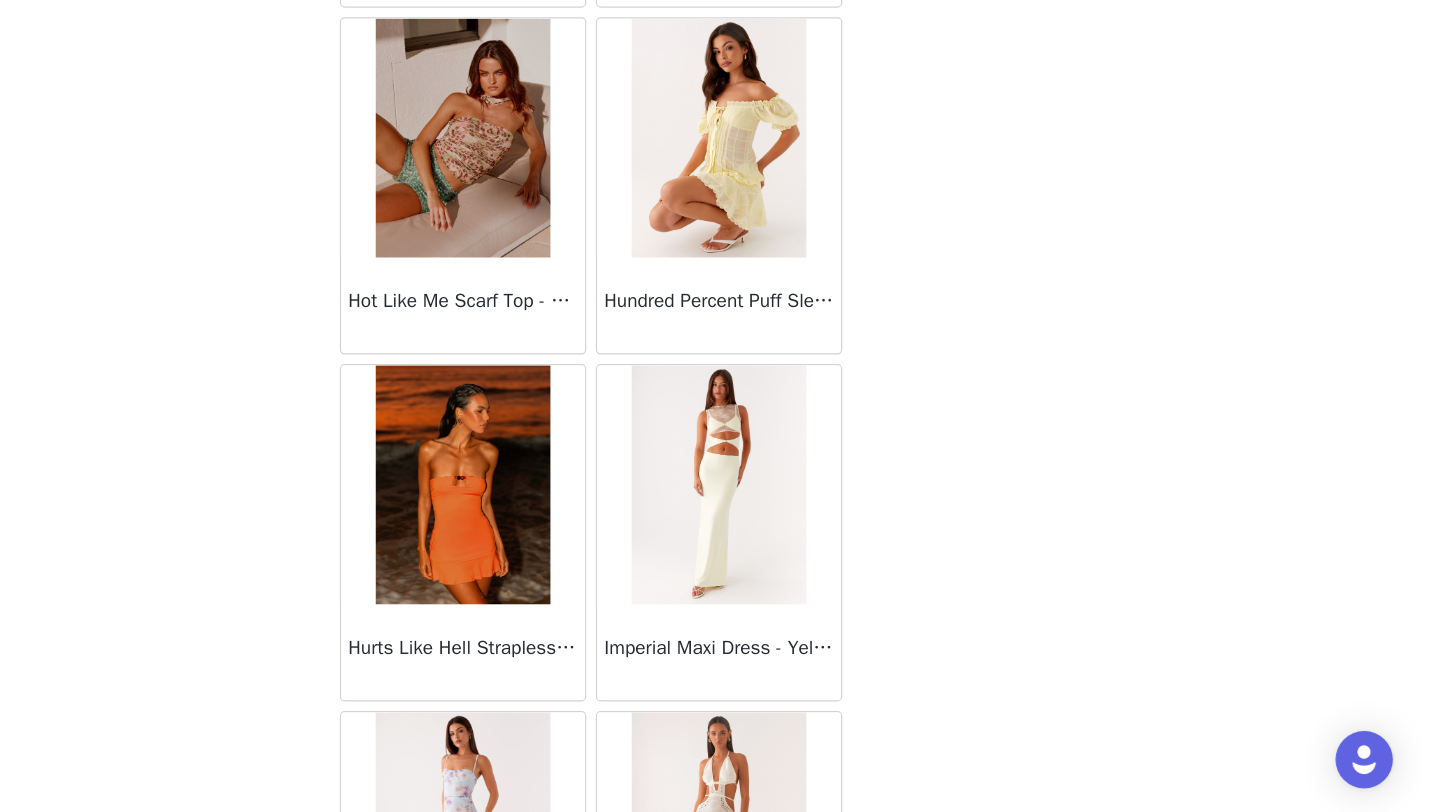 scroll, scrollTop: 28348, scrollLeft: 0, axis: vertical 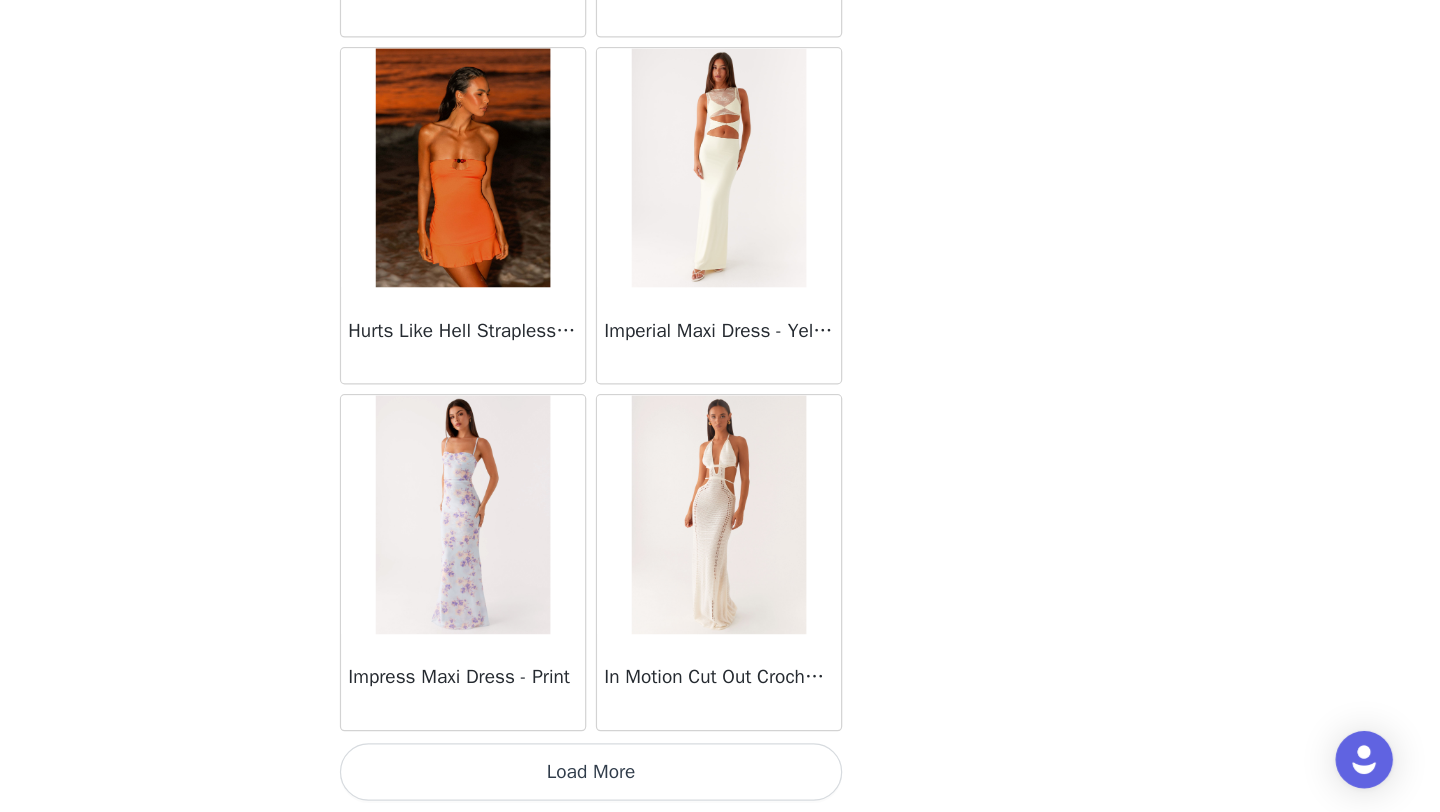 click on "Load More" at bounding box center [720, 778] 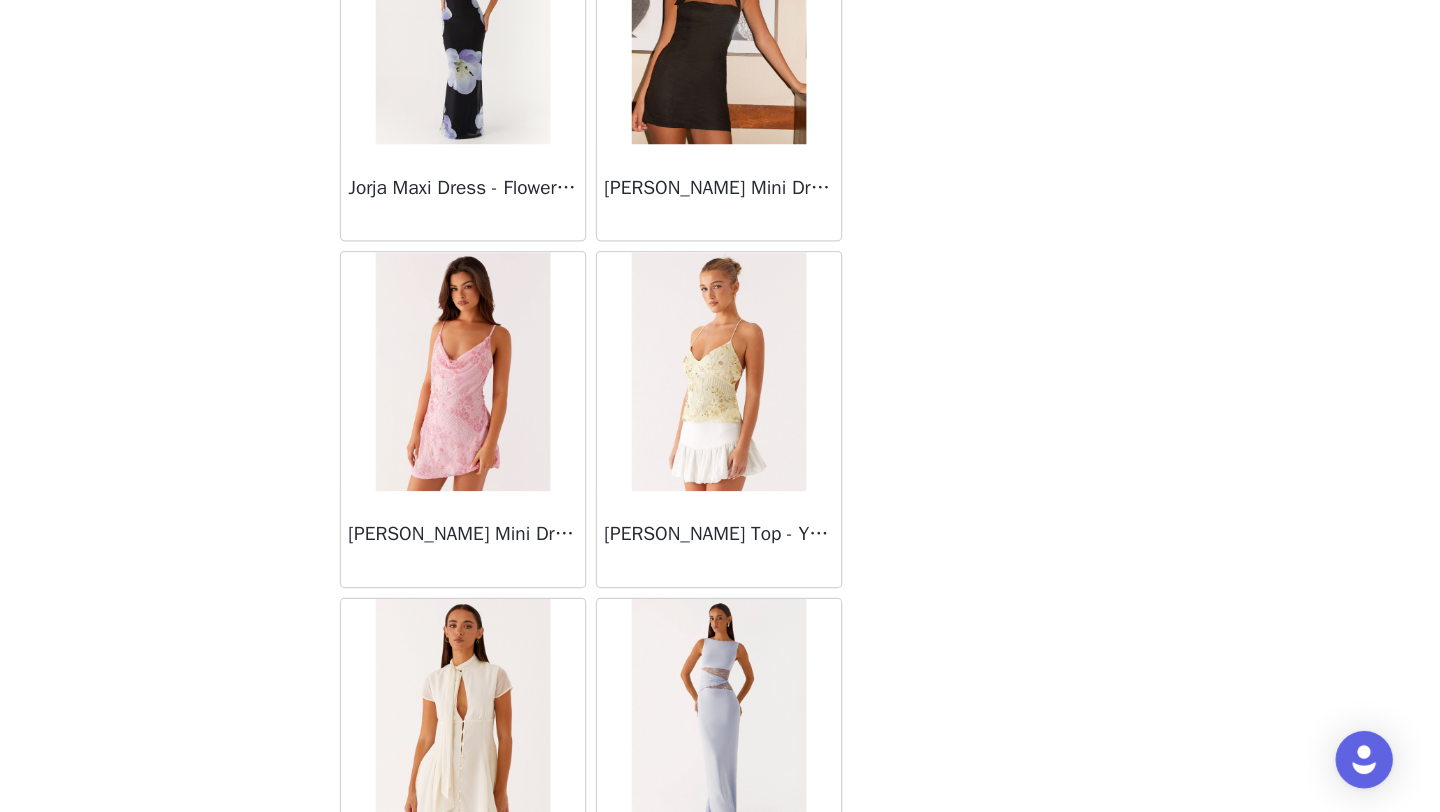 scroll, scrollTop: 31248, scrollLeft: 0, axis: vertical 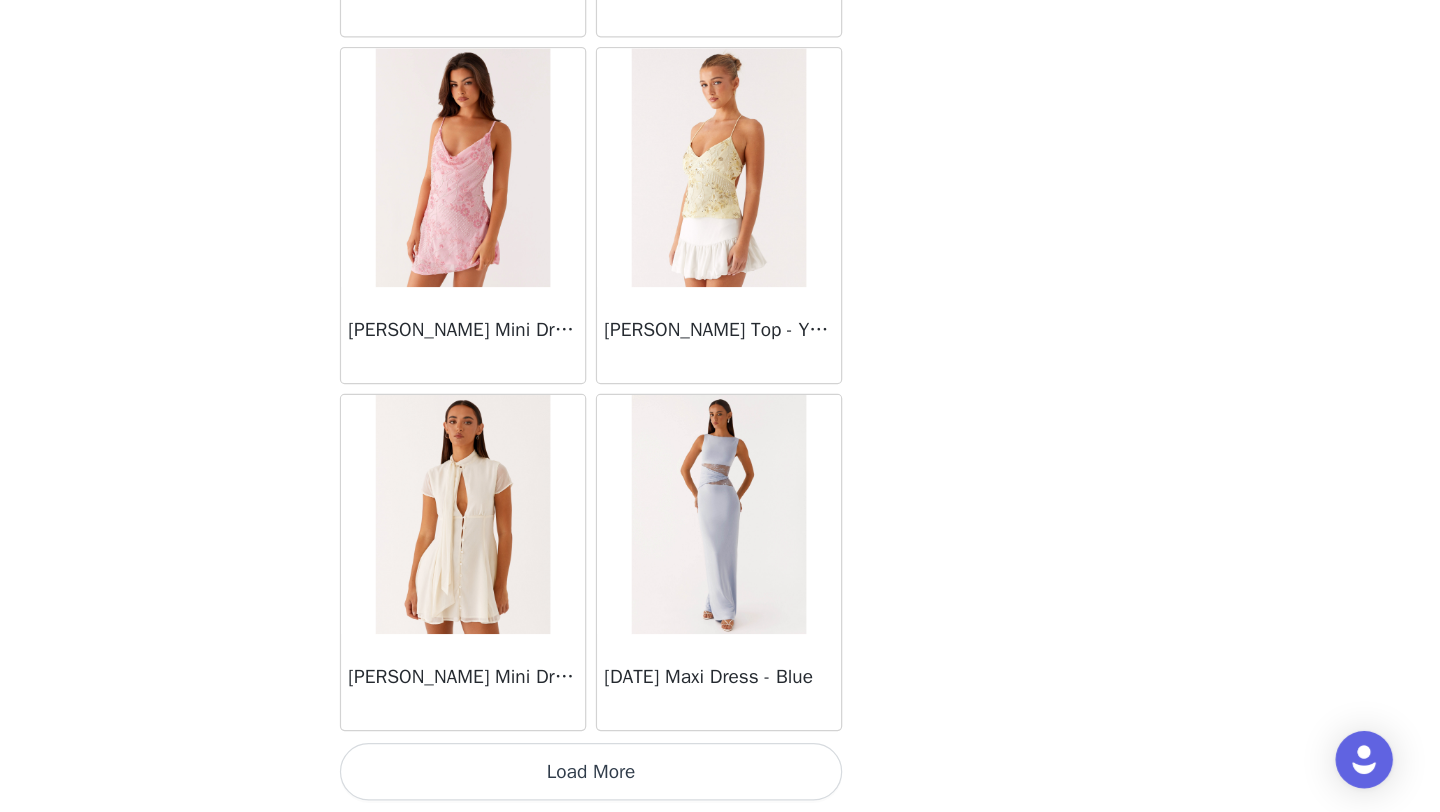 click on "Load More" at bounding box center [720, 778] 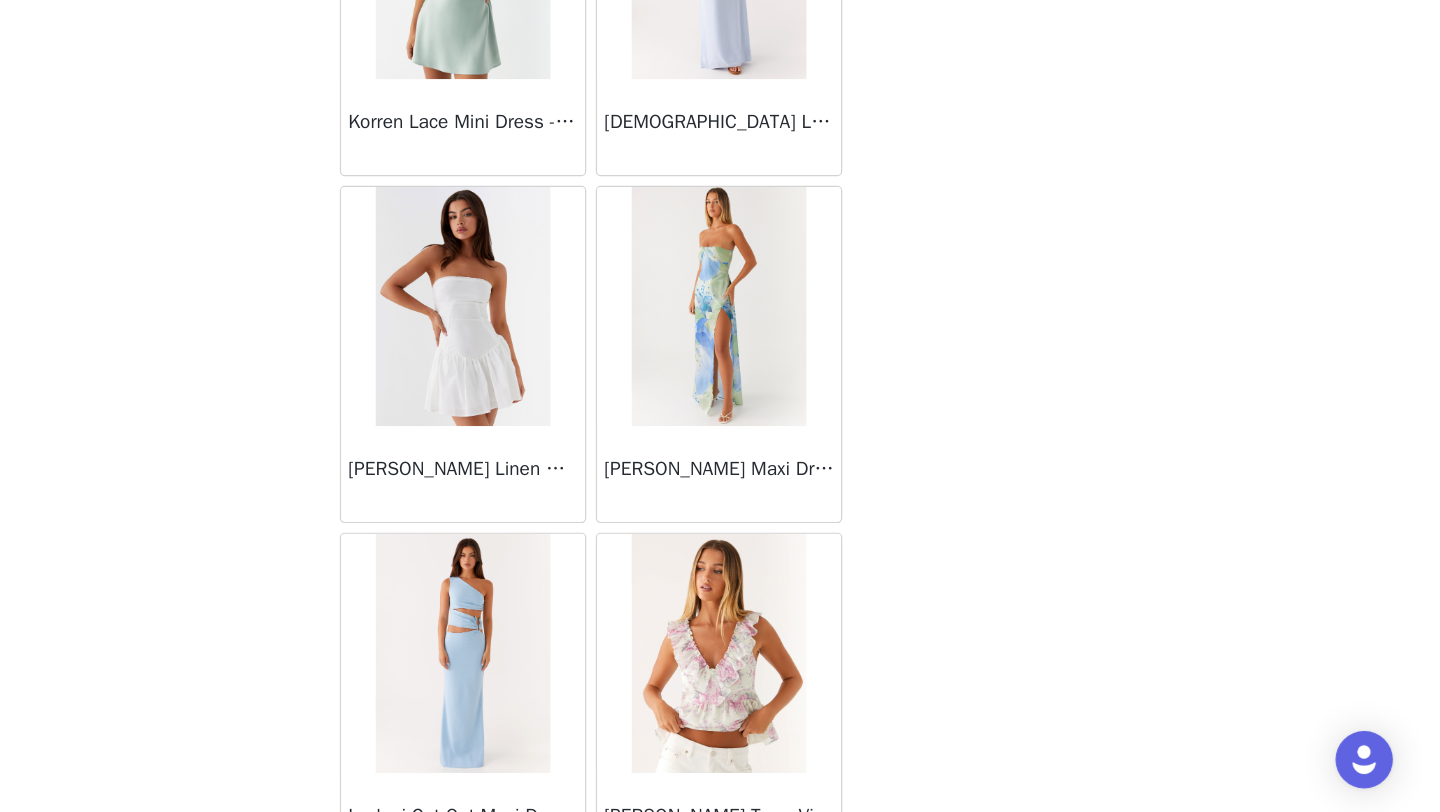 scroll, scrollTop: 34148, scrollLeft: 0, axis: vertical 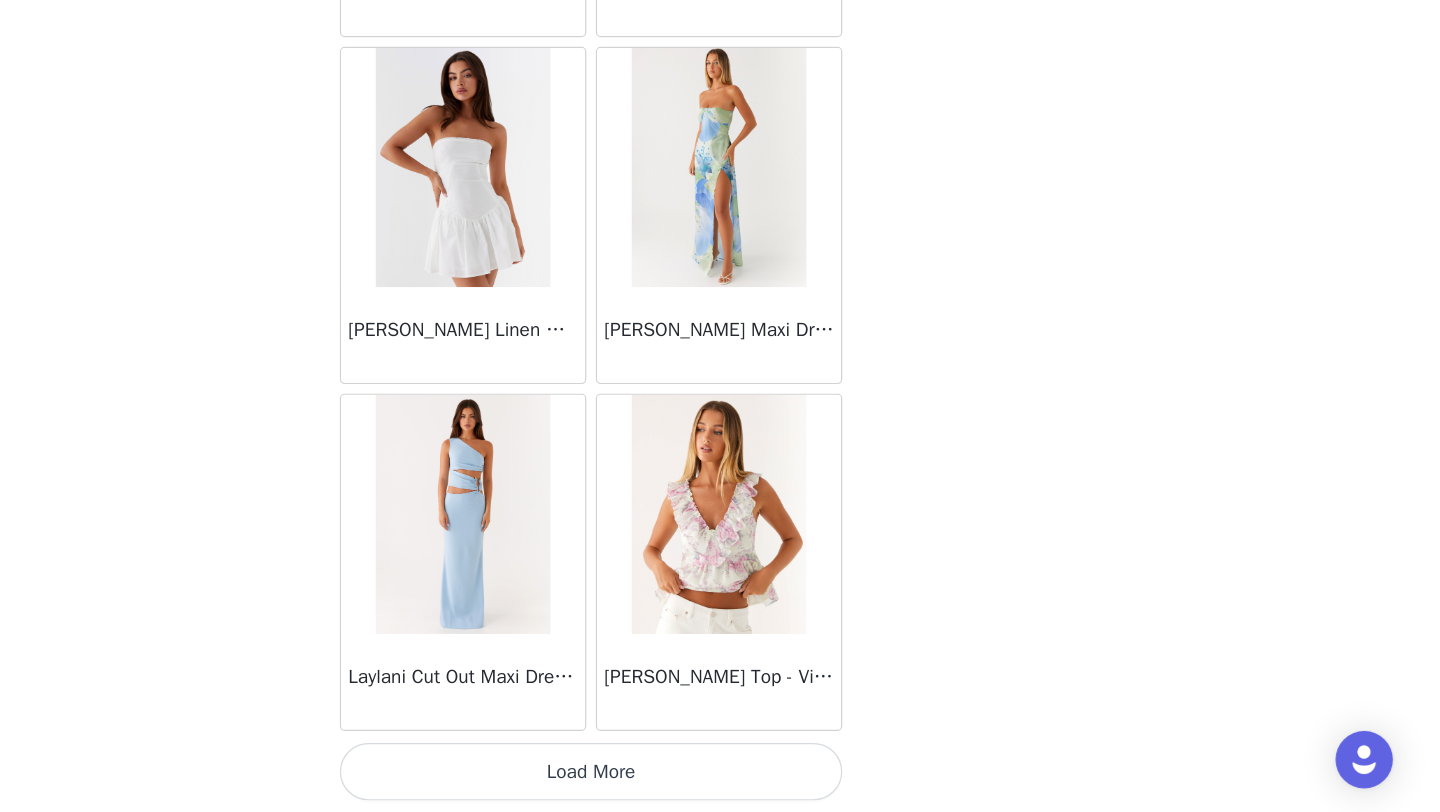 click on "Load More" at bounding box center (720, 778) 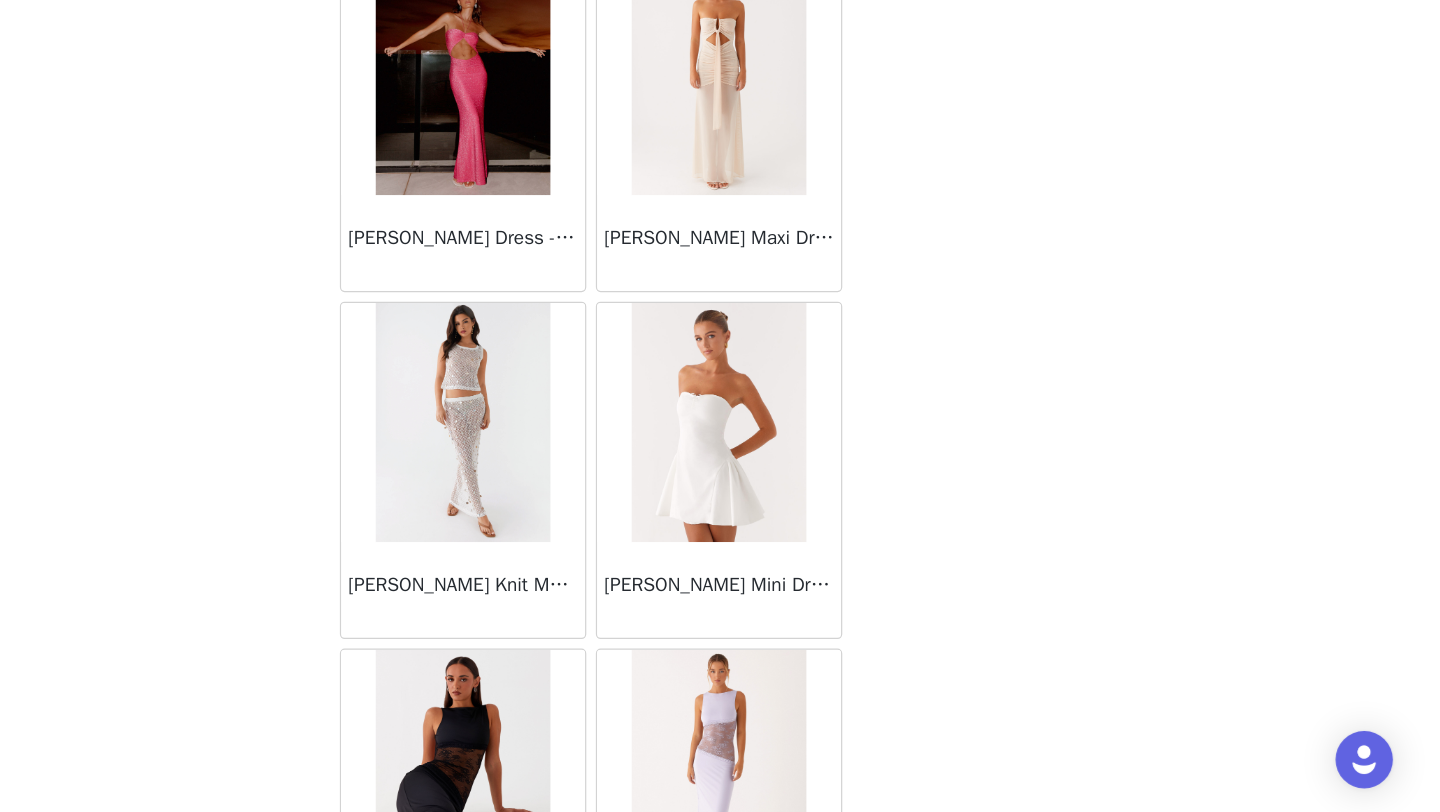 scroll, scrollTop: 37048, scrollLeft: 0, axis: vertical 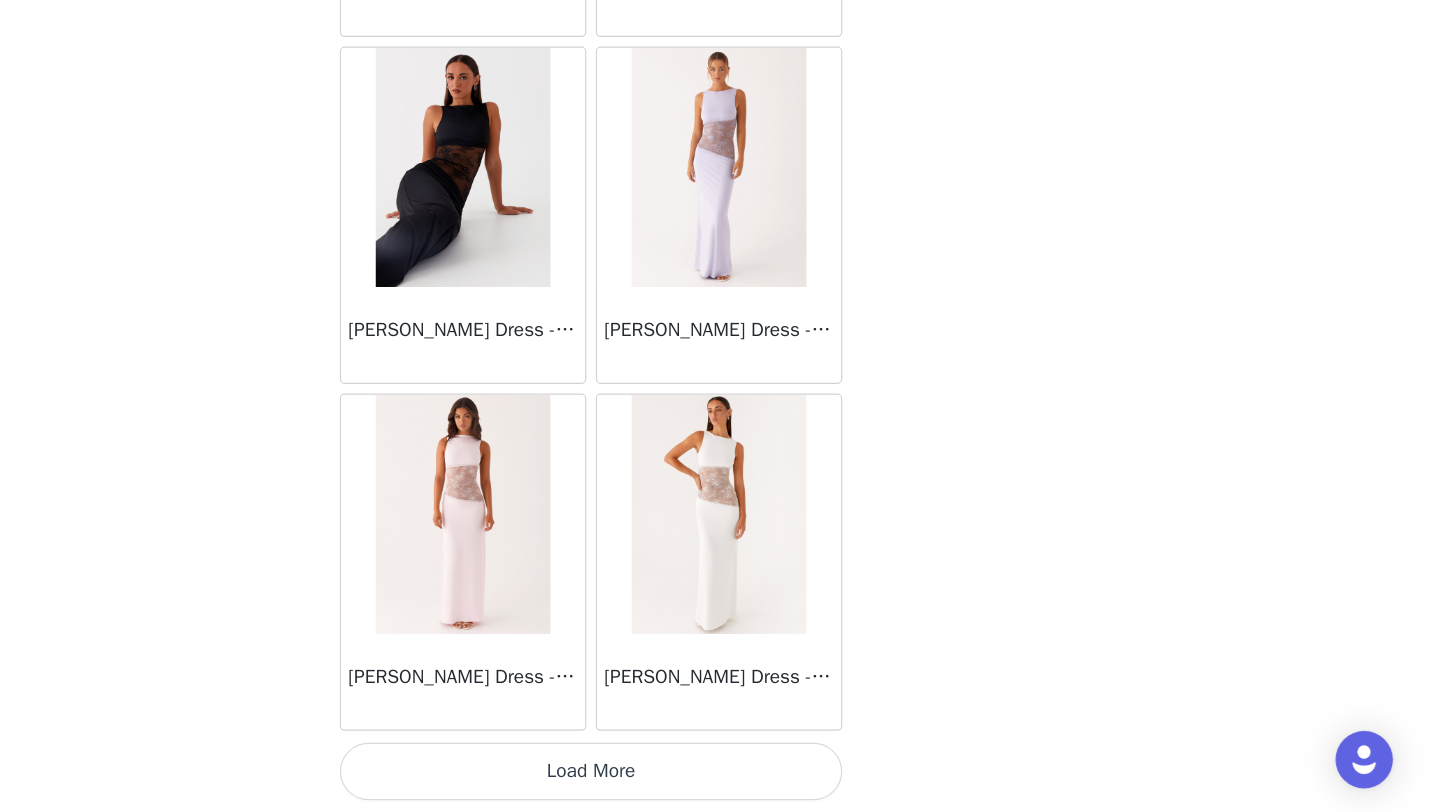 click on "Load More" at bounding box center [720, 778] 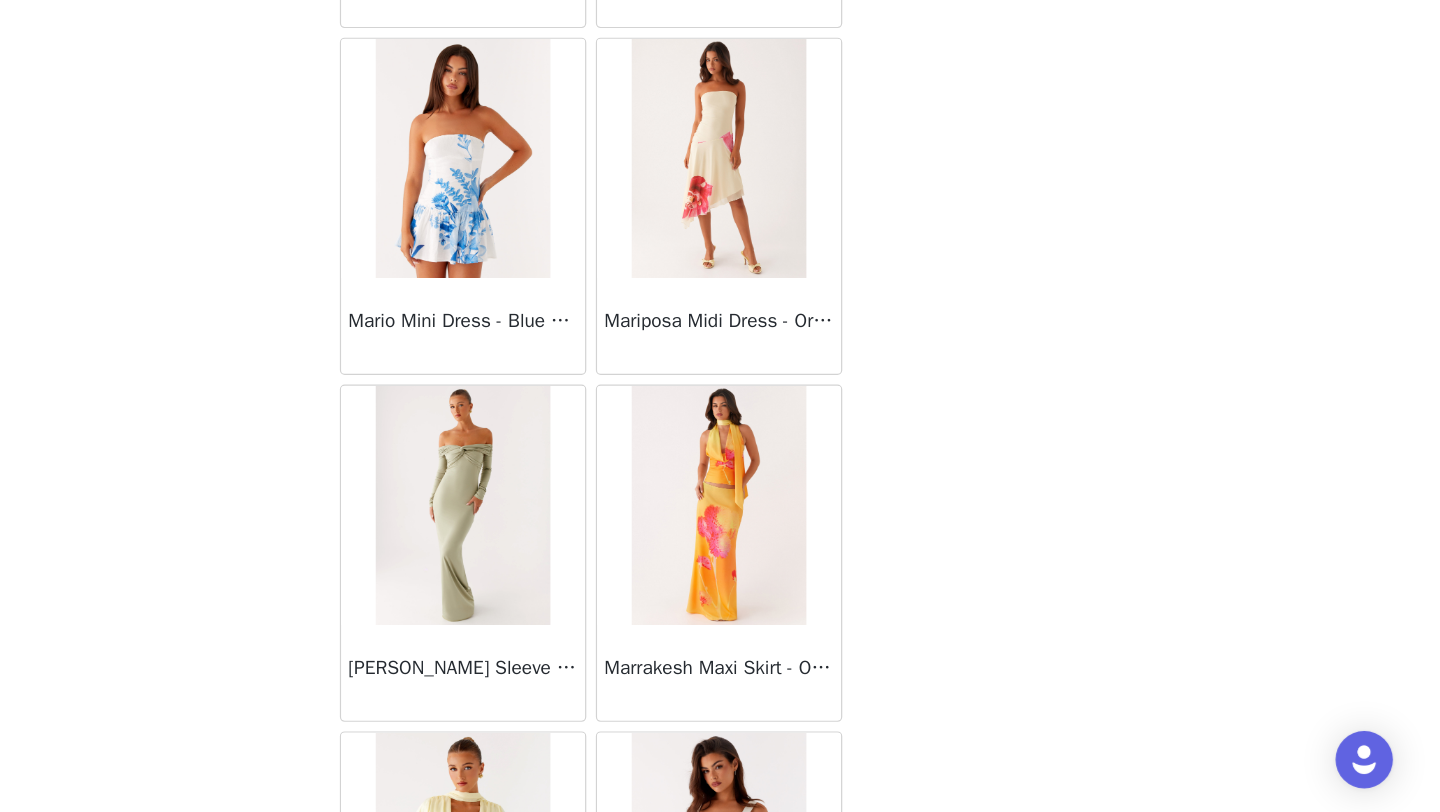 scroll, scrollTop: 39948, scrollLeft: 0, axis: vertical 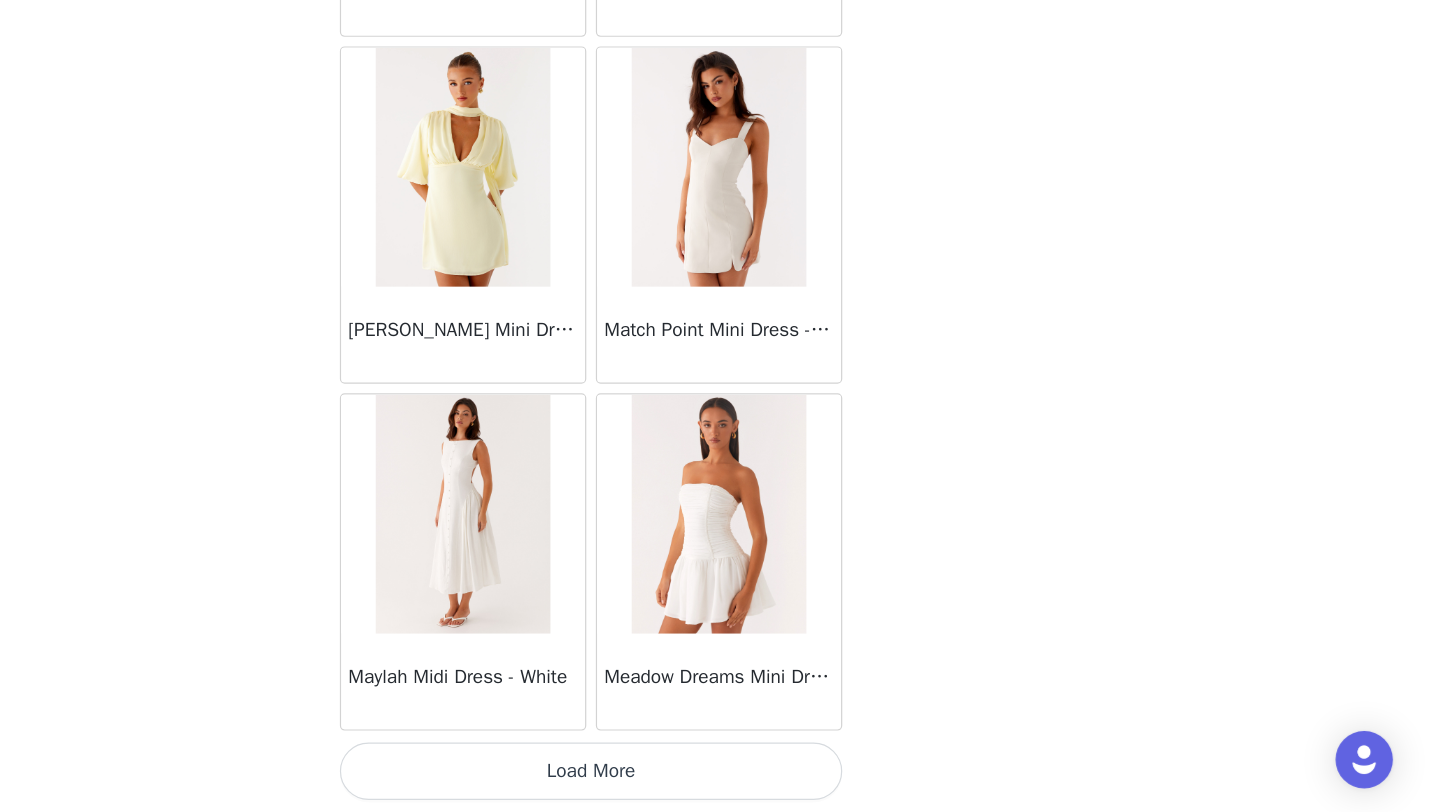 click on "Load More" at bounding box center (720, 778) 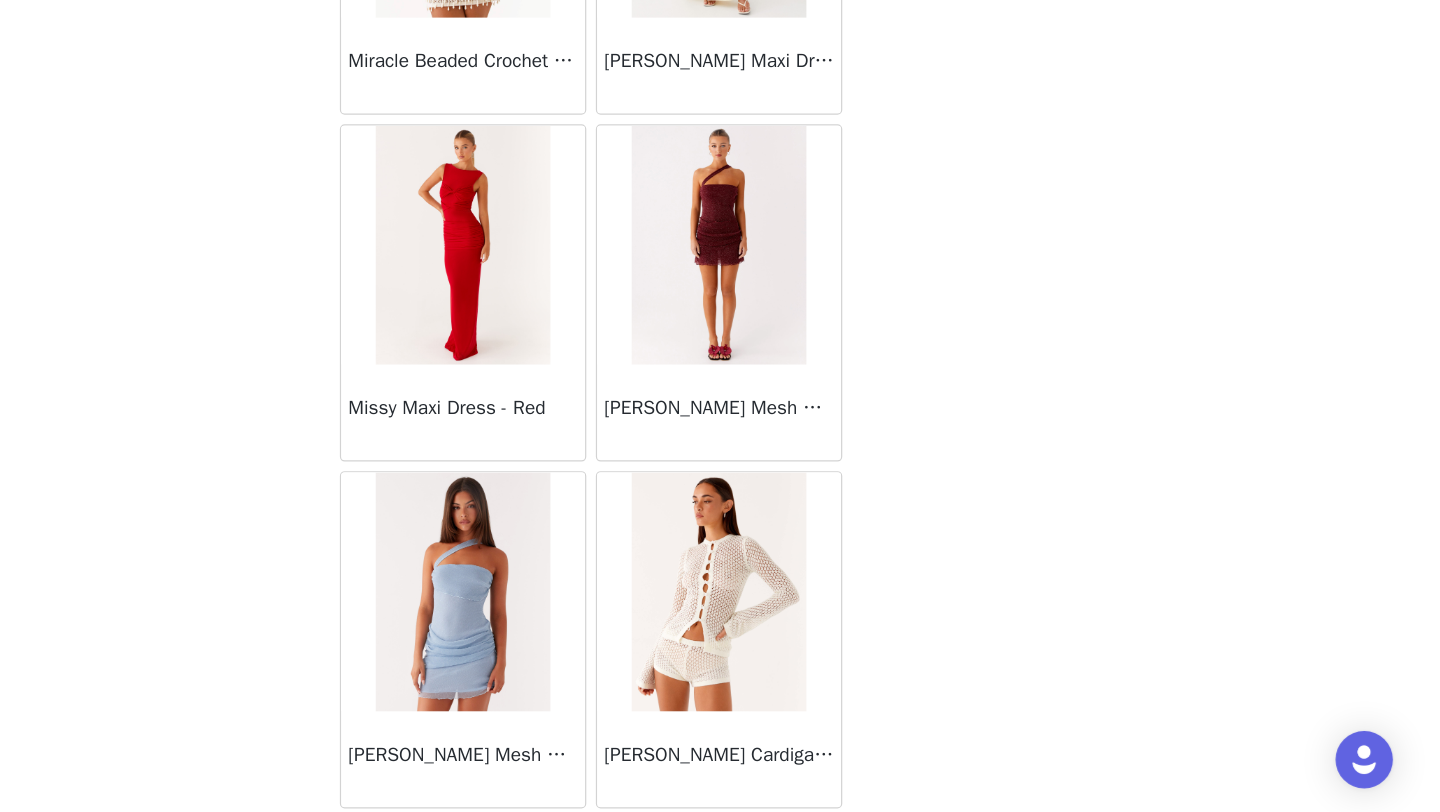 scroll, scrollTop: 42848, scrollLeft: 0, axis: vertical 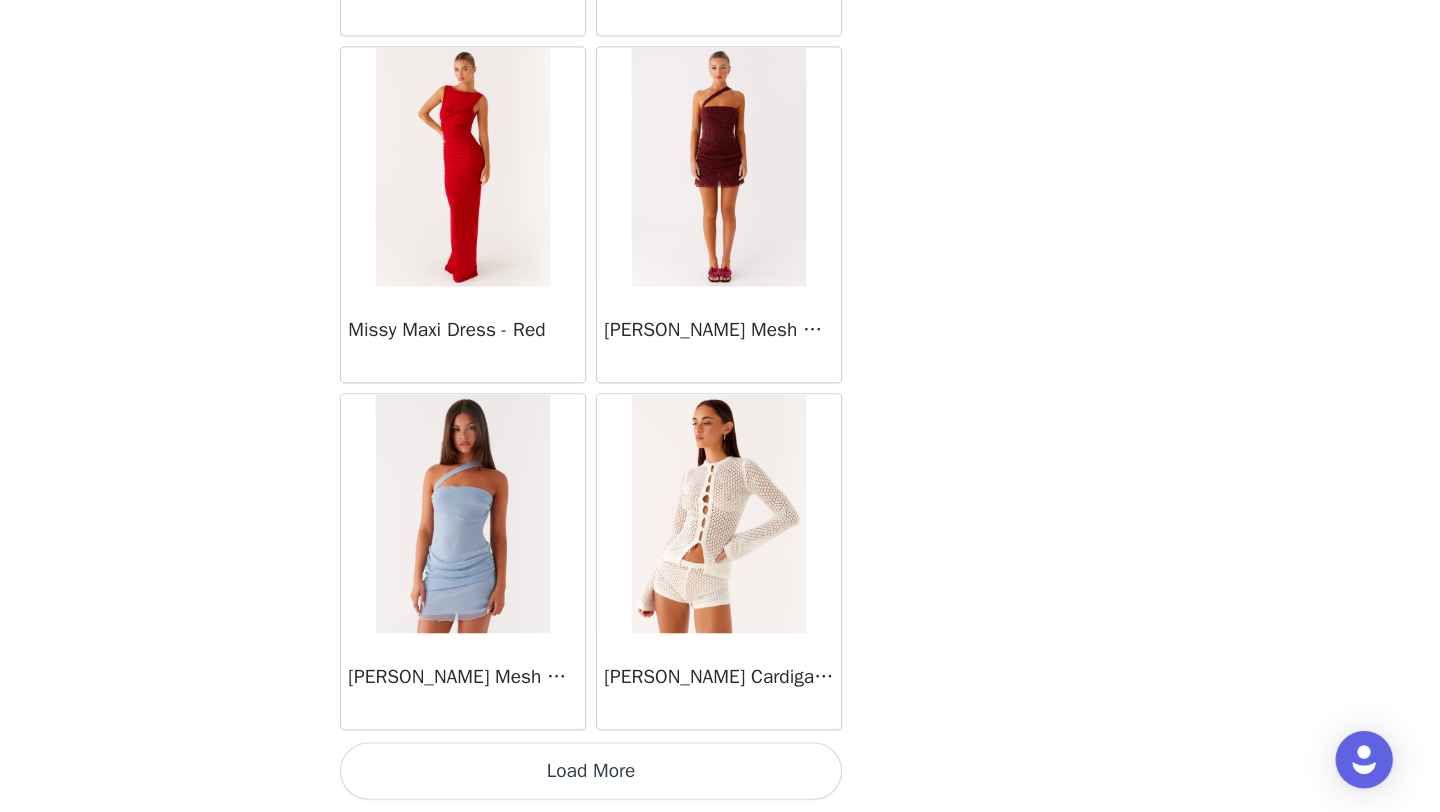 click on "Load More" at bounding box center [720, 778] 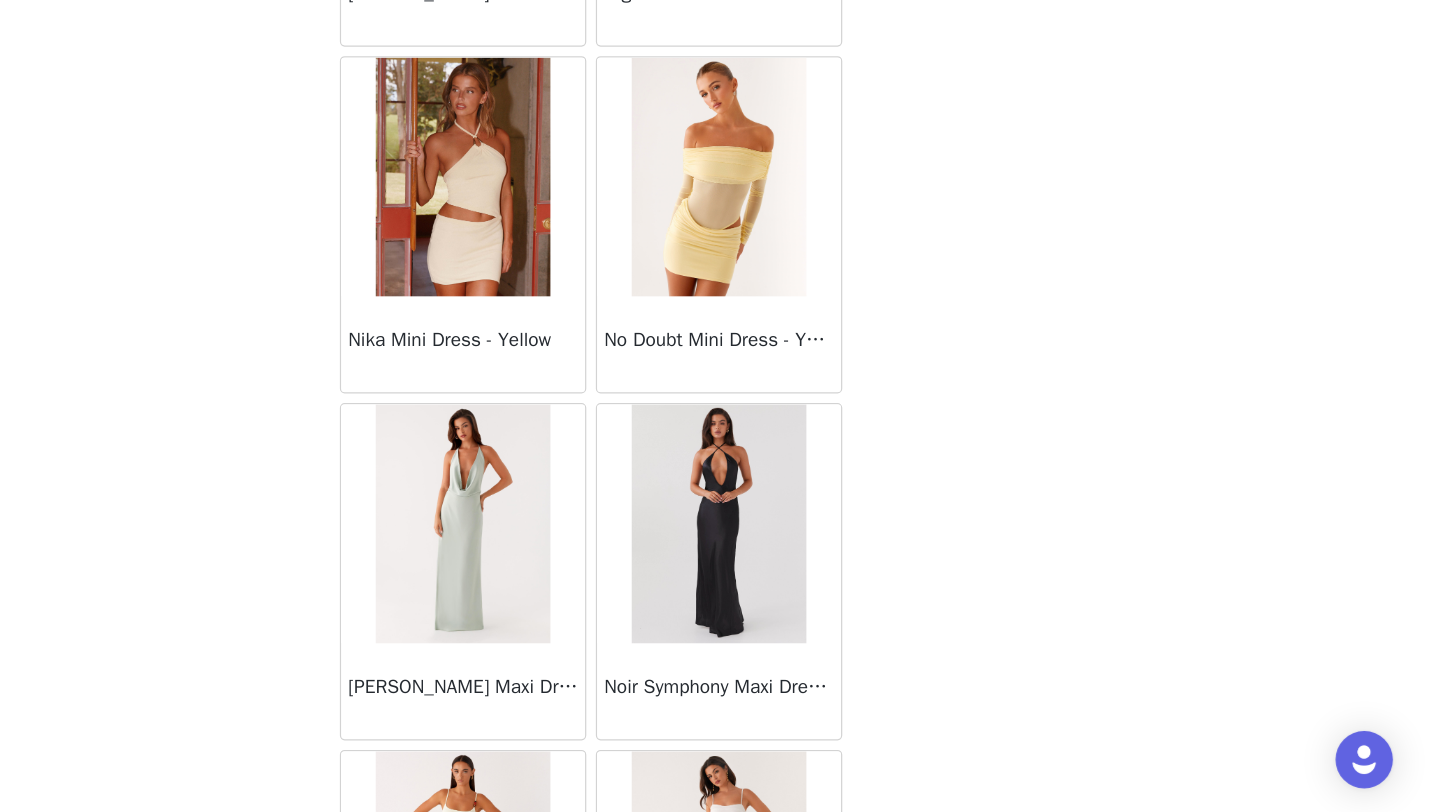 scroll, scrollTop: 45748, scrollLeft: 0, axis: vertical 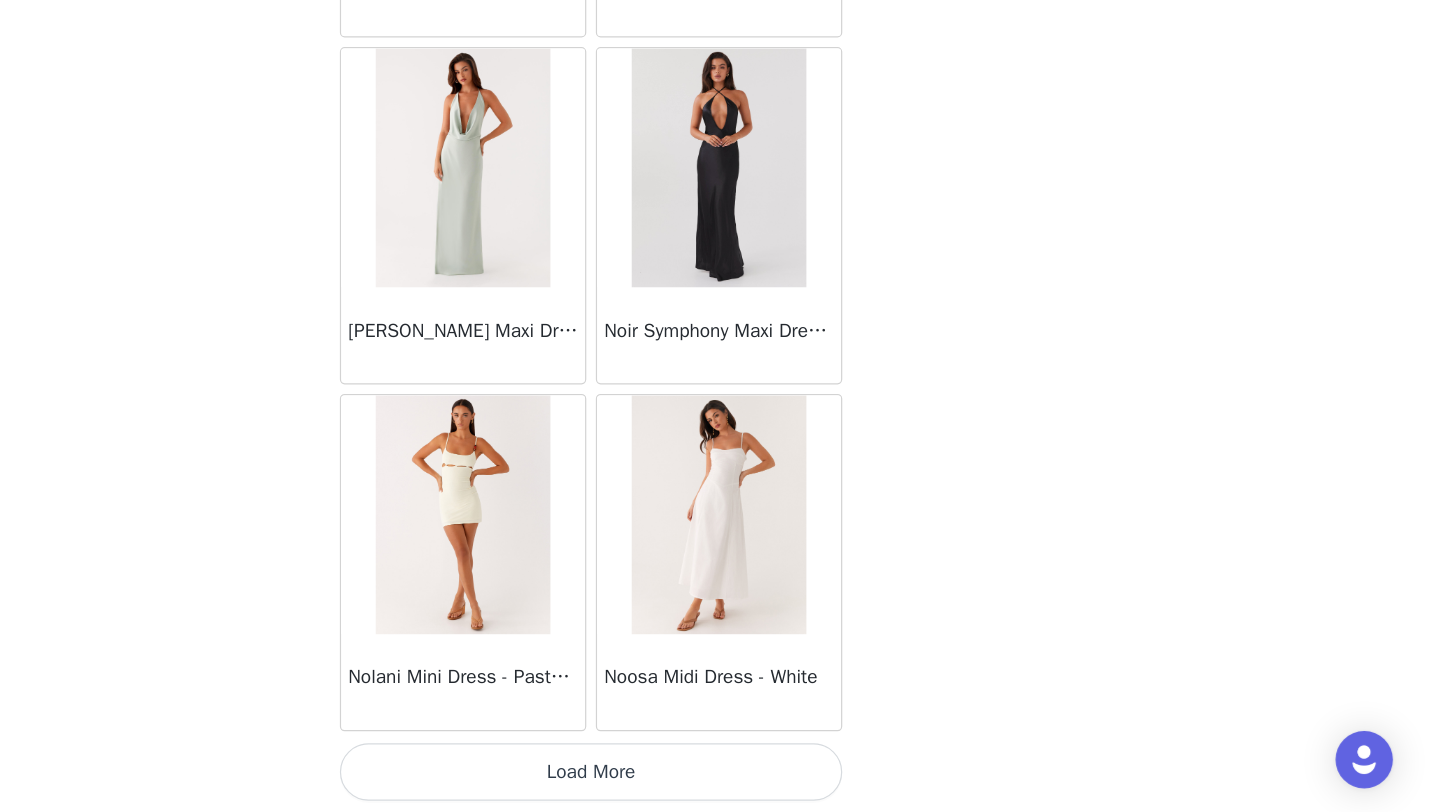 click on "Load More" at bounding box center [720, 778] 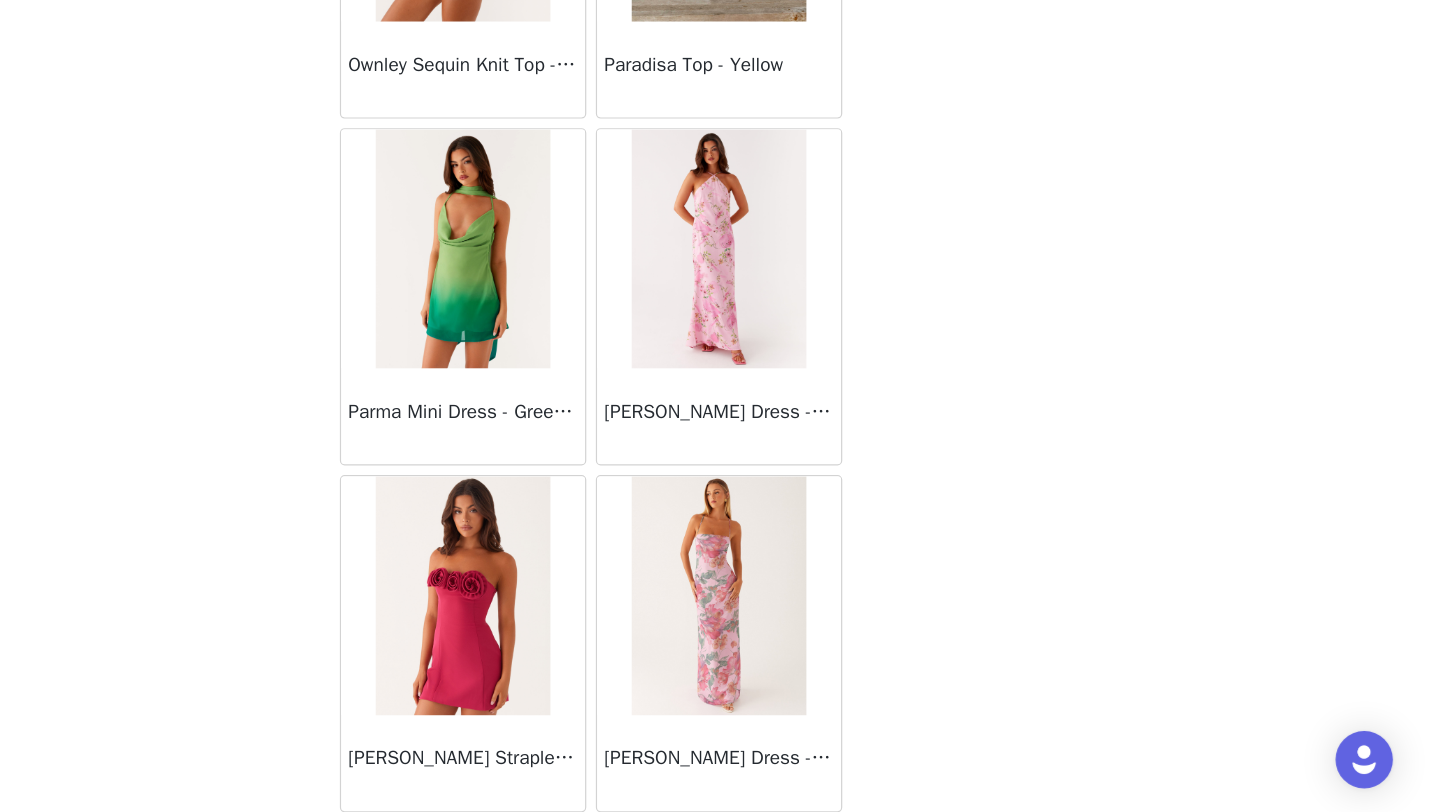 scroll, scrollTop: 48648, scrollLeft: 0, axis: vertical 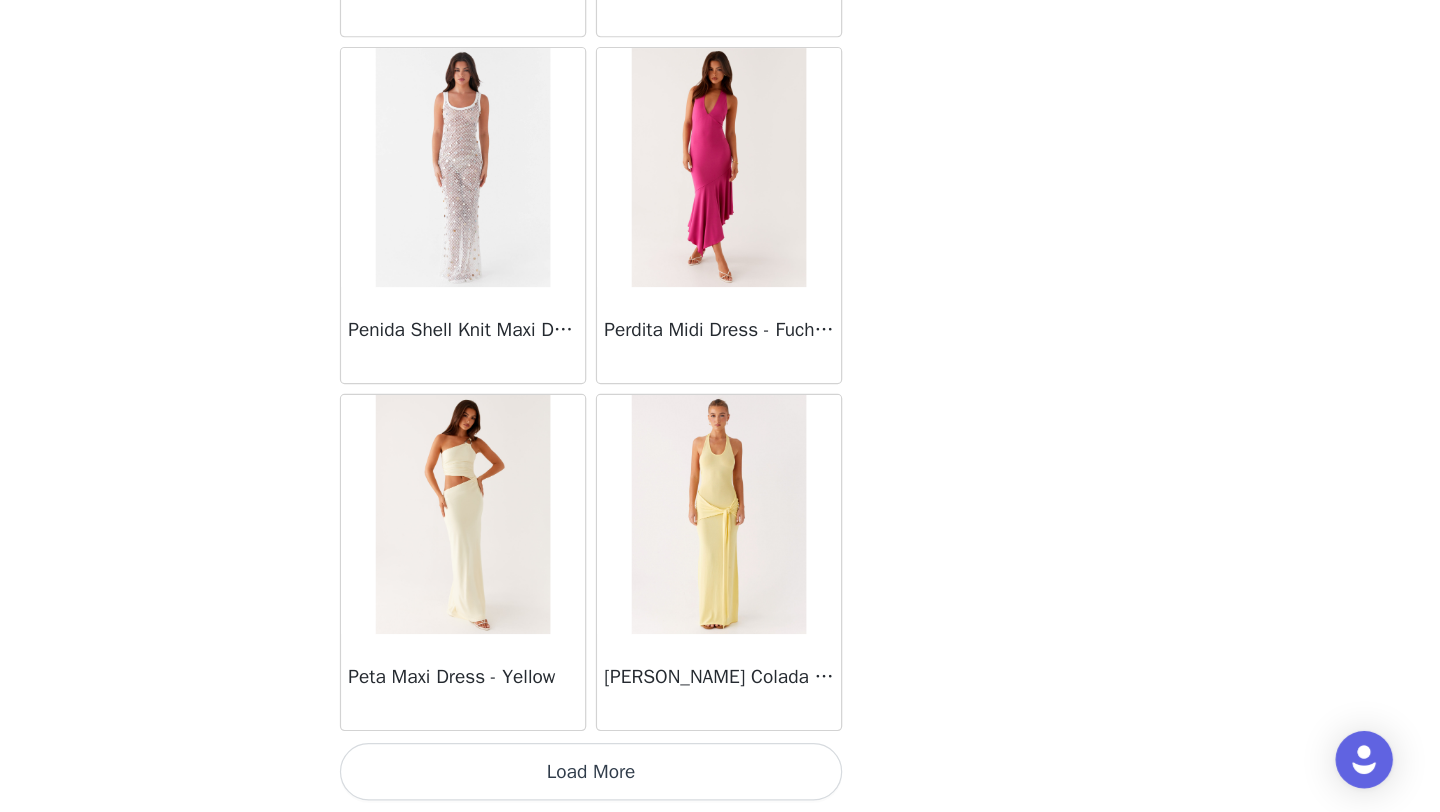 click on "Load More" at bounding box center [720, 778] 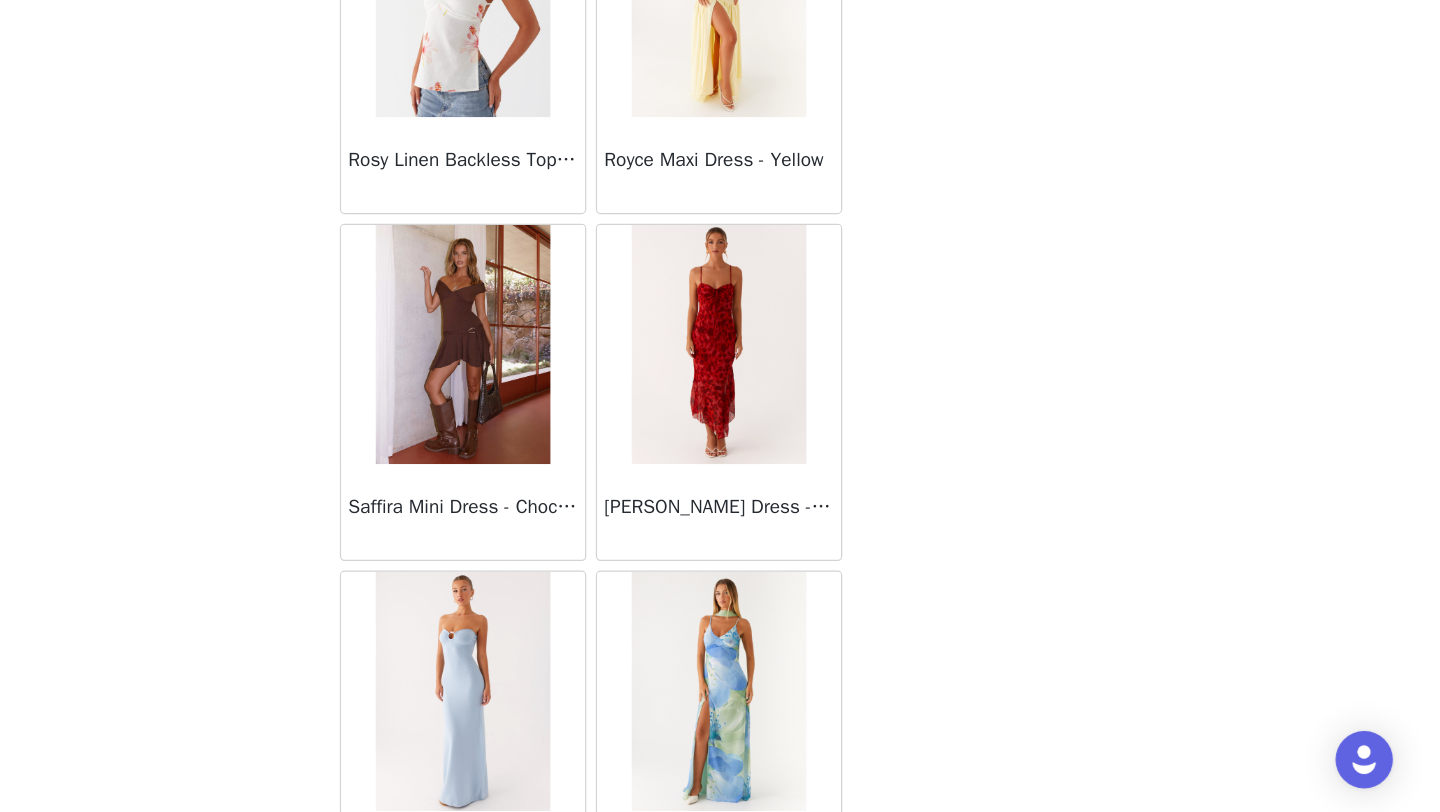 scroll, scrollTop: 51548, scrollLeft: 0, axis: vertical 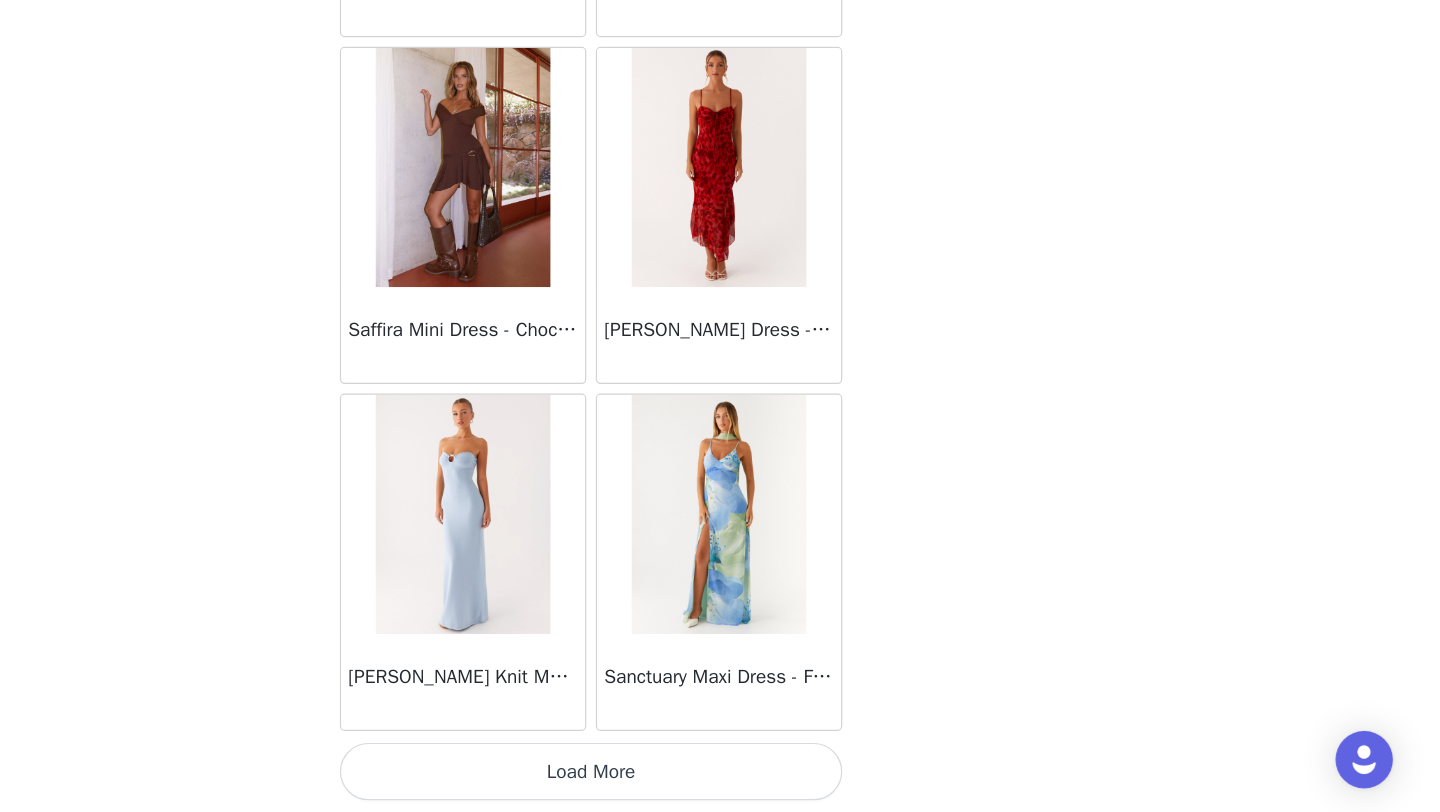 click on "Load More" at bounding box center [720, 778] 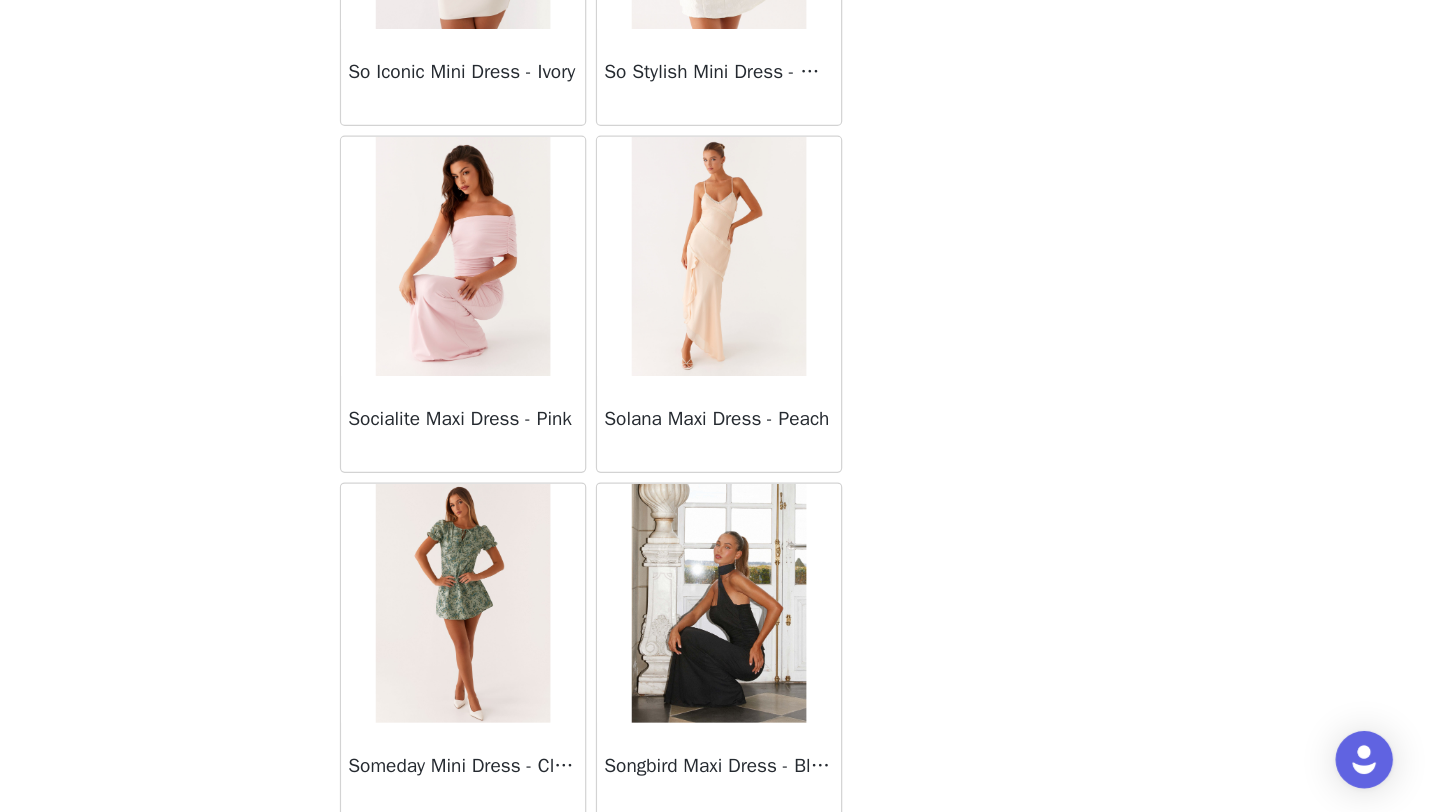 scroll, scrollTop: 54448, scrollLeft: 0, axis: vertical 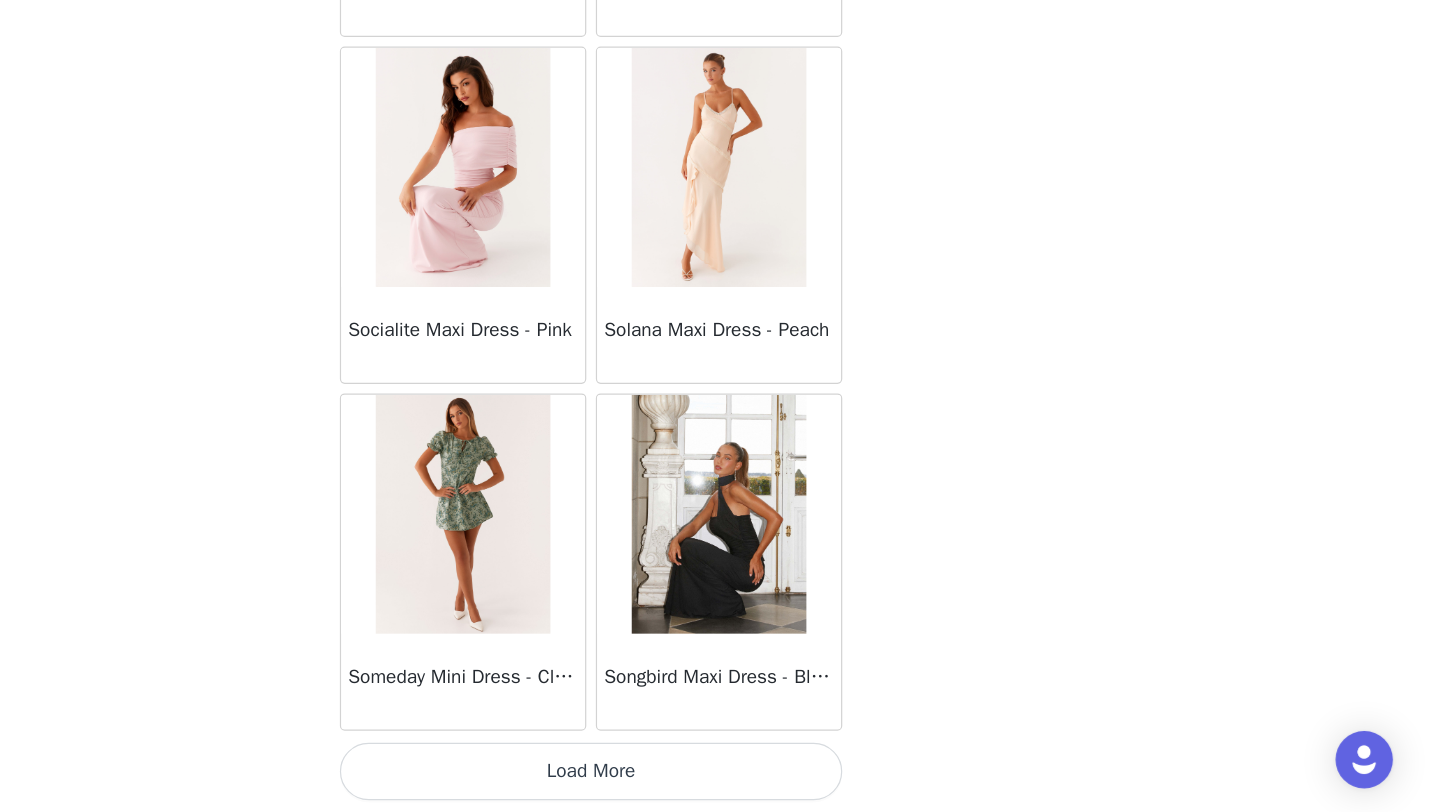 click on "Load More" at bounding box center (720, 778) 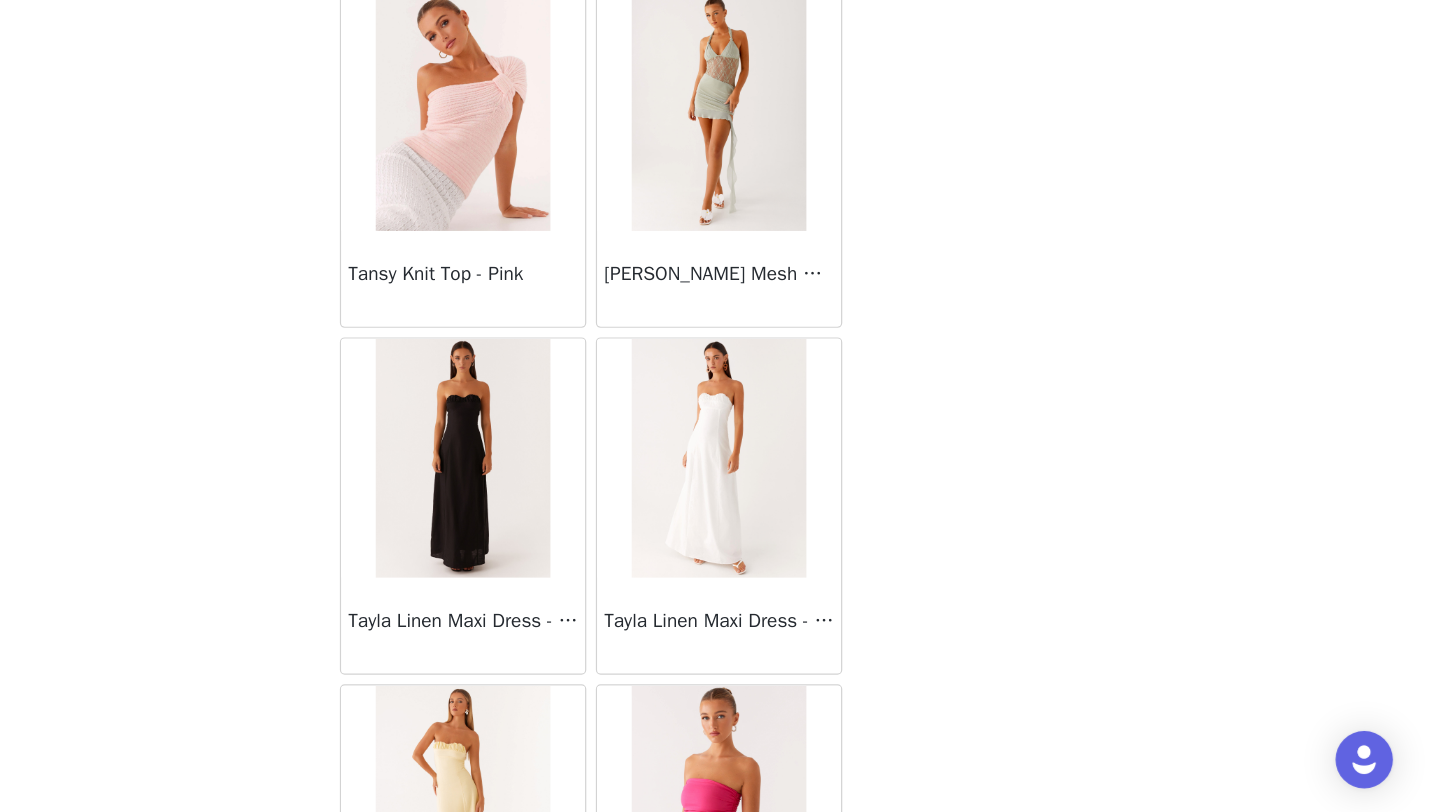 scroll, scrollTop: 57348, scrollLeft: 0, axis: vertical 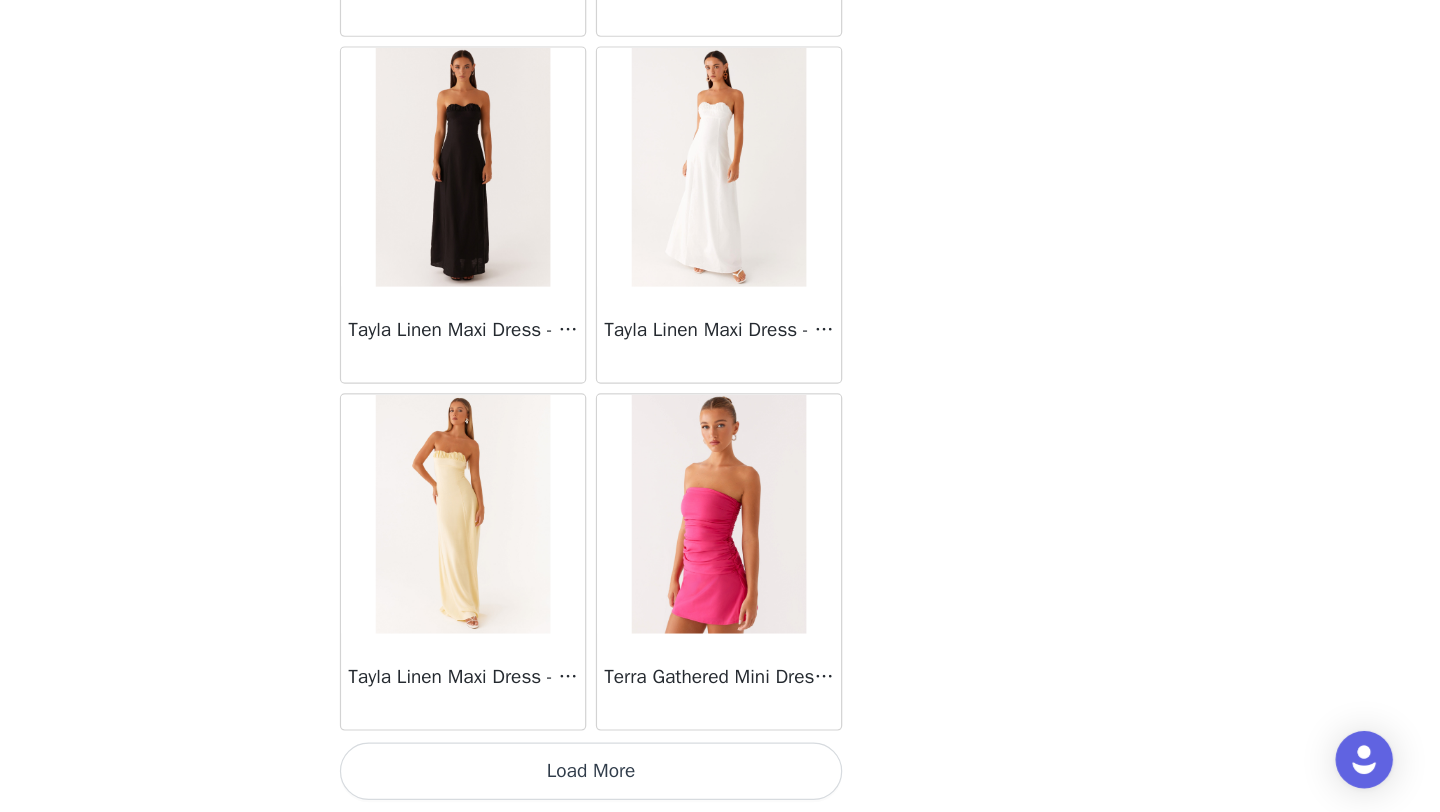 click on "Load More" at bounding box center [720, 778] 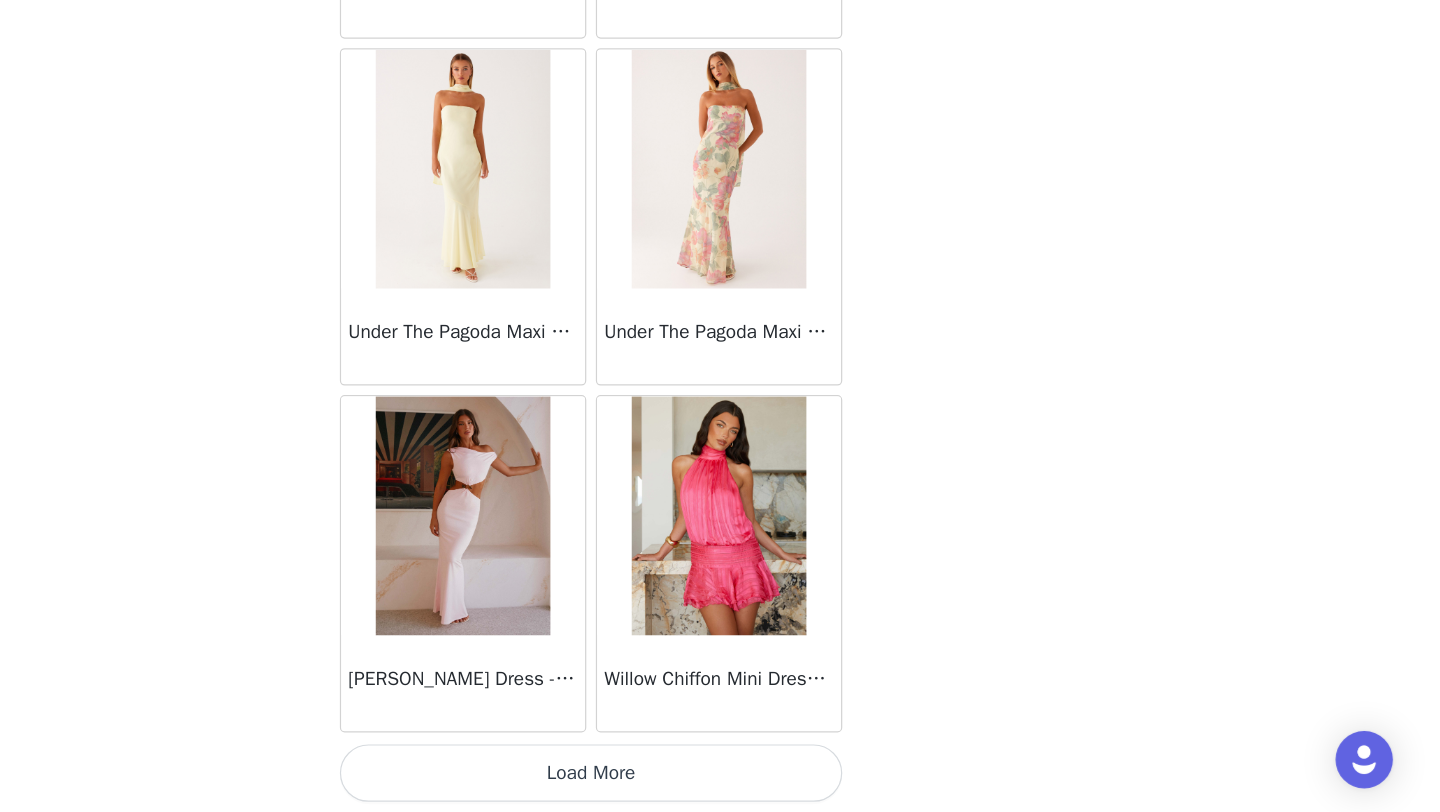 scroll, scrollTop: 60248, scrollLeft: 0, axis: vertical 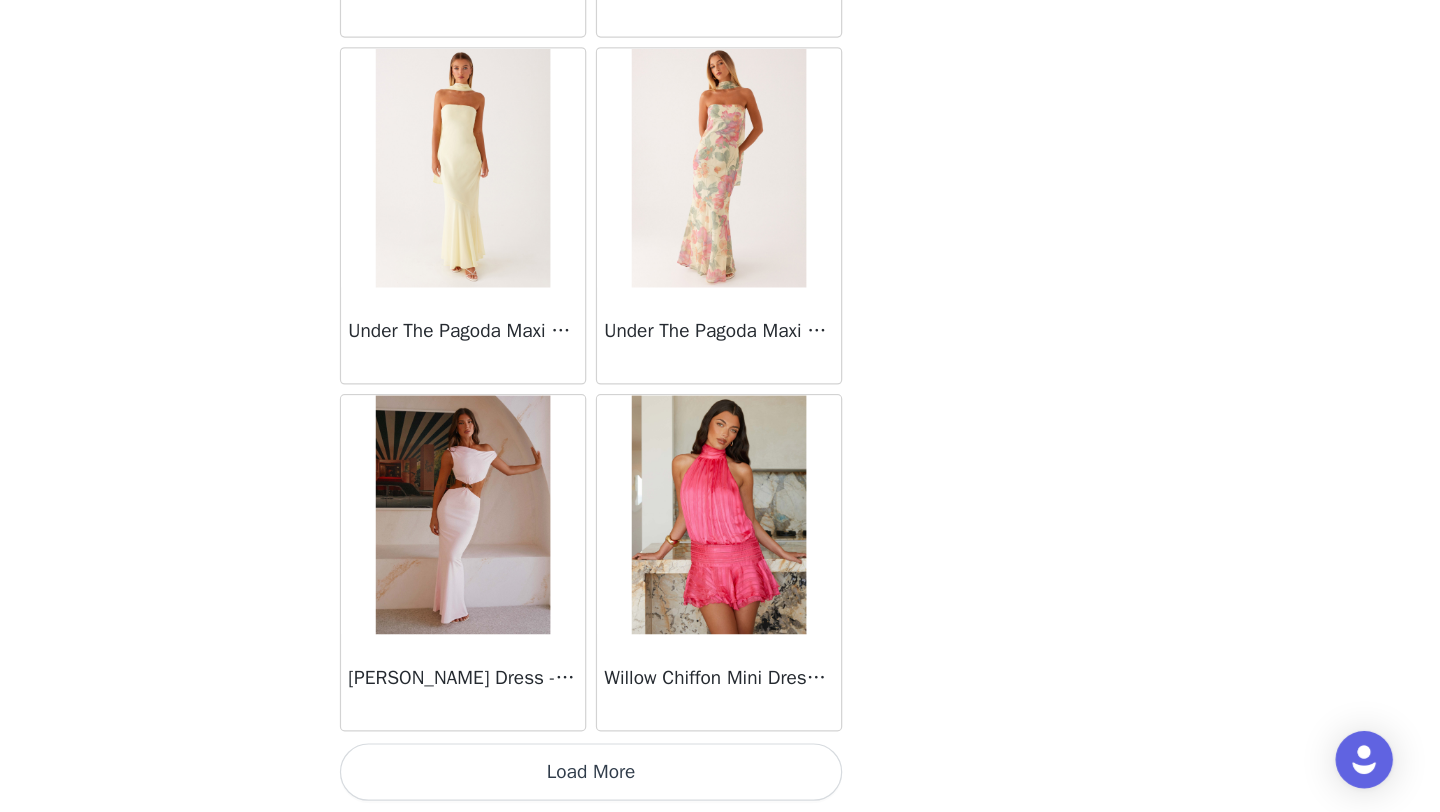 click on "Load More" at bounding box center [720, 778] 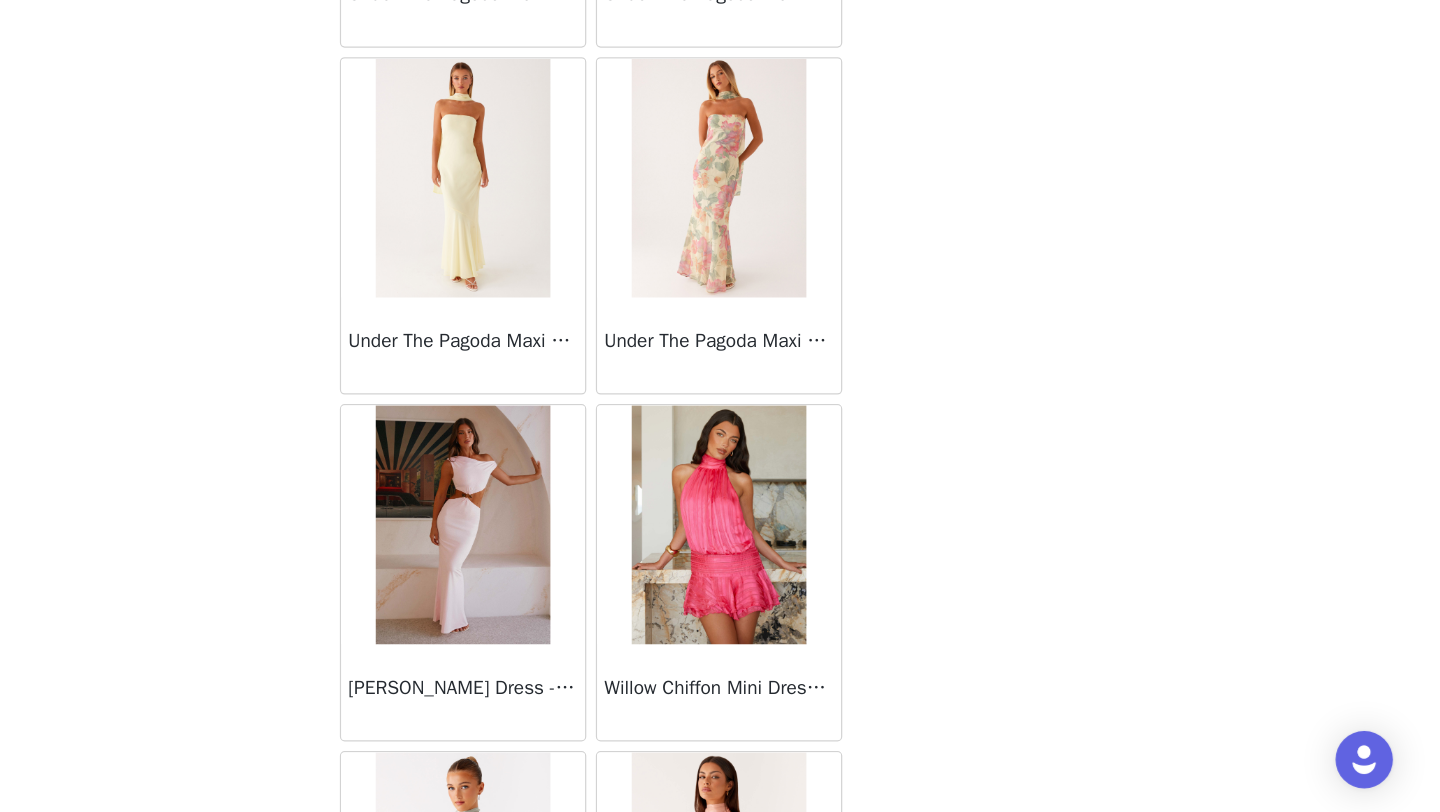 scroll, scrollTop: 60248, scrollLeft: 0, axis: vertical 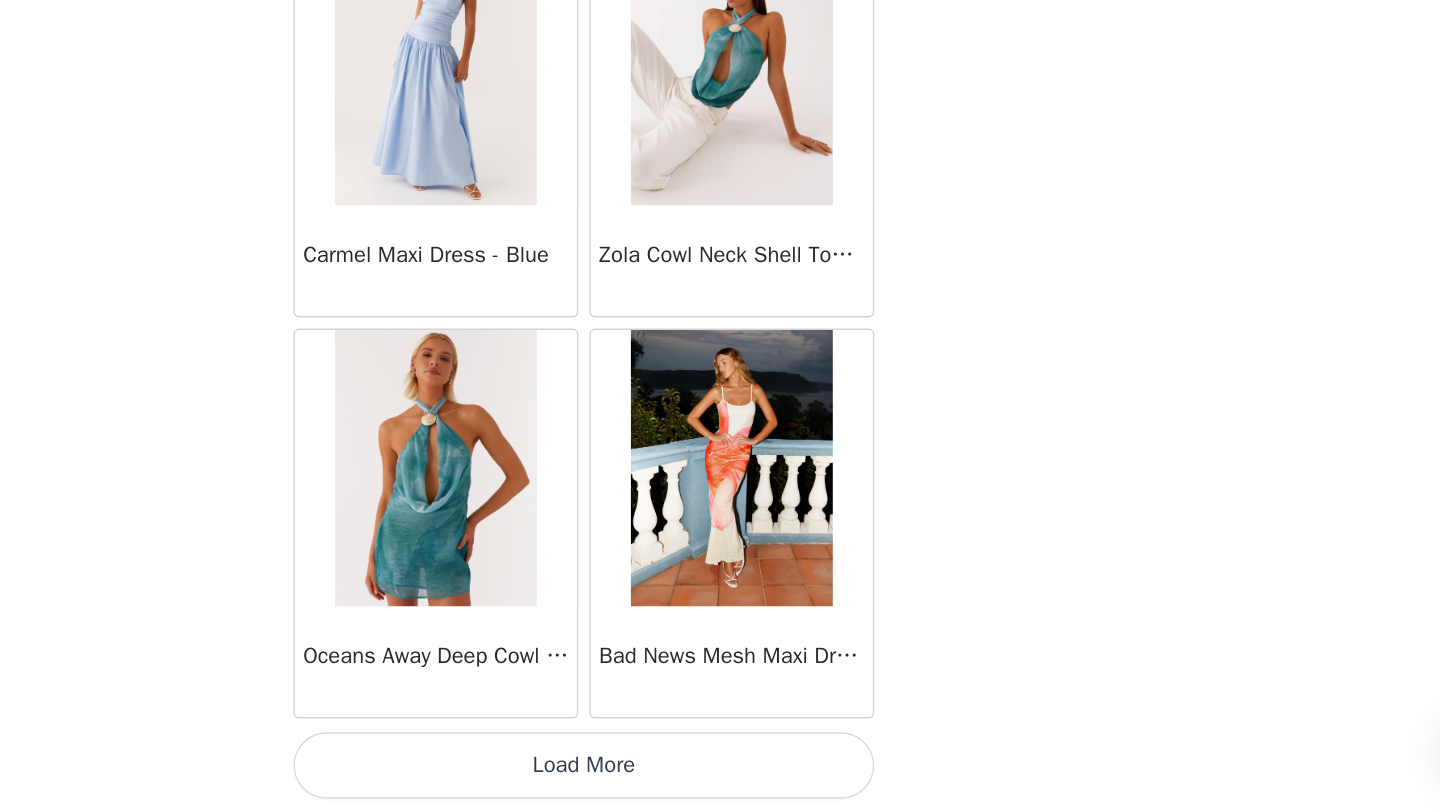 click on "Load More" at bounding box center (720, 778) 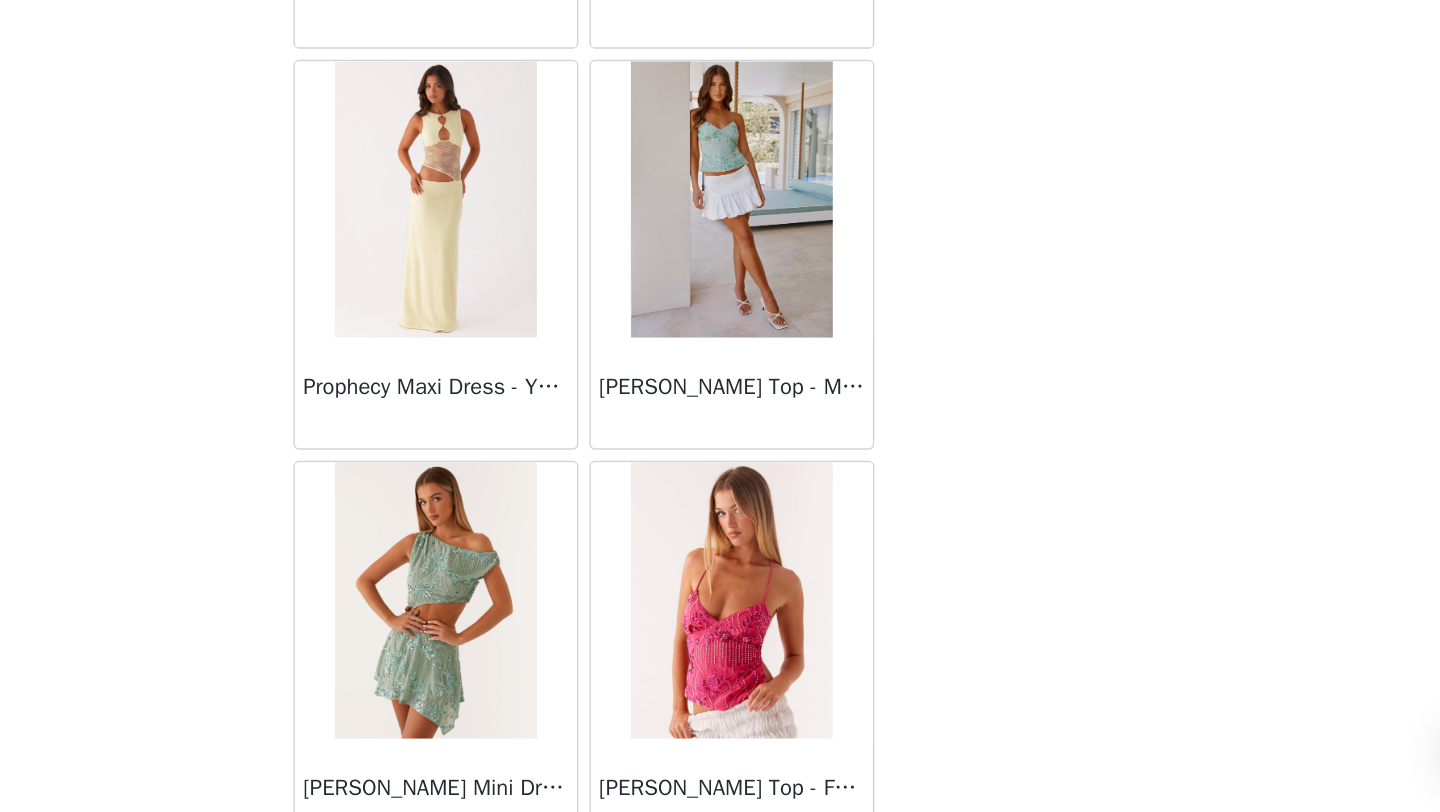 scroll, scrollTop: 66048, scrollLeft: 0, axis: vertical 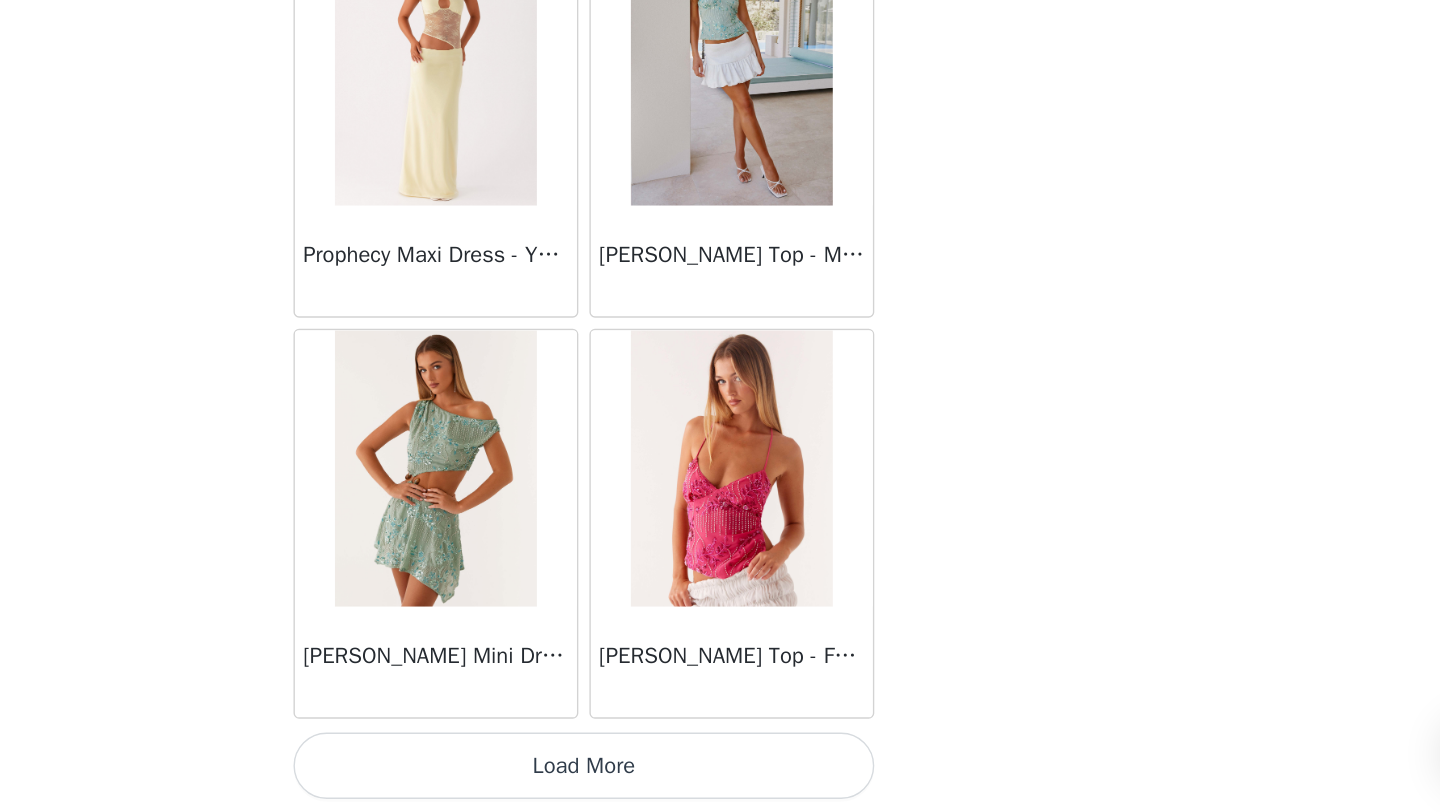 click on "Load More" at bounding box center [720, 778] 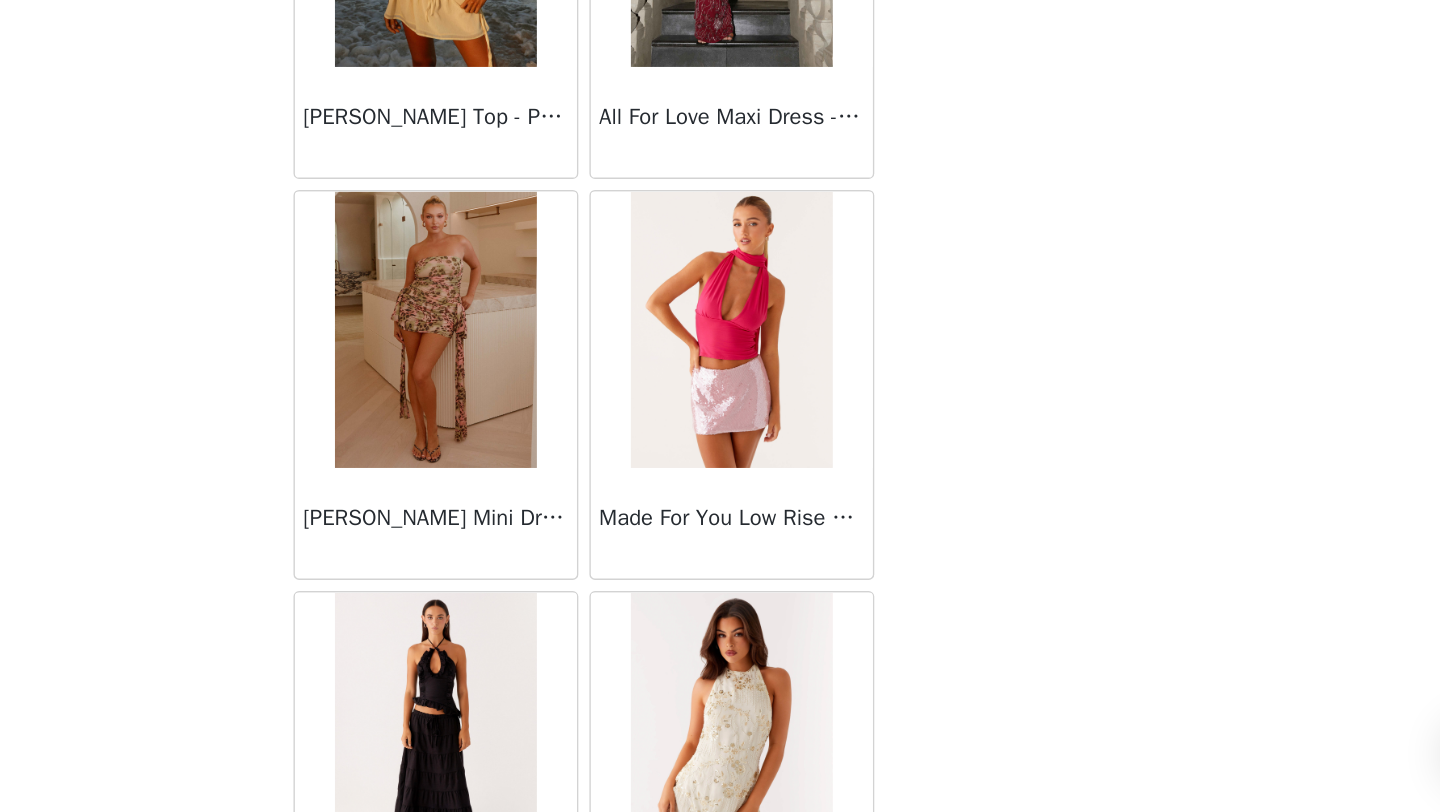 scroll, scrollTop: 68948, scrollLeft: 0, axis: vertical 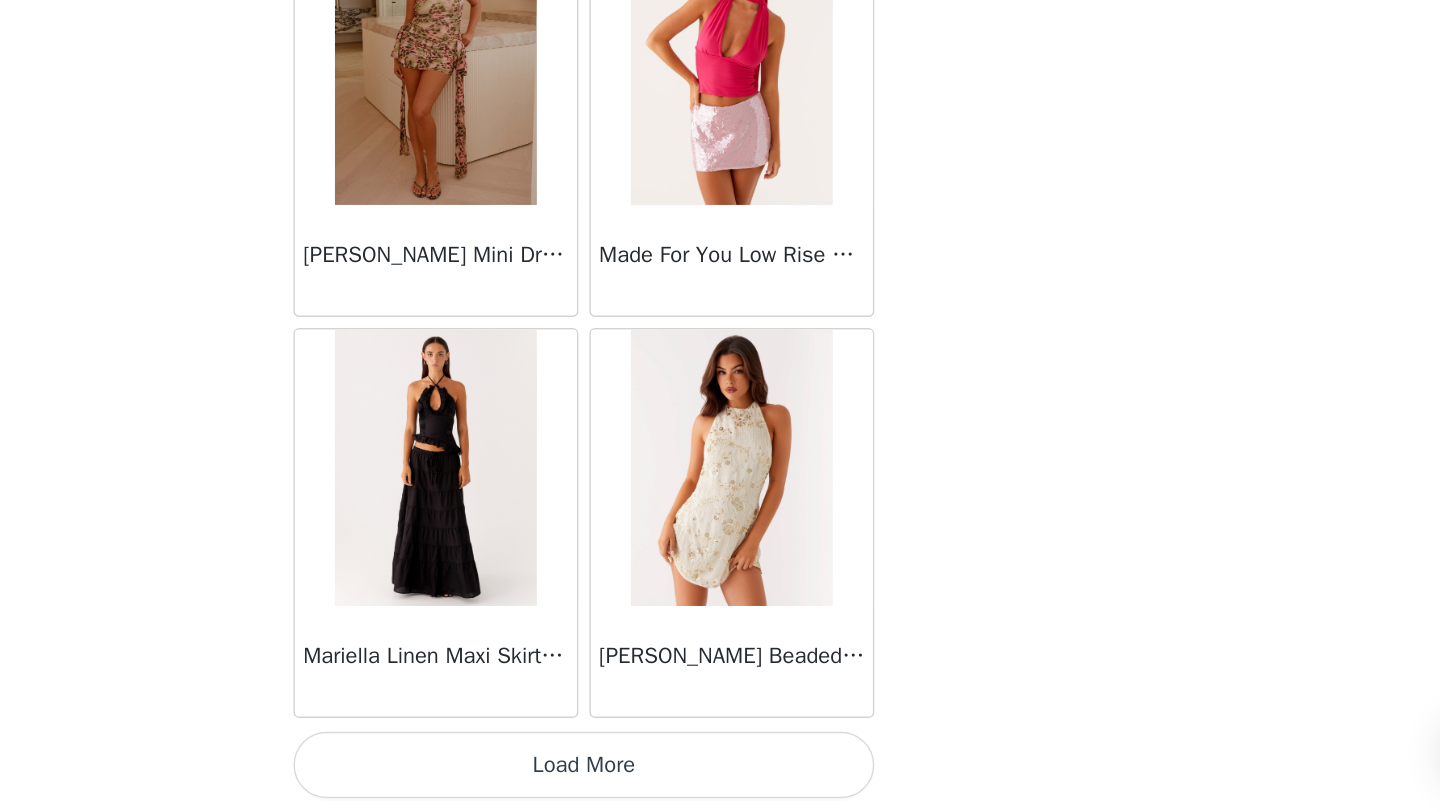 click on "Load More" at bounding box center (720, 778) 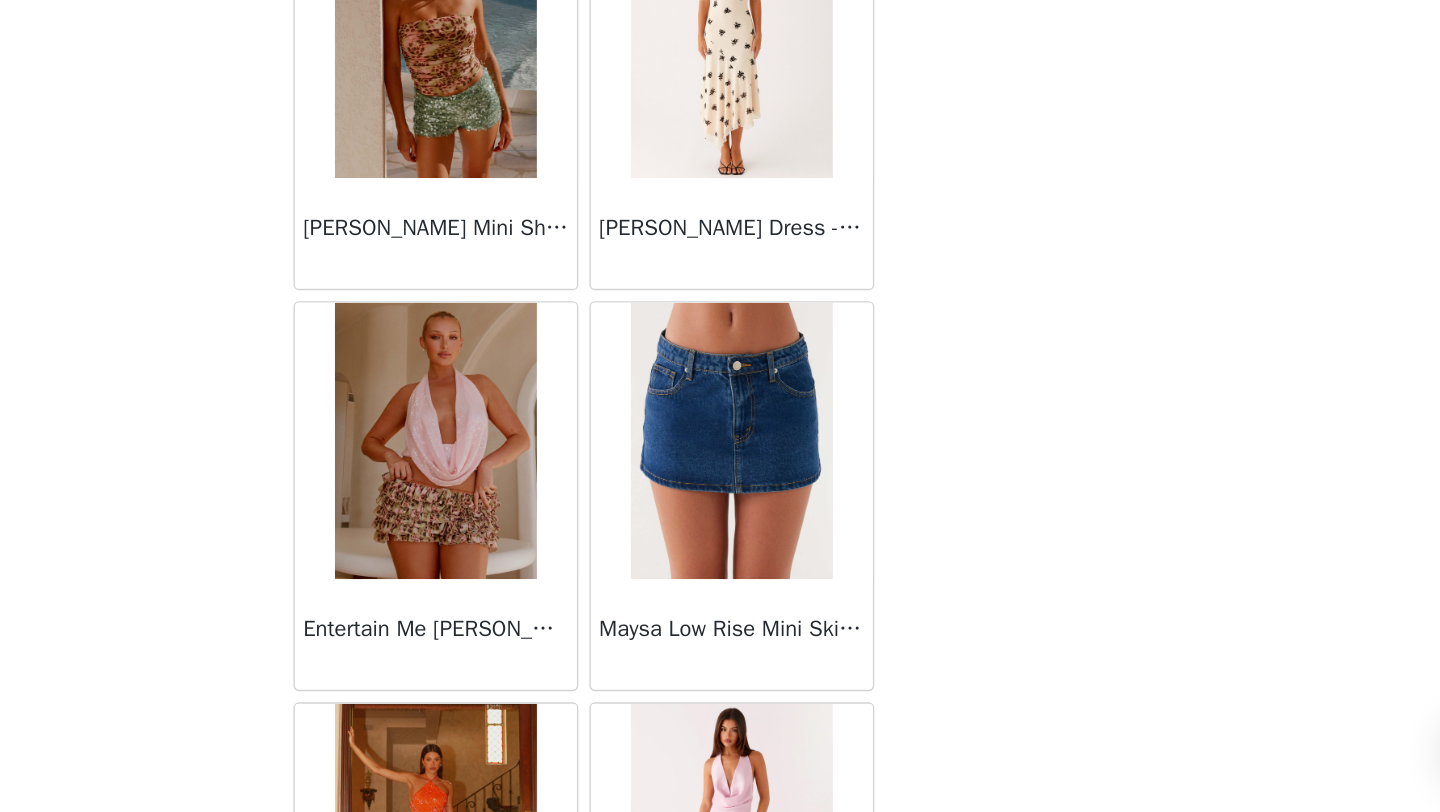 scroll, scrollTop: 71848, scrollLeft: 0, axis: vertical 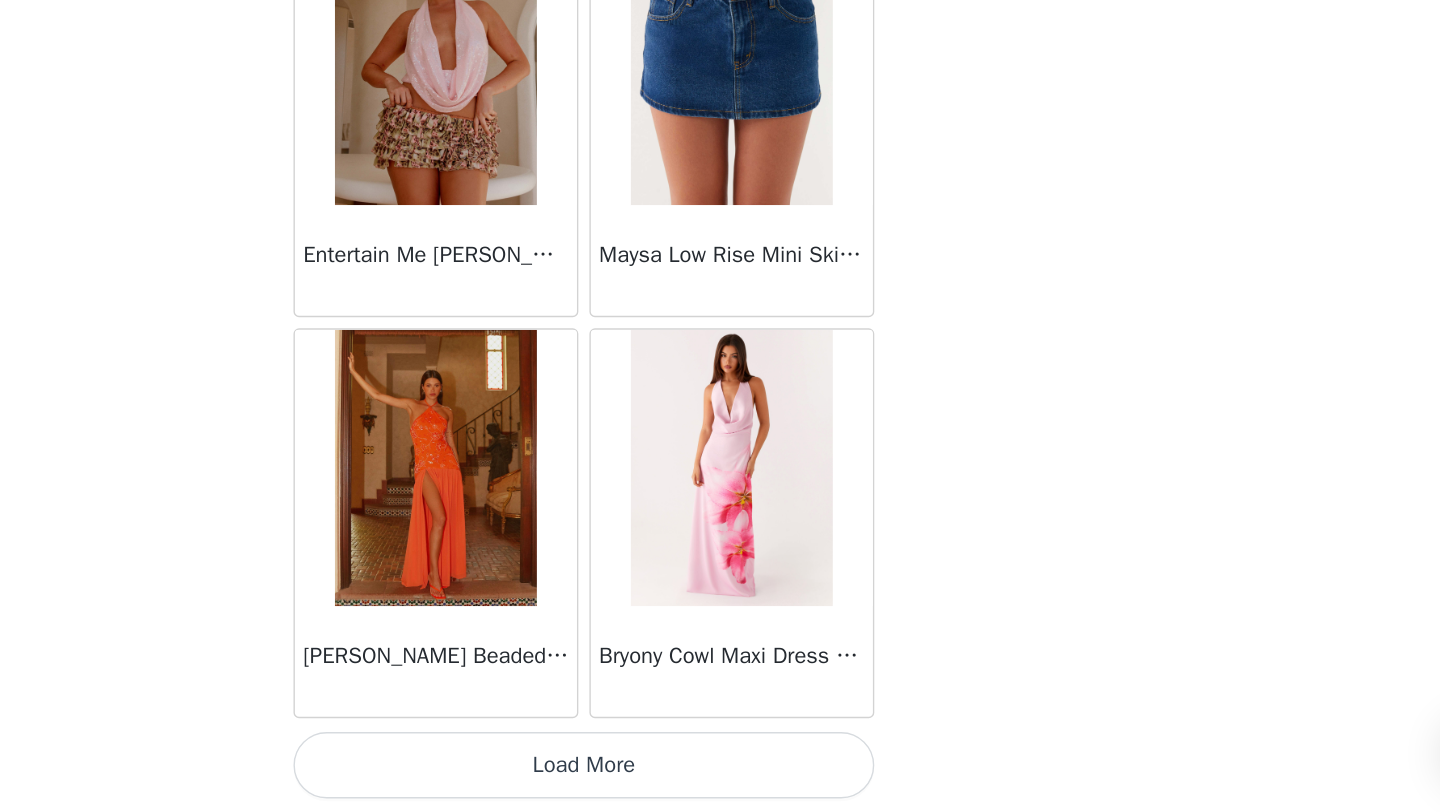 click on "Load More" at bounding box center (720, 778) 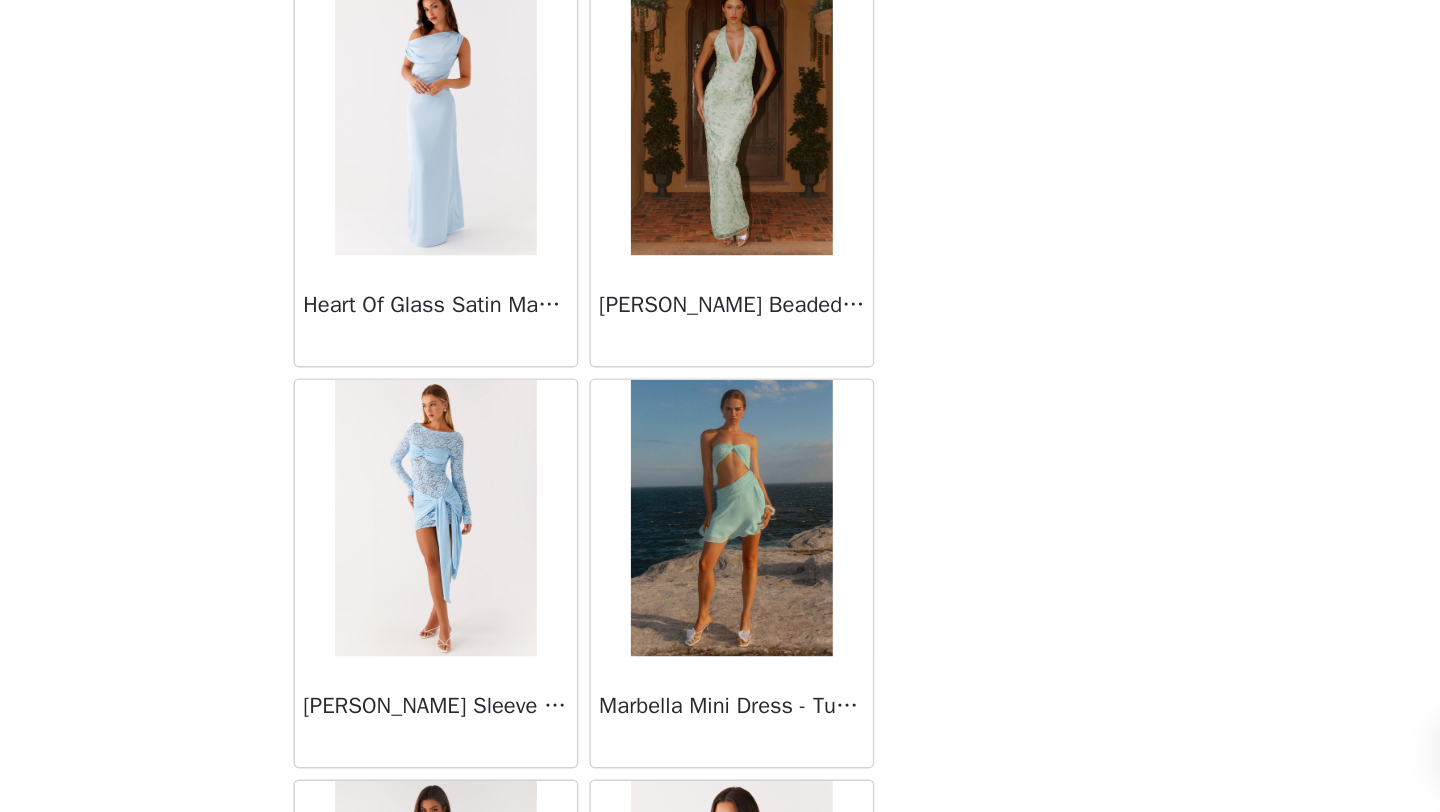 scroll, scrollTop: 74748, scrollLeft: 0, axis: vertical 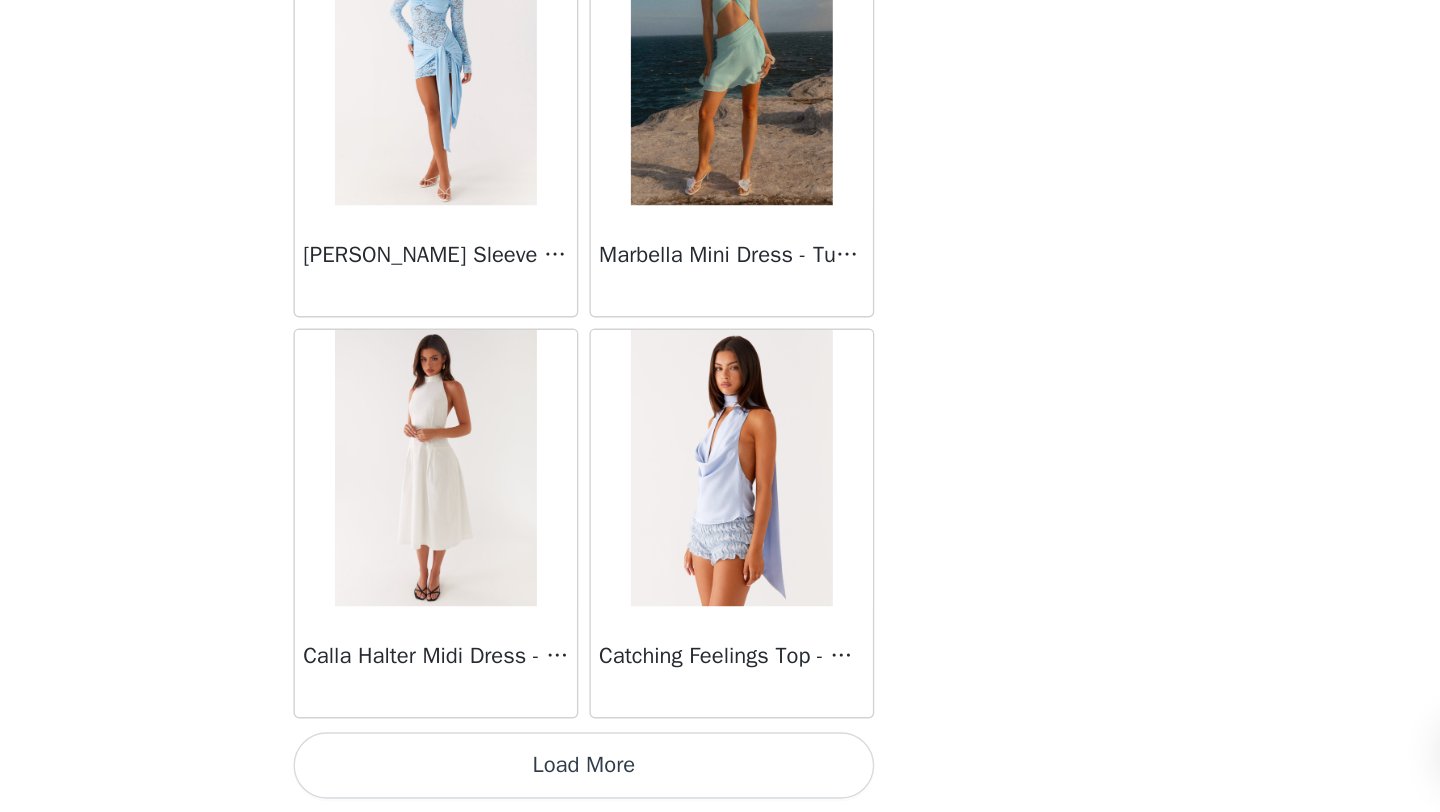click on "Load More" at bounding box center (720, 778) 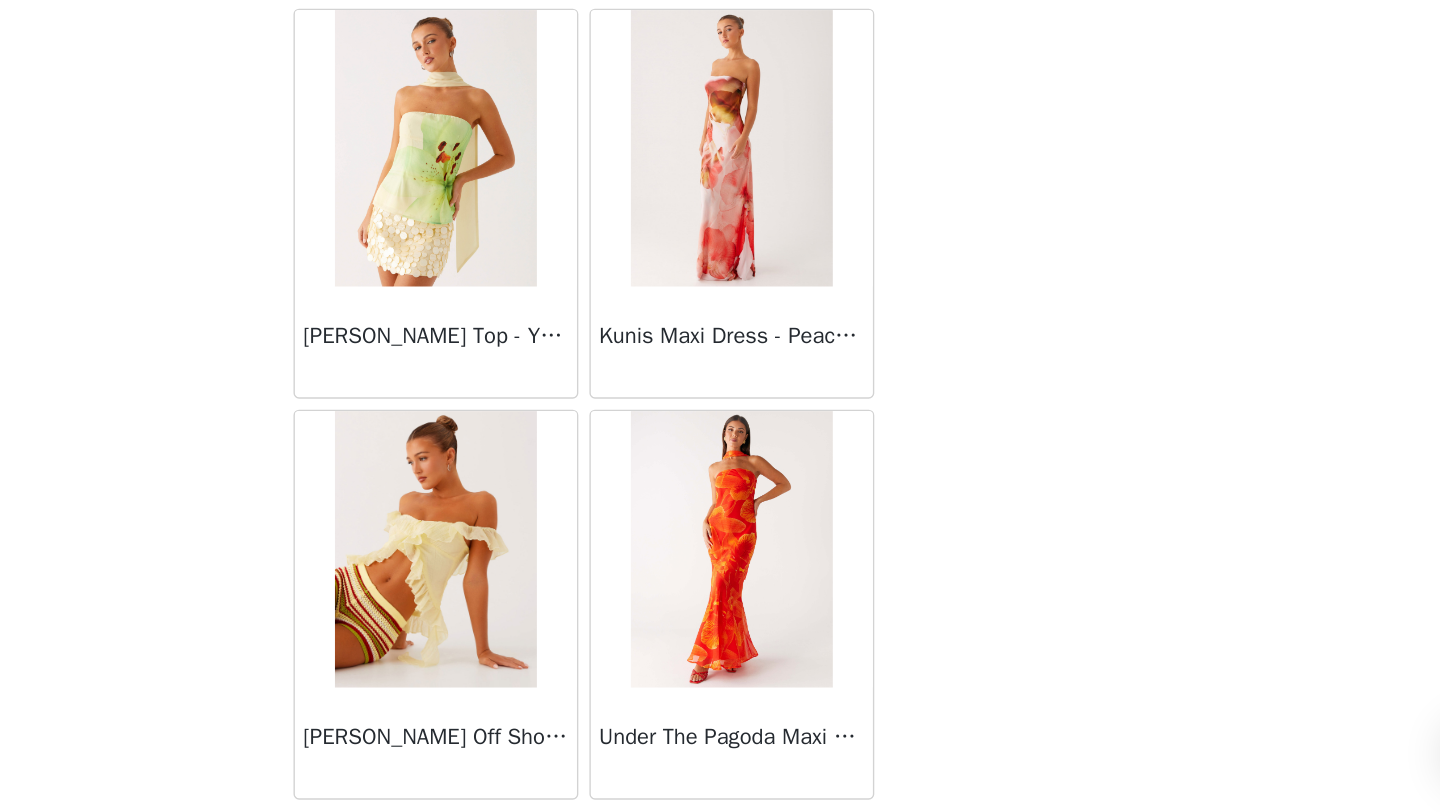 scroll, scrollTop: 77648, scrollLeft: 0, axis: vertical 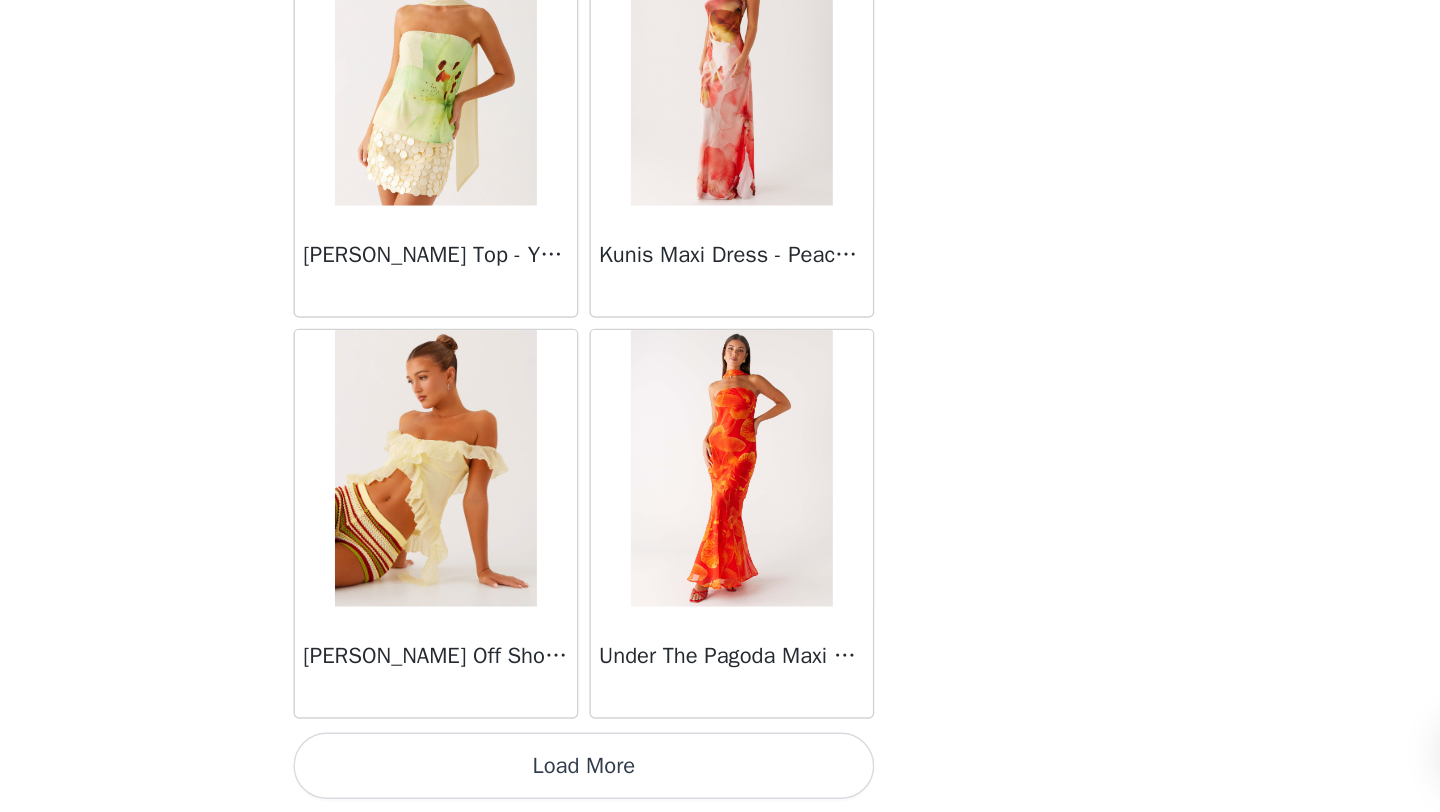 click on "Load More" at bounding box center (720, 778) 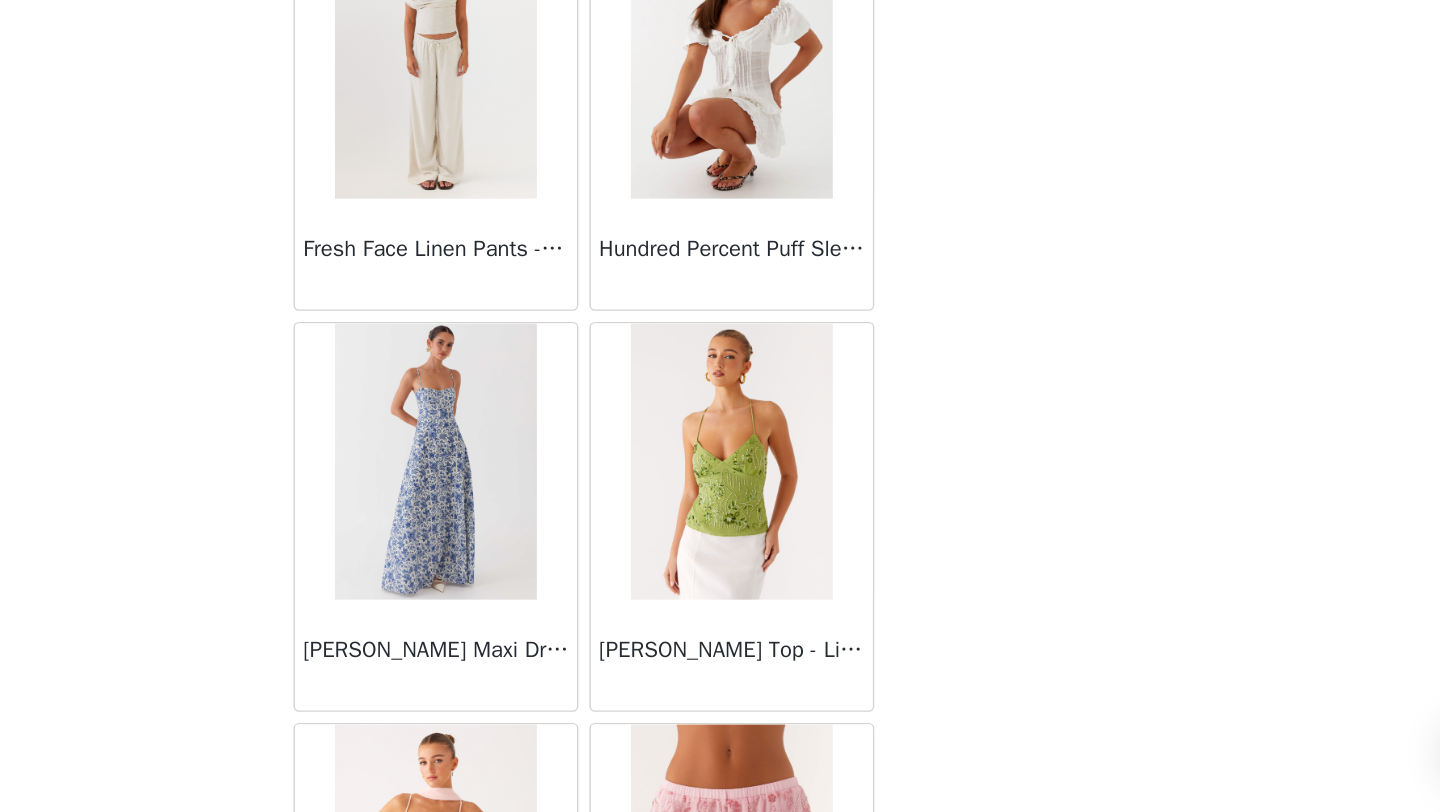 scroll, scrollTop: 79392, scrollLeft: 0, axis: vertical 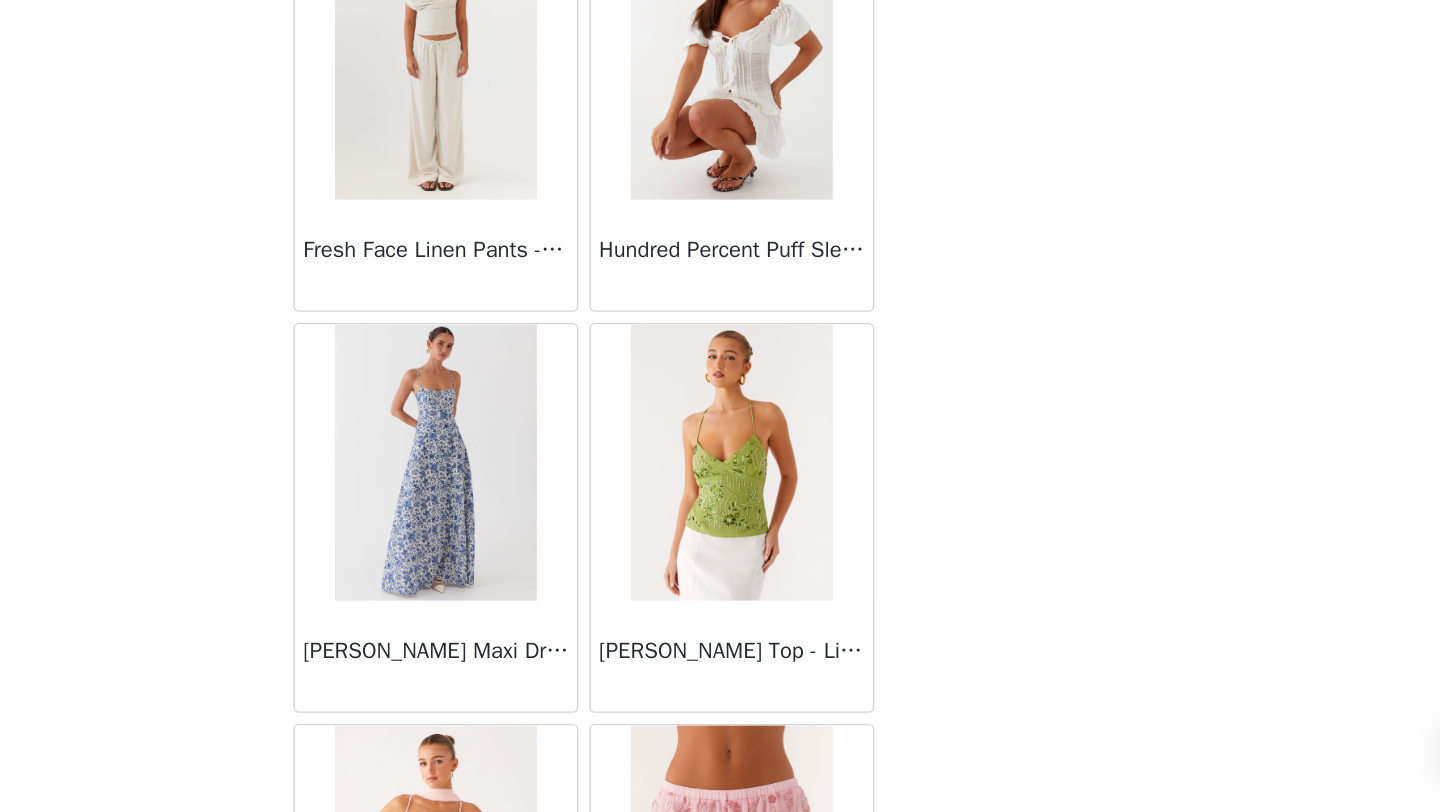 click at bounding box center [612, 559] 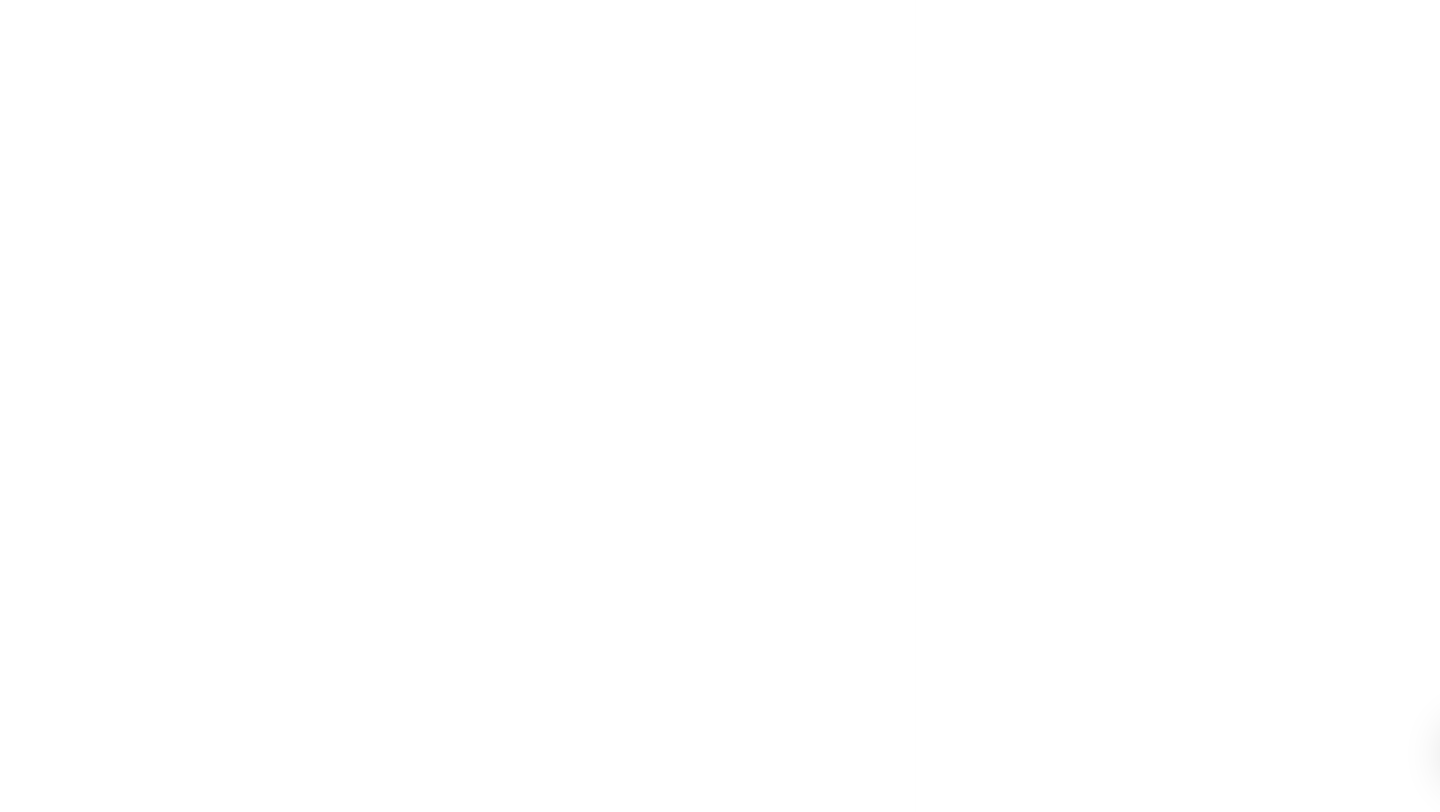 scroll, scrollTop: 0, scrollLeft: 0, axis: both 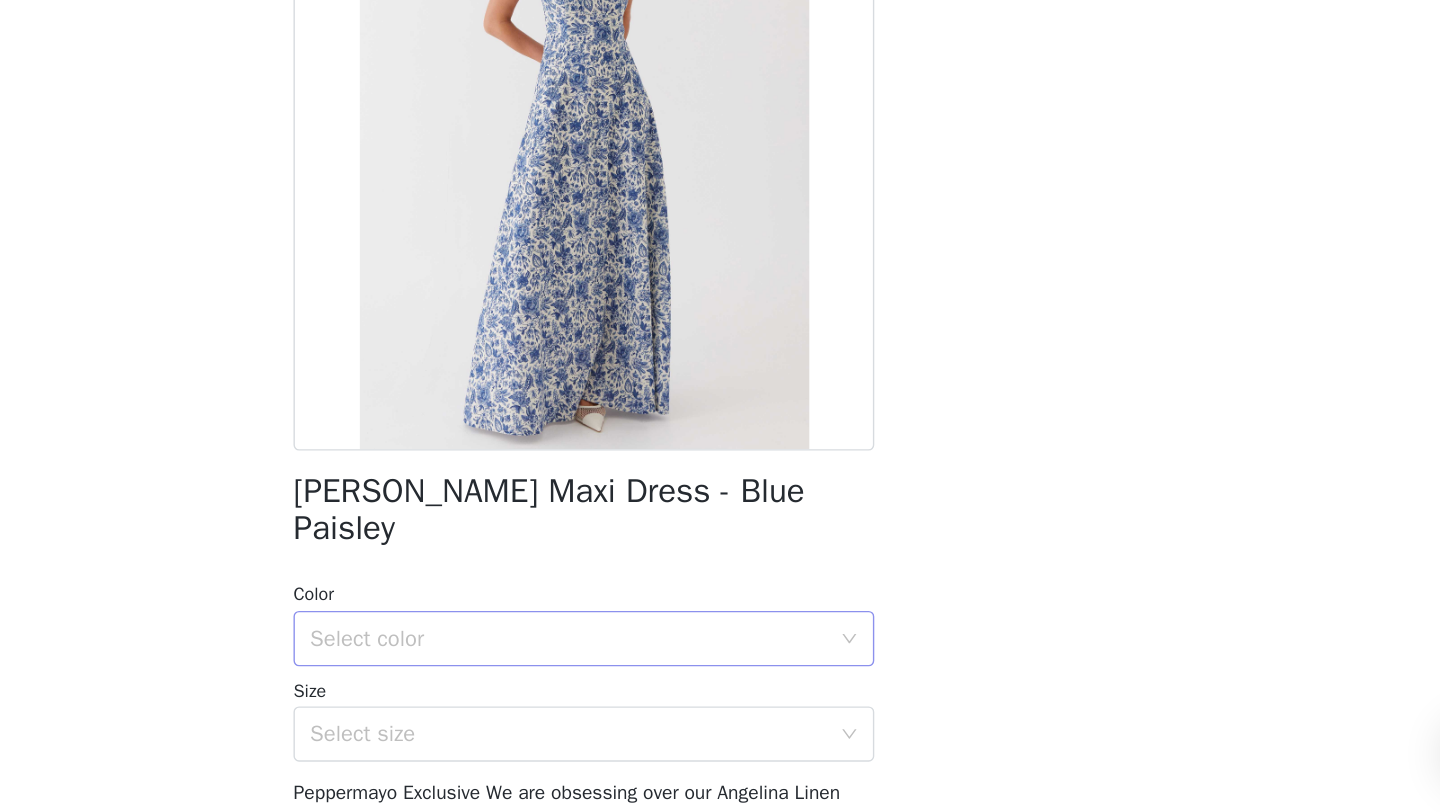 click on "Select color" at bounding box center (709, 686) 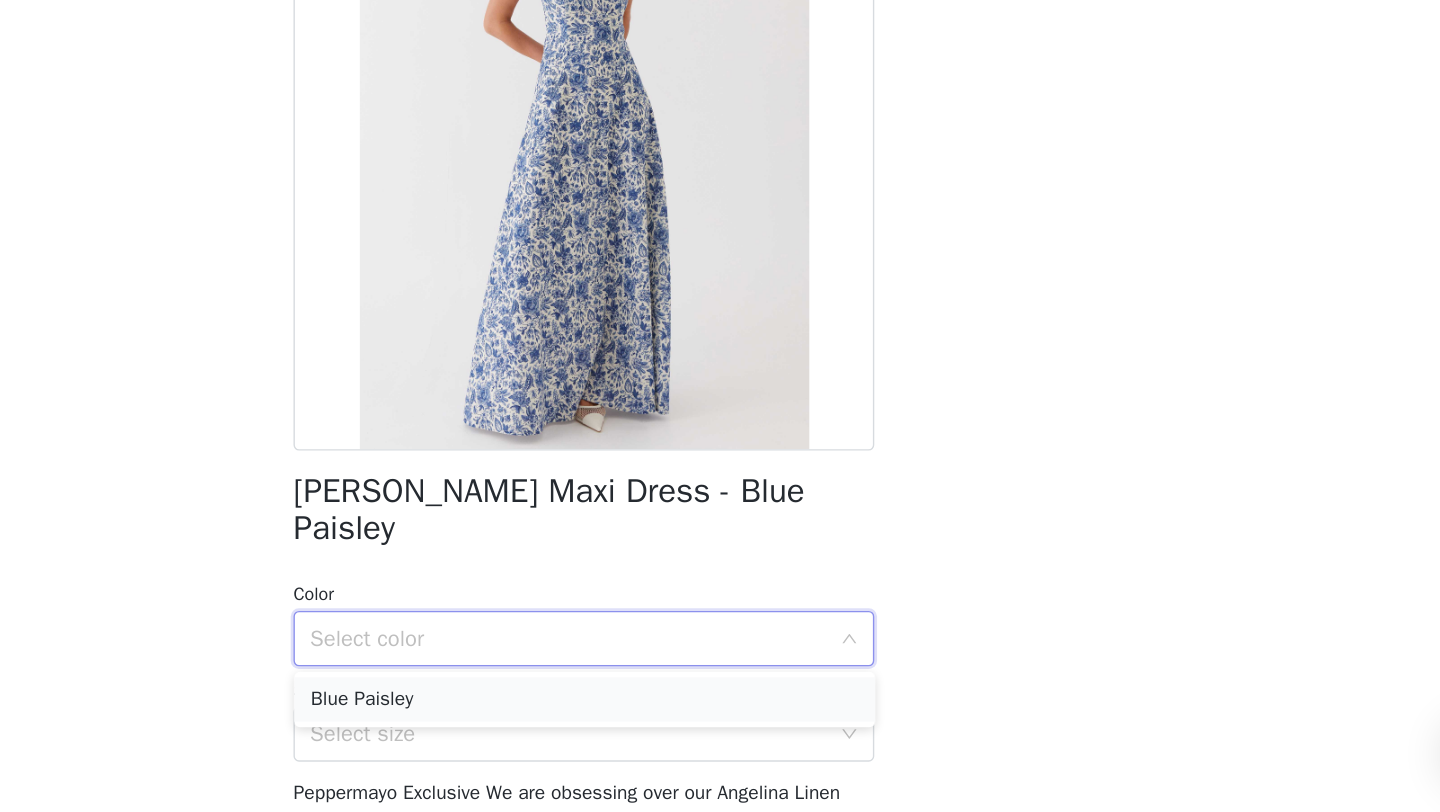click on "Blue Paisley" at bounding box center (720, 730) 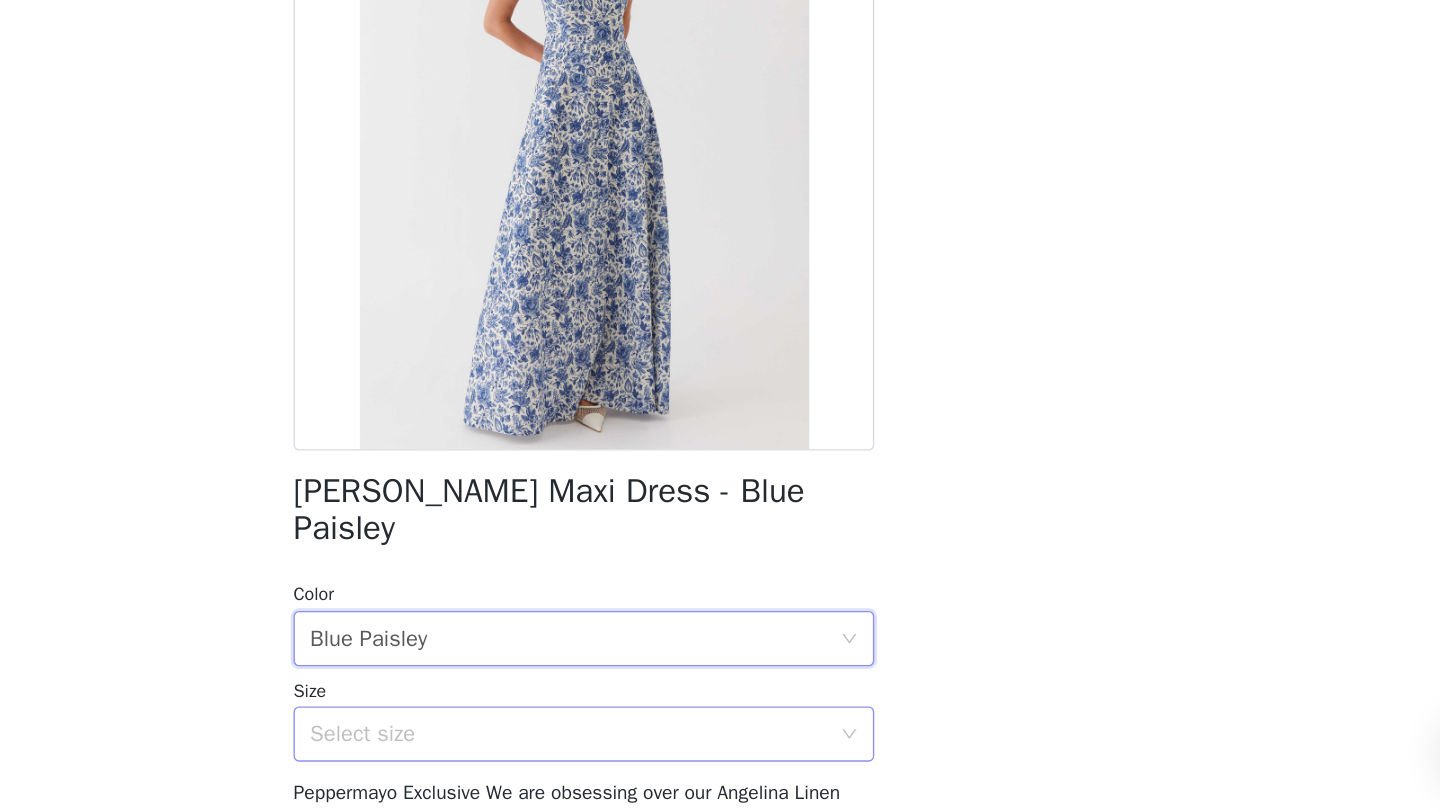 click on "Select size" at bounding box center [709, 755] 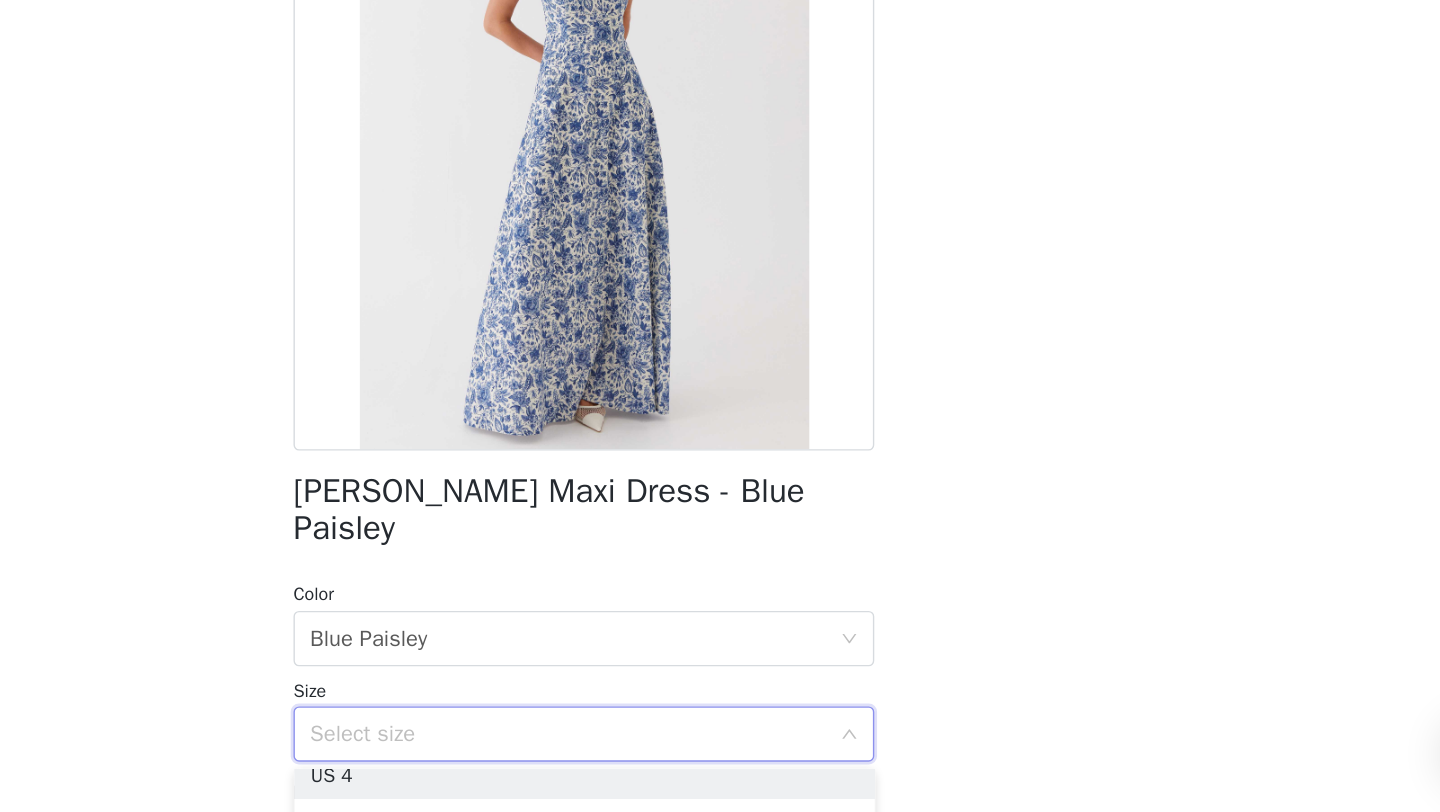 scroll, scrollTop: 68, scrollLeft: 0, axis: vertical 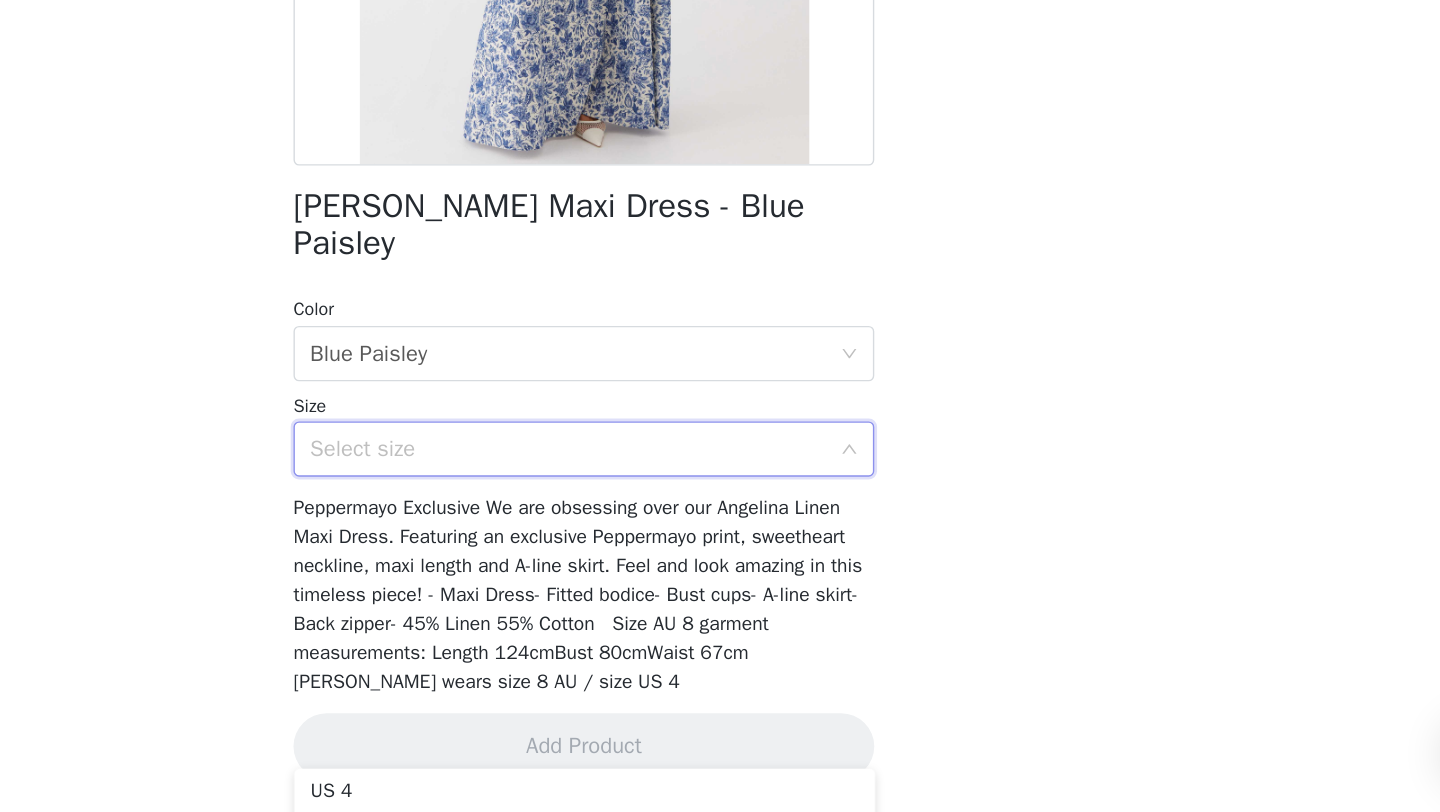 click on "Select size" at bounding box center [713, 549] 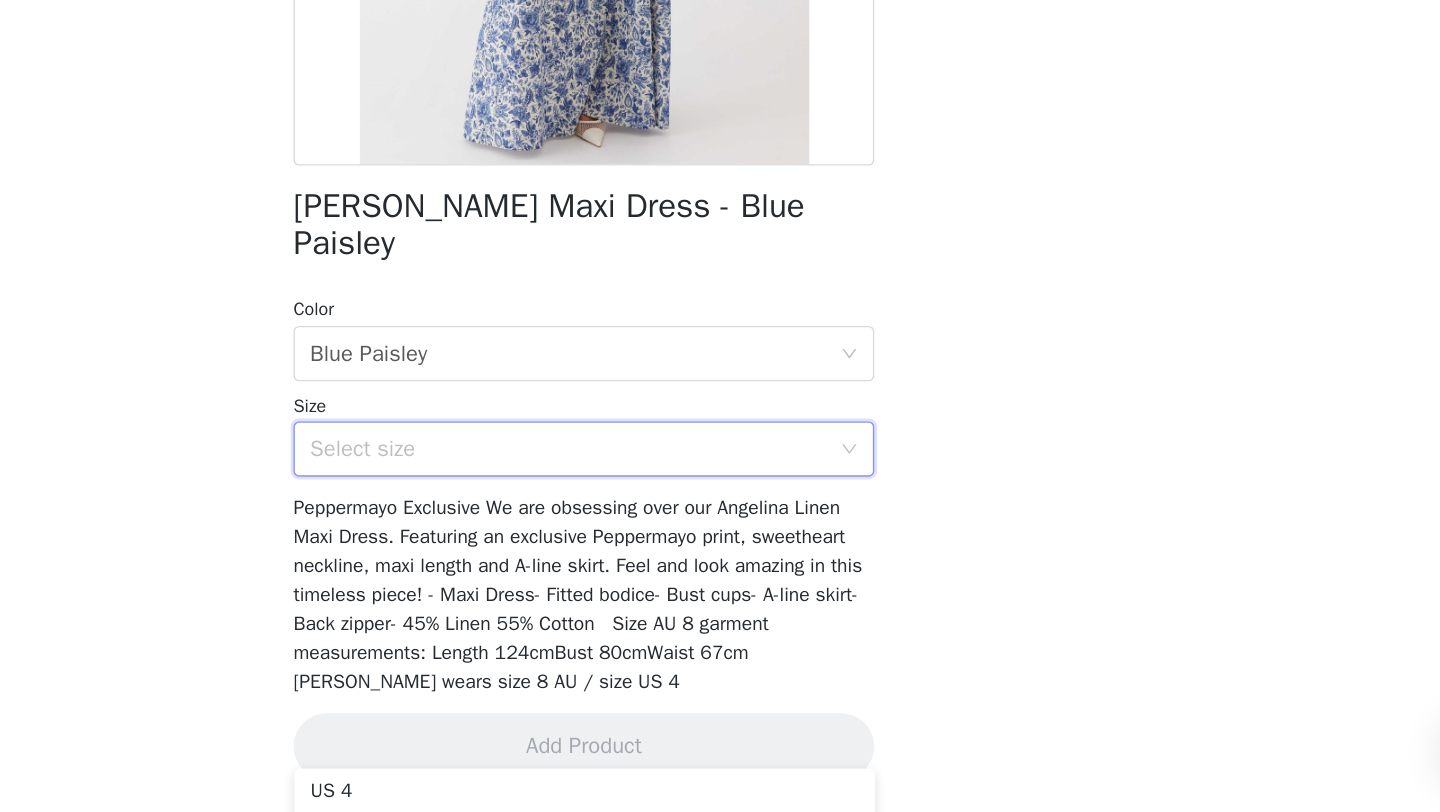 scroll, scrollTop: 4, scrollLeft: 0, axis: vertical 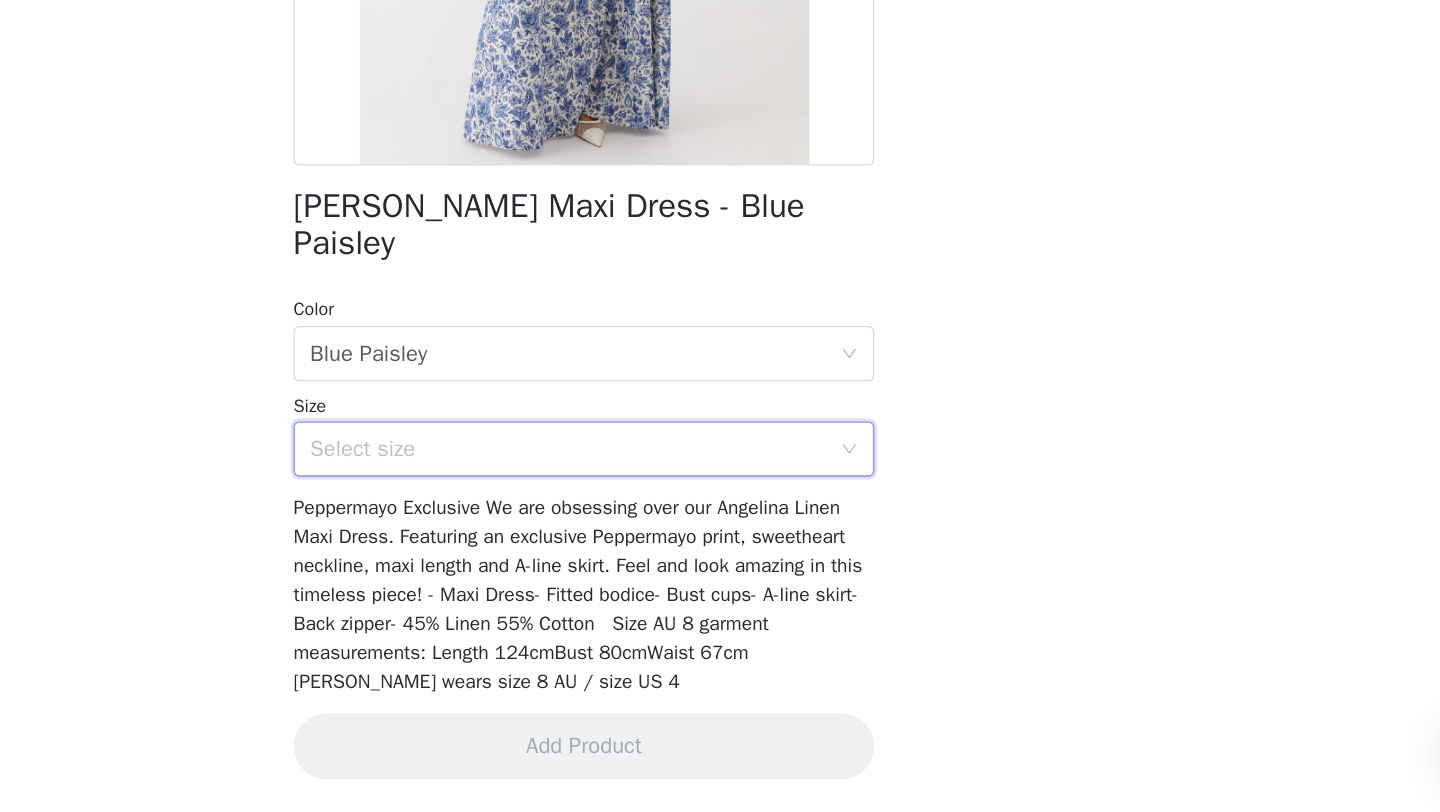 click on "Select size" at bounding box center (709, 549) 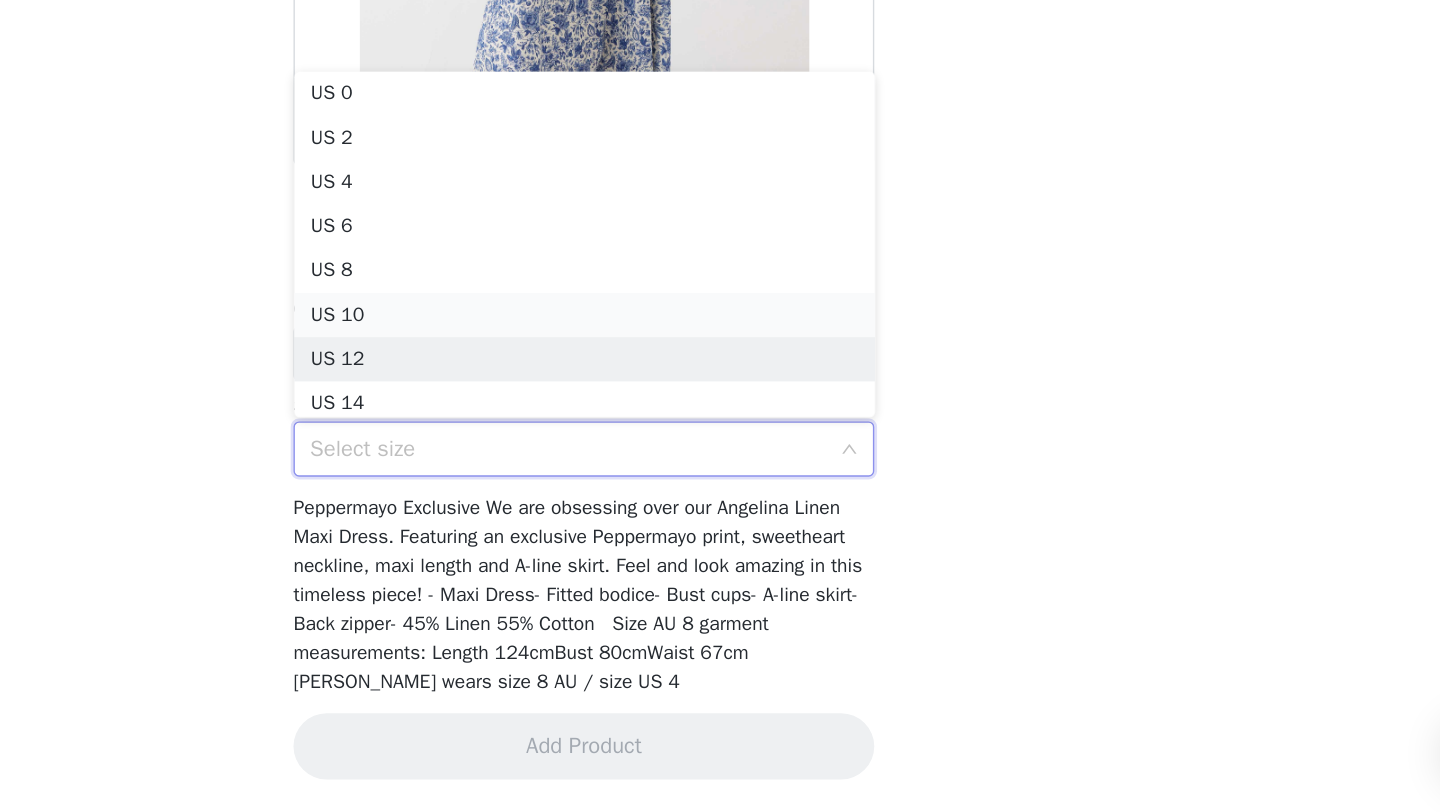 scroll, scrollTop: 10, scrollLeft: 0, axis: vertical 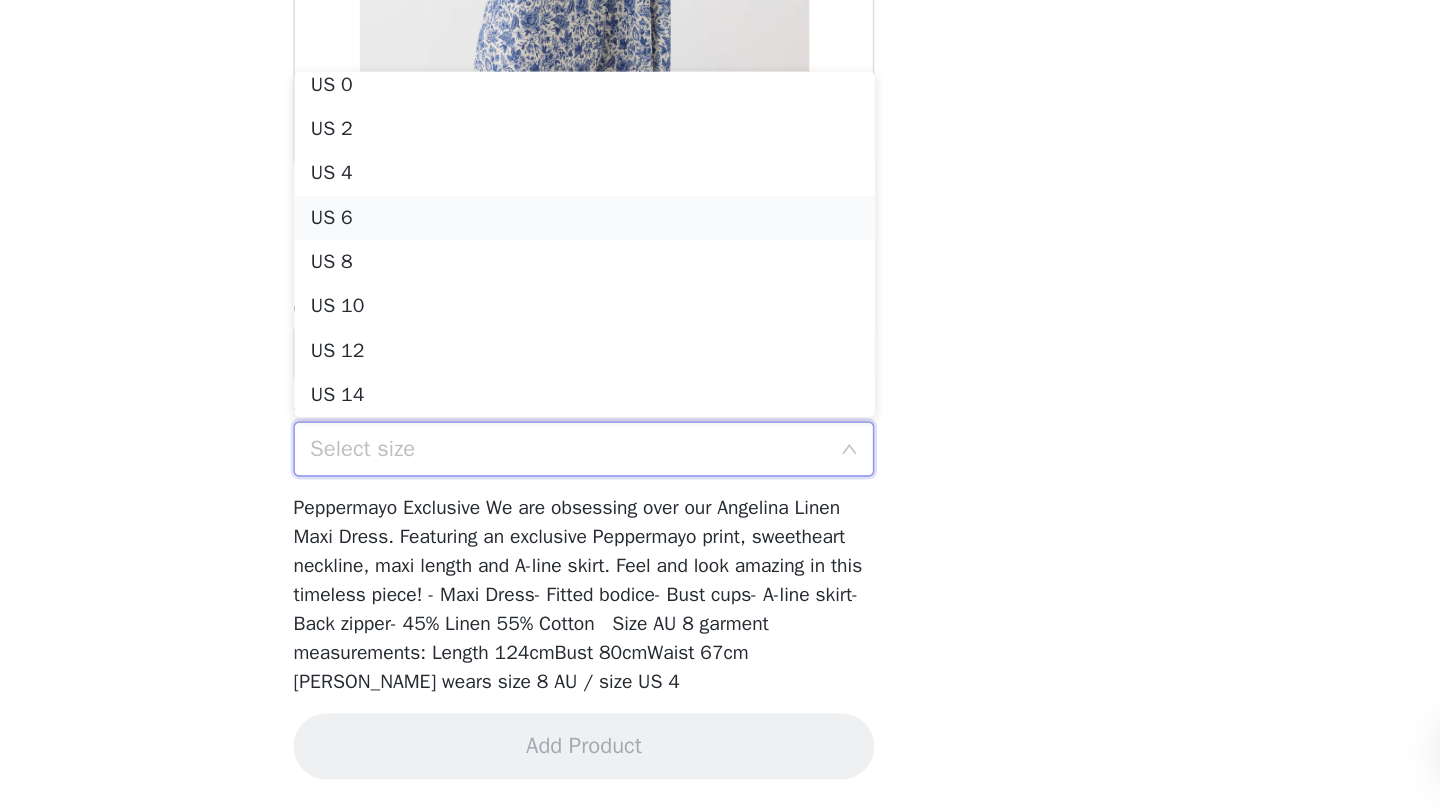click on "US 6" at bounding box center [720, 382] 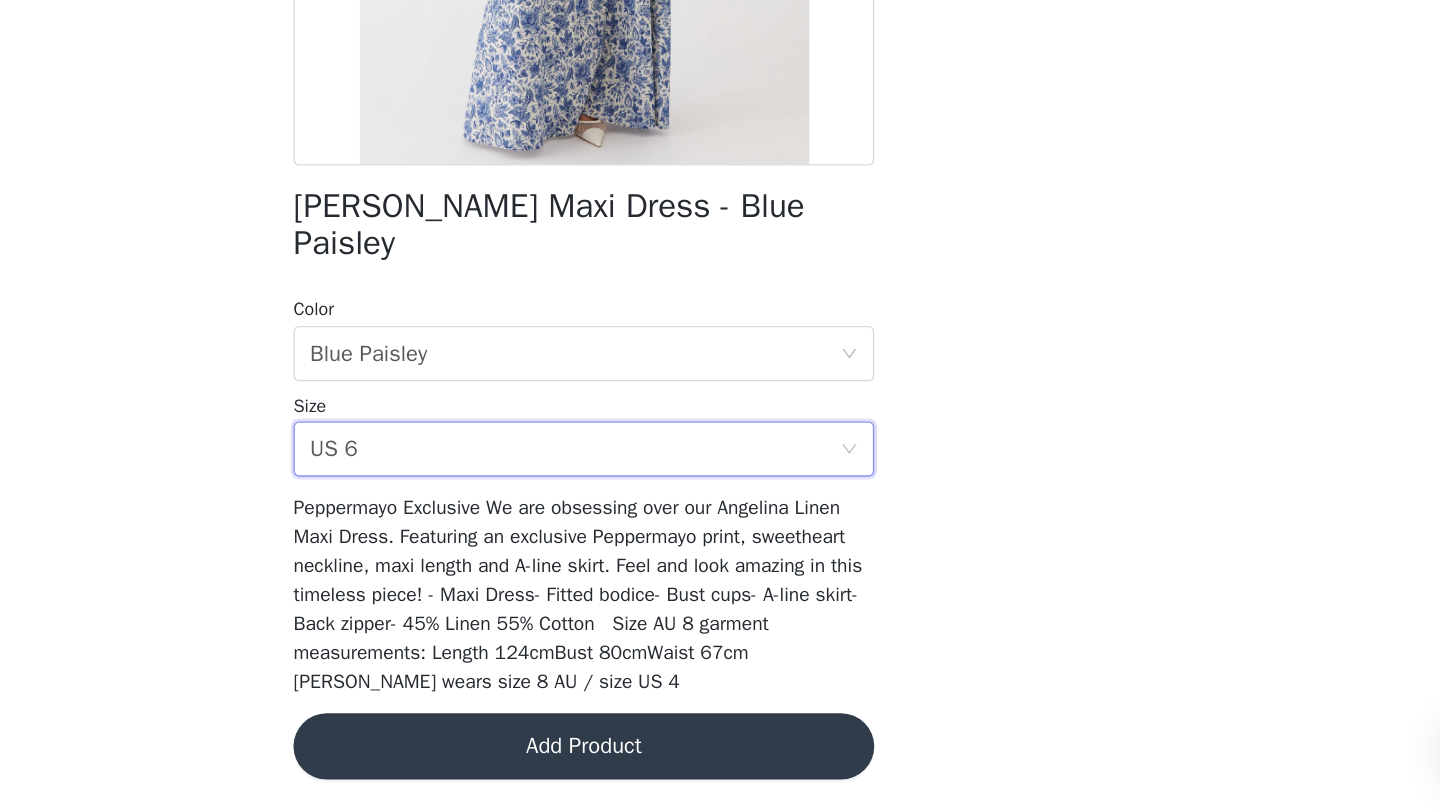 click on "Add Product" at bounding box center [720, 764] 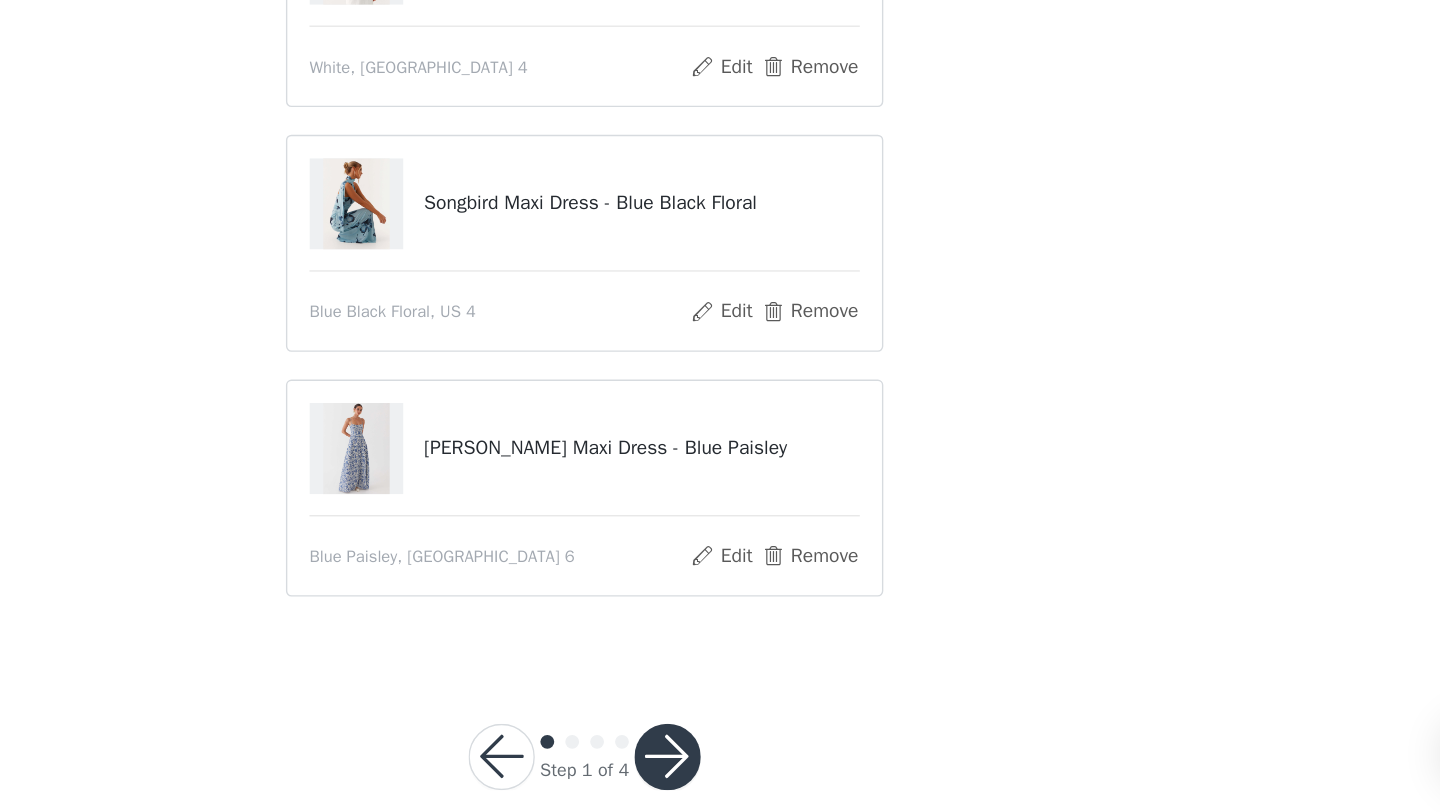 scroll, scrollTop: 108, scrollLeft: 0, axis: vertical 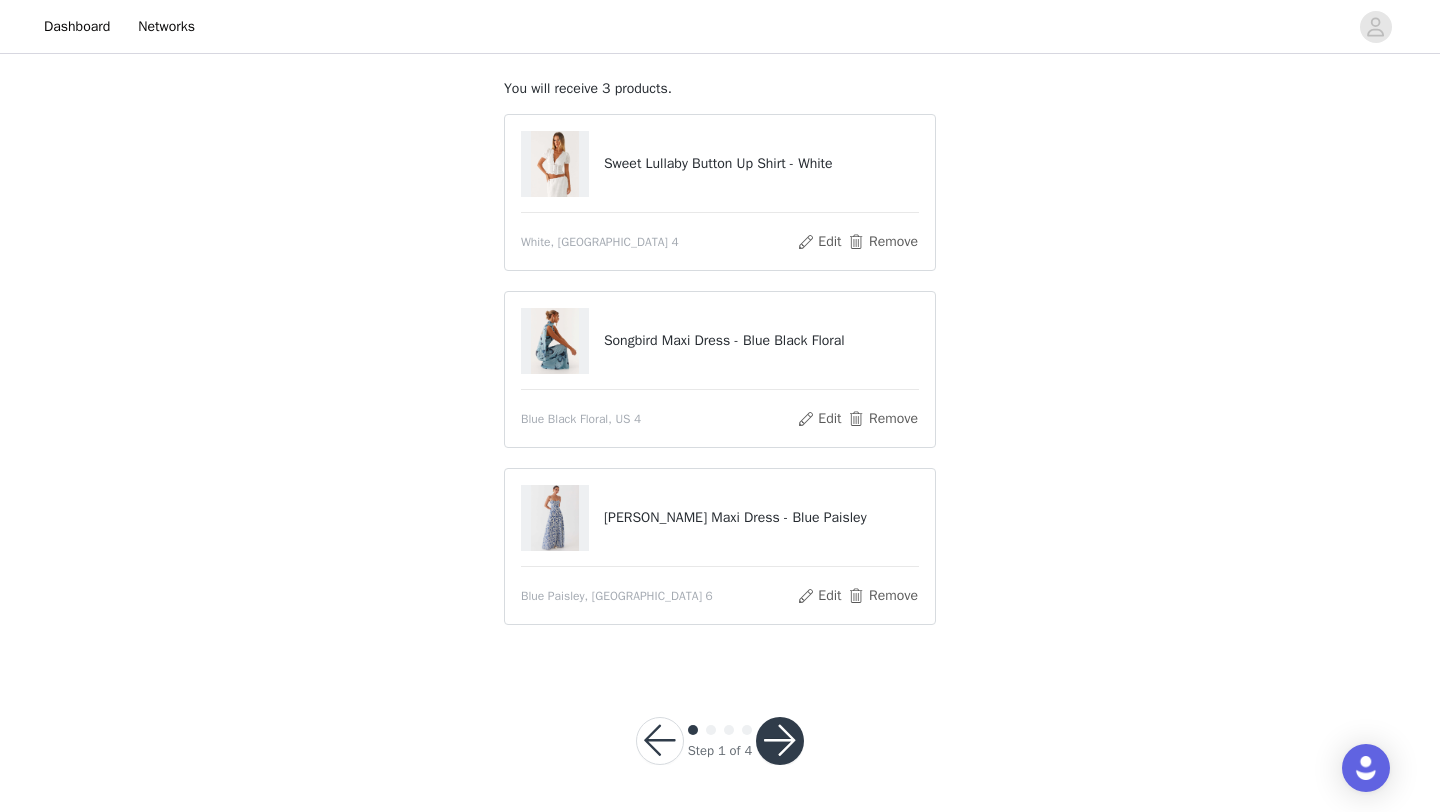 click at bounding box center (780, 741) 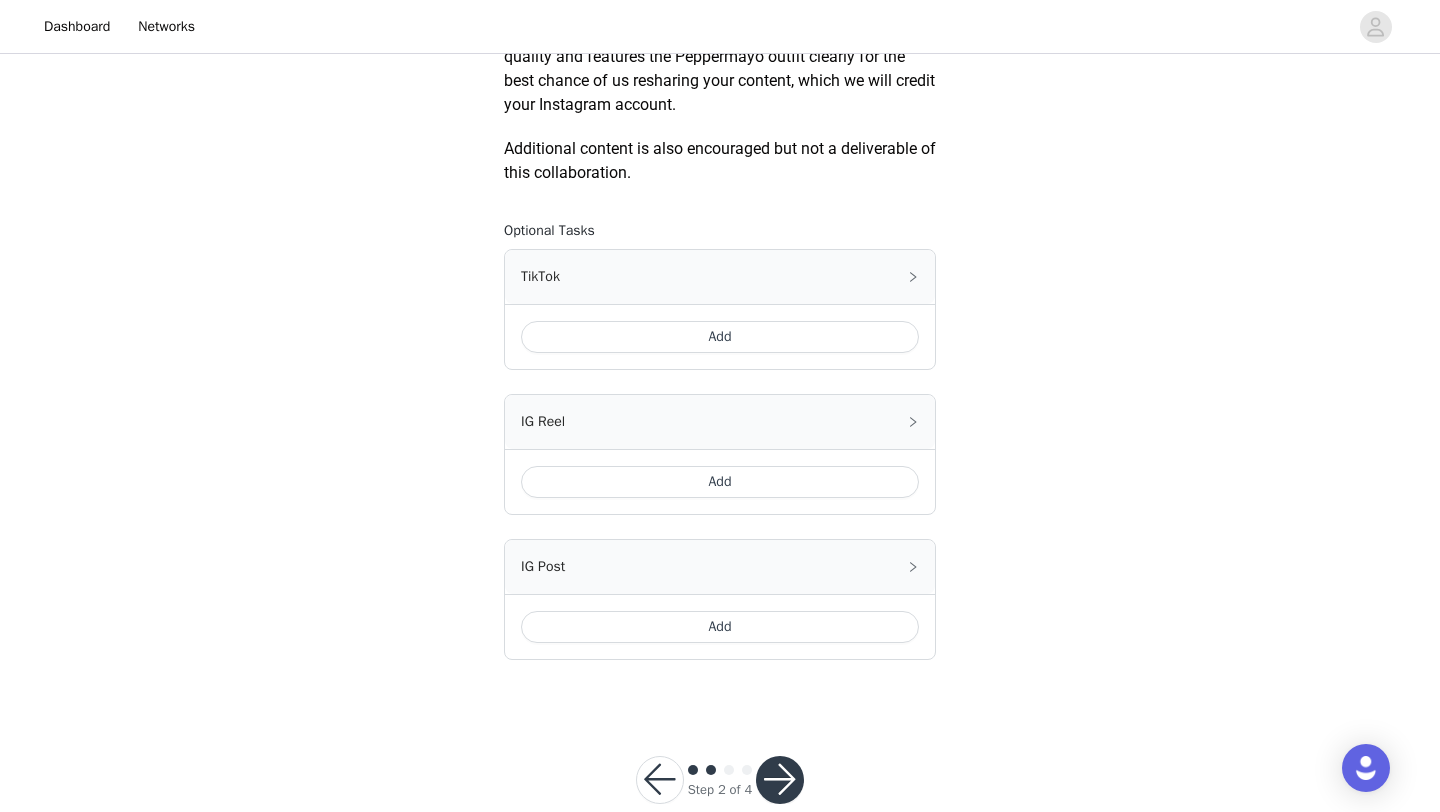 scroll, scrollTop: 1028, scrollLeft: 0, axis: vertical 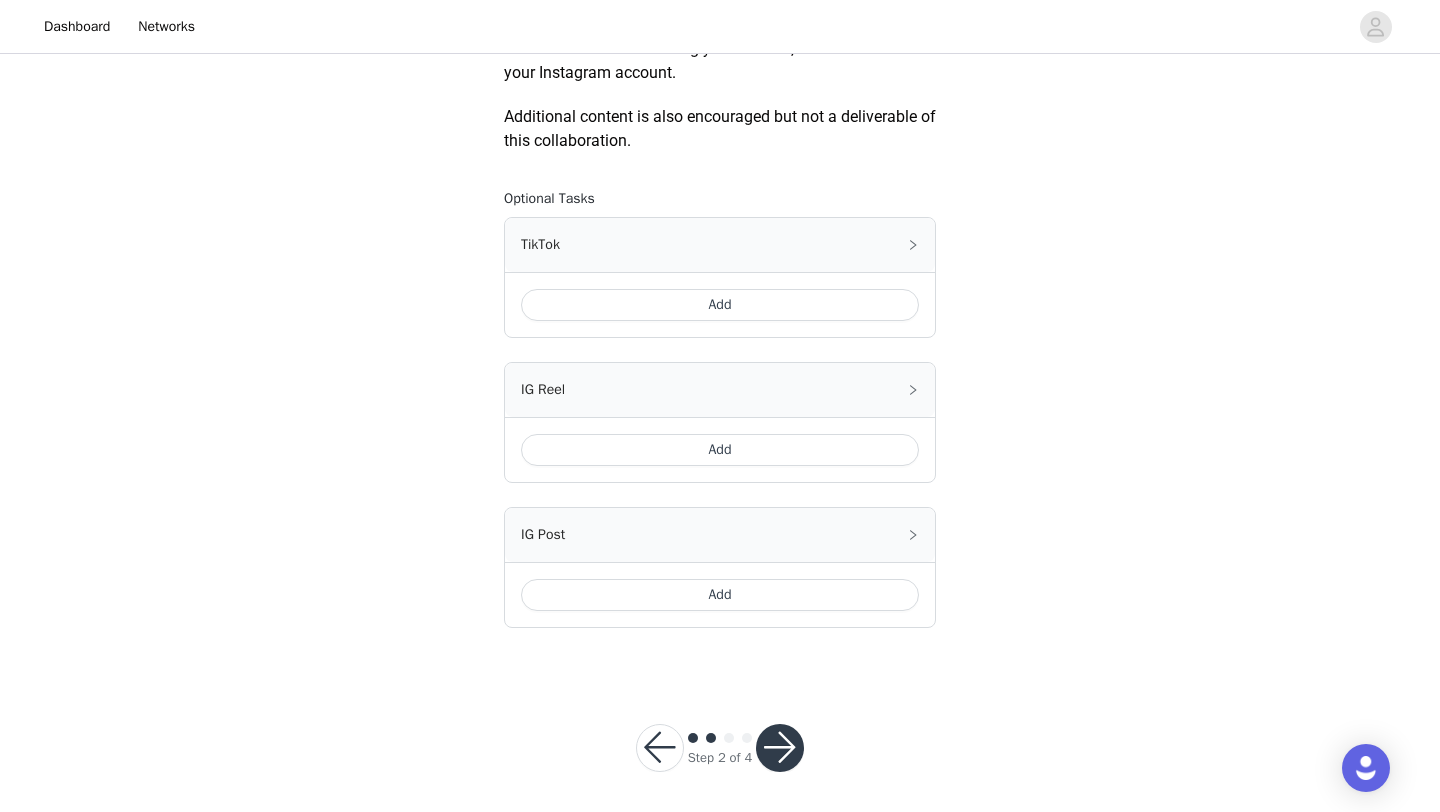 click at bounding box center (780, 748) 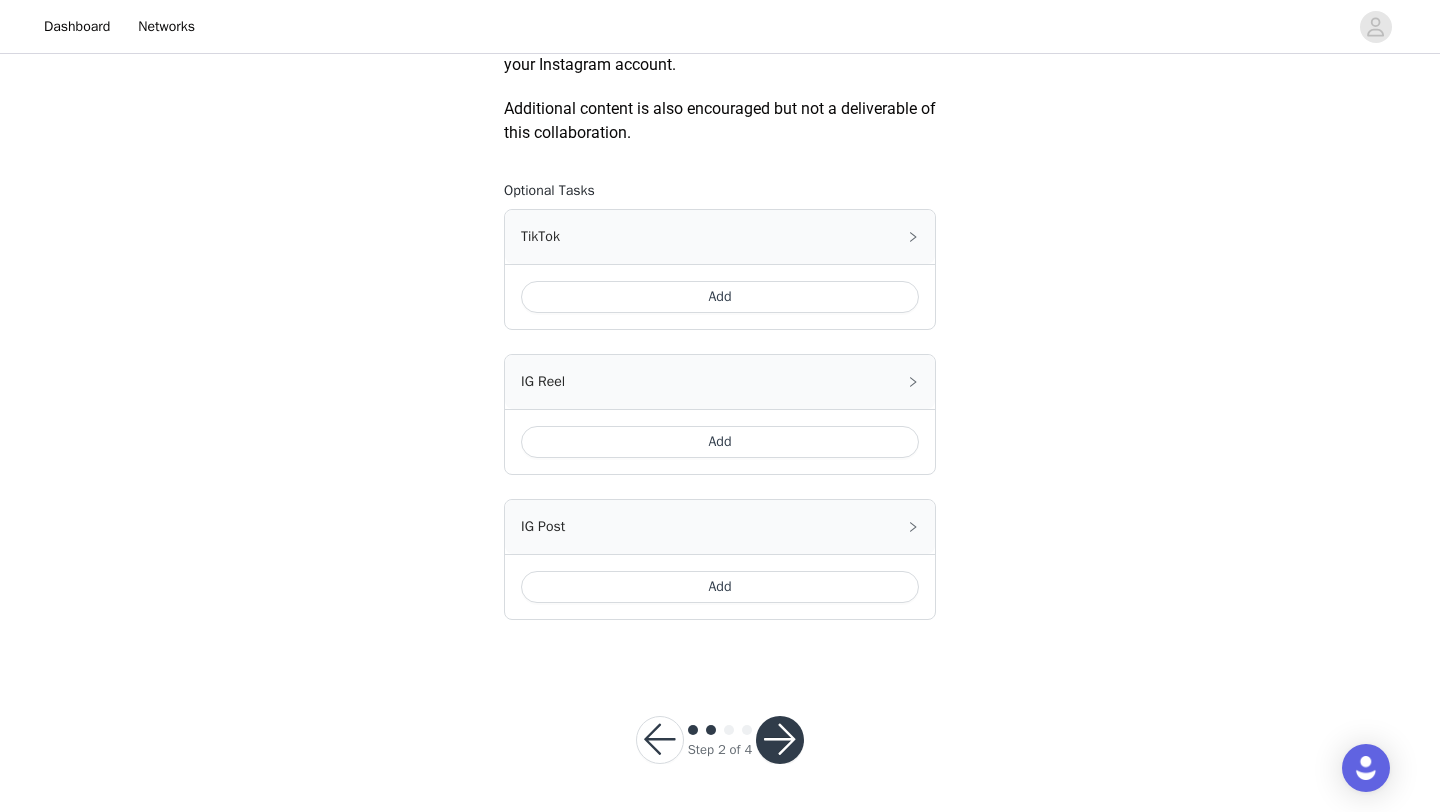 click at bounding box center [780, 740] 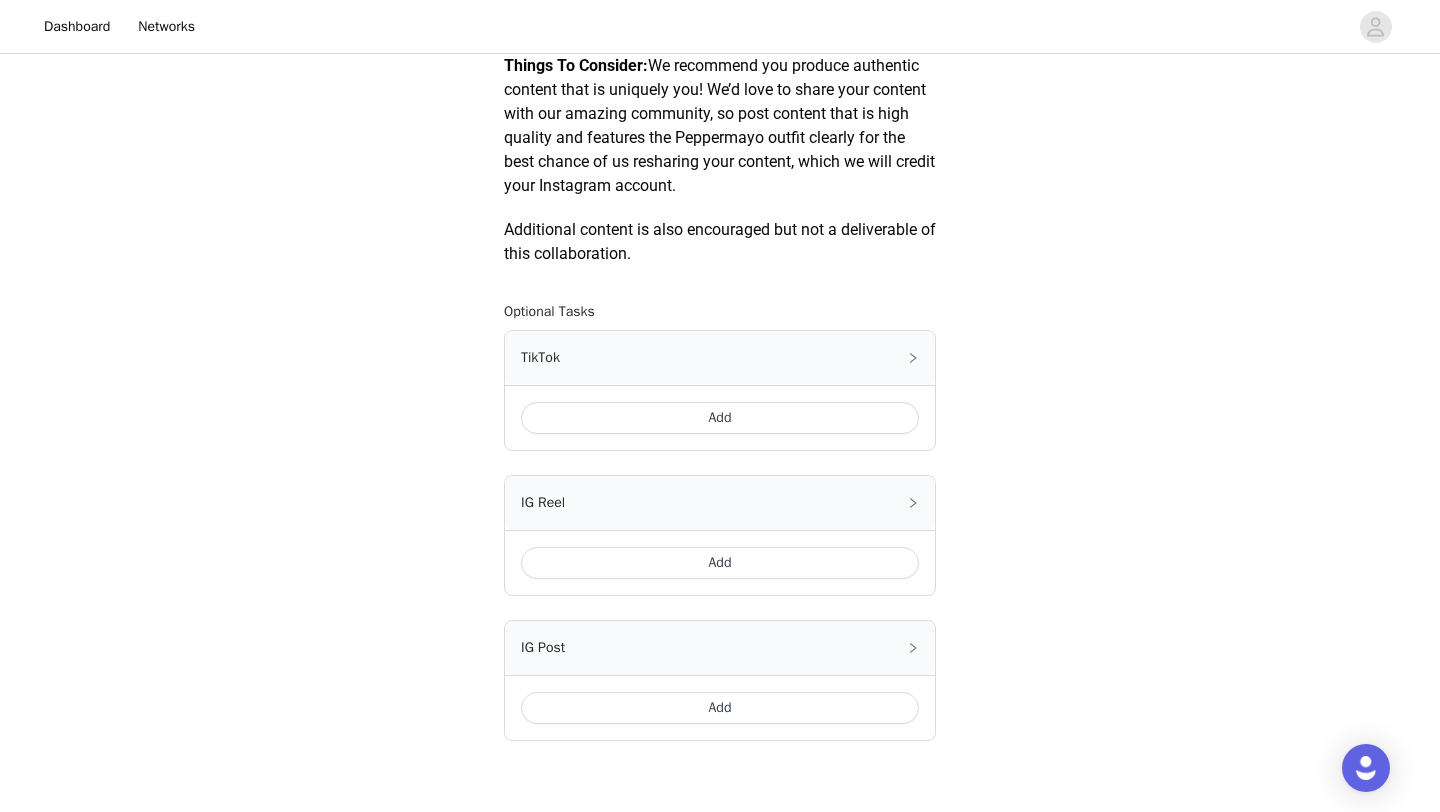scroll, scrollTop: 1036, scrollLeft: 0, axis: vertical 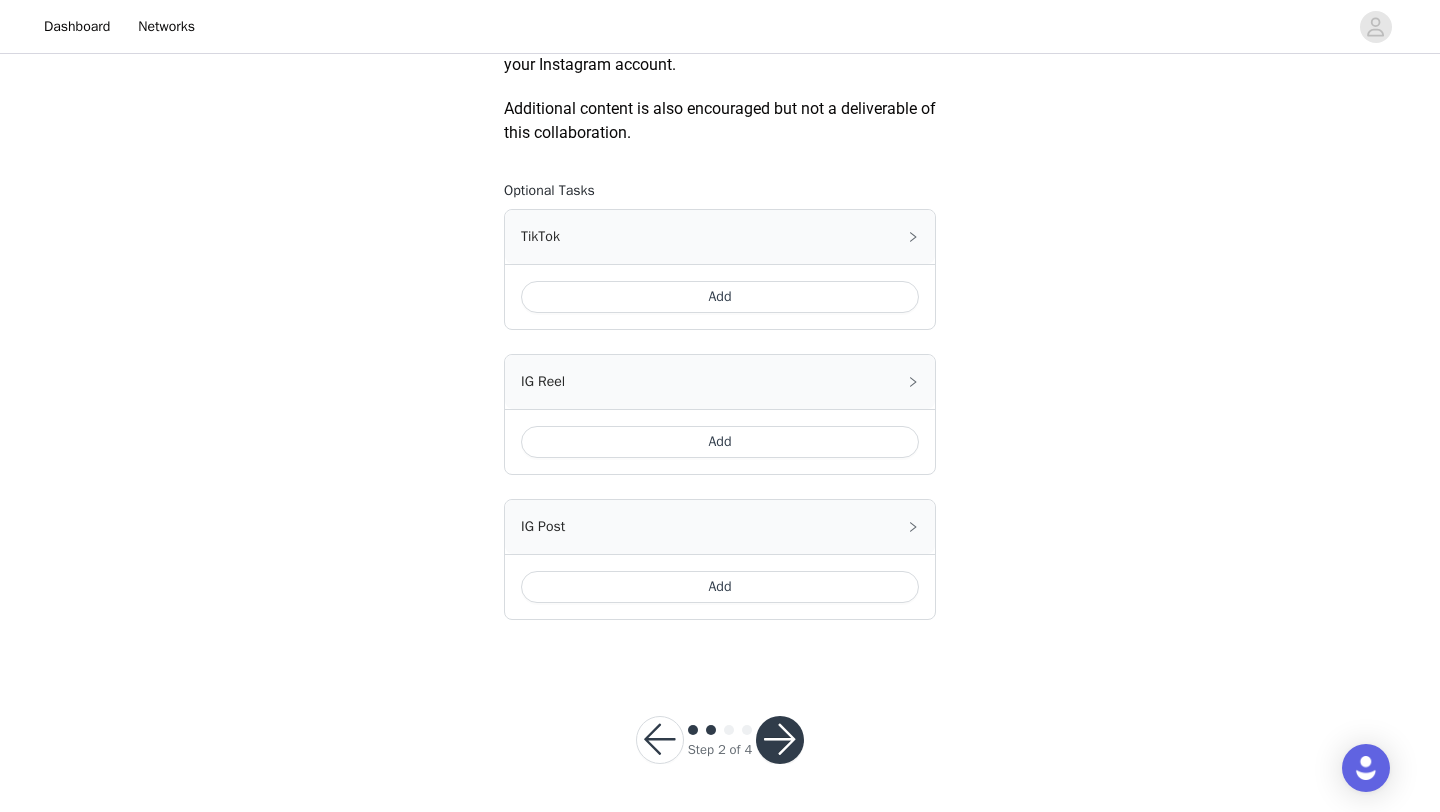 click on "Add" at bounding box center [720, 297] 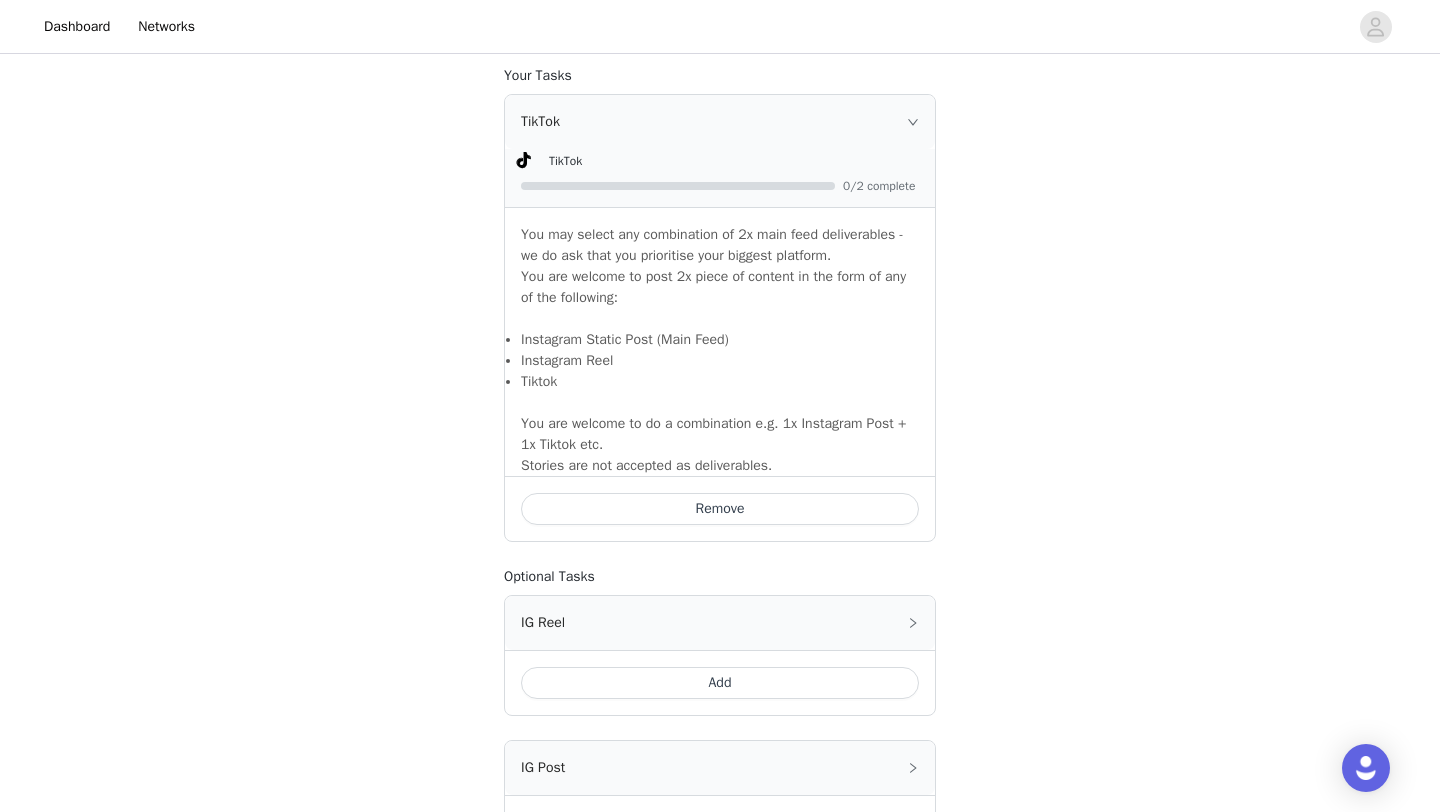 scroll, scrollTop: 1161, scrollLeft: 0, axis: vertical 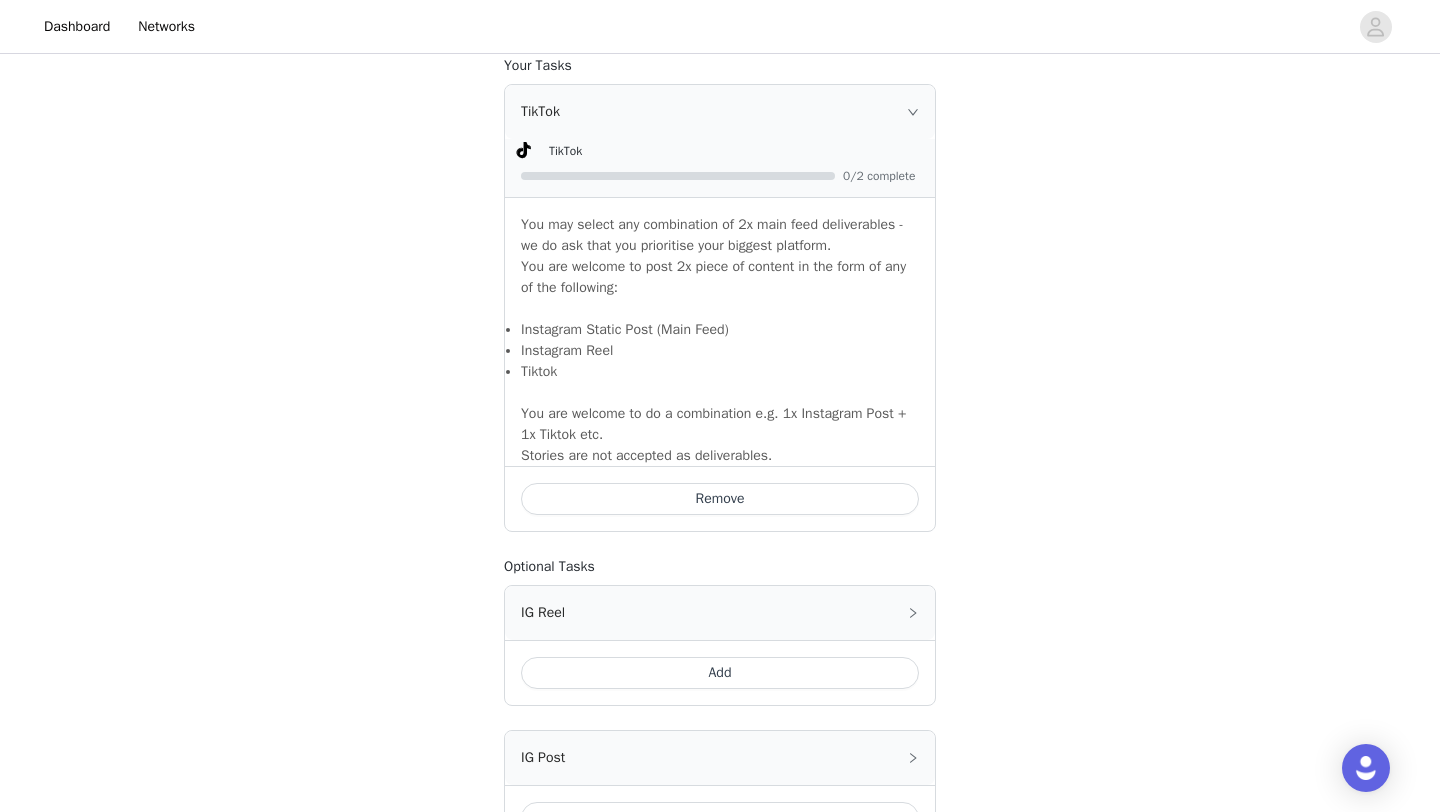 click on "Add" at bounding box center [720, 673] 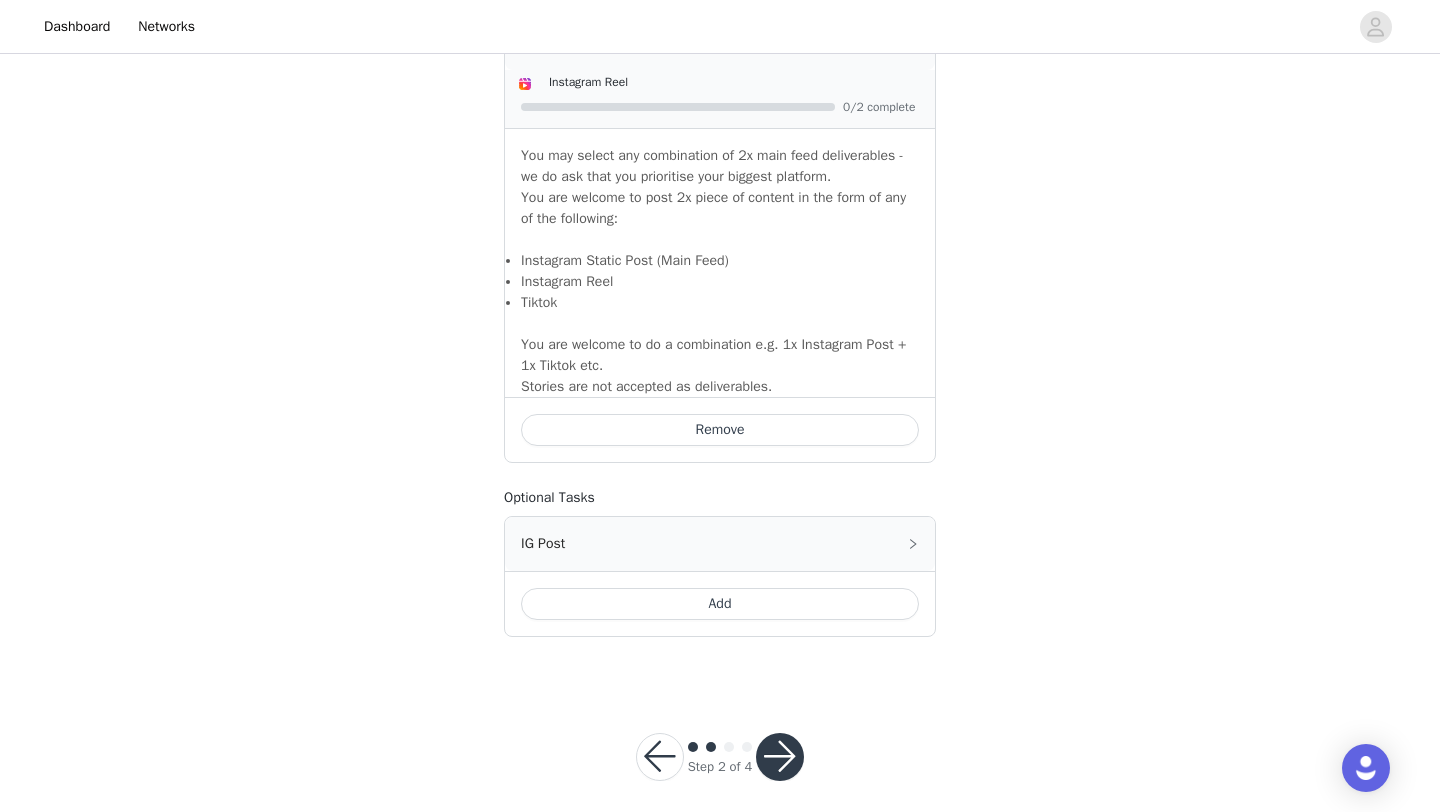 scroll, scrollTop: 1703, scrollLeft: 0, axis: vertical 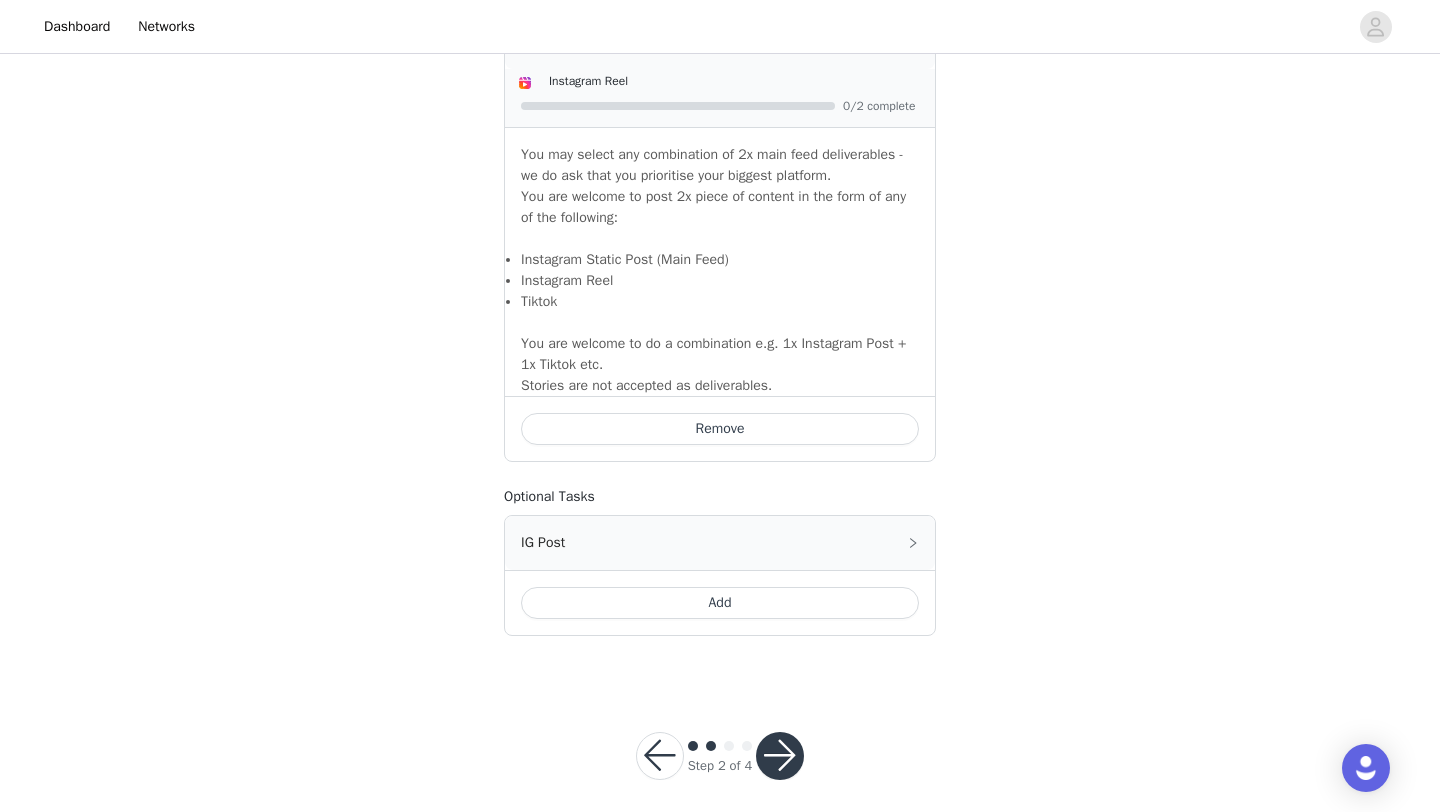 click on "Add" at bounding box center [720, 603] 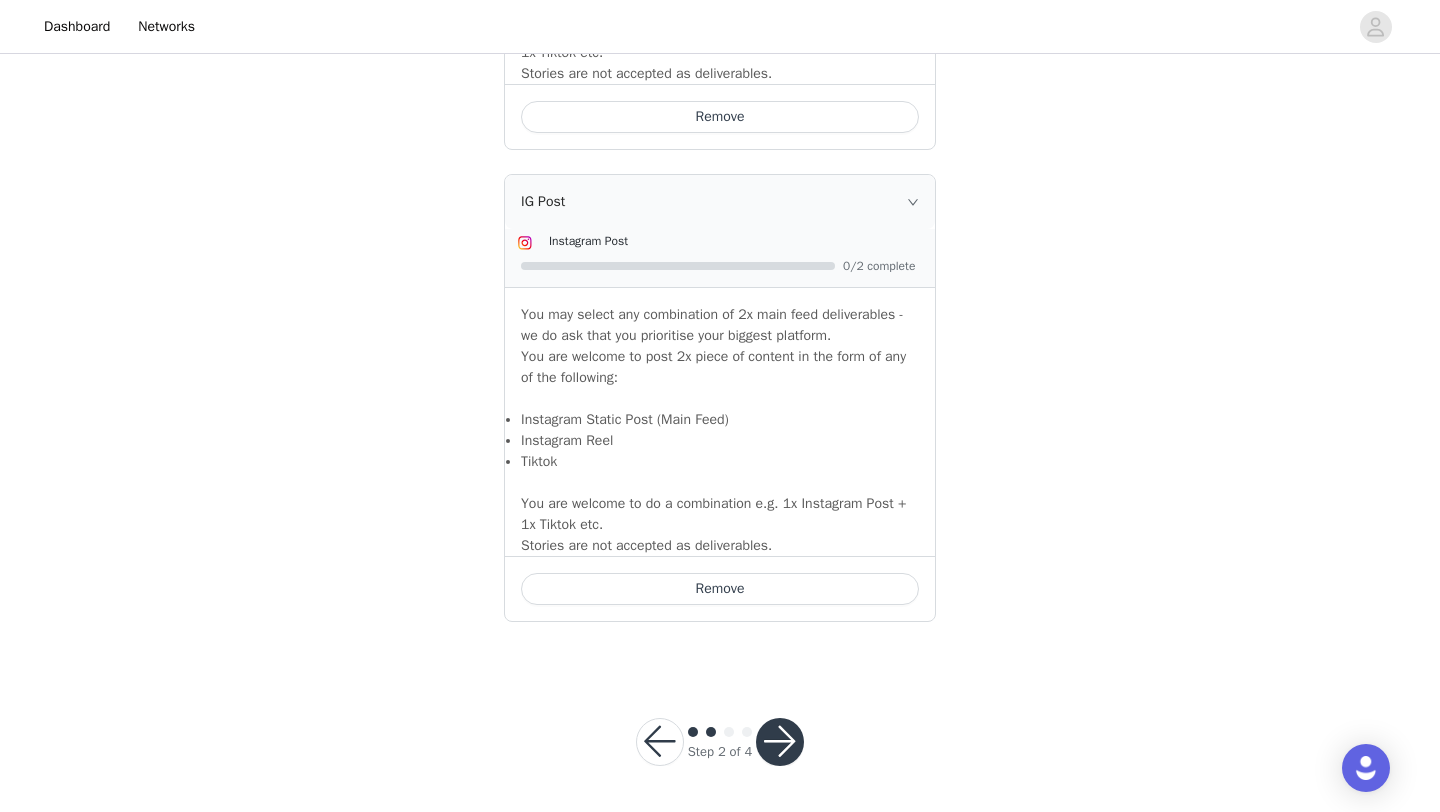 scroll, scrollTop: 2017, scrollLeft: 0, axis: vertical 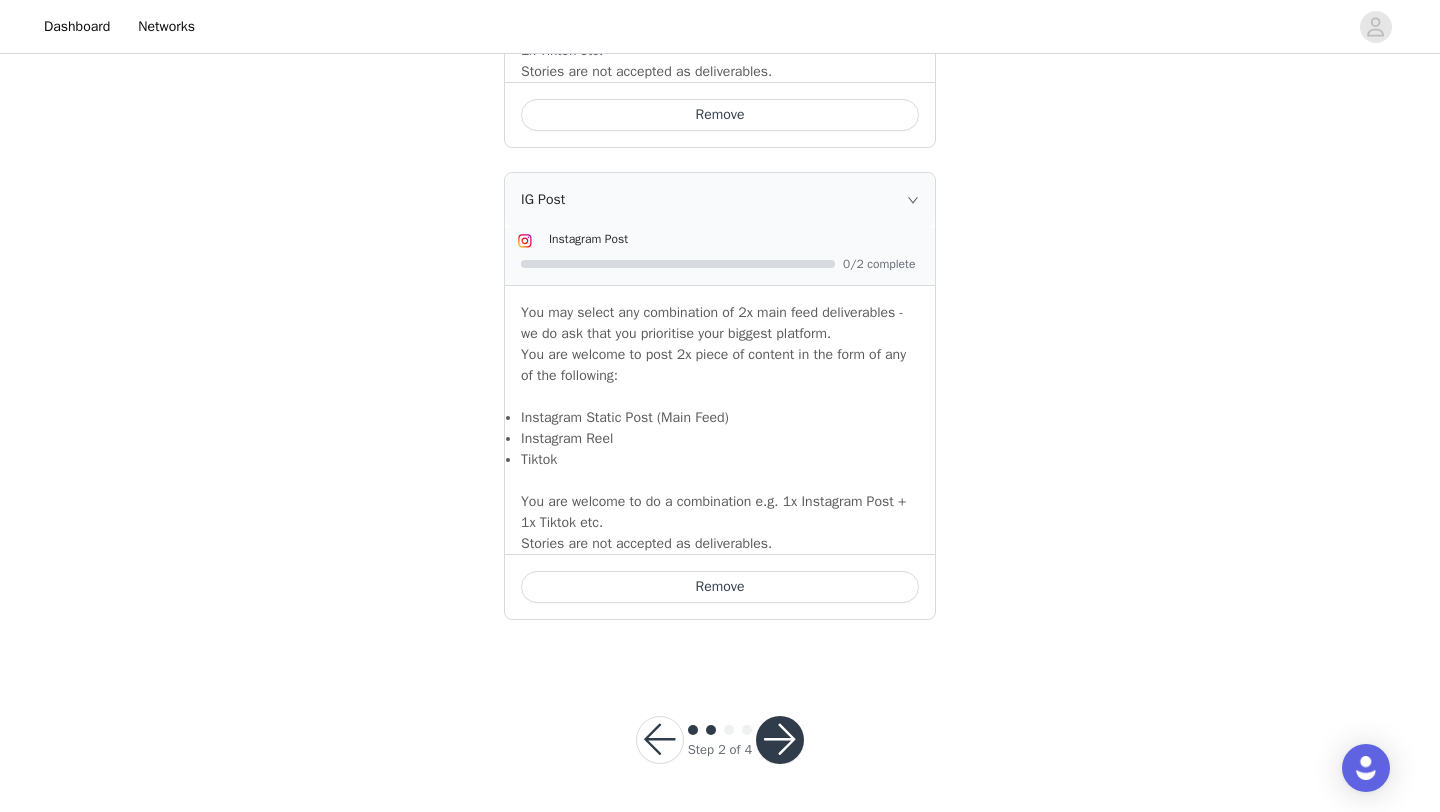 click at bounding box center [780, 740] 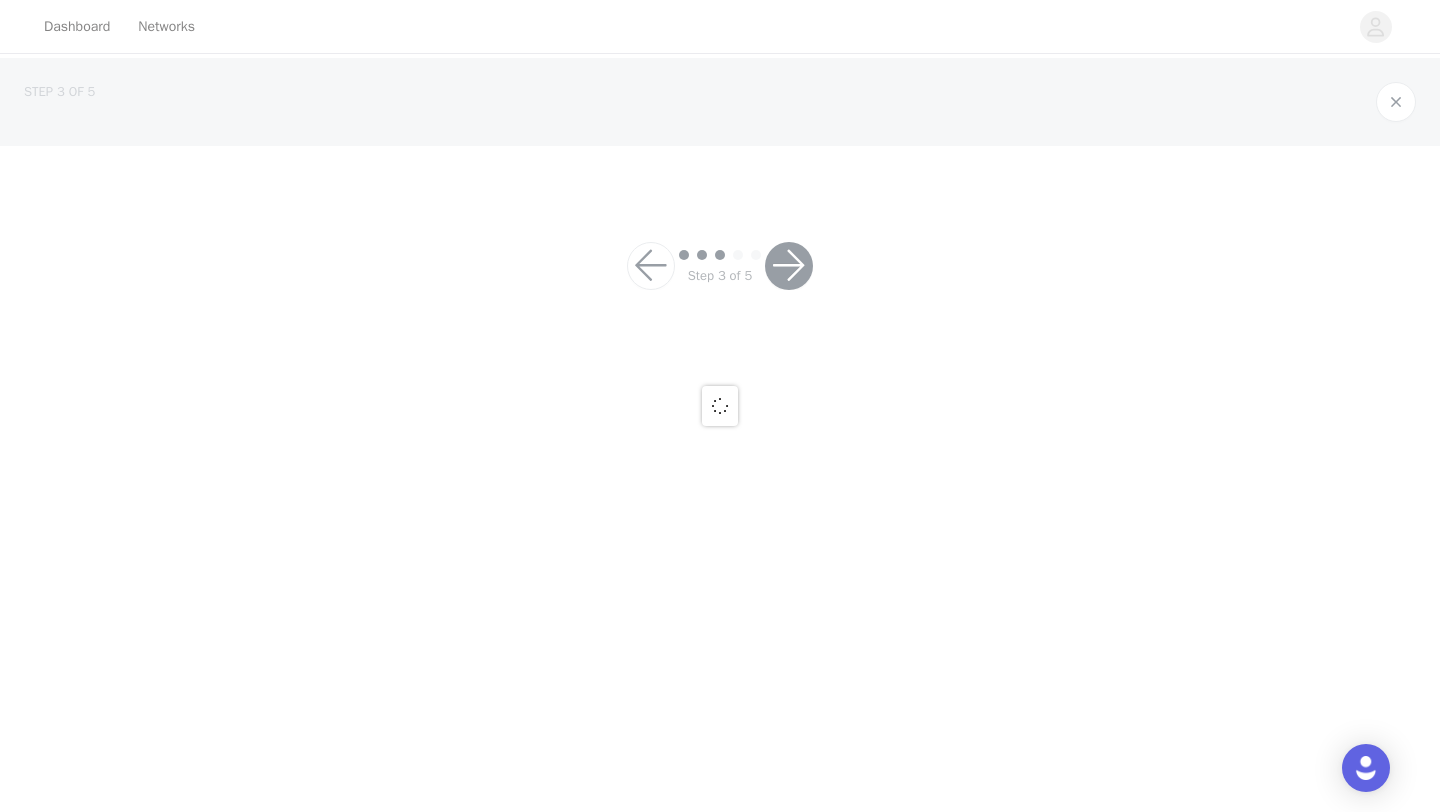 scroll, scrollTop: 0, scrollLeft: 0, axis: both 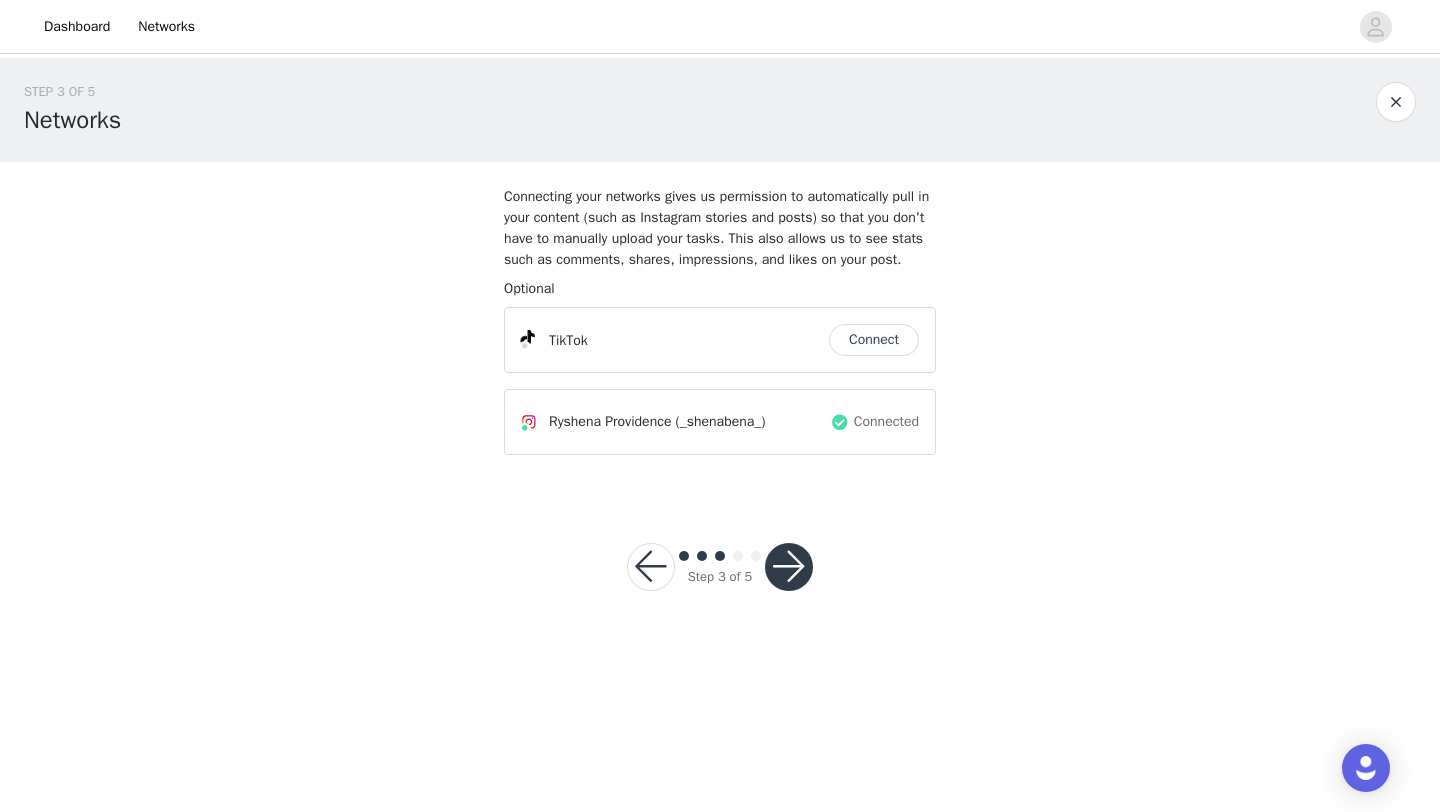 click on "Connect" at bounding box center (874, 340) 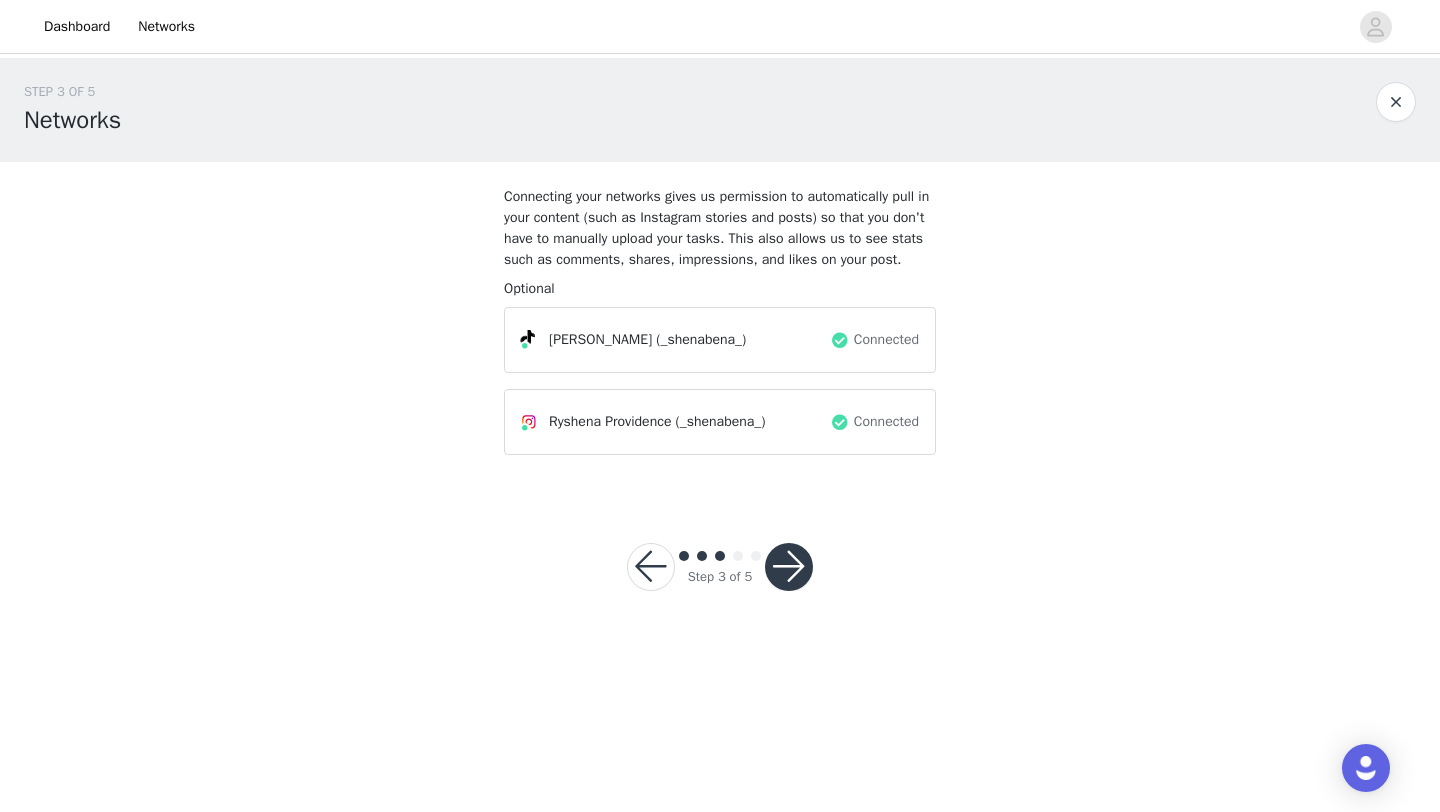 click at bounding box center (789, 567) 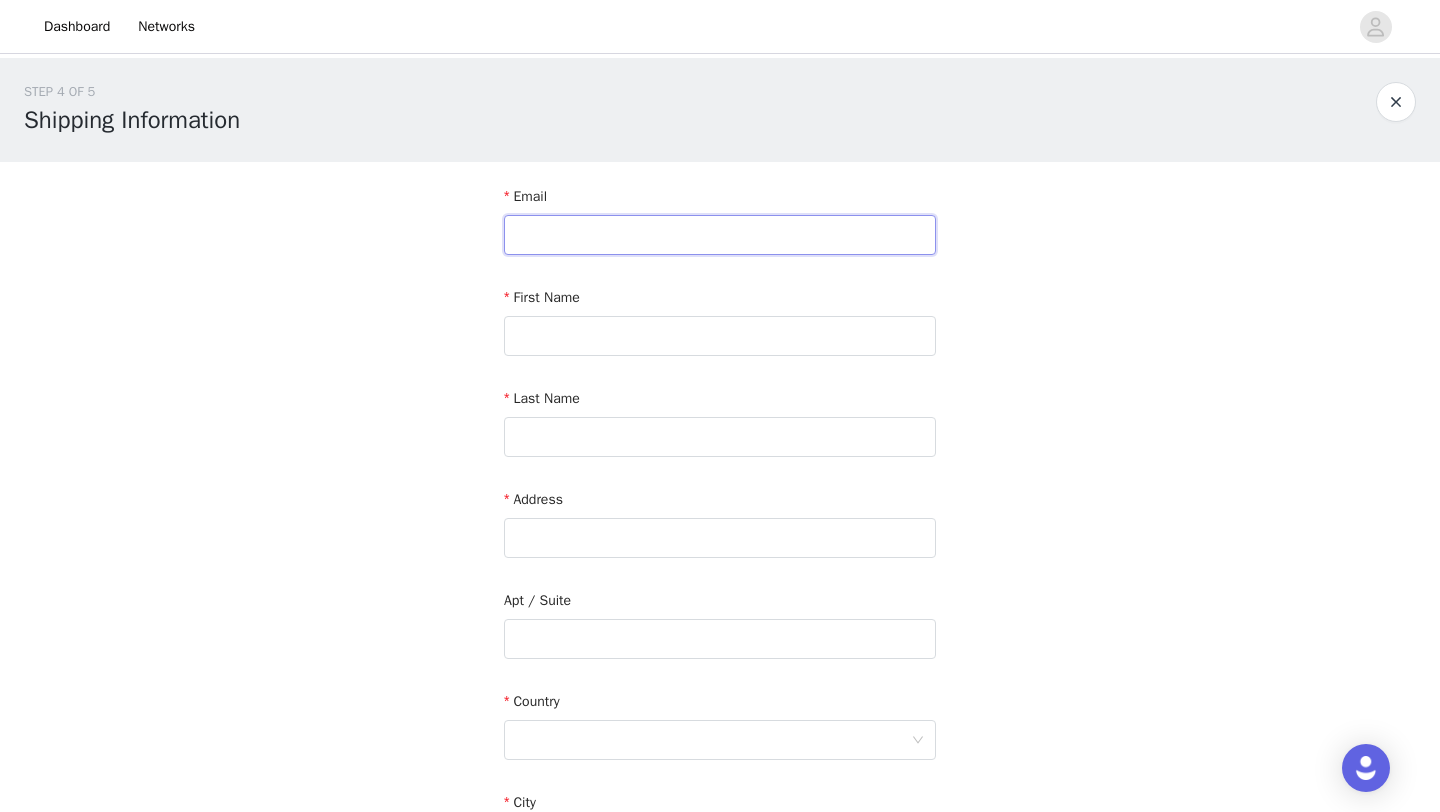 click at bounding box center [720, 235] 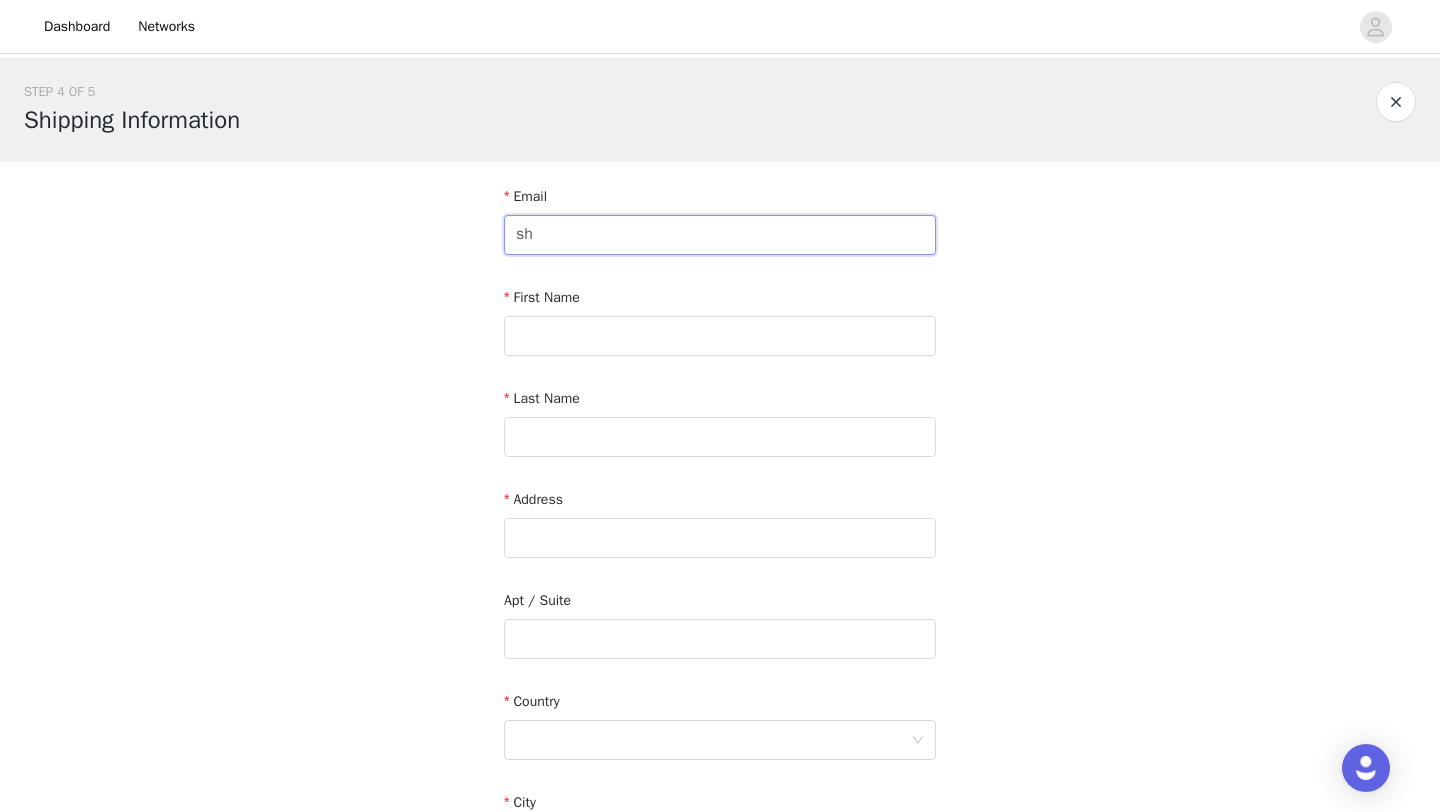 type on "s" 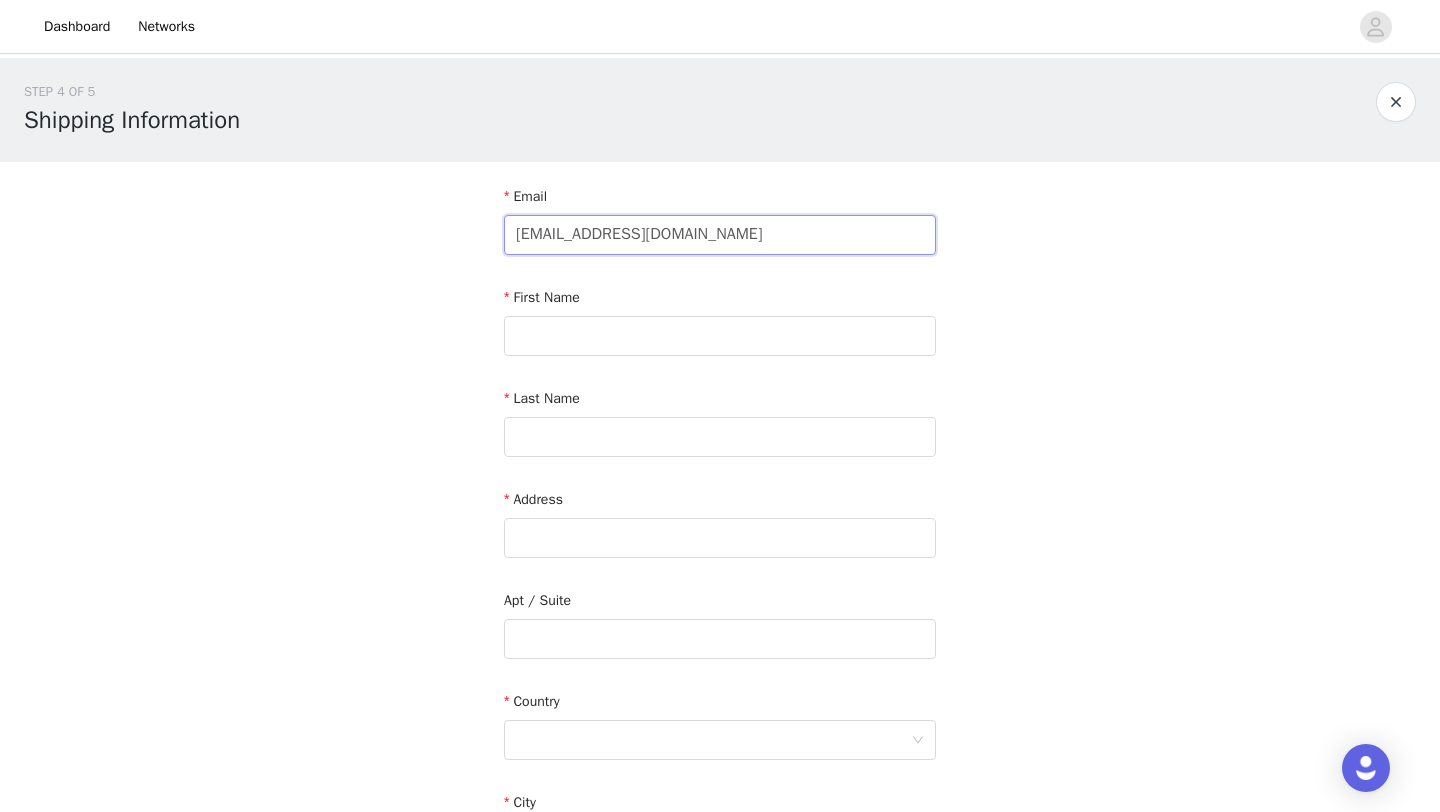 type on "[EMAIL_ADDRESS][DOMAIN_NAME]" 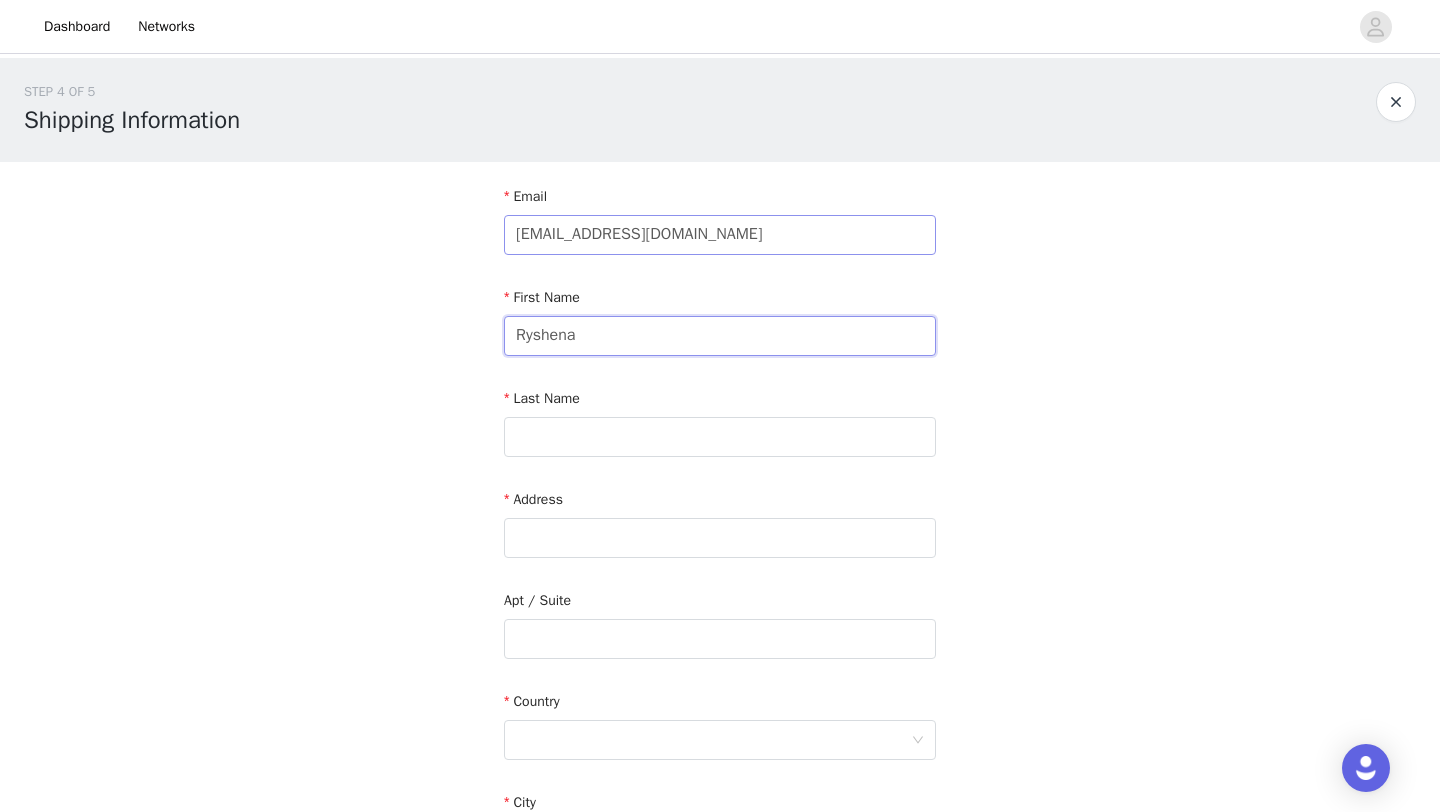 type on "Ryshena" 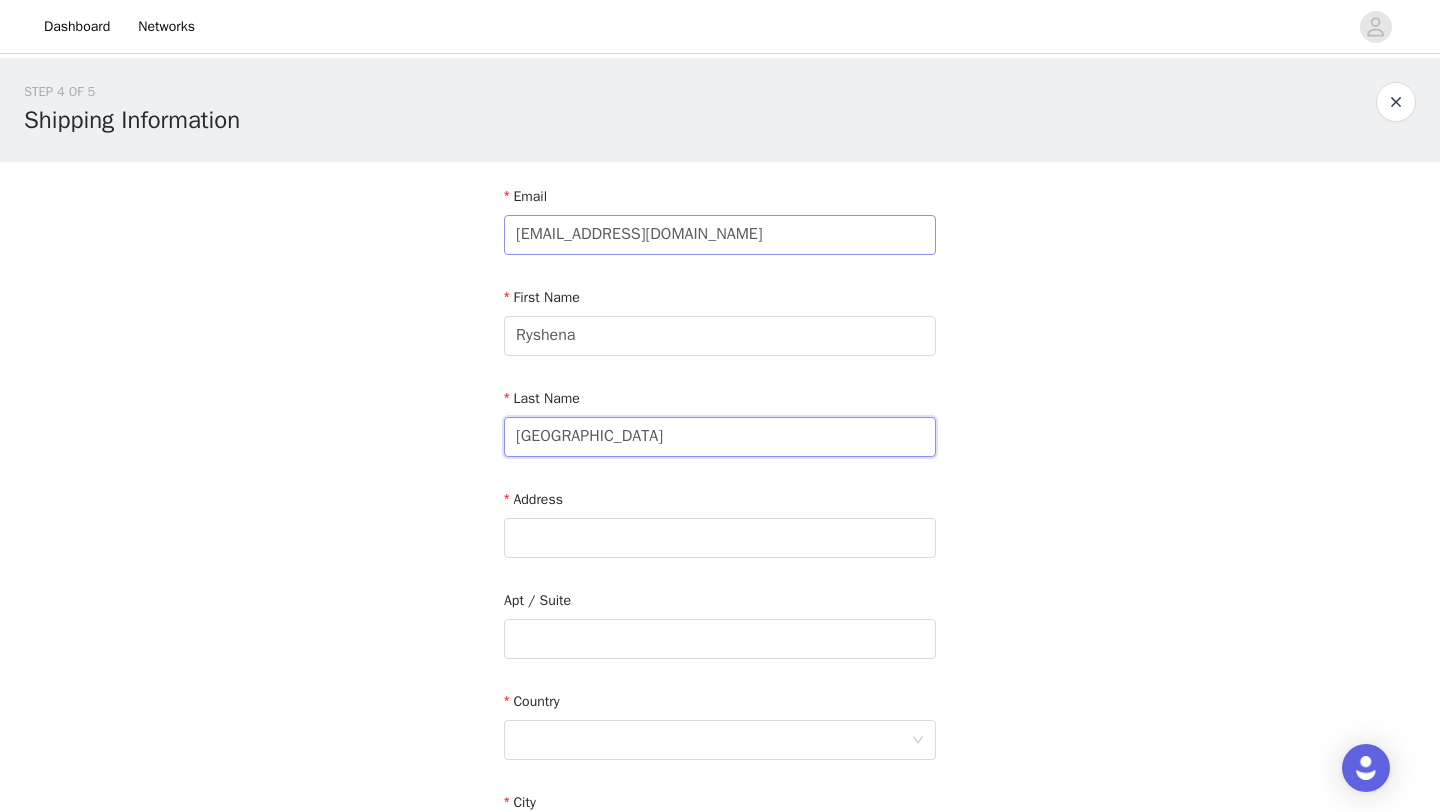 type on "[GEOGRAPHIC_DATA]" 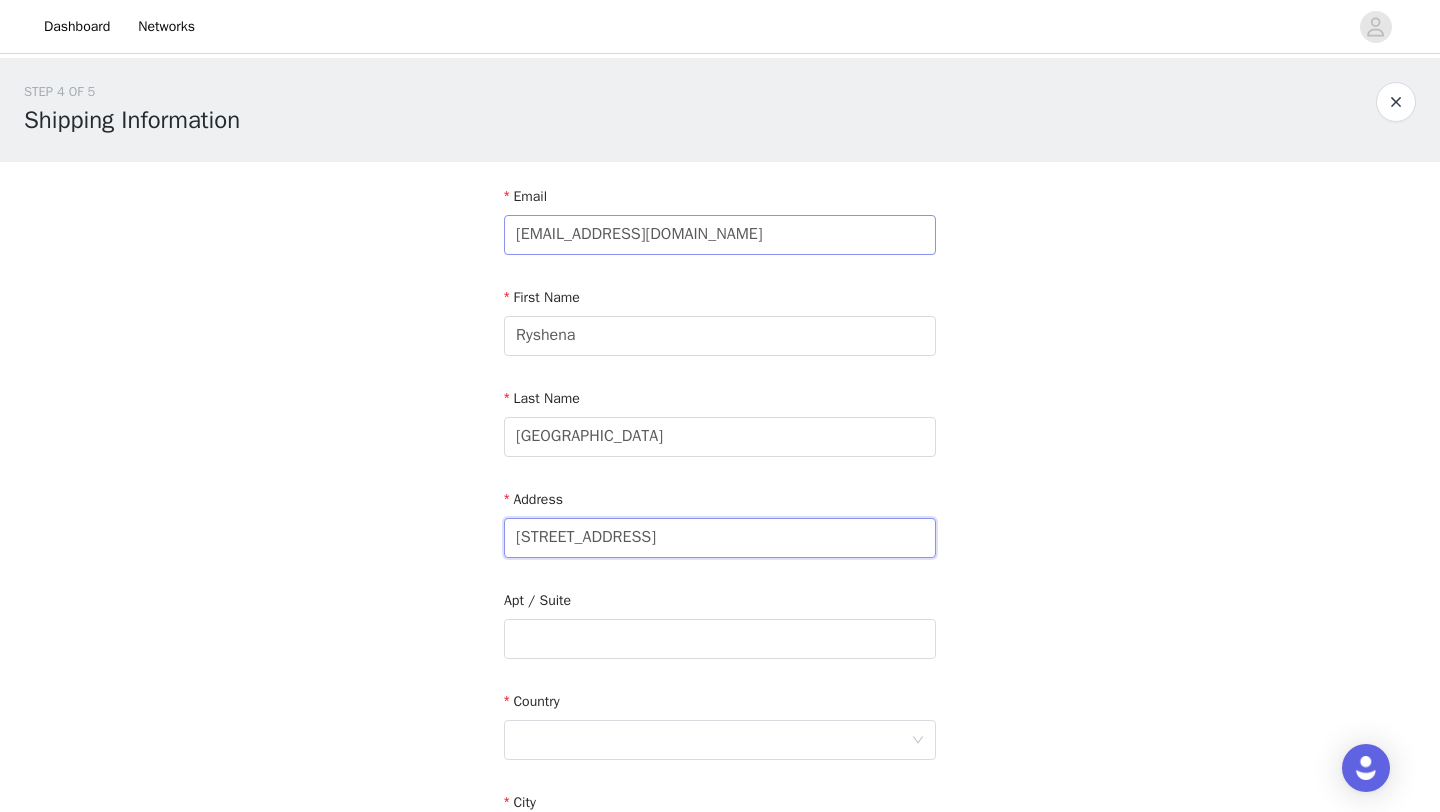 type on "[STREET_ADDRESS]" 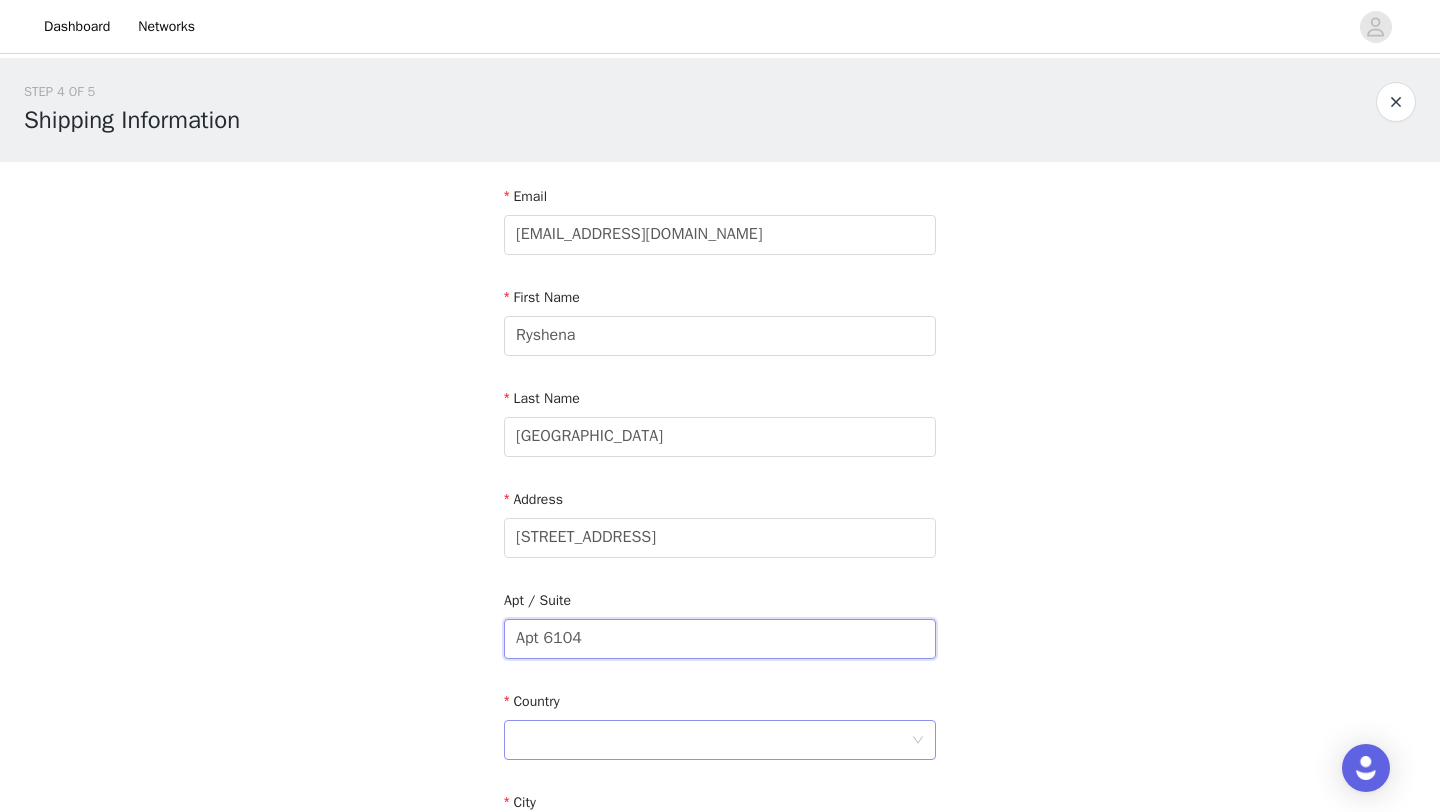 type on "Apt 6104" 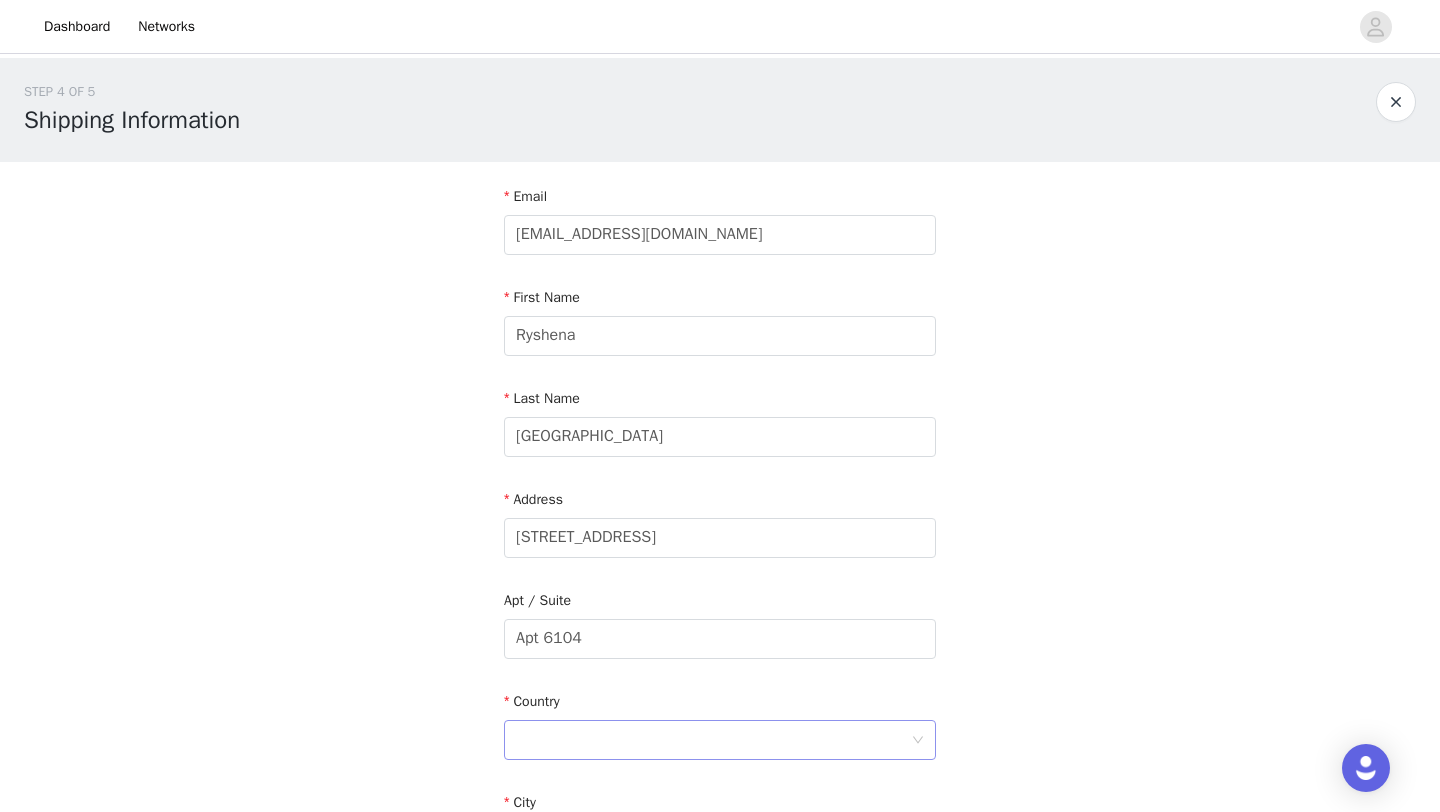 click at bounding box center (713, 740) 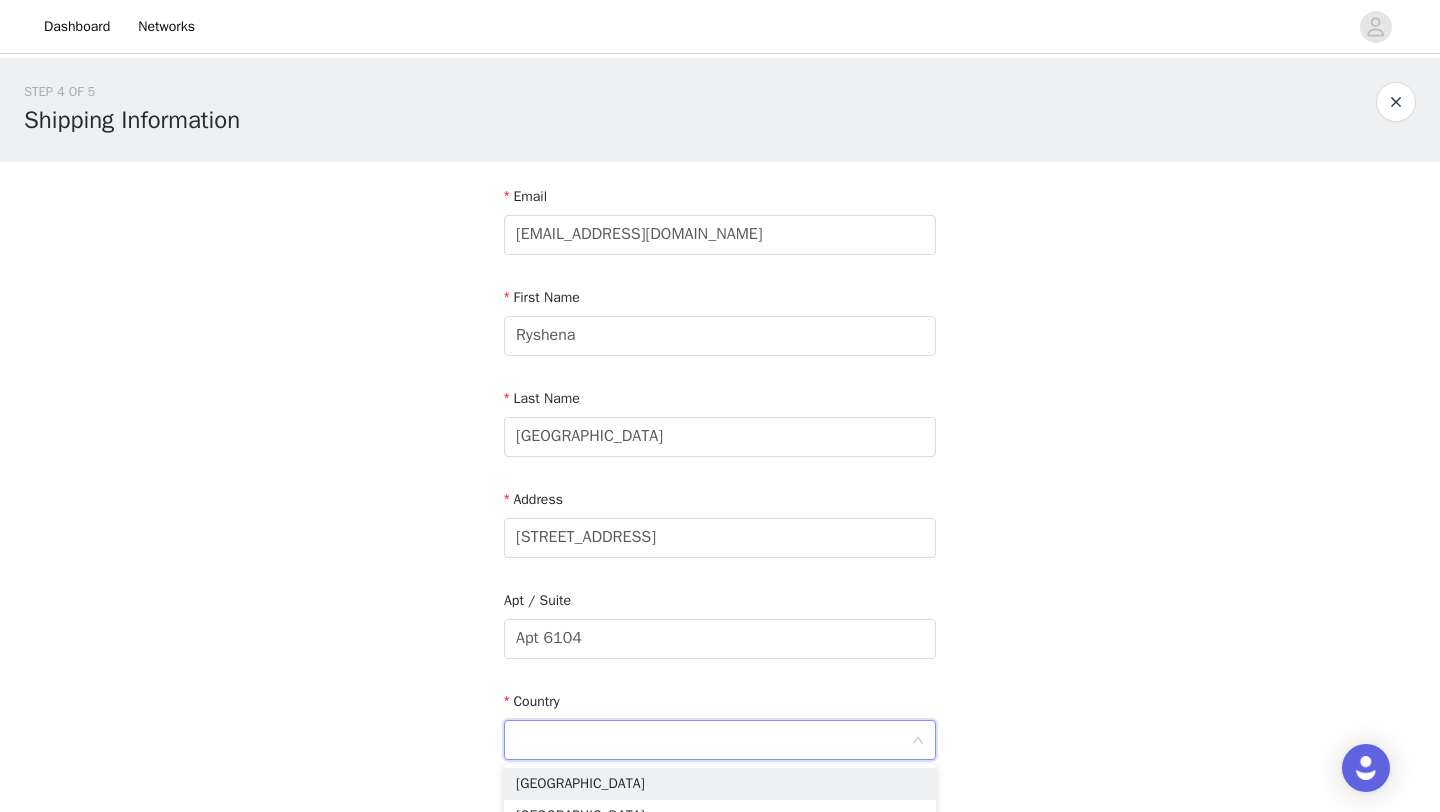 click at bounding box center [713, 740] 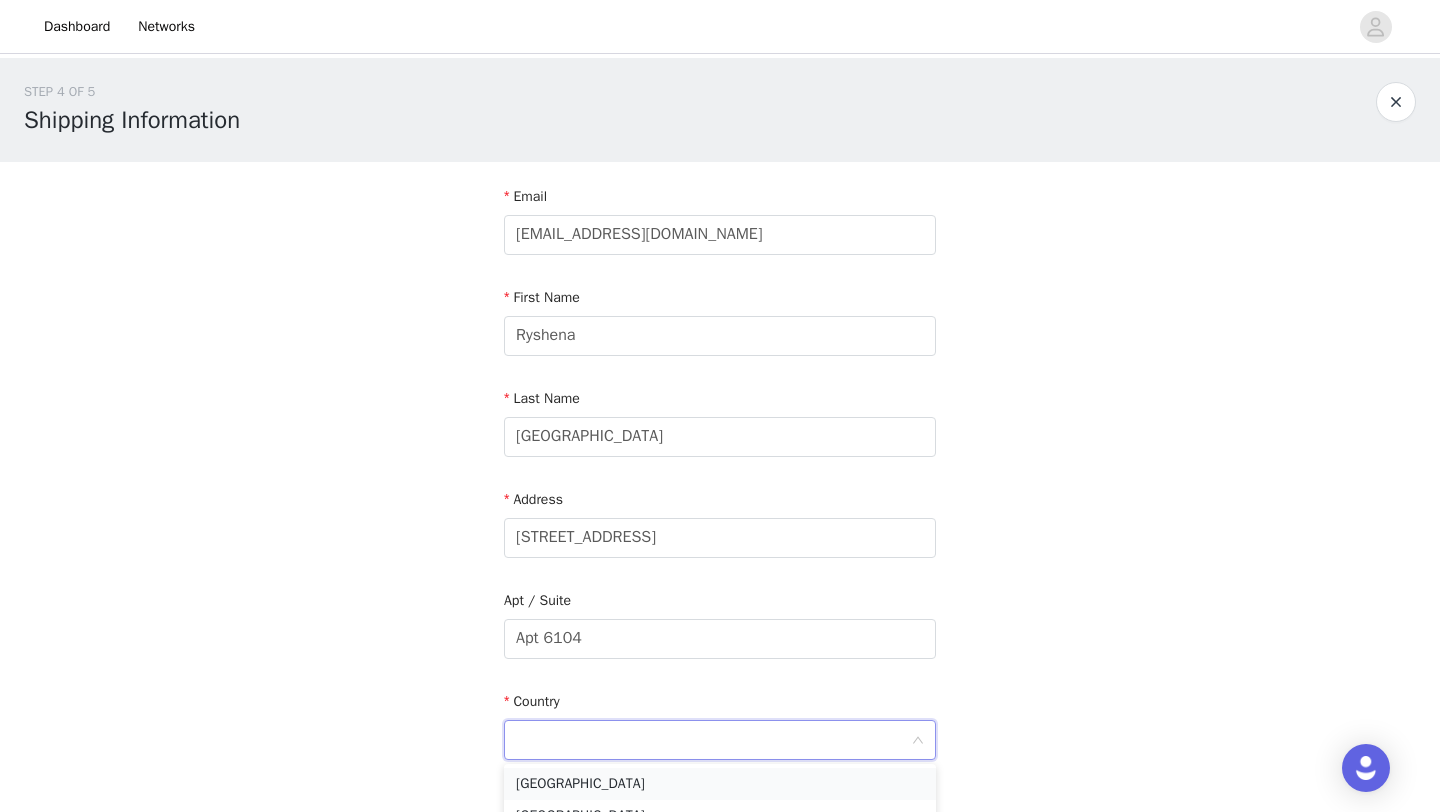 click on "[GEOGRAPHIC_DATA]" at bounding box center [720, 784] 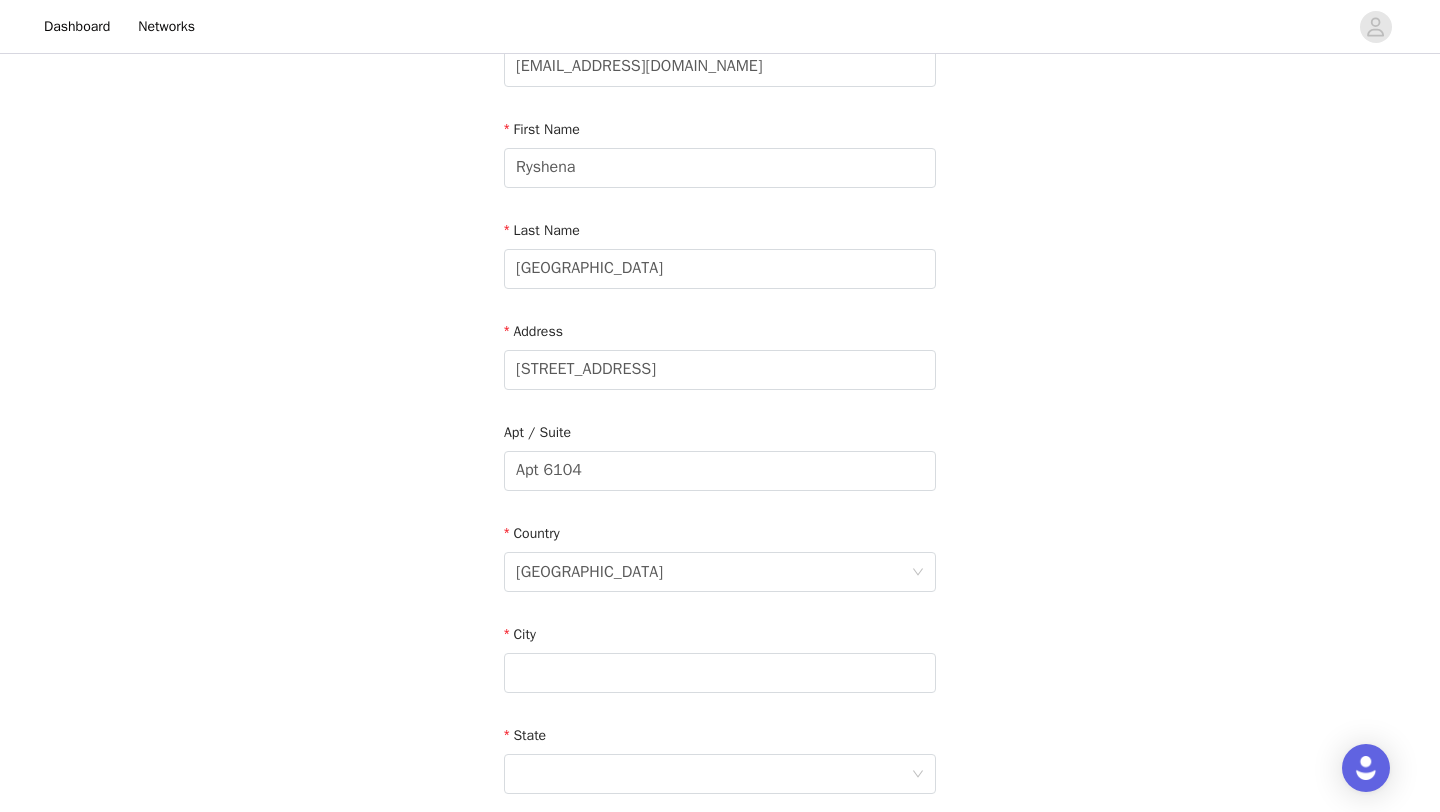 scroll, scrollTop: 277, scrollLeft: 0, axis: vertical 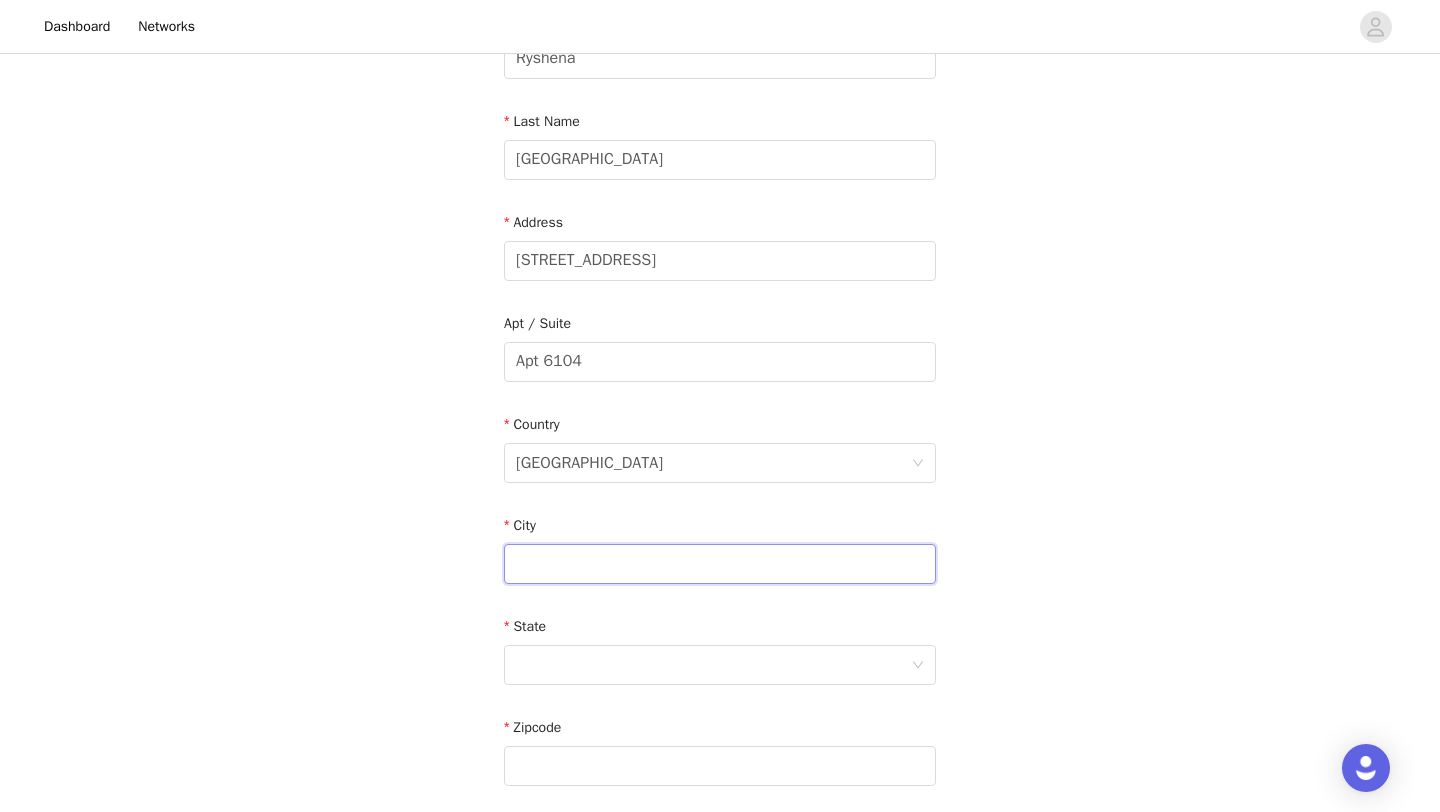 click at bounding box center [720, 564] 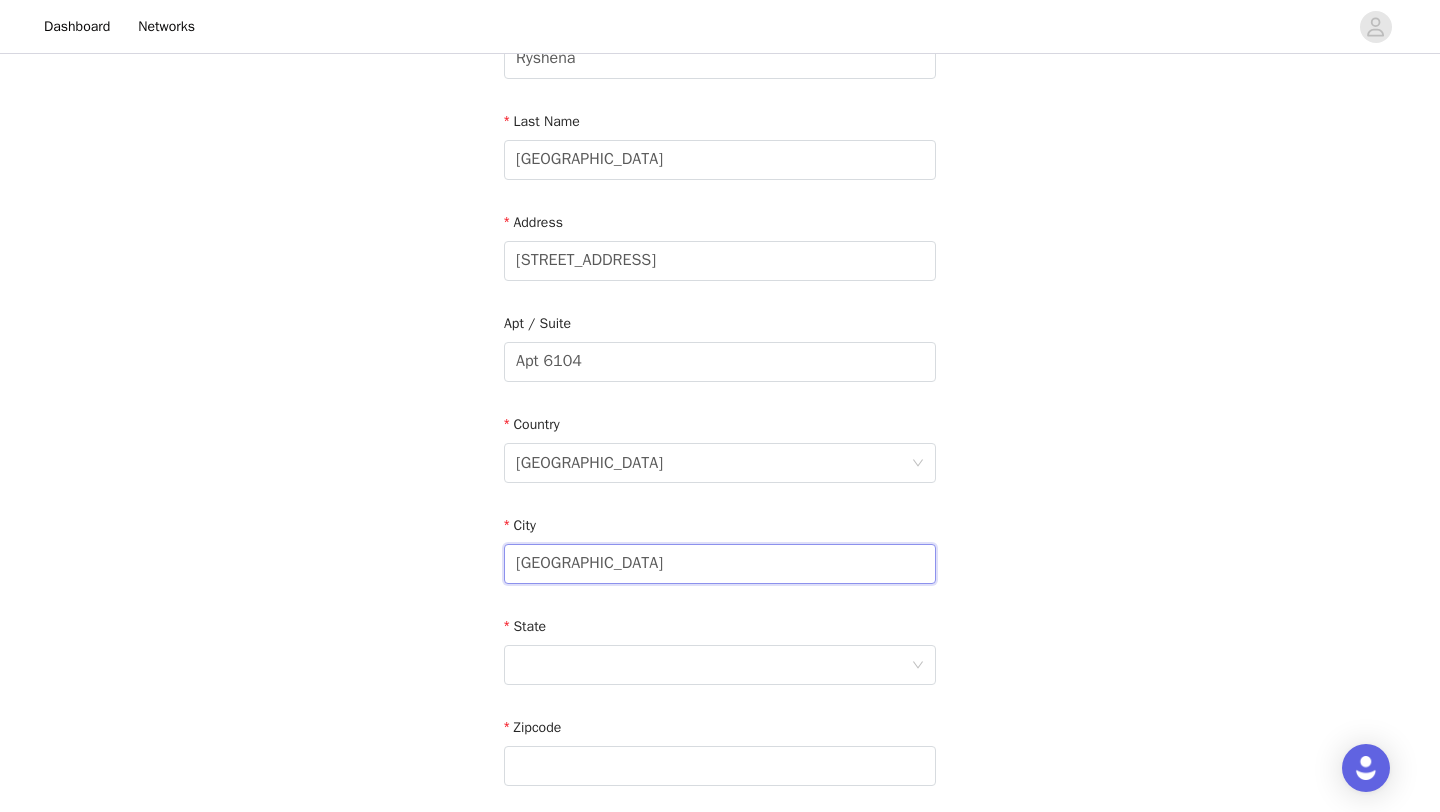 type on "[GEOGRAPHIC_DATA]" 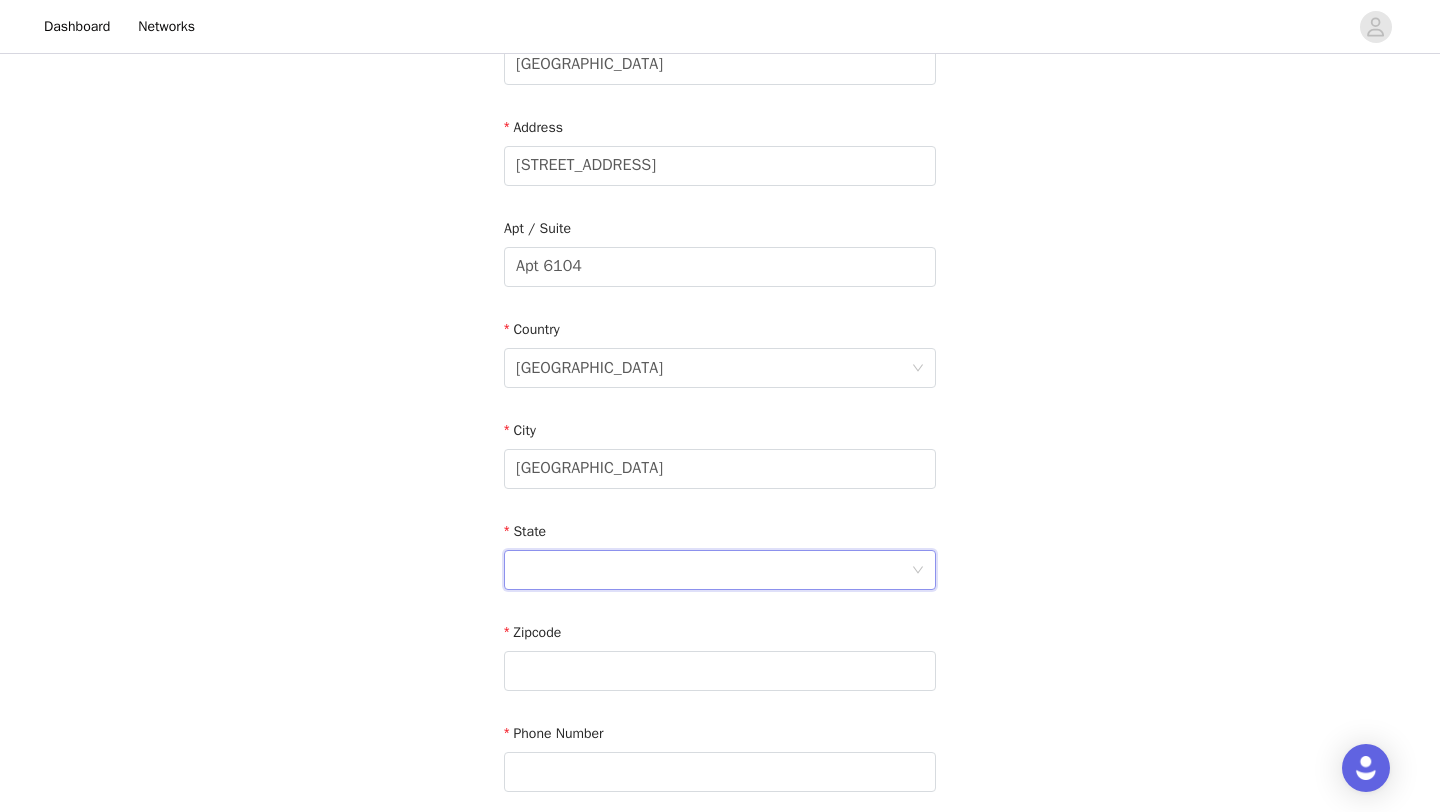 scroll, scrollTop: 387, scrollLeft: 0, axis: vertical 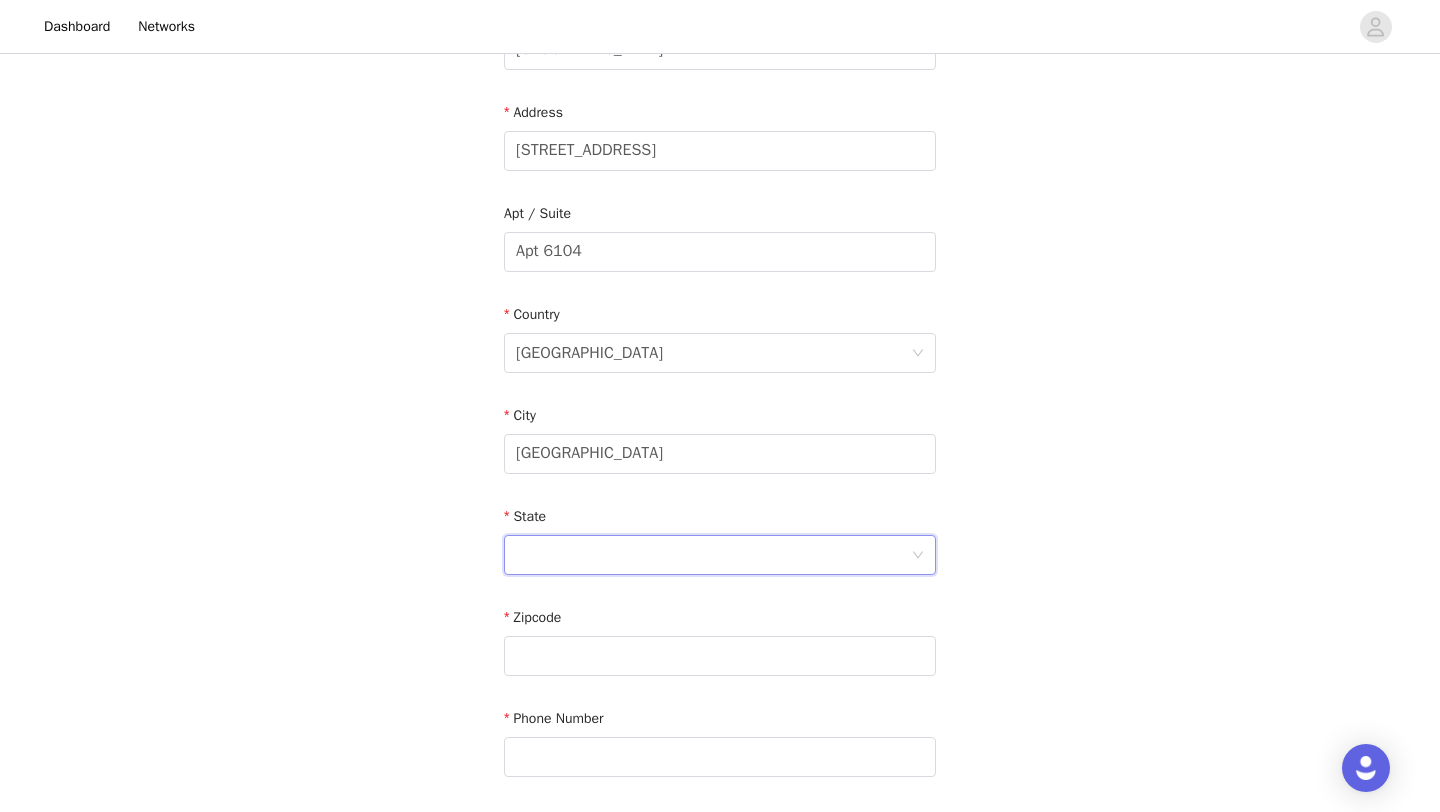 click at bounding box center (713, 555) 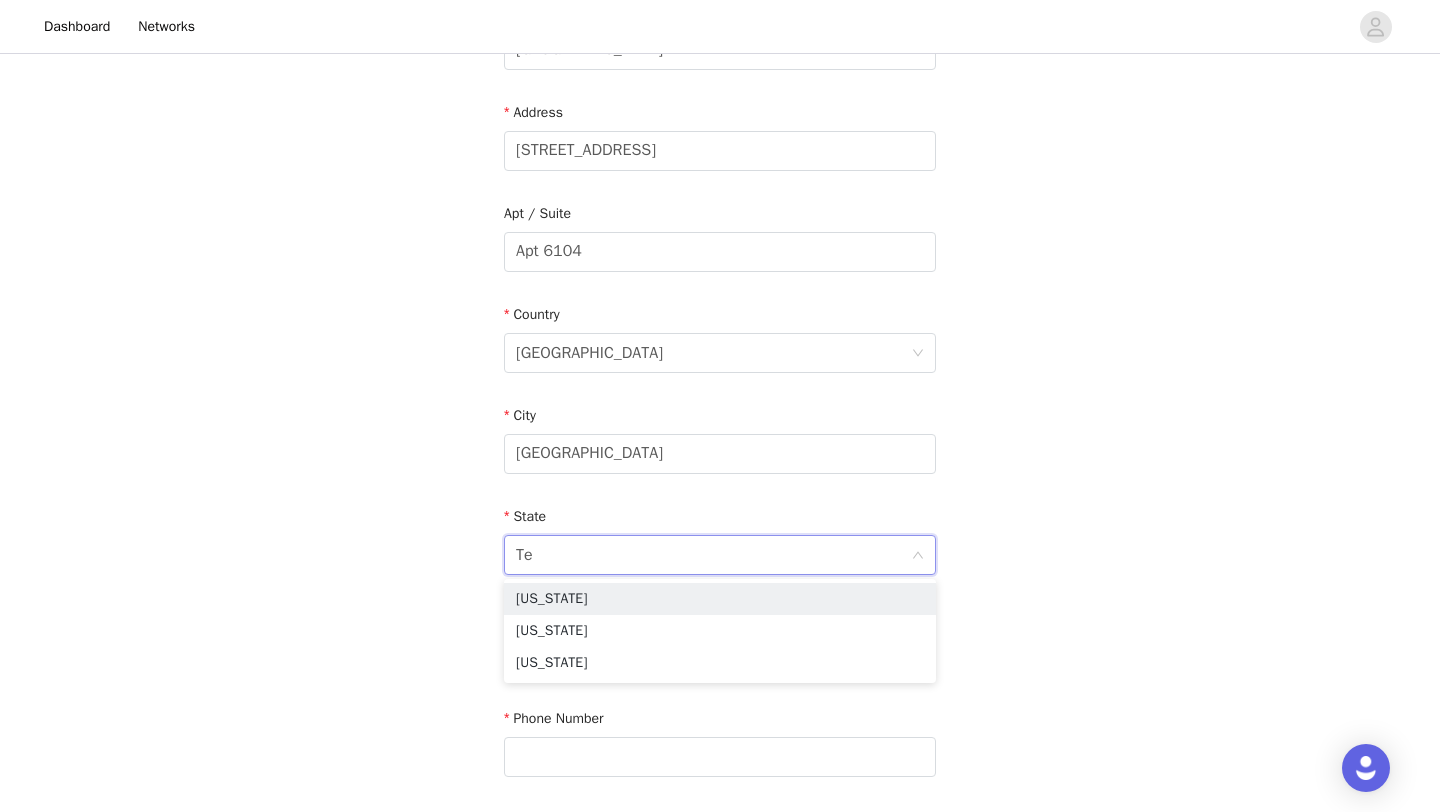 type on "Tex" 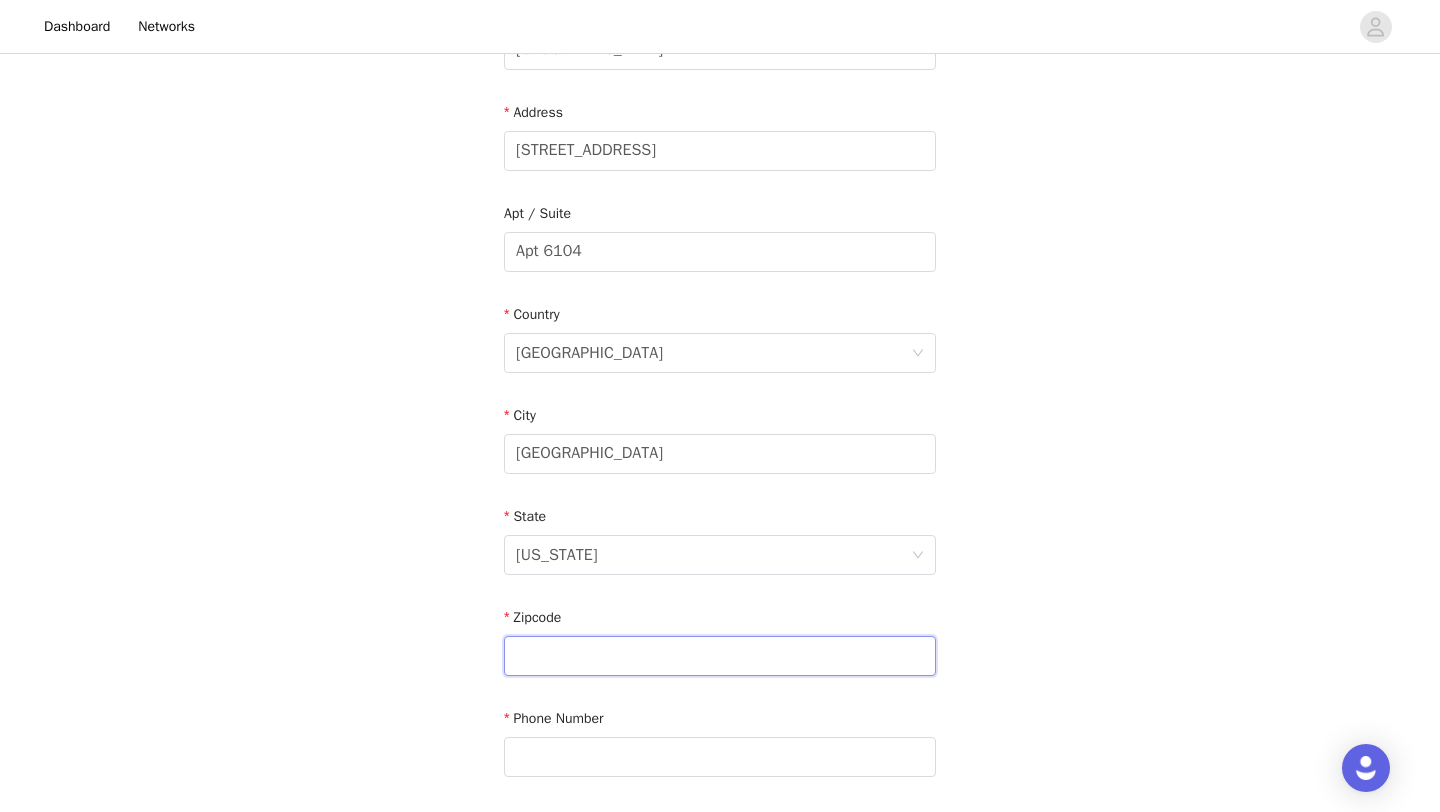 click at bounding box center [720, 656] 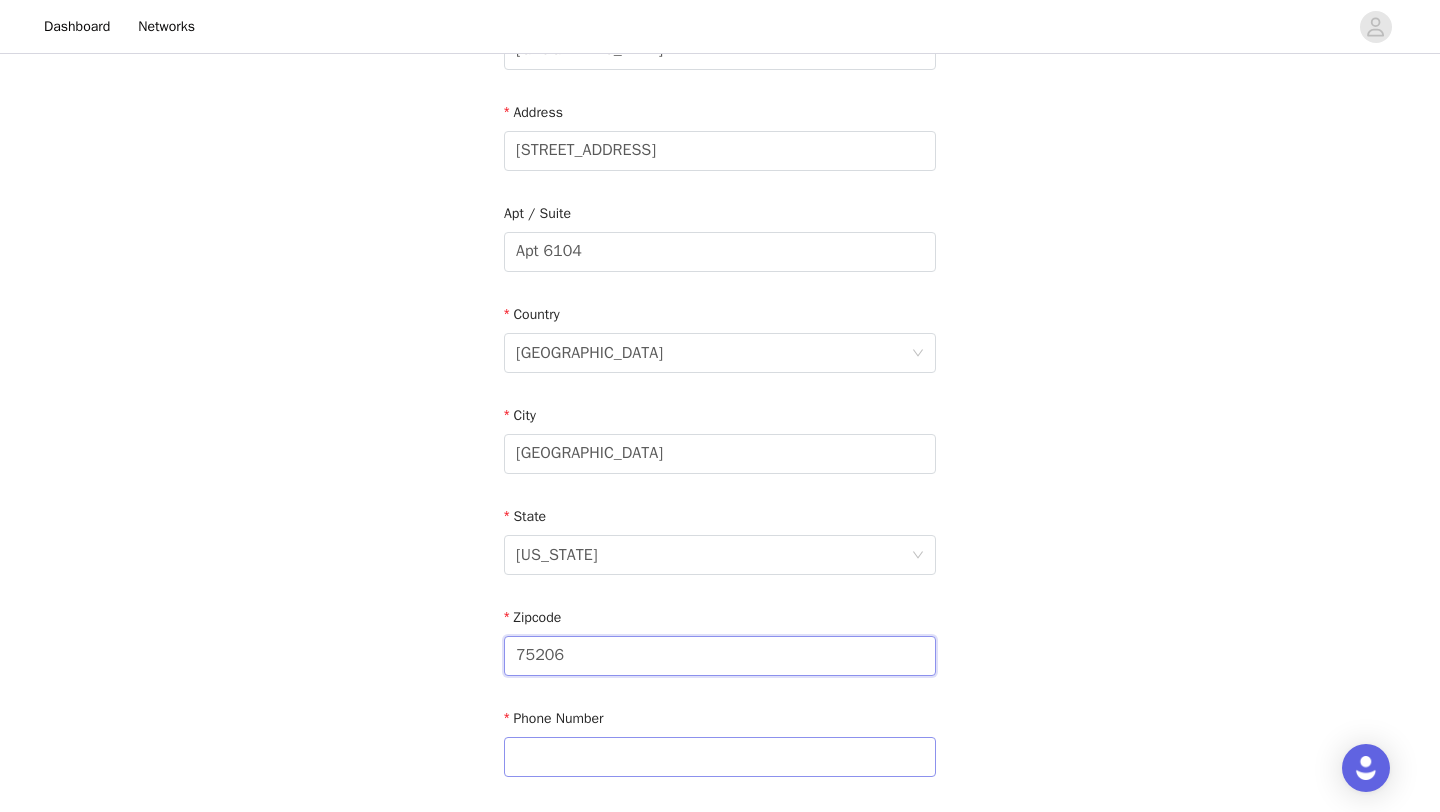 type on "75206" 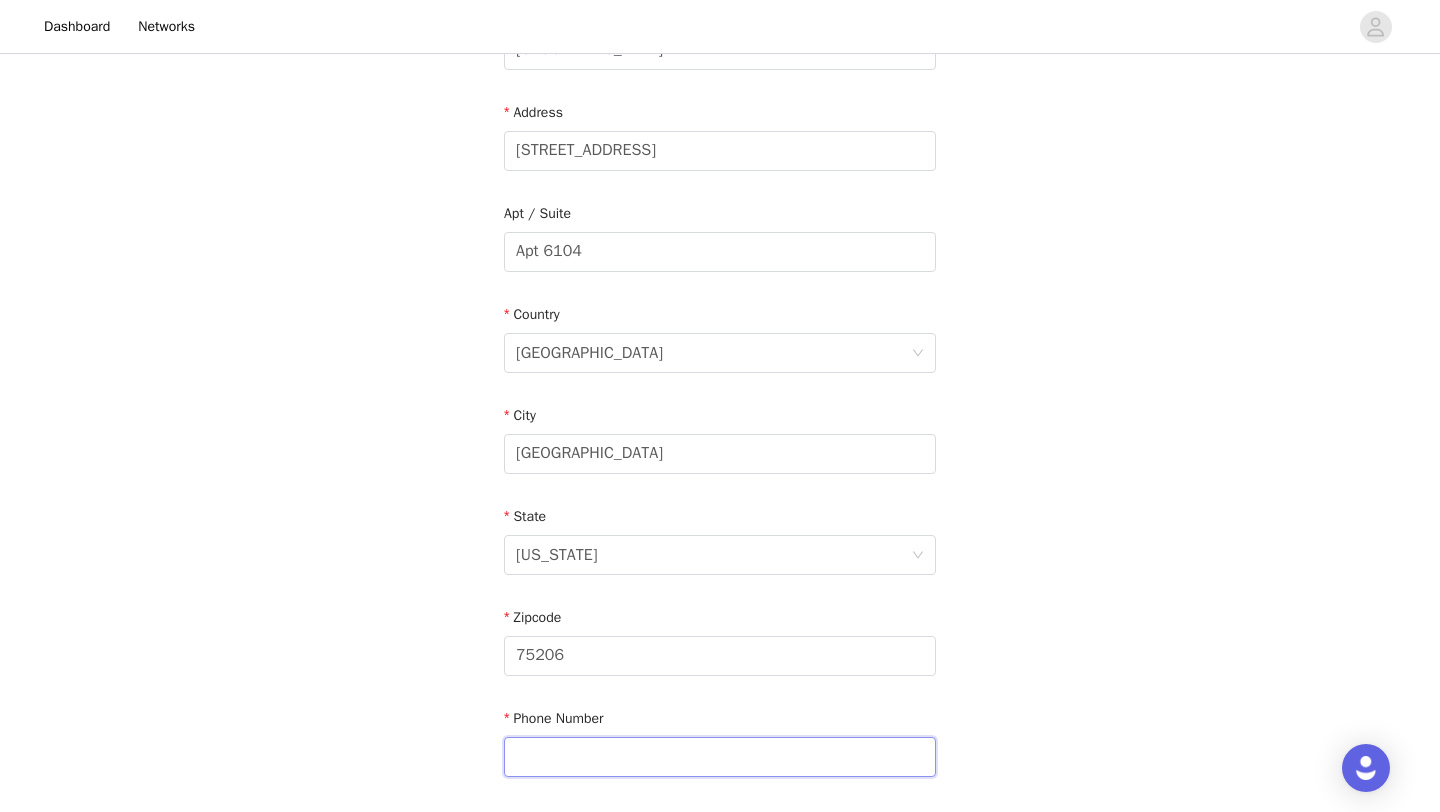 click at bounding box center [720, 757] 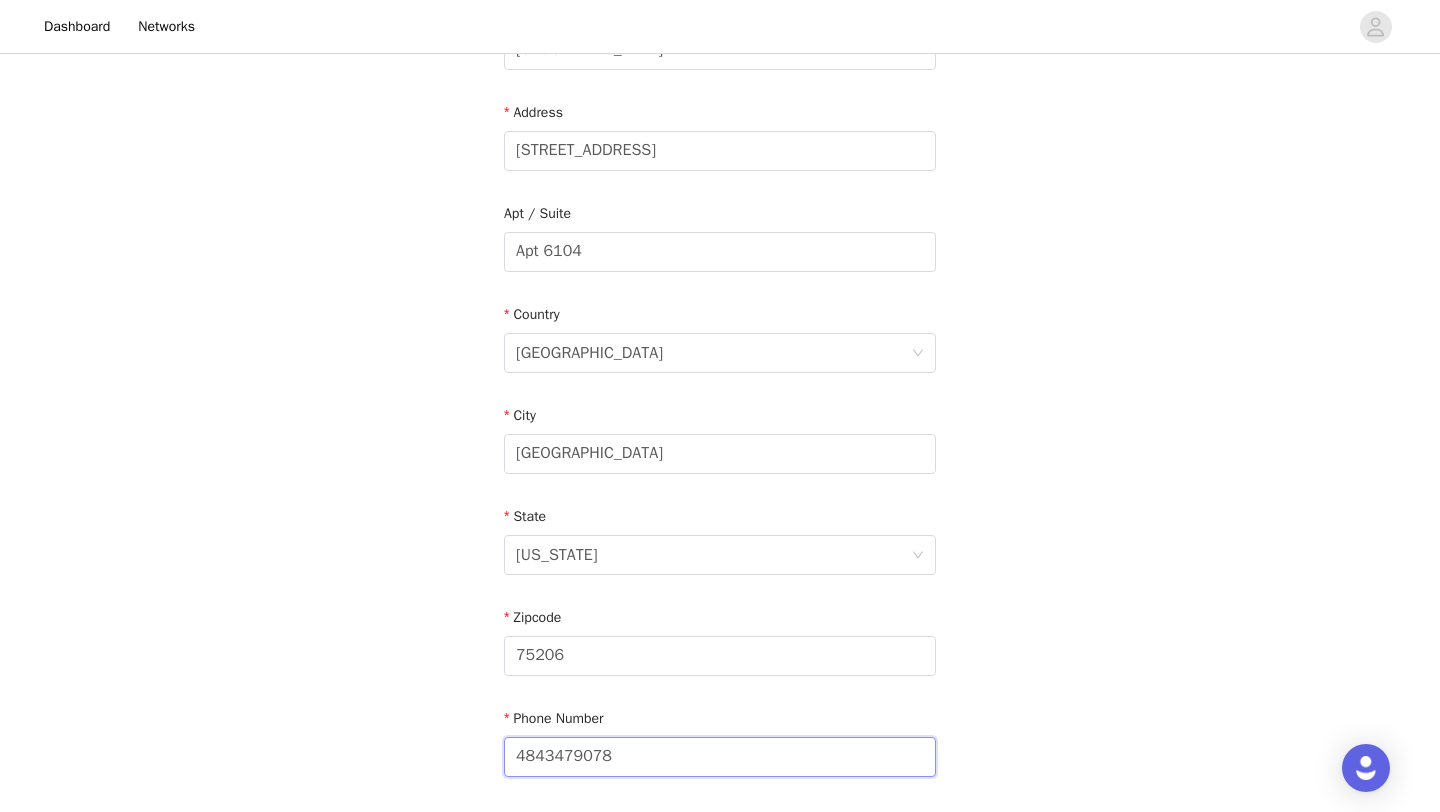 type on "4843479078" 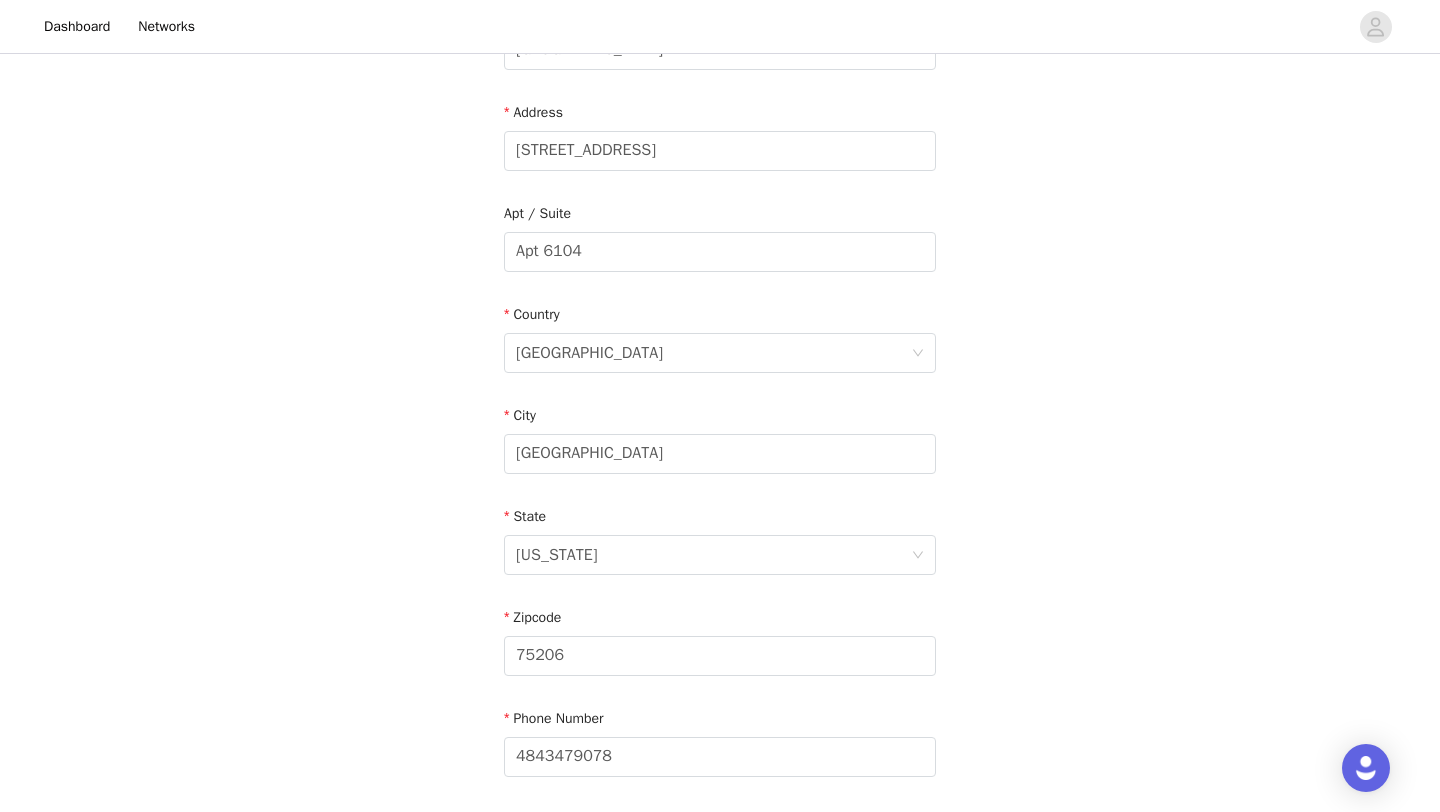 click on "STEP 4 OF 5
Shipping Information
Email [EMAIL_ADDRESS][DOMAIN_NAME]   First Name [PERSON_NAME]   Last Name Providence   Address [STREET_ADDRESS][US_STATE]   Phone Number [PHONE_NUMBER]" at bounding box center [720, 252] 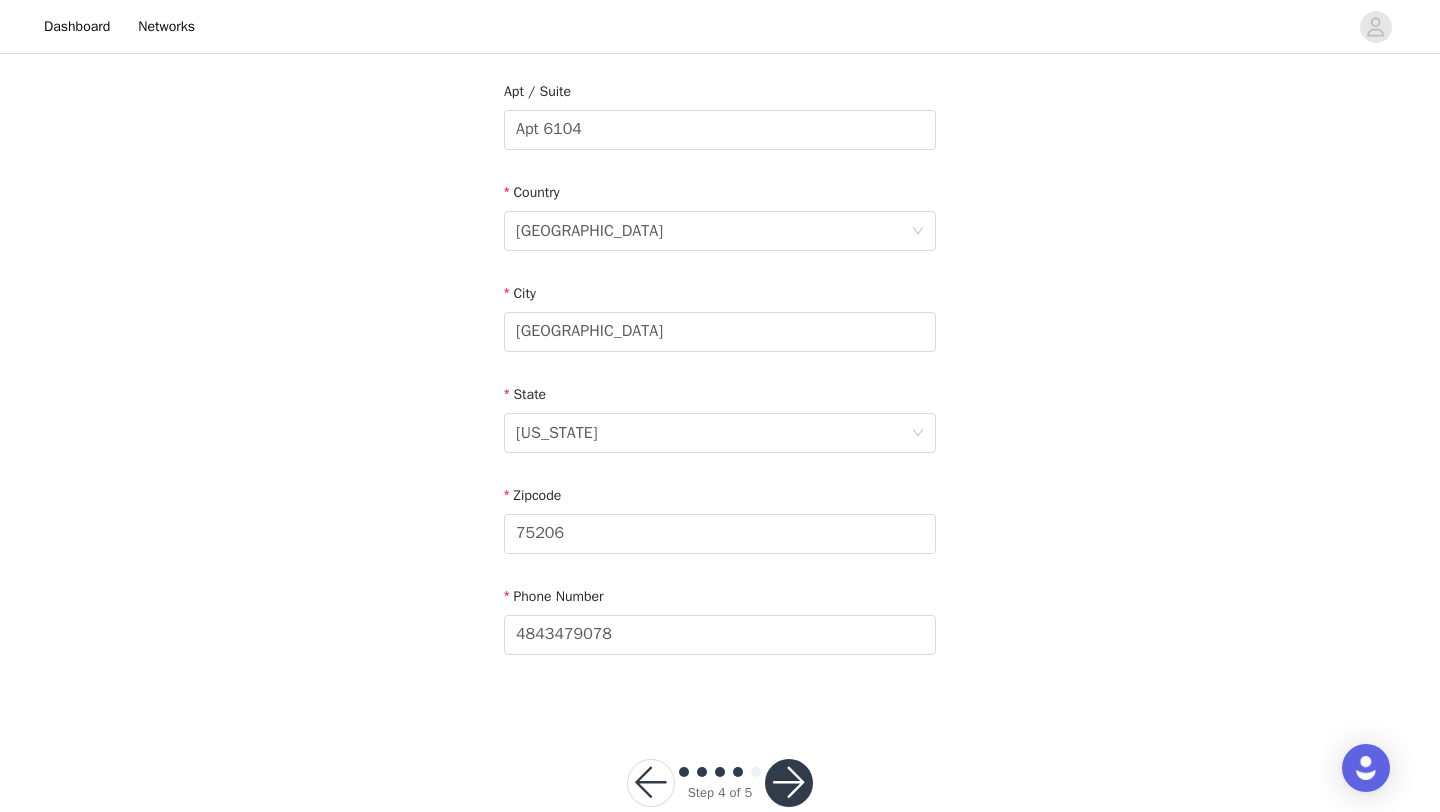 scroll, scrollTop: 551, scrollLeft: 0, axis: vertical 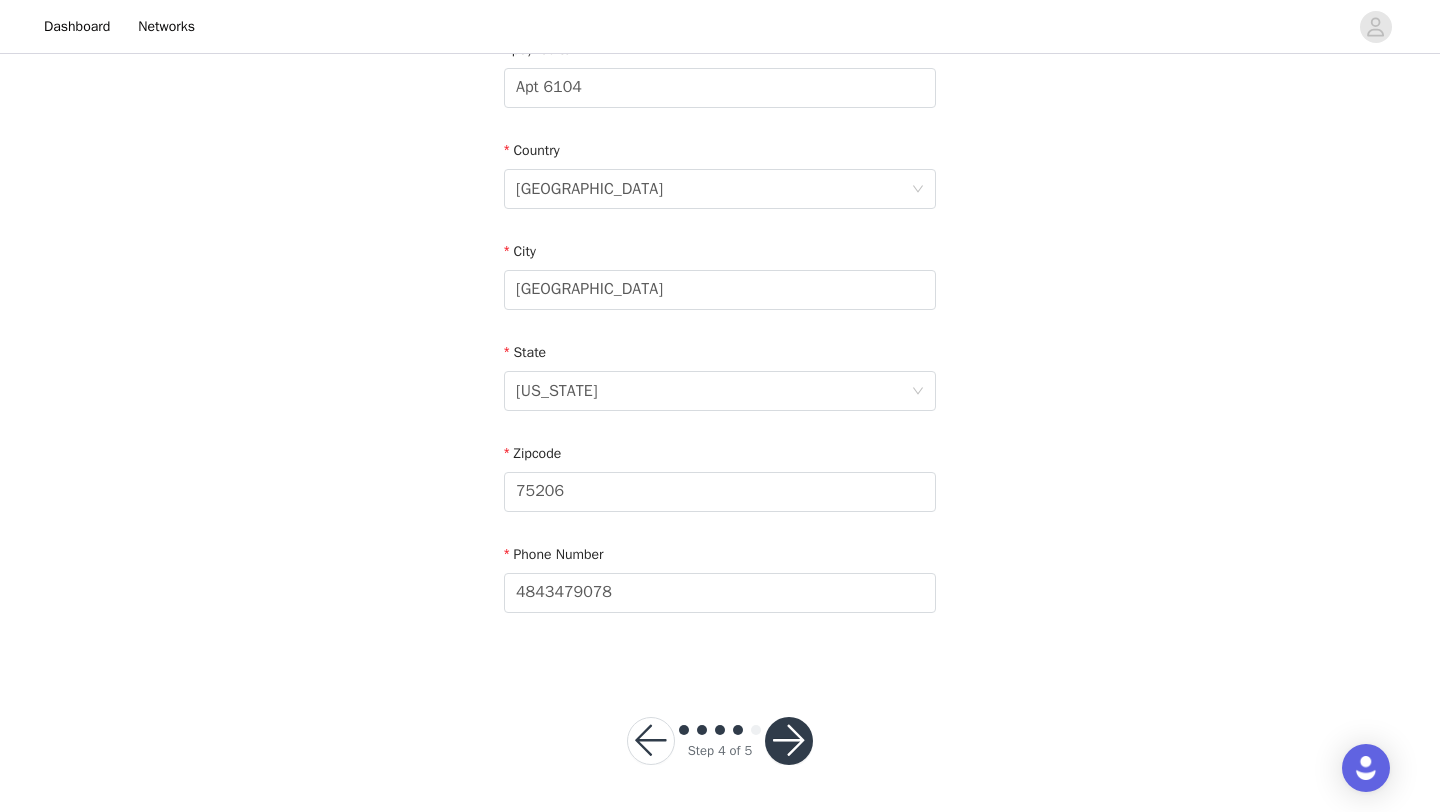 click at bounding box center [789, 741] 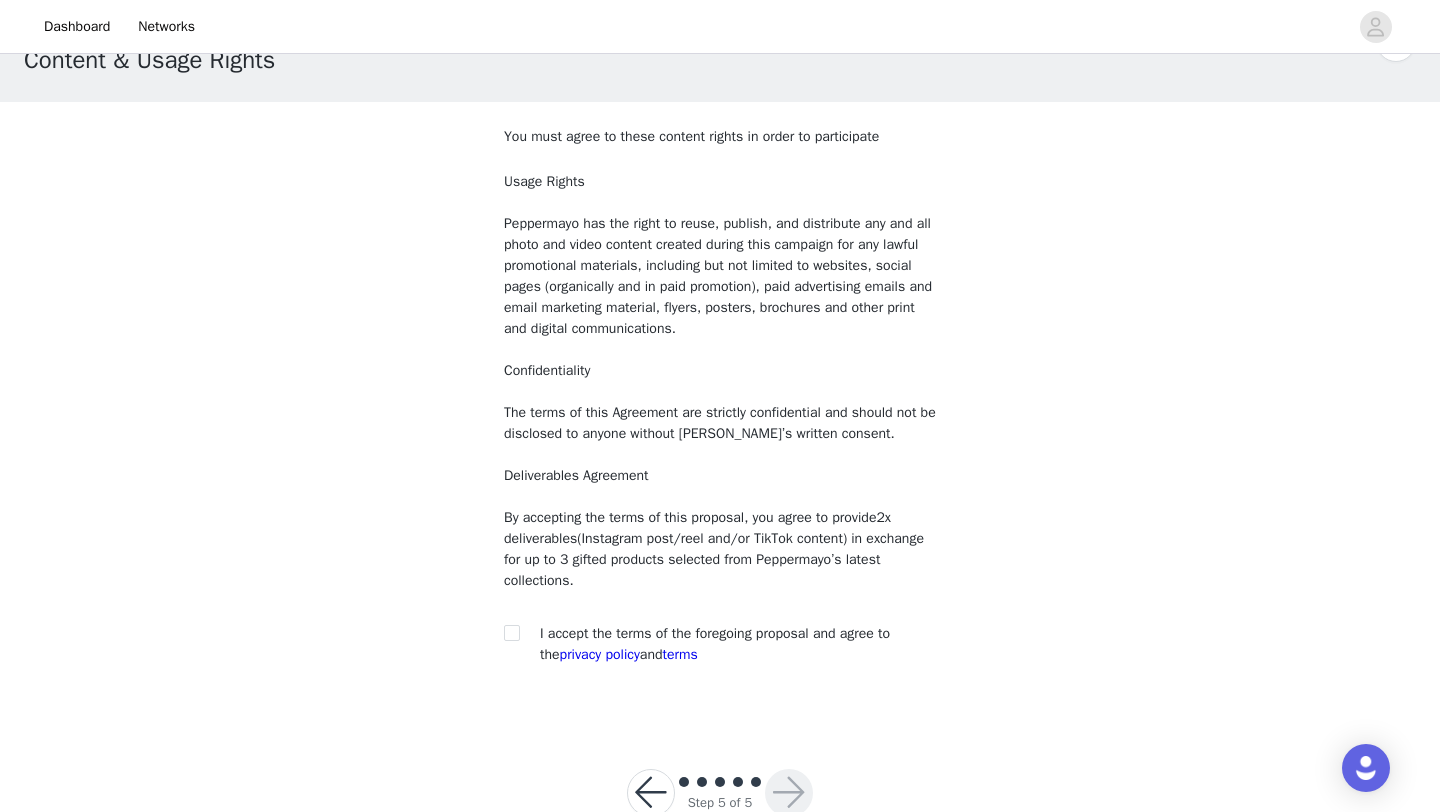 scroll, scrollTop: 52, scrollLeft: 0, axis: vertical 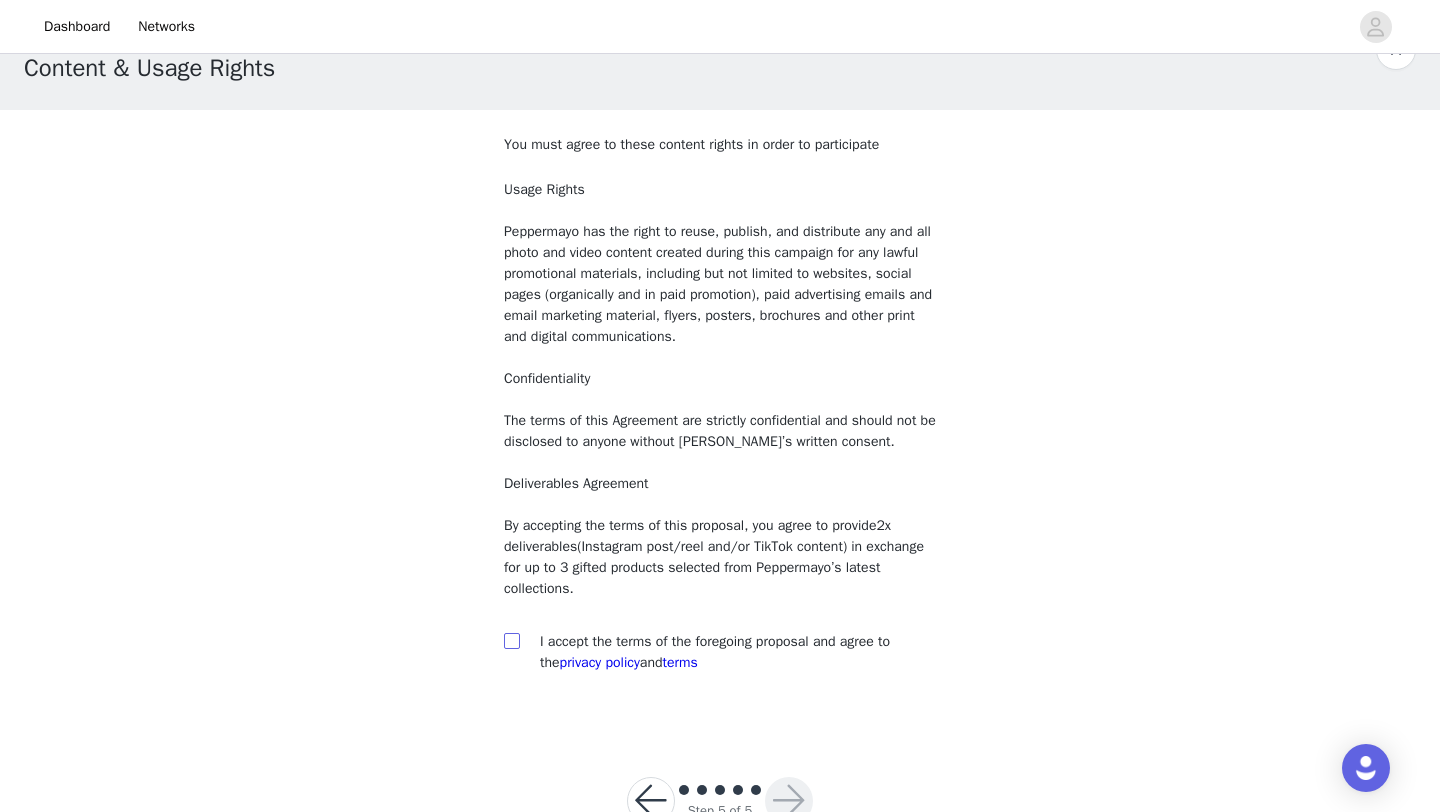 click at bounding box center (511, 640) 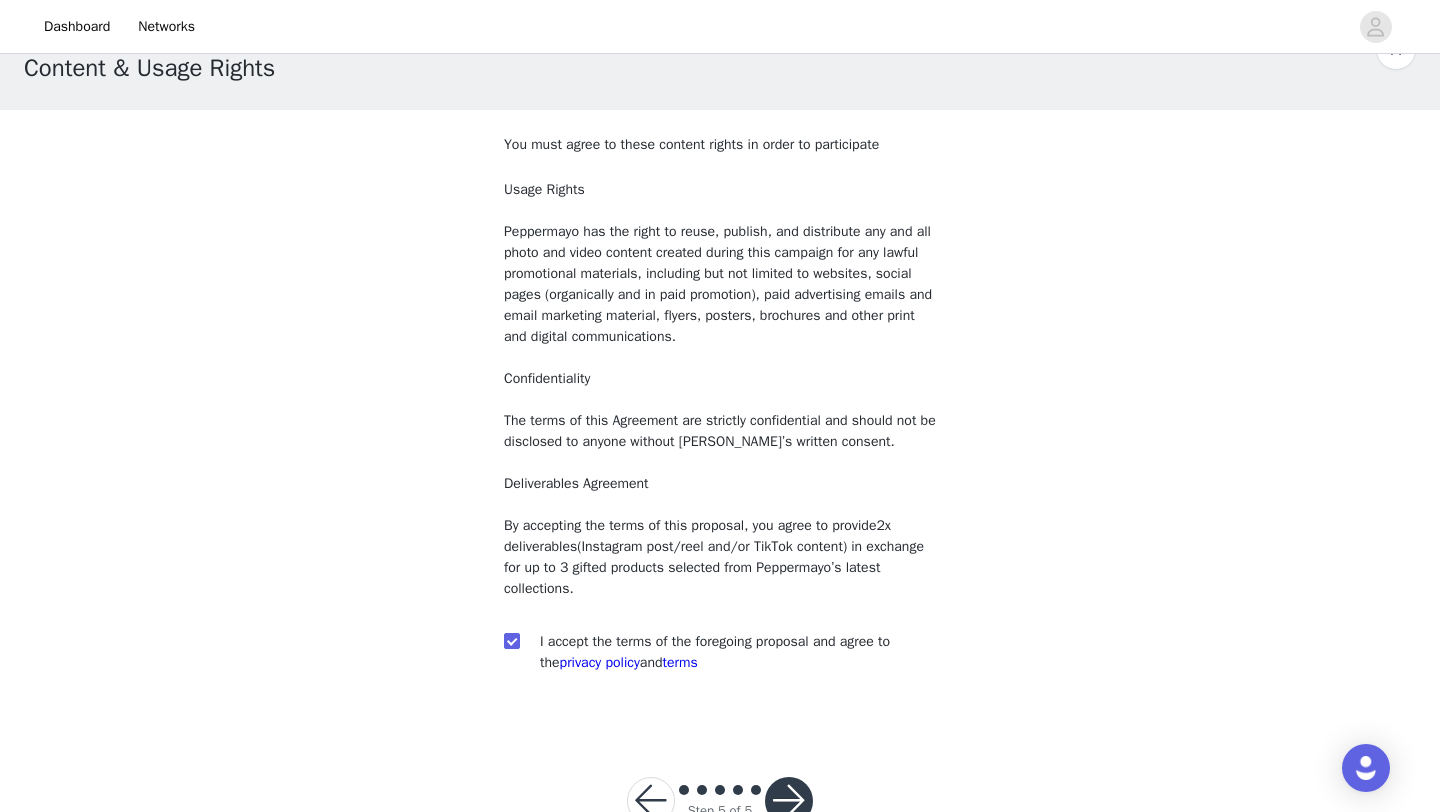 scroll, scrollTop: 112, scrollLeft: 0, axis: vertical 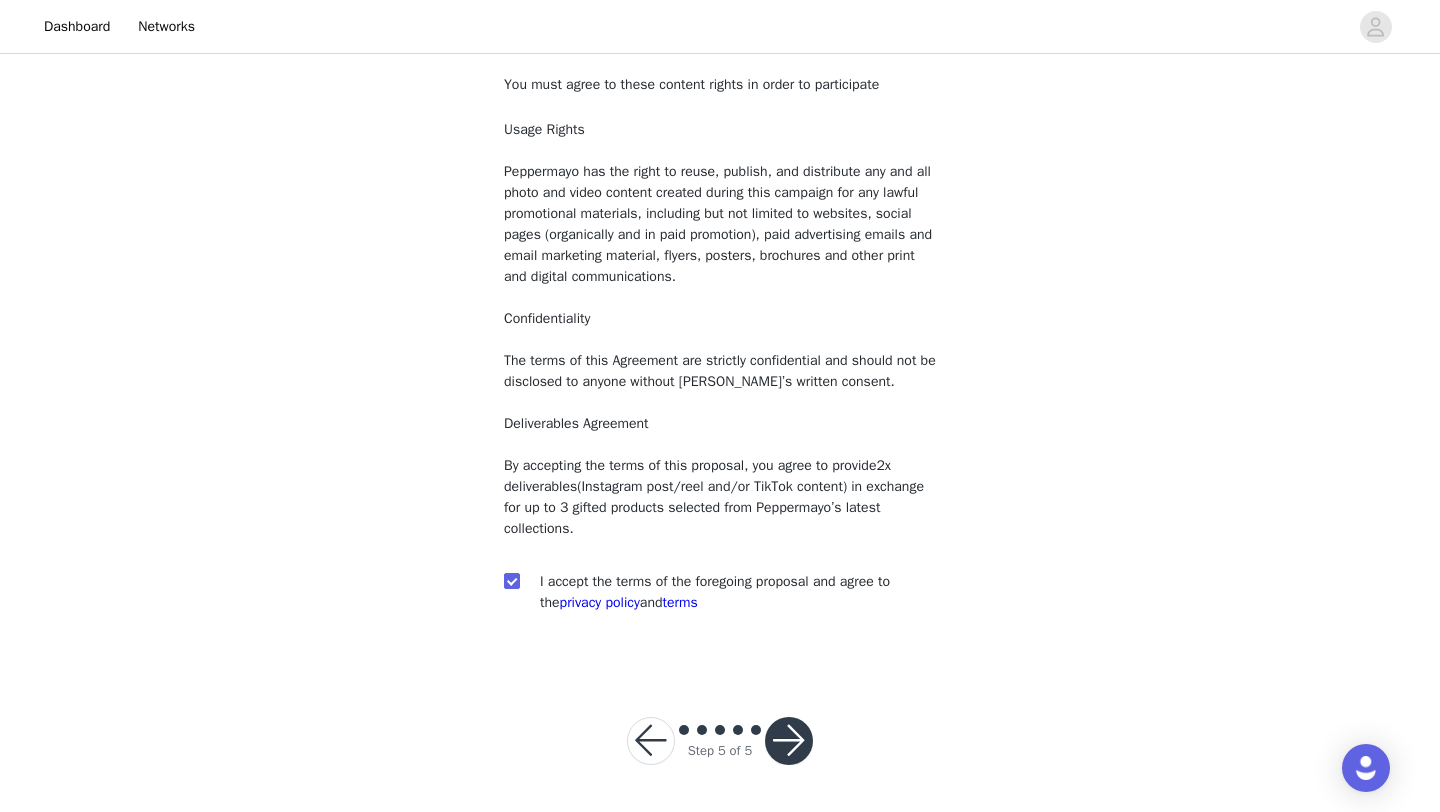 click at bounding box center (789, 741) 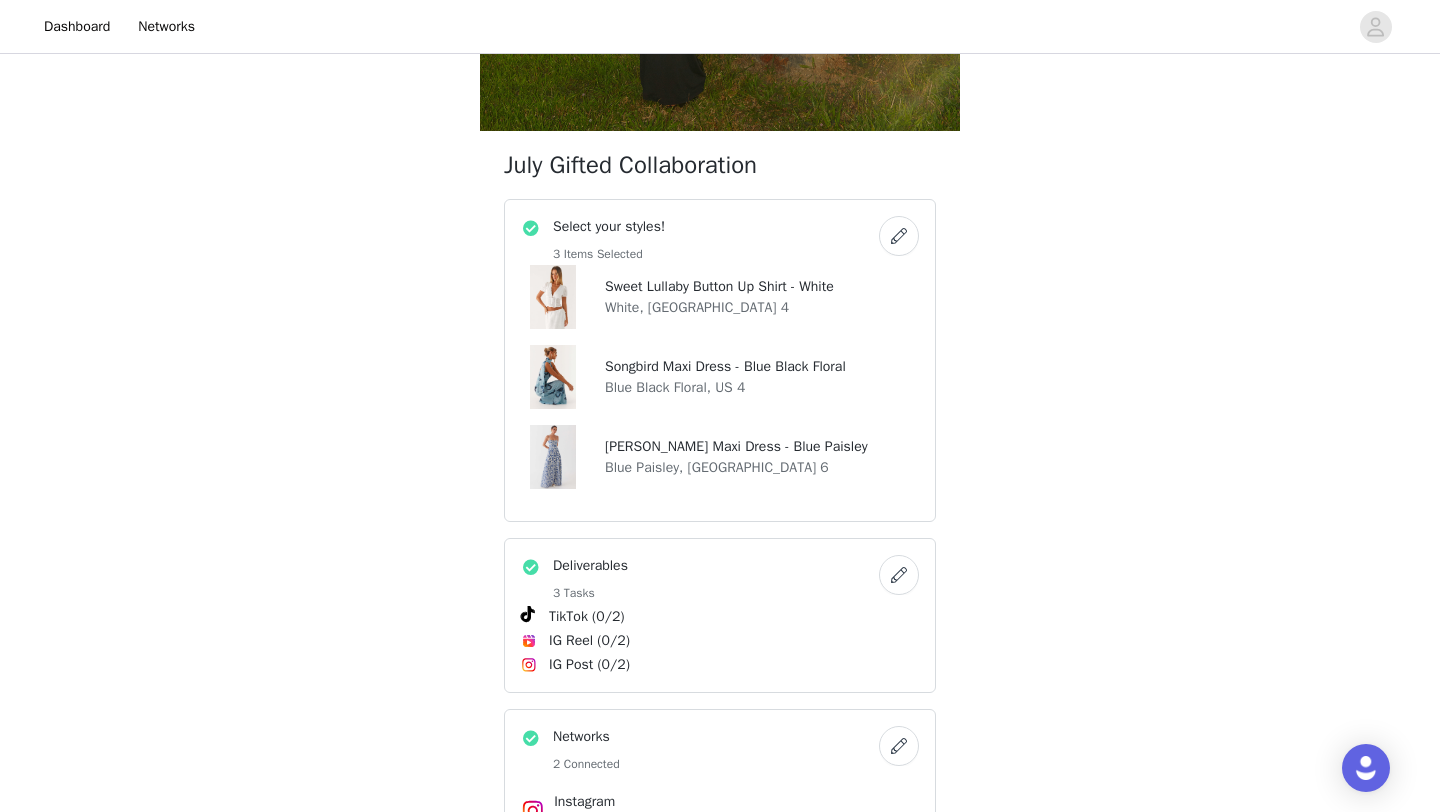 scroll, scrollTop: 620, scrollLeft: 0, axis: vertical 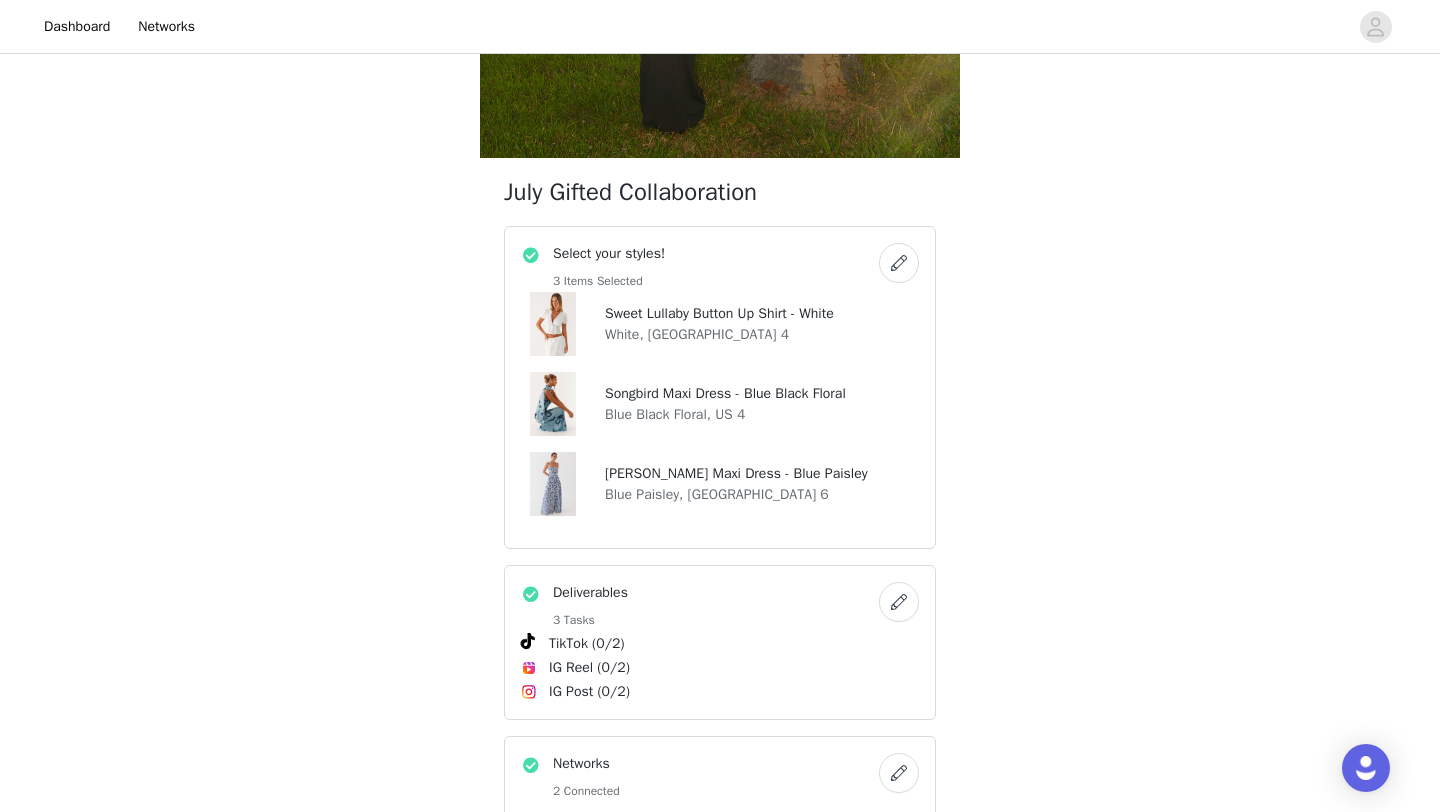 click at bounding box center [899, 263] 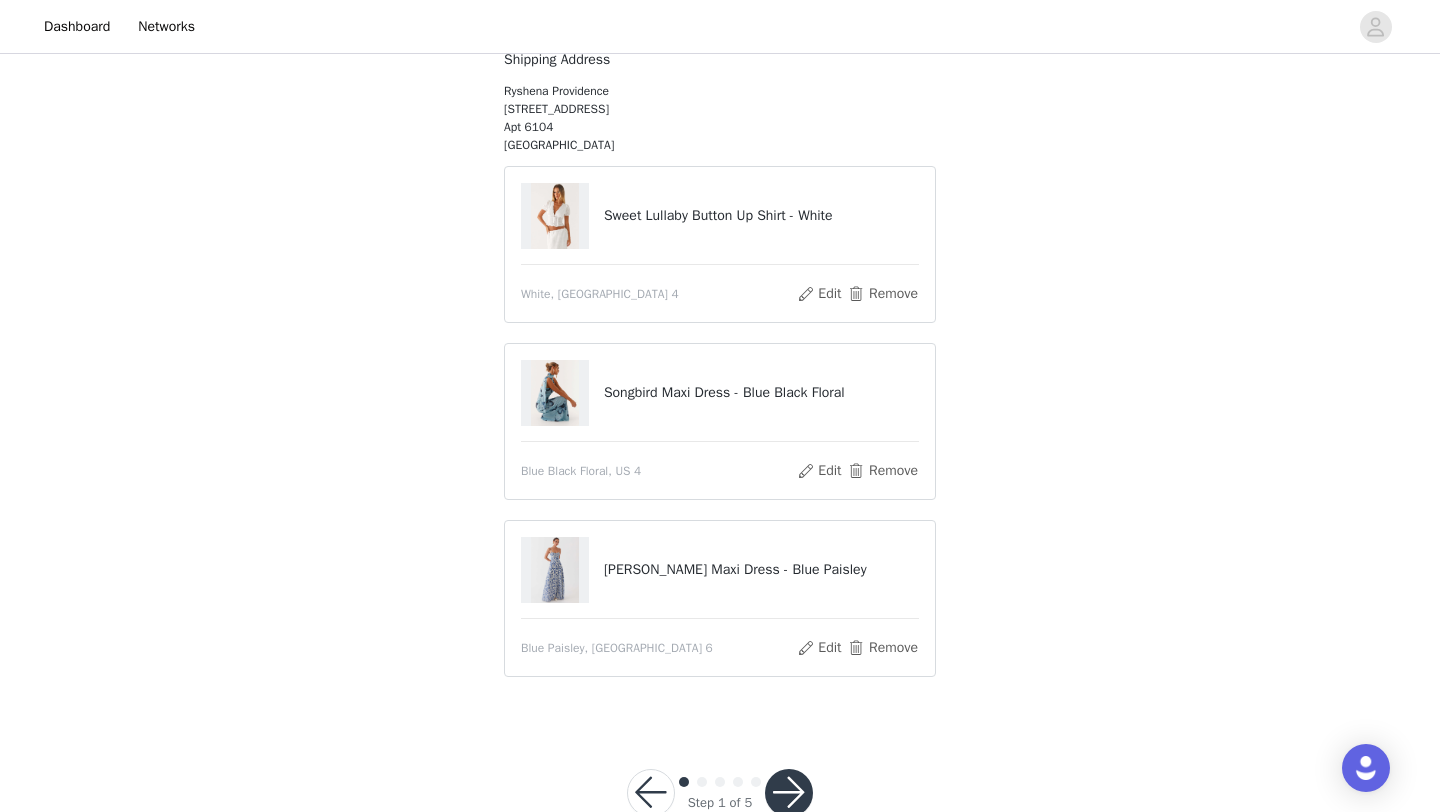 scroll, scrollTop: 216, scrollLeft: 0, axis: vertical 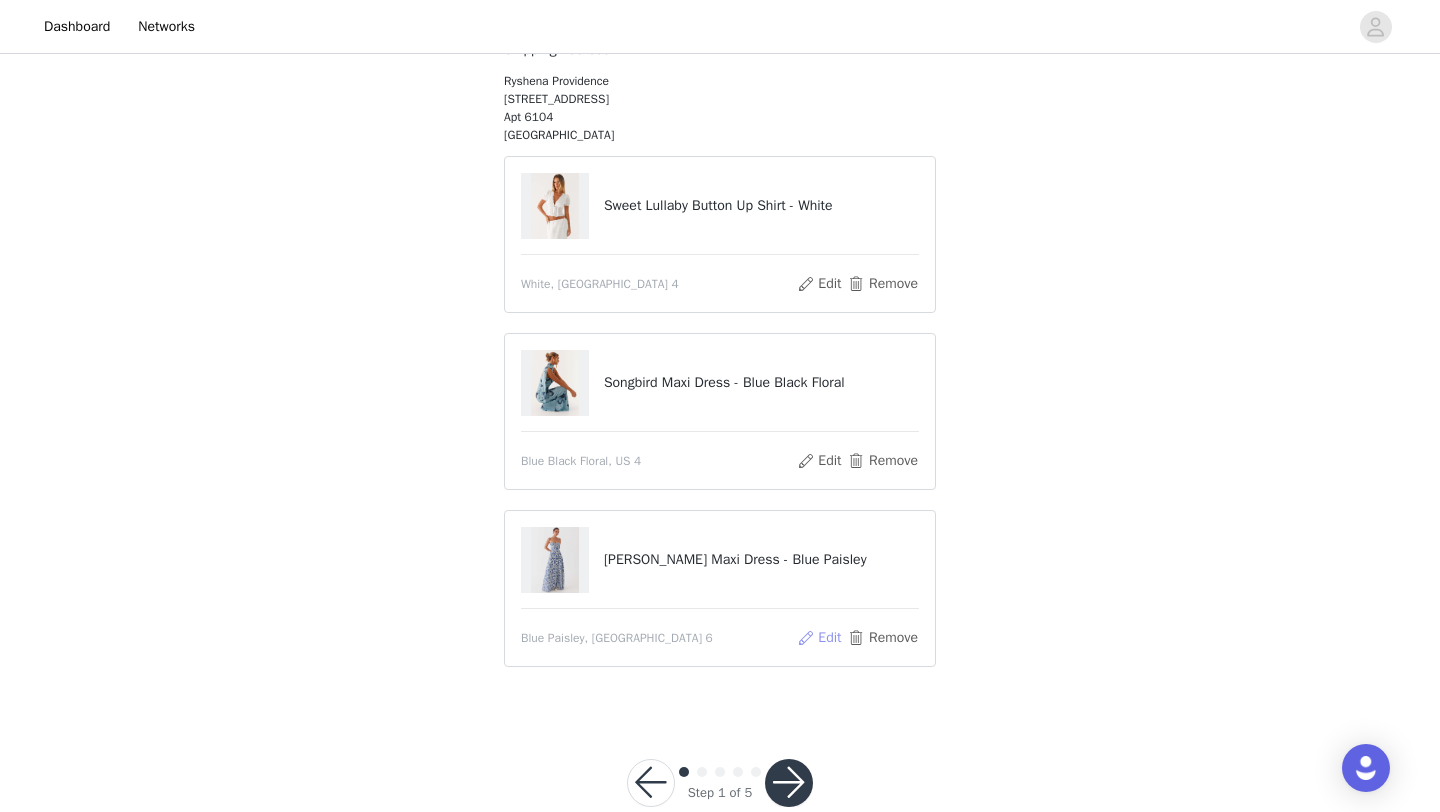 click on "Edit" at bounding box center (819, 638) 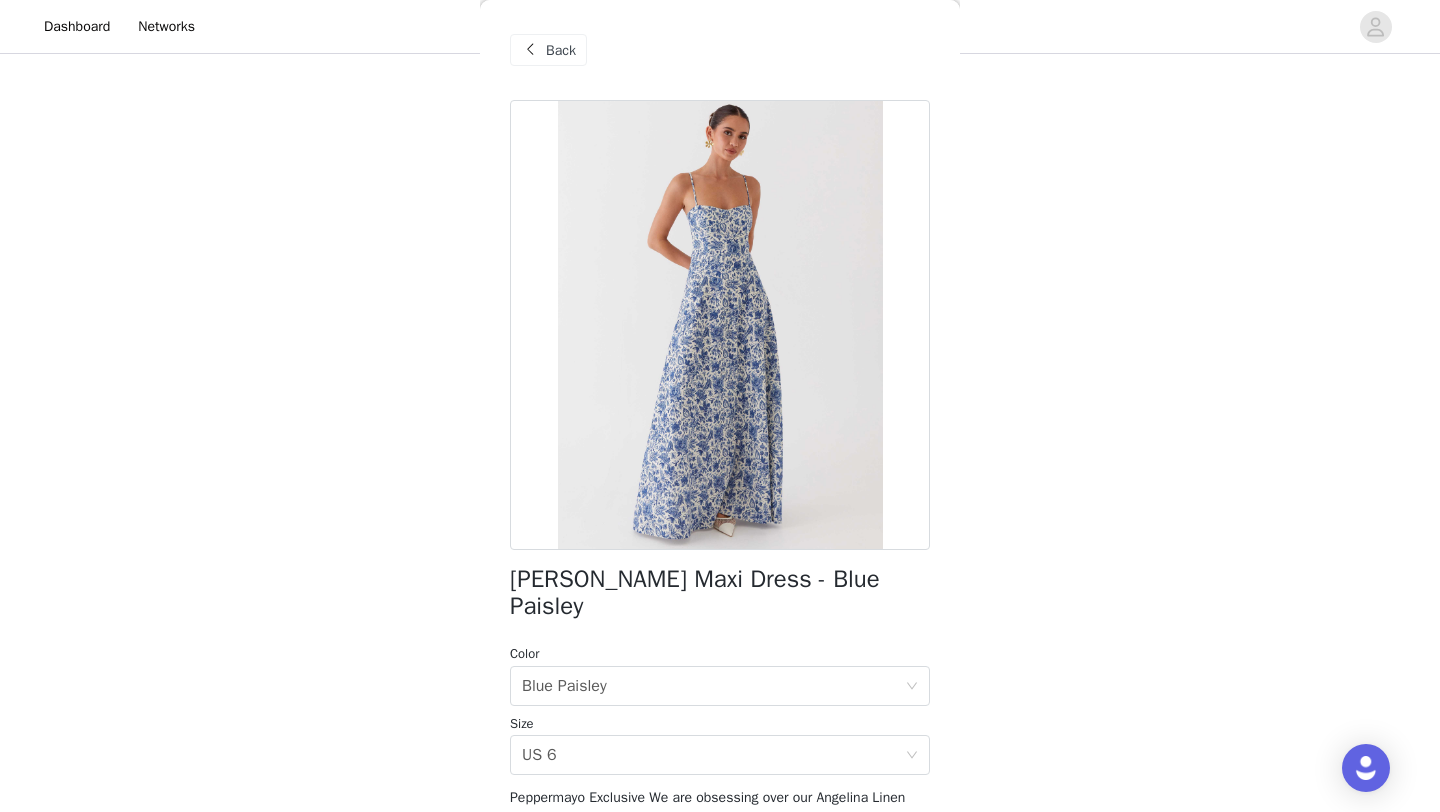 scroll, scrollTop: 30, scrollLeft: 0, axis: vertical 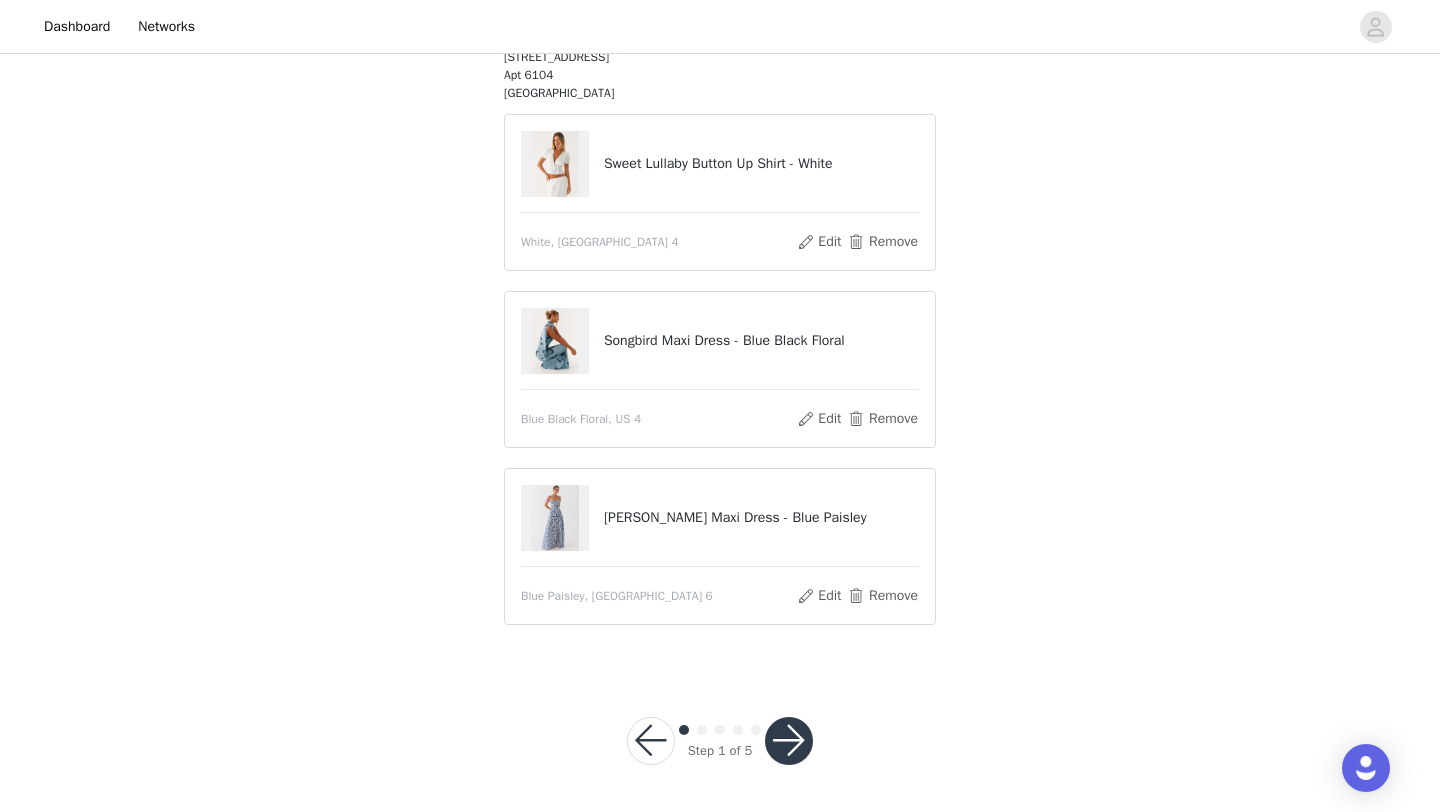 click at bounding box center [789, 741] 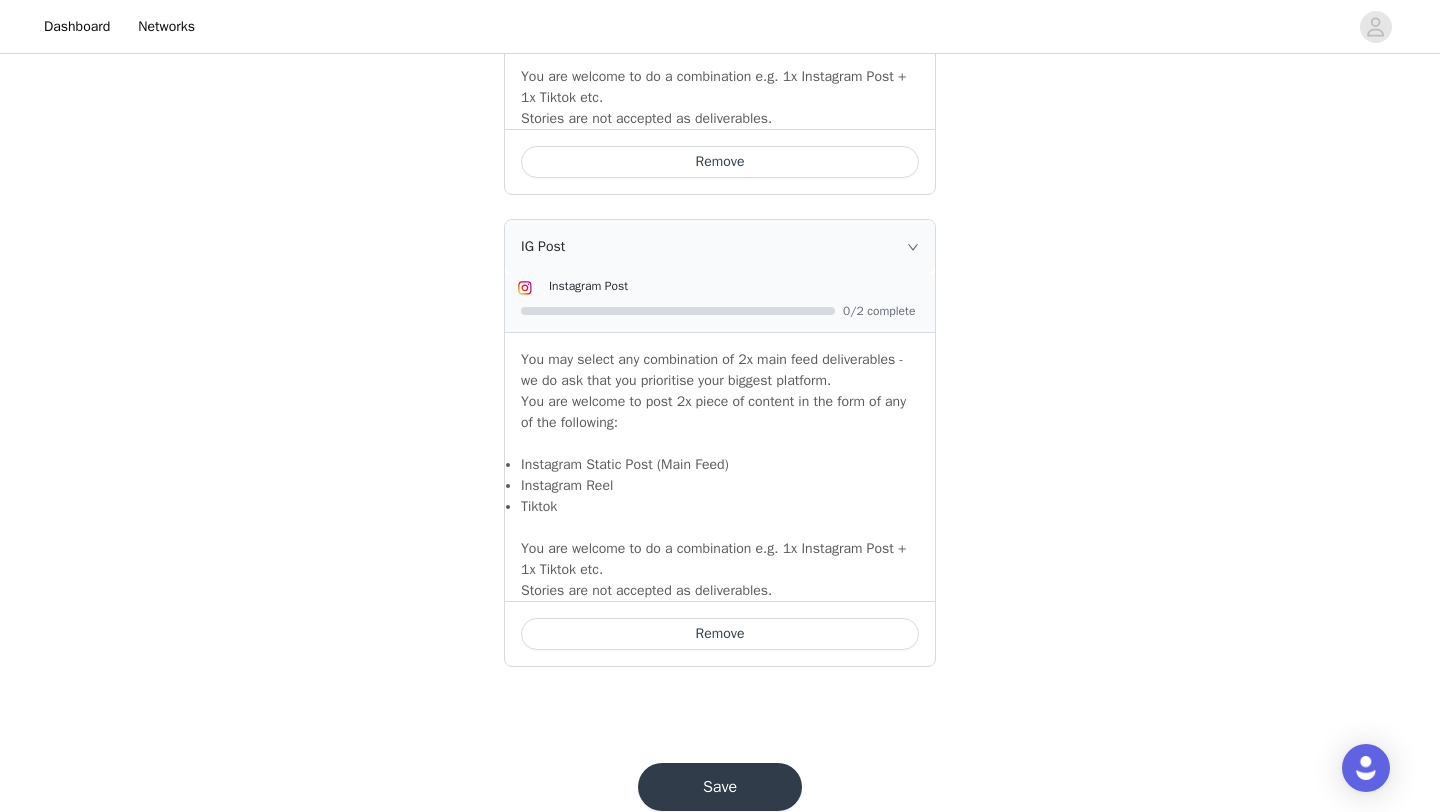 scroll, scrollTop: 2017, scrollLeft: 0, axis: vertical 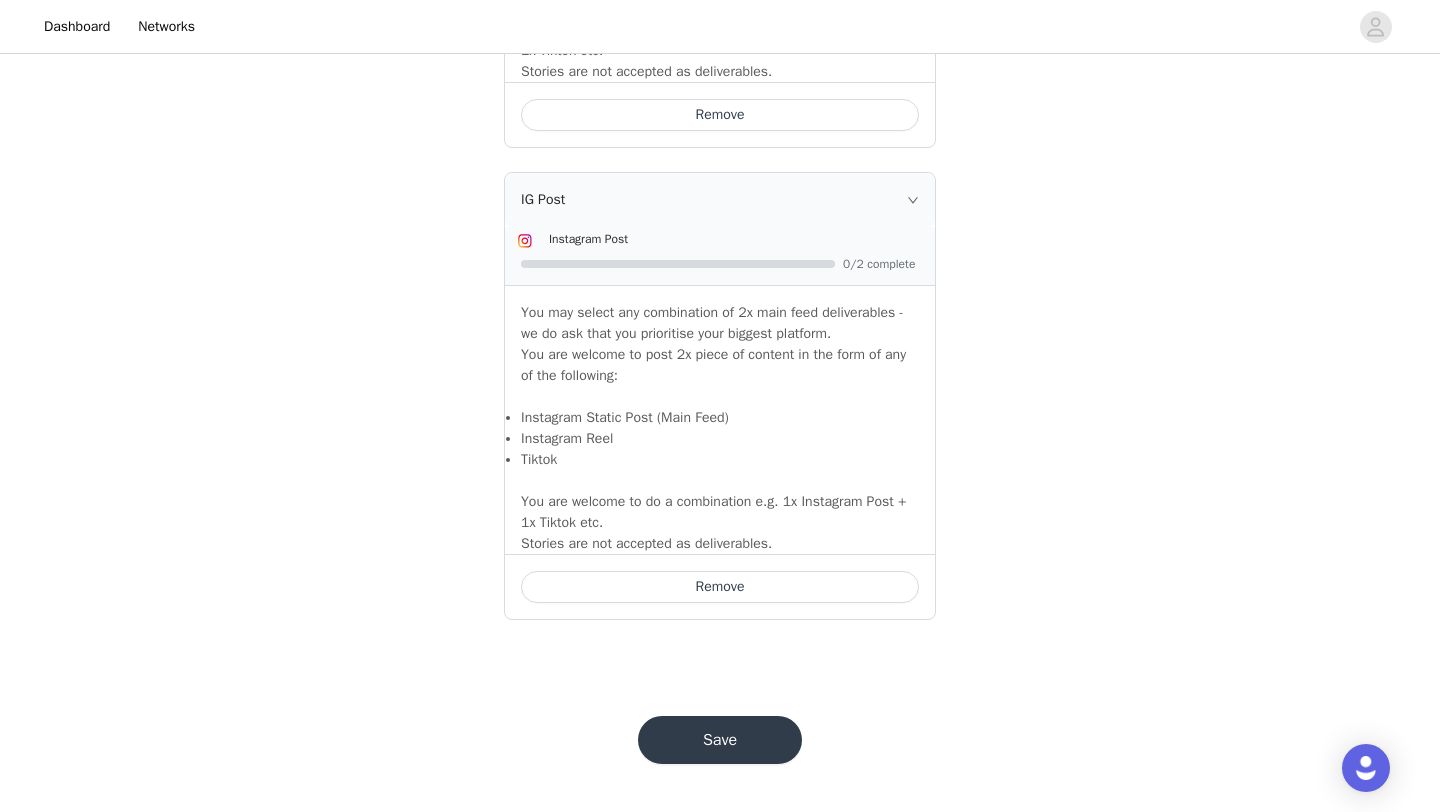 click on "Save" at bounding box center (720, 740) 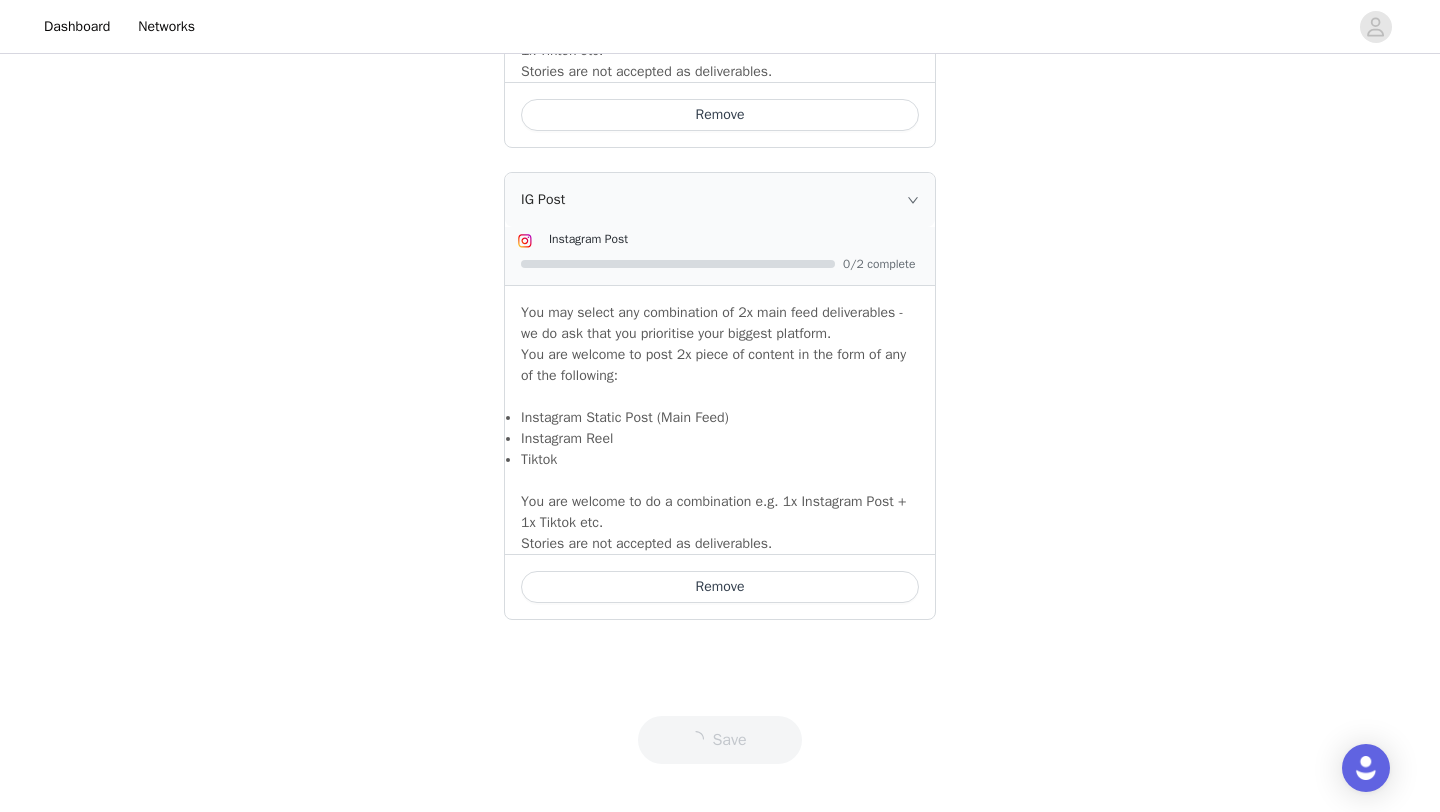 scroll, scrollTop: 0, scrollLeft: 0, axis: both 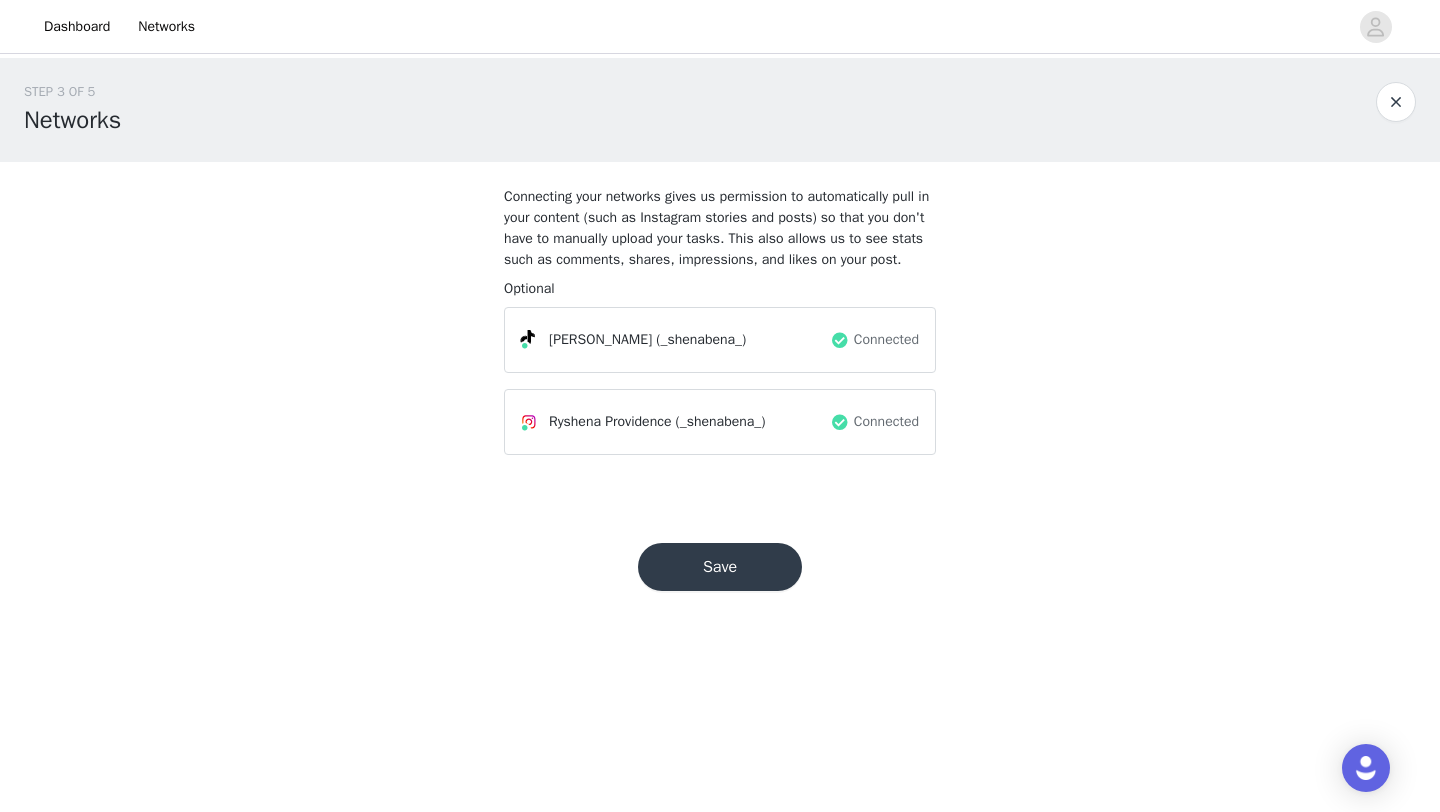 click on "Save" at bounding box center (720, 567) 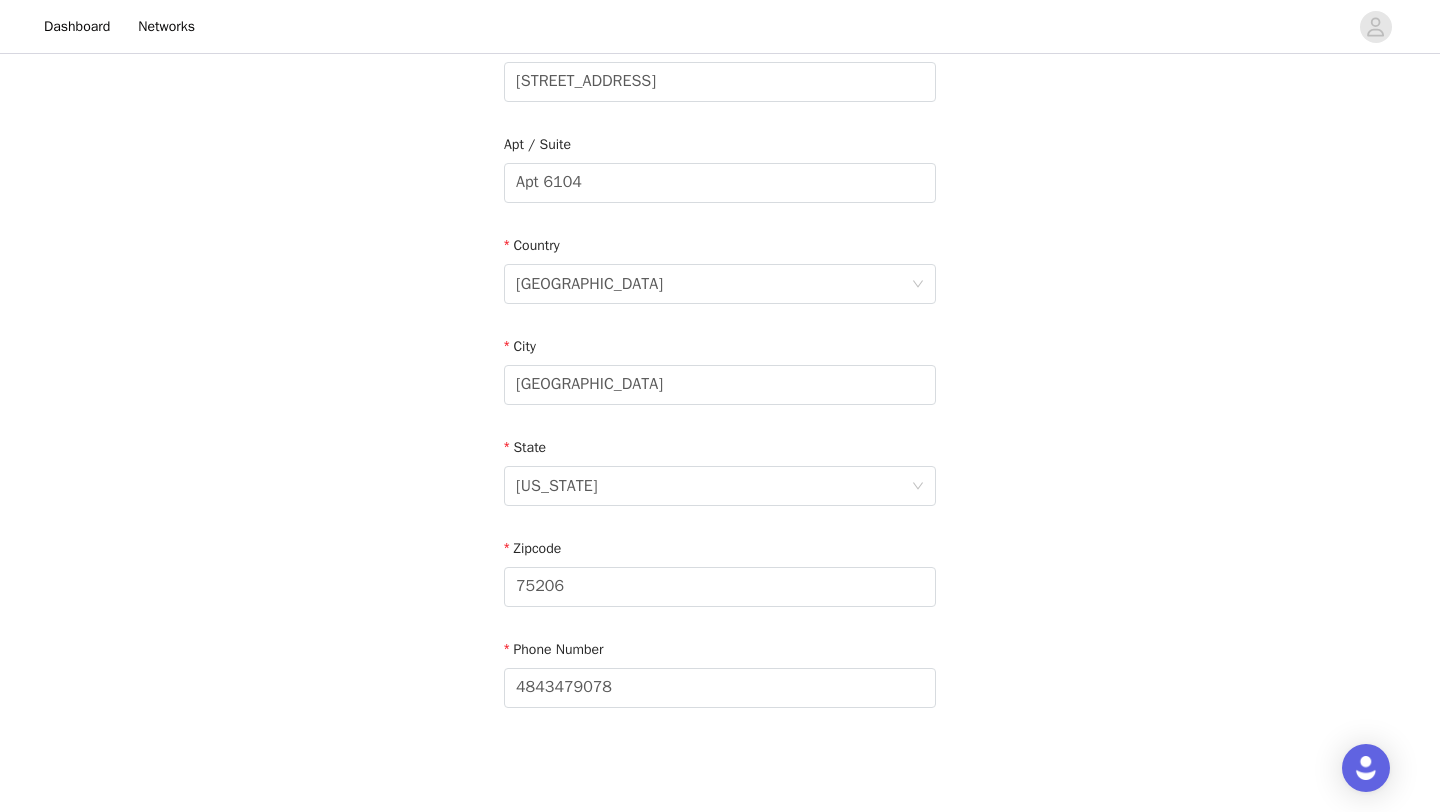 scroll, scrollTop: 551, scrollLeft: 0, axis: vertical 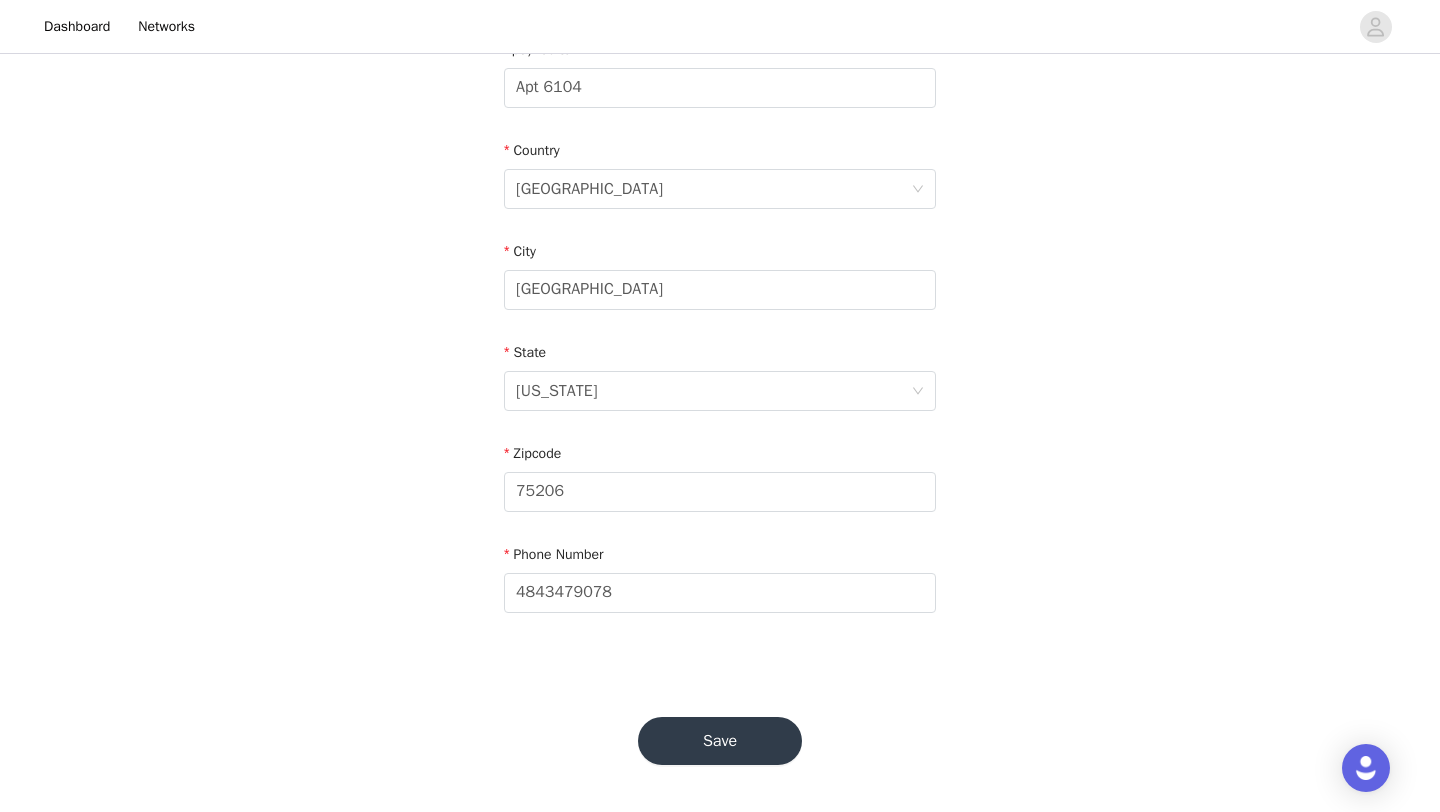 click on "Save" at bounding box center [720, 741] 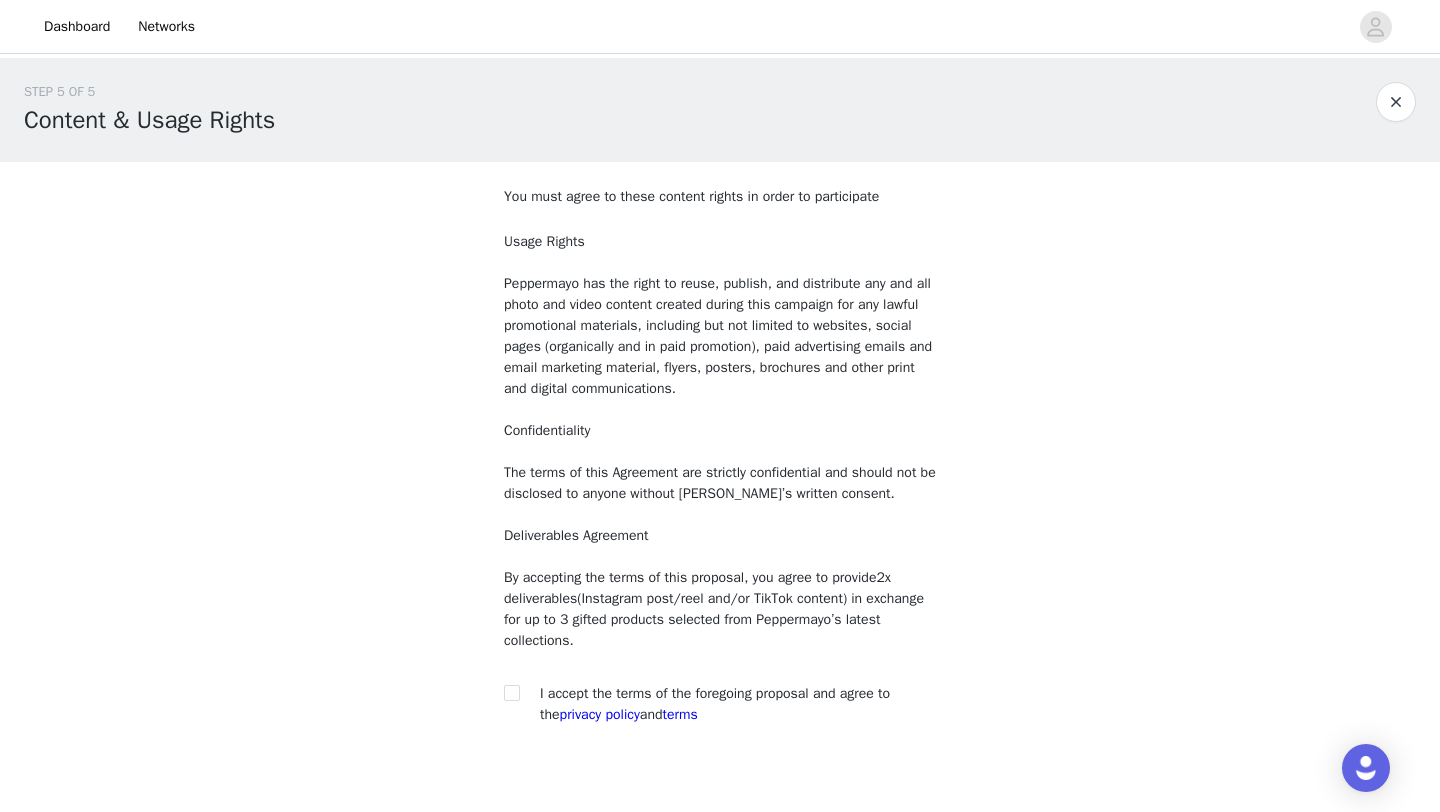 scroll, scrollTop: 112, scrollLeft: 0, axis: vertical 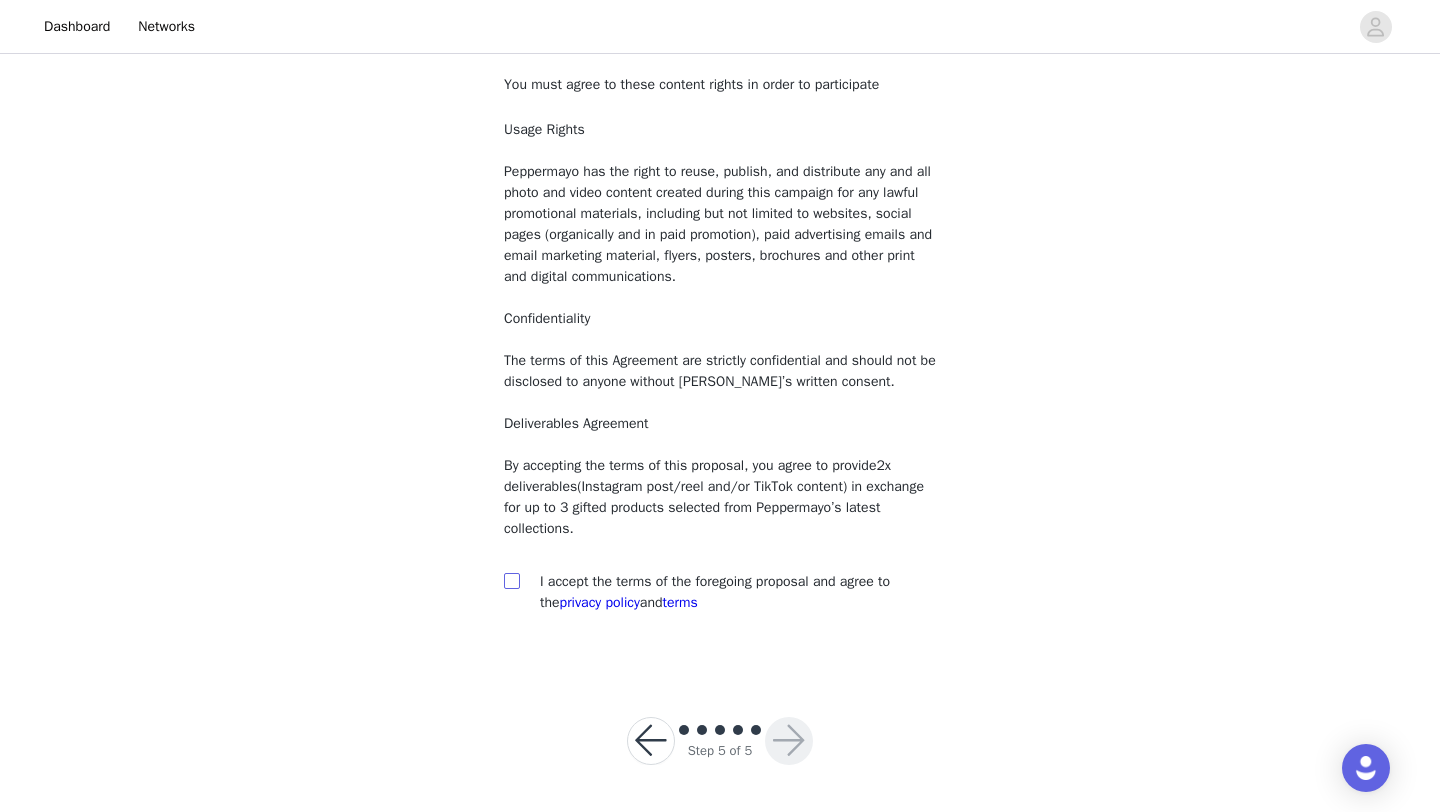 click at bounding box center (511, 580) 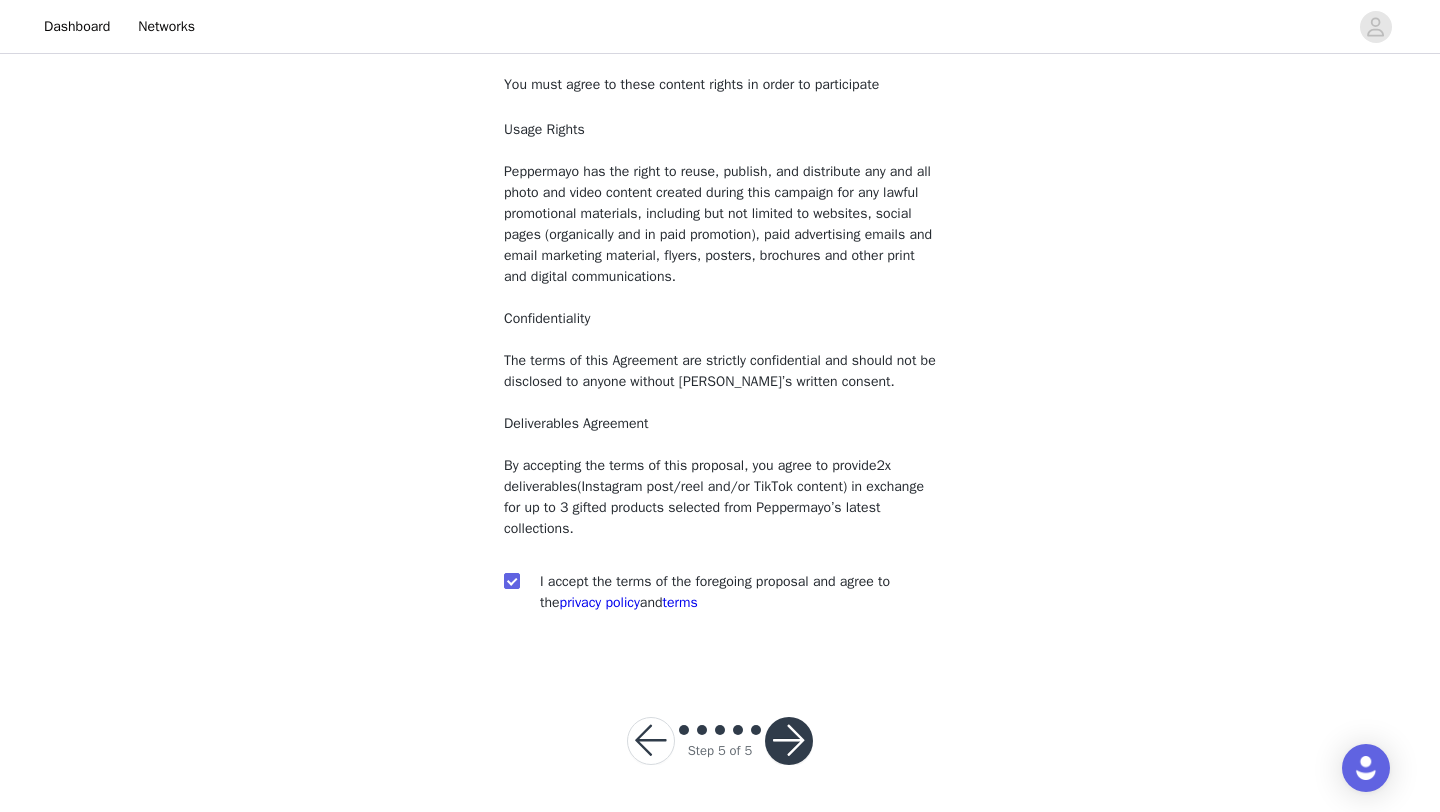 click at bounding box center (789, 741) 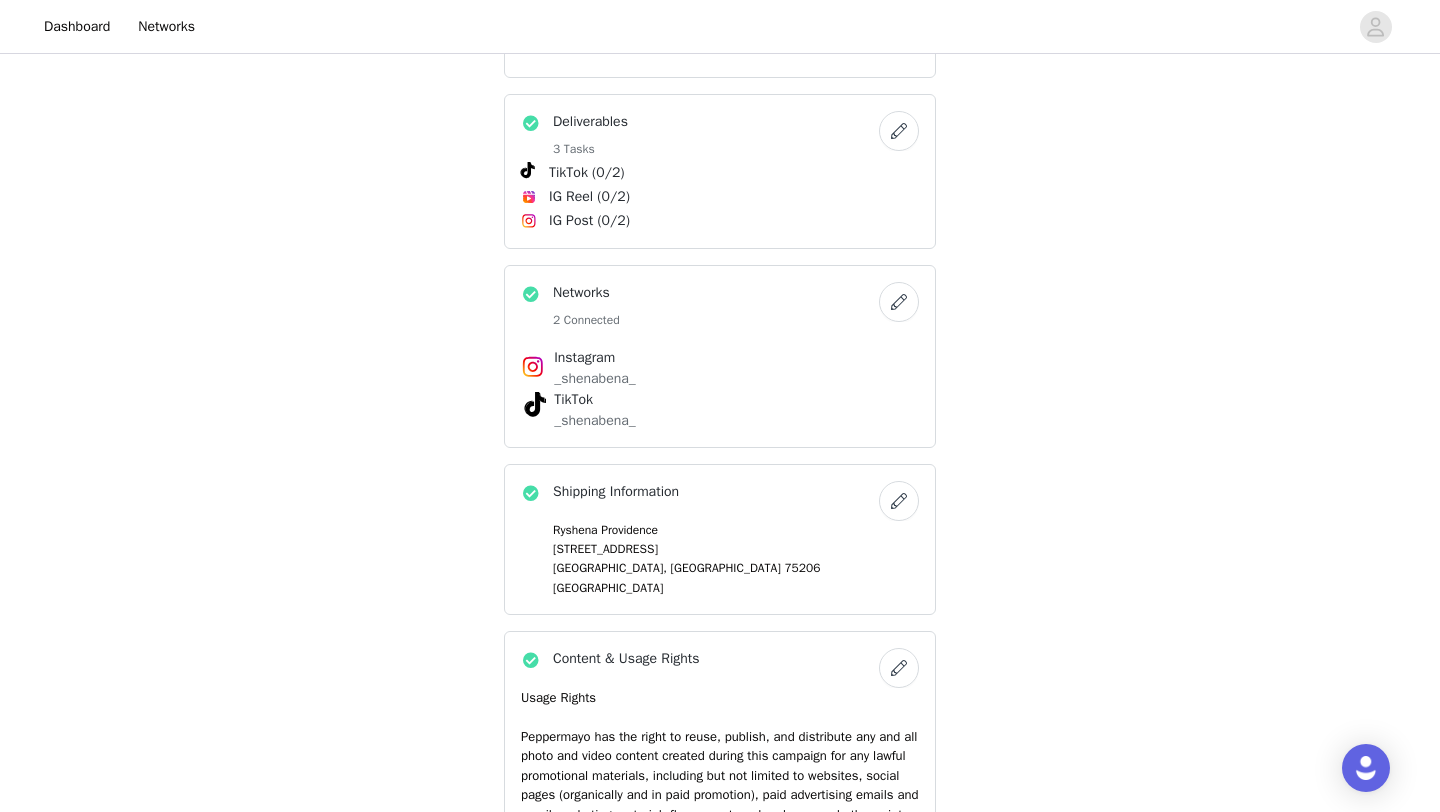 scroll, scrollTop: 1097, scrollLeft: 0, axis: vertical 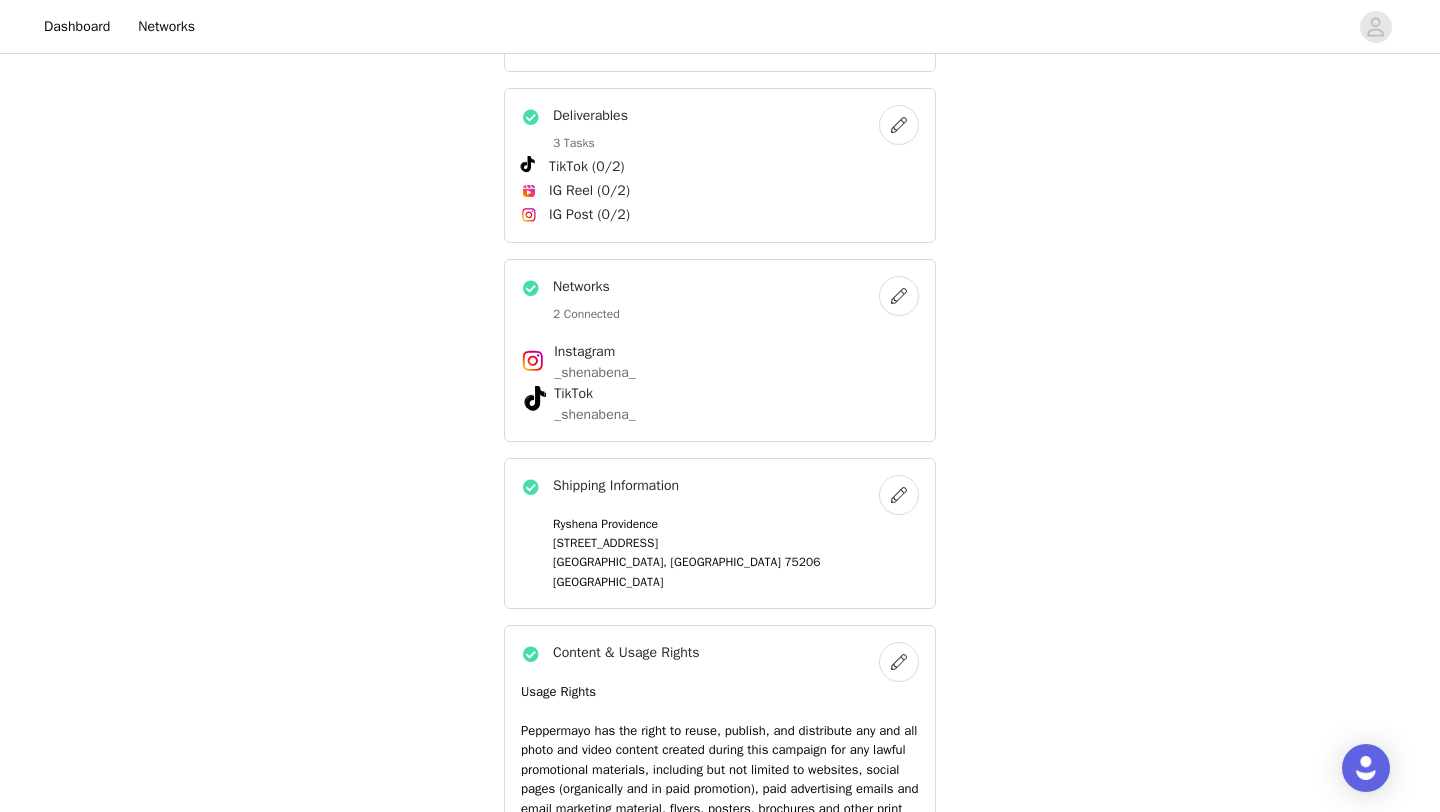 click at bounding box center [899, 125] 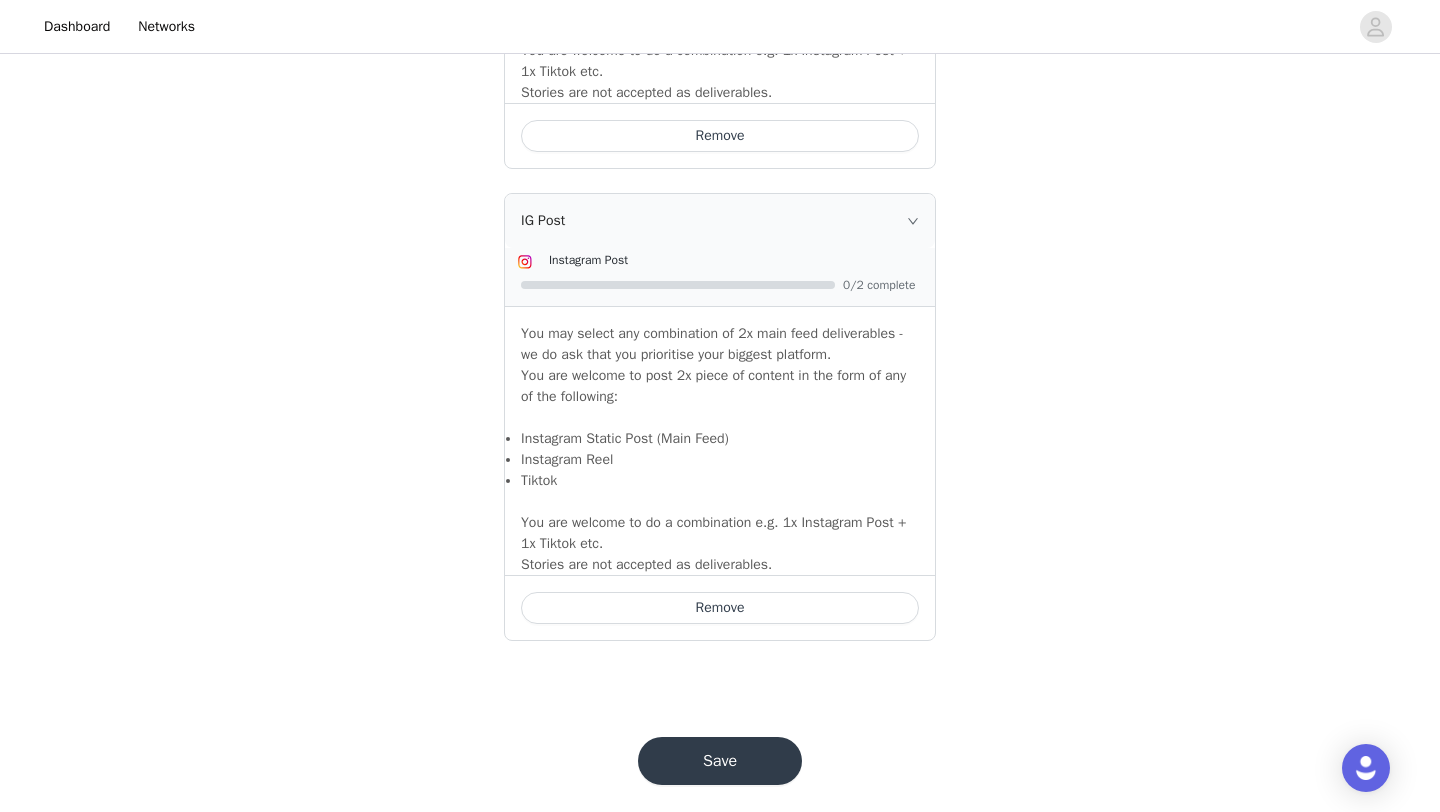 scroll, scrollTop: 2017, scrollLeft: 0, axis: vertical 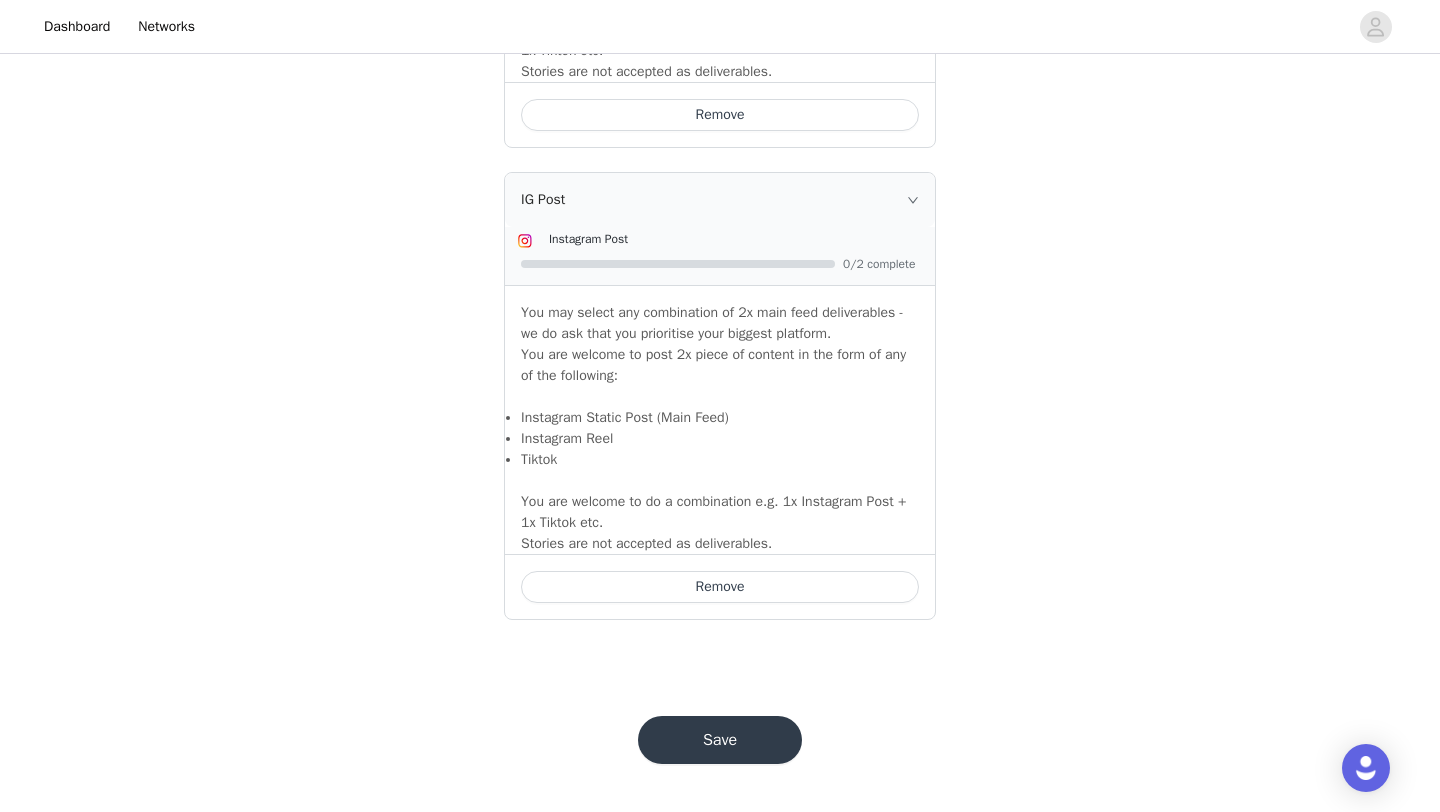 click on "Remove" at bounding box center (720, 587) 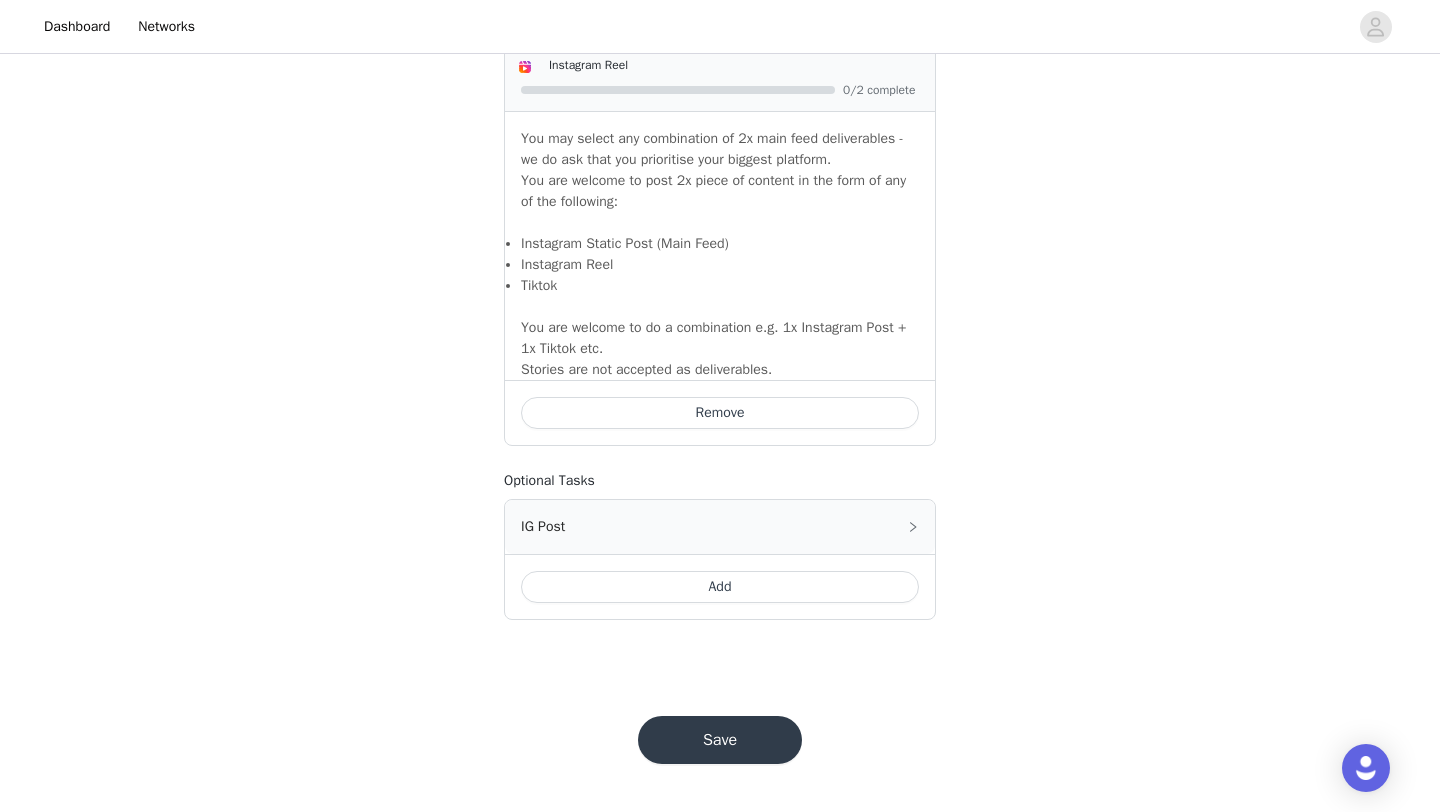 scroll, scrollTop: 1719, scrollLeft: 0, axis: vertical 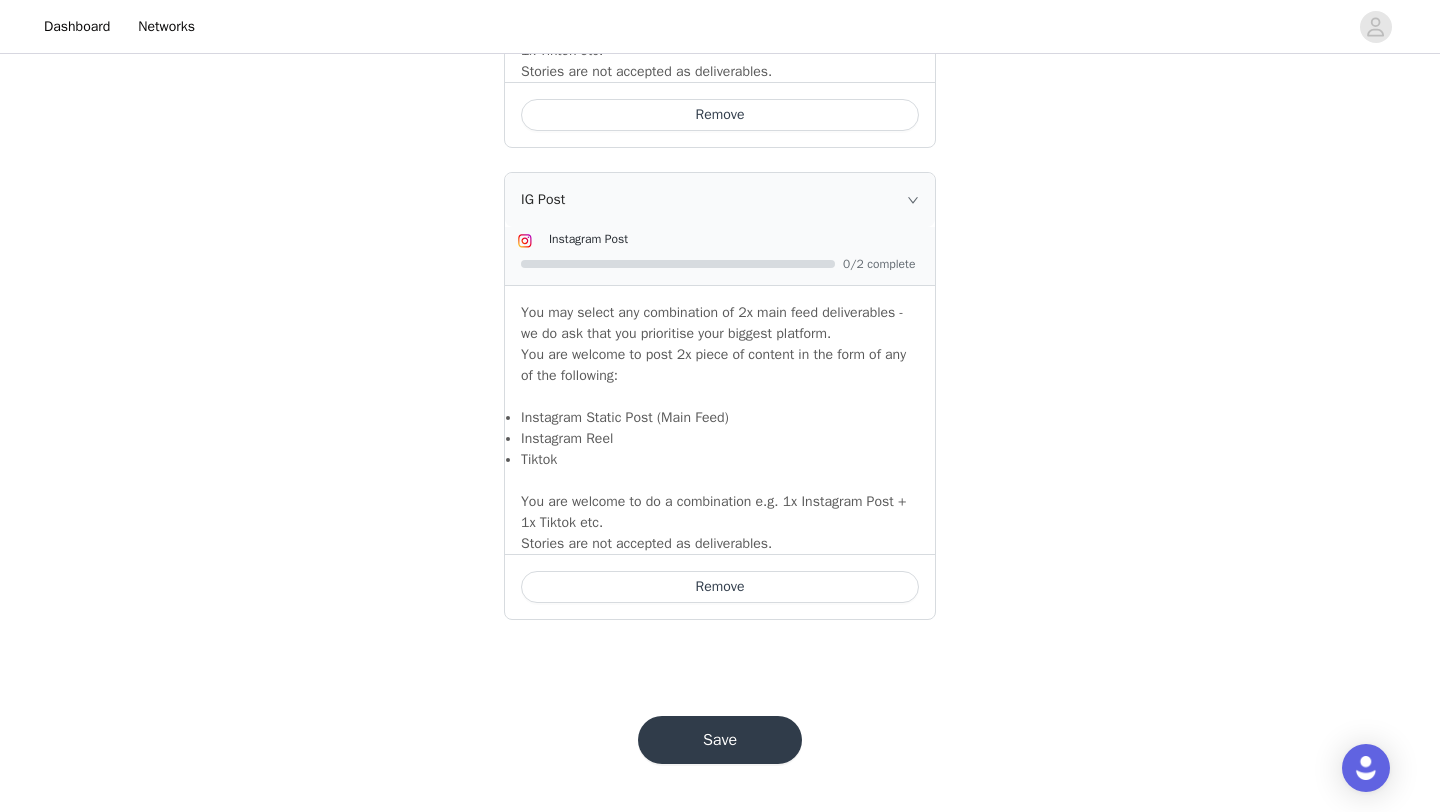 click on "Save" at bounding box center (720, 740) 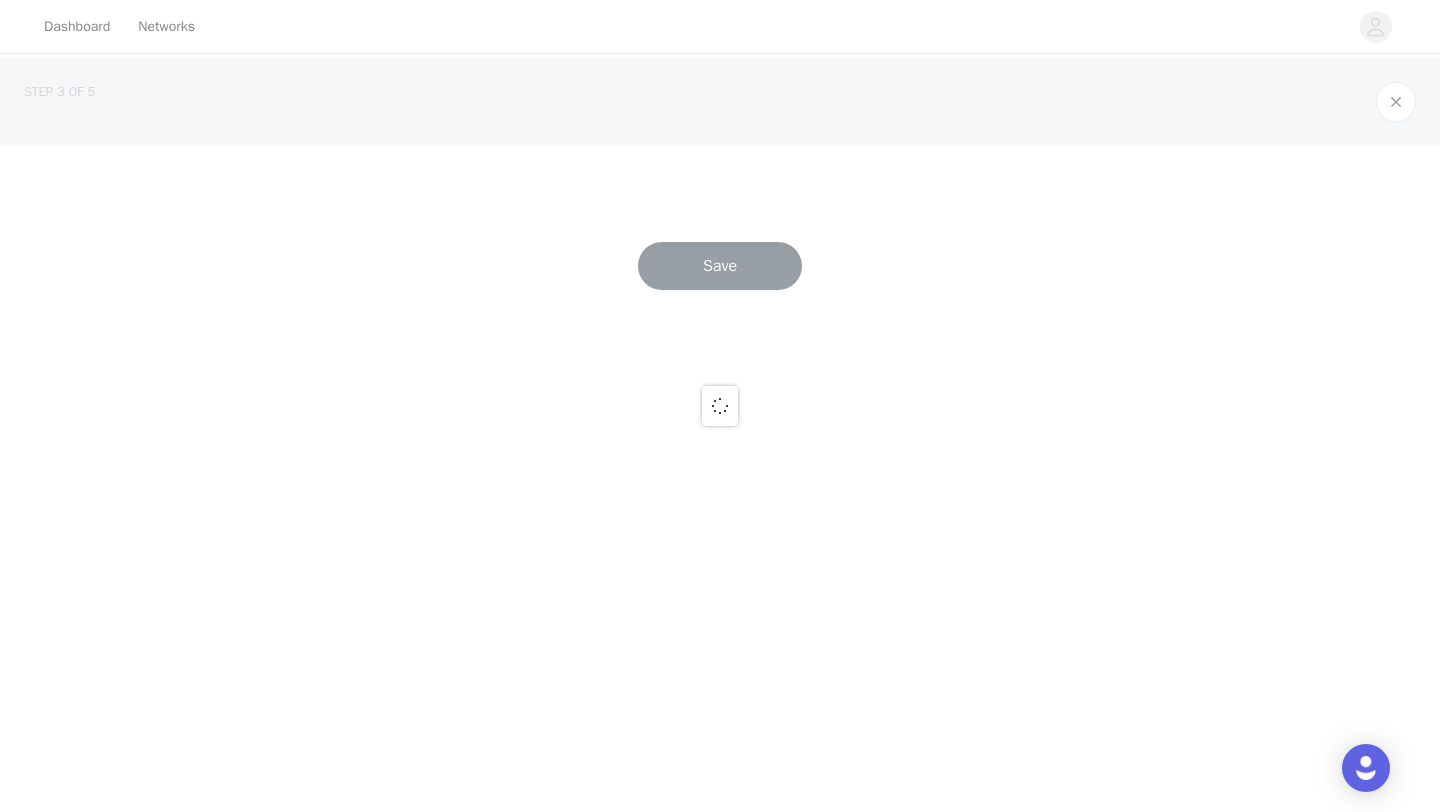 scroll, scrollTop: 0, scrollLeft: 0, axis: both 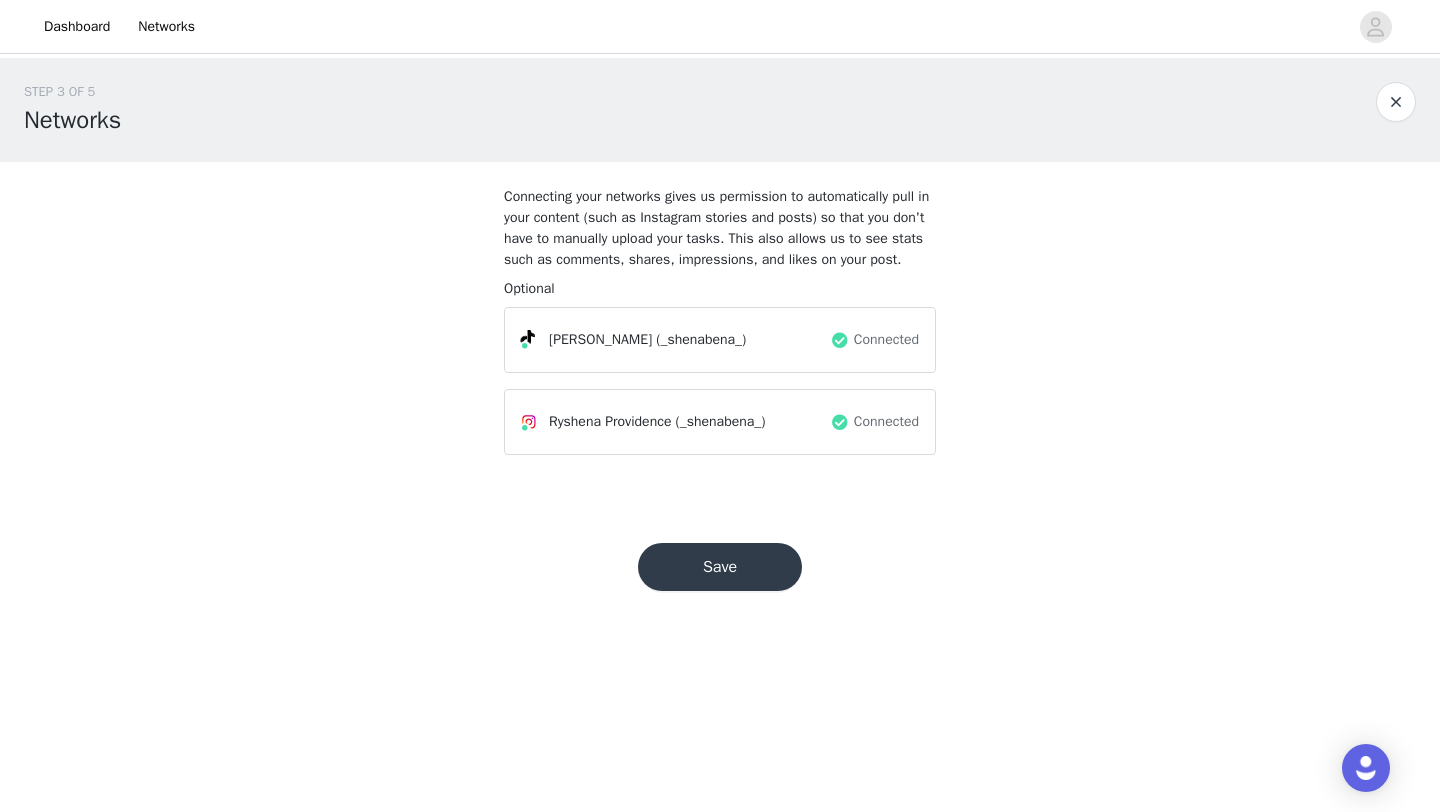click on "Save" at bounding box center [720, 567] 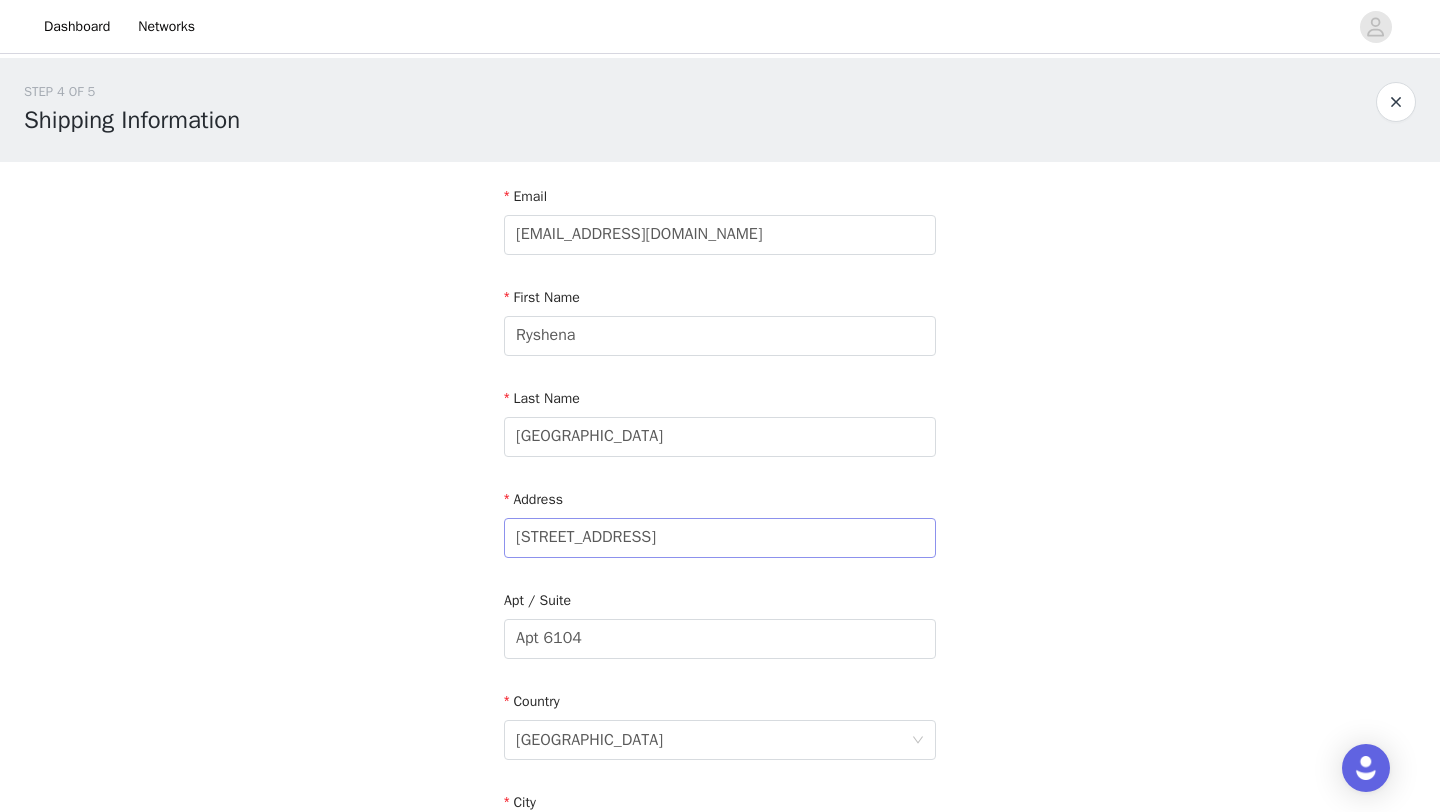 scroll, scrollTop: 551, scrollLeft: 0, axis: vertical 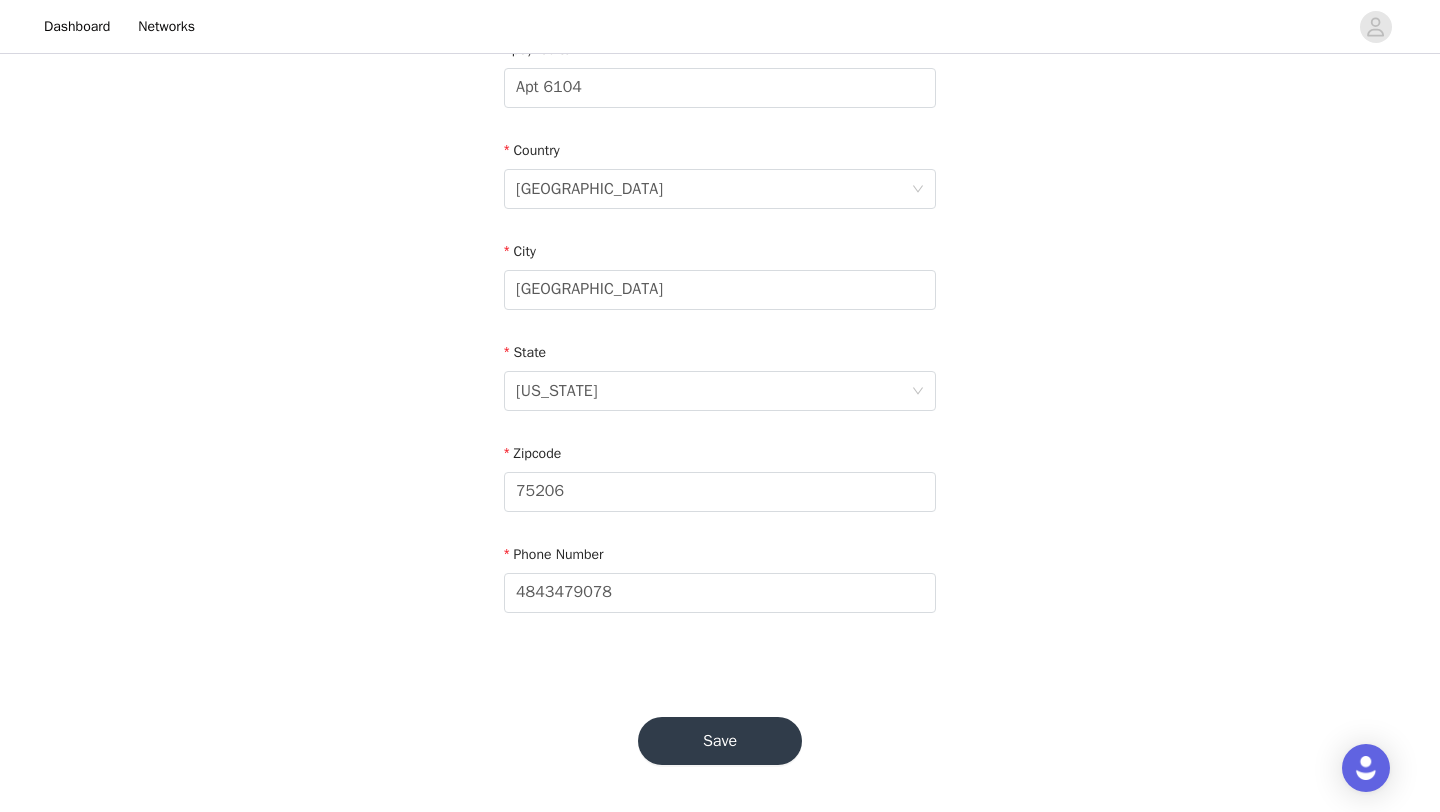 click on "Save" at bounding box center [720, 741] 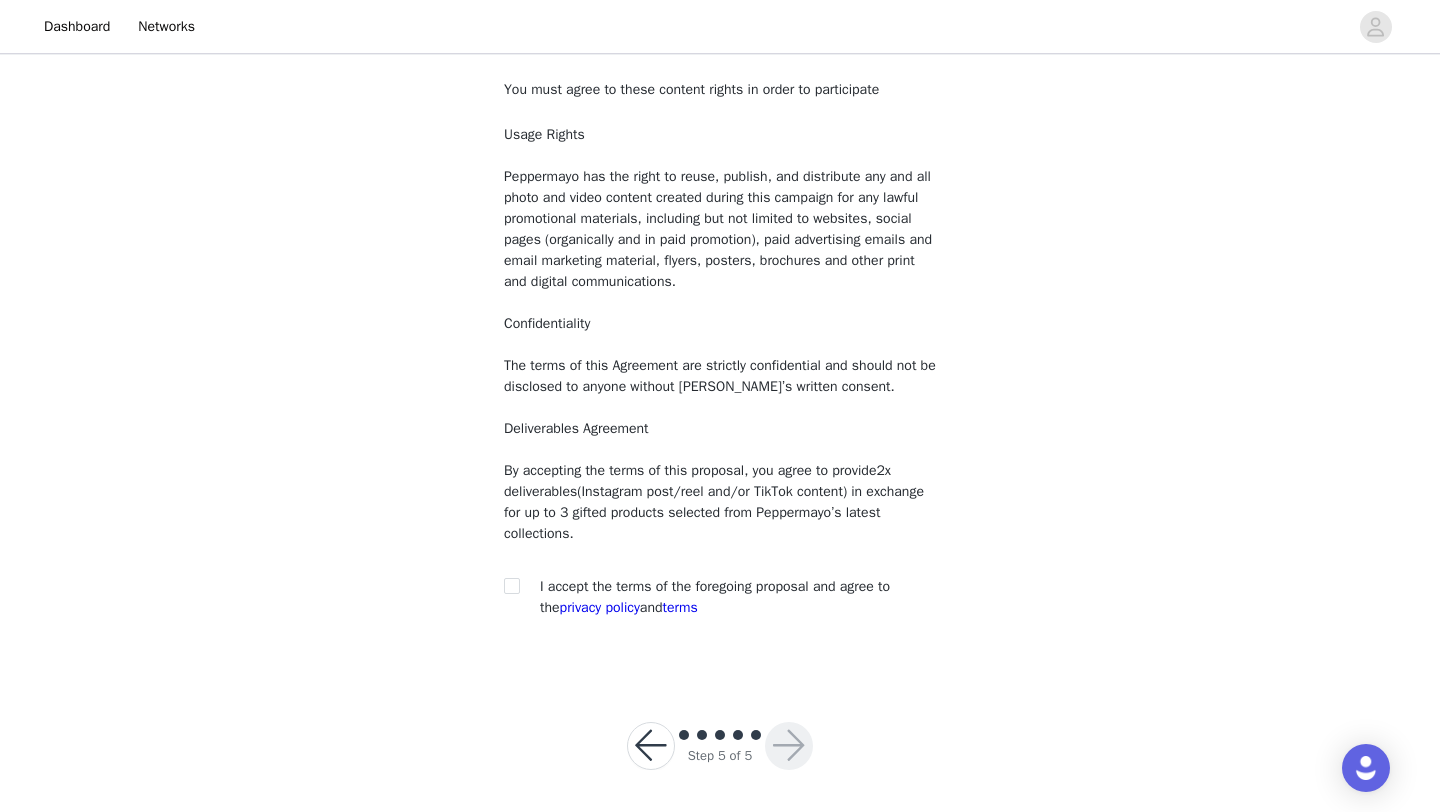scroll, scrollTop: 112, scrollLeft: 0, axis: vertical 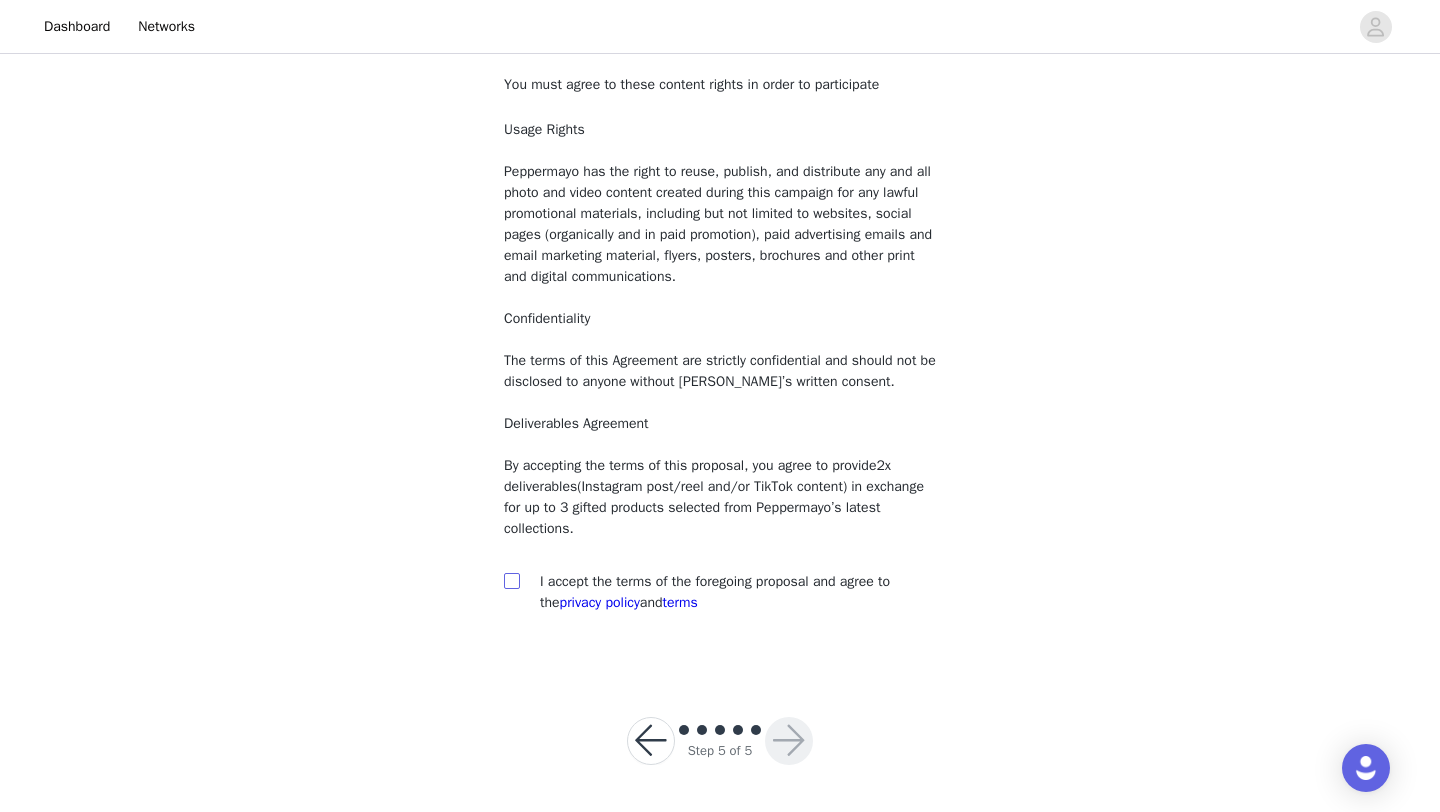 click at bounding box center (511, 580) 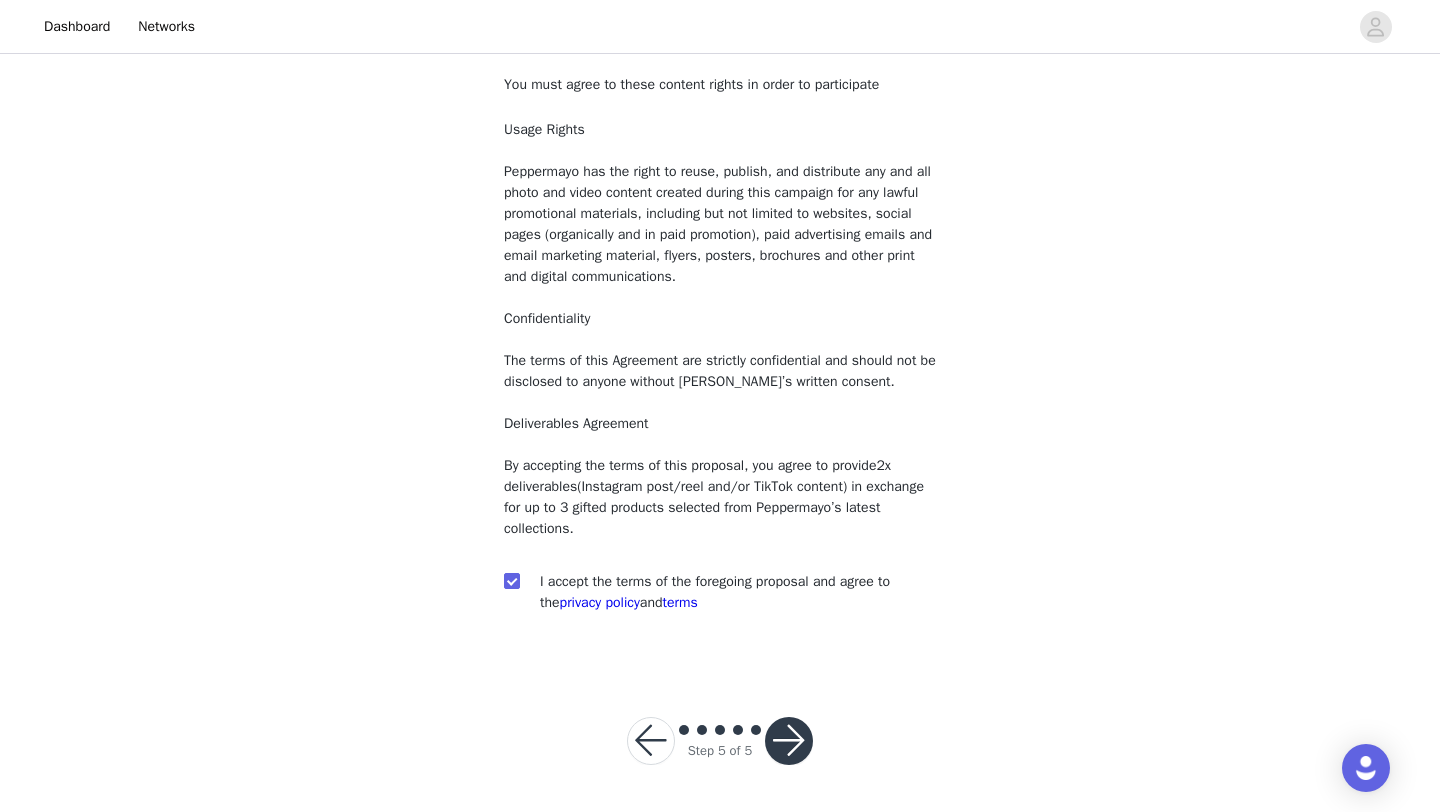 click at bounding box center (789, 741) 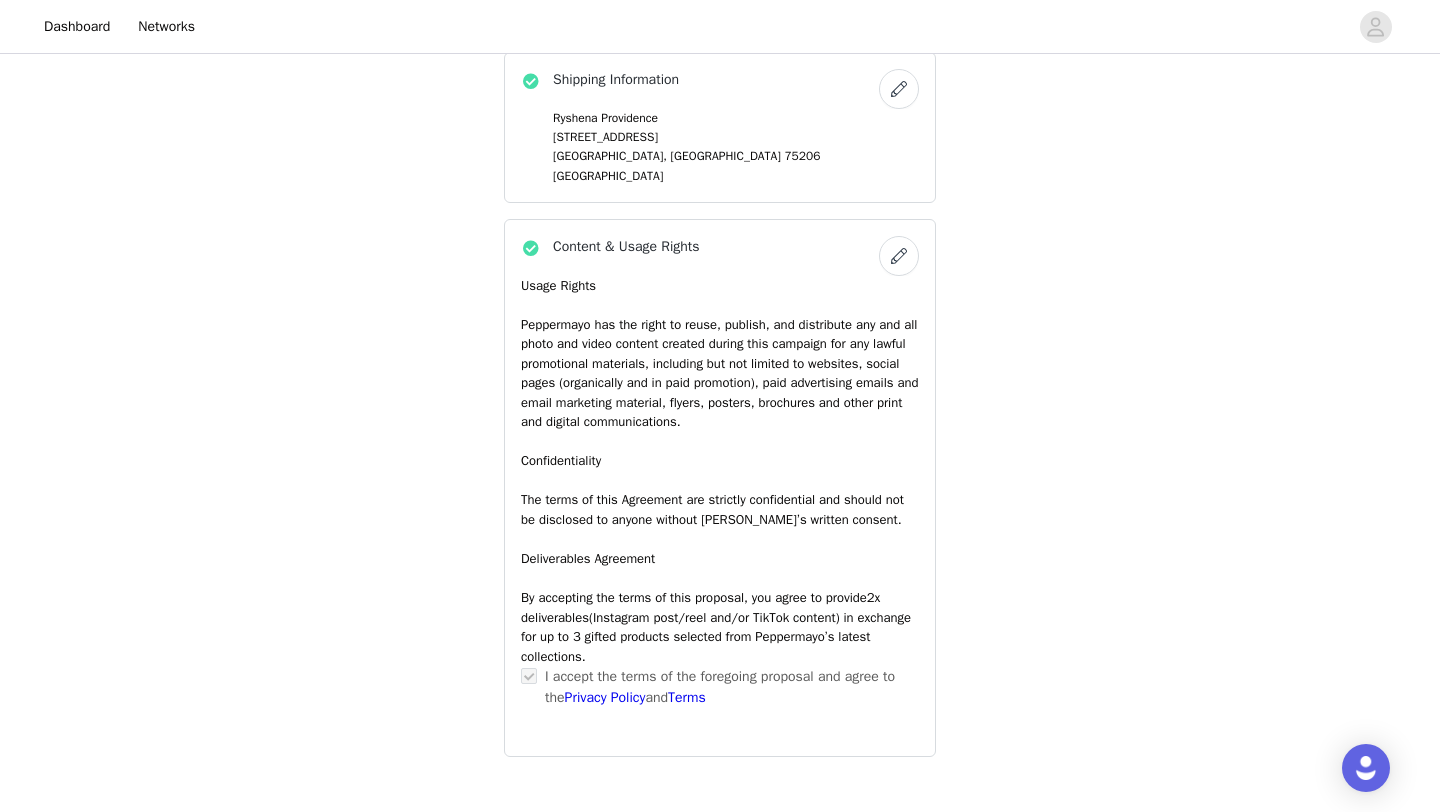 scroll, scrollTop: 1636, scrollLeft: 0, axis: vertical 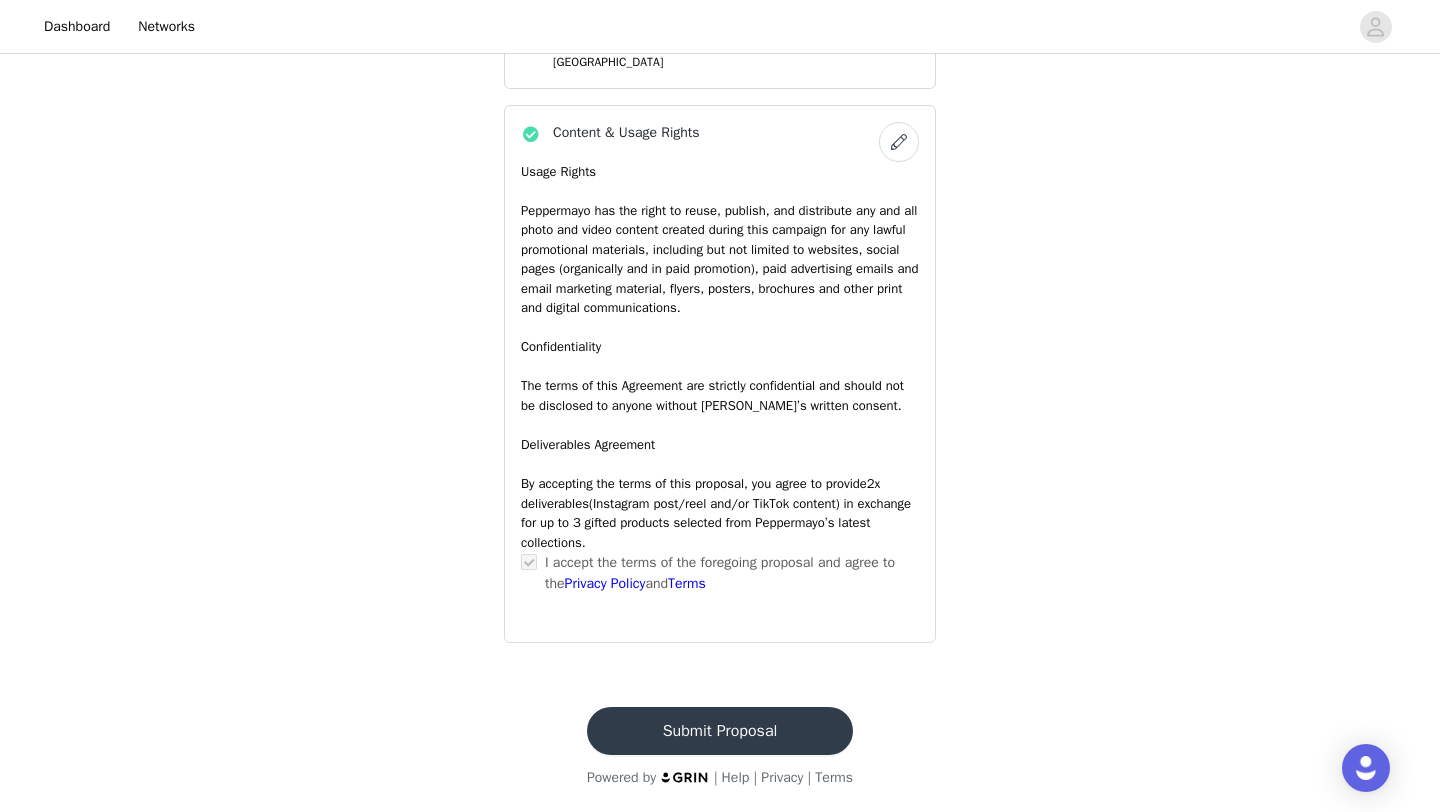click on "Submit Proposal" at bounding box center [720, 731] 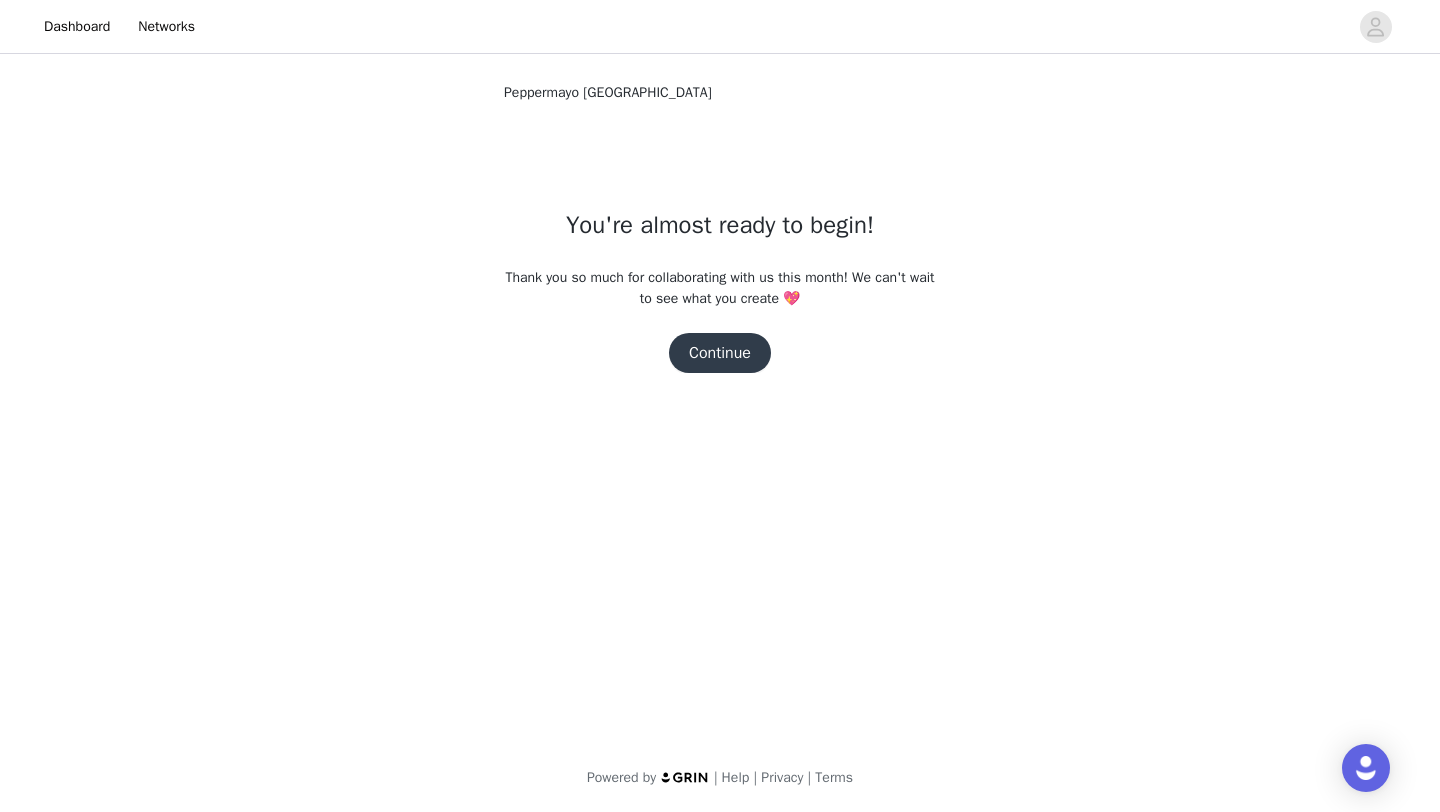 scroll, scrollTop: 0, scrollLeft: 0, axis: both 